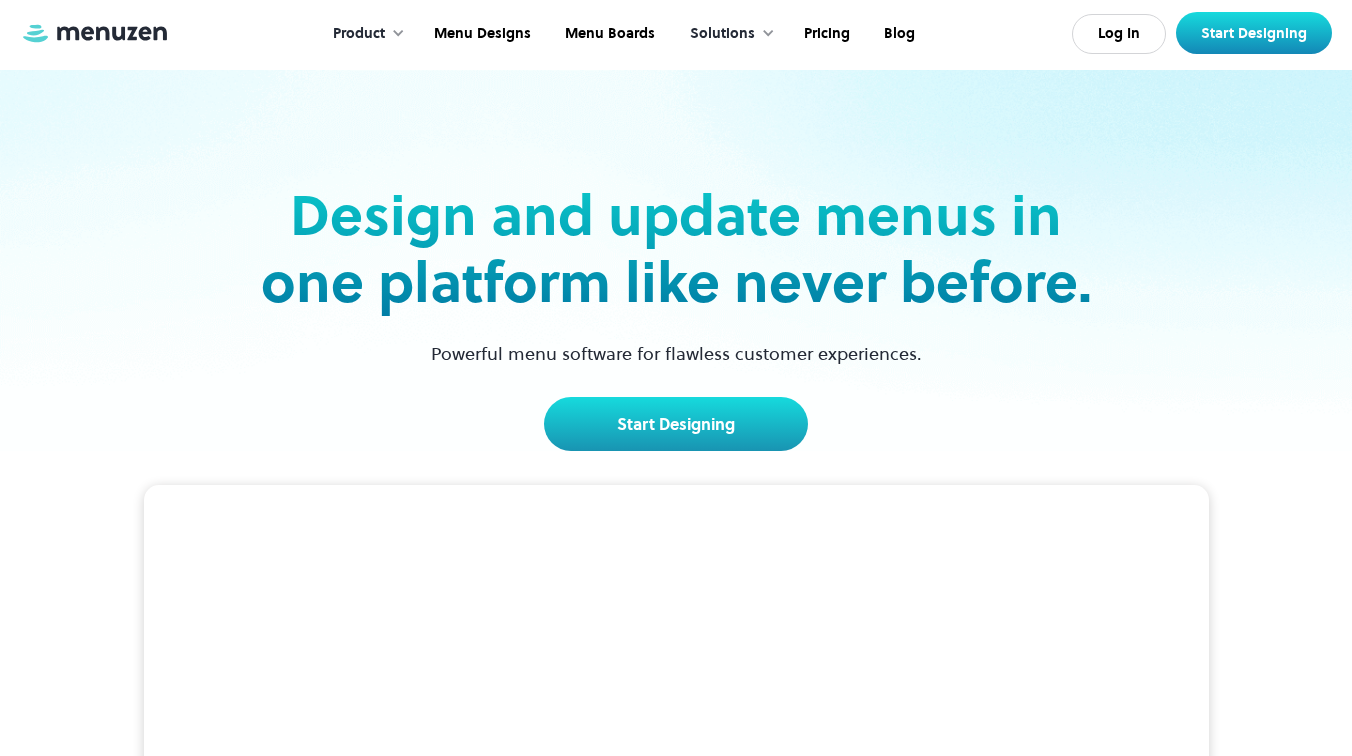 scroll, scrollTop: 0, scrollLeft: 0, axis: both 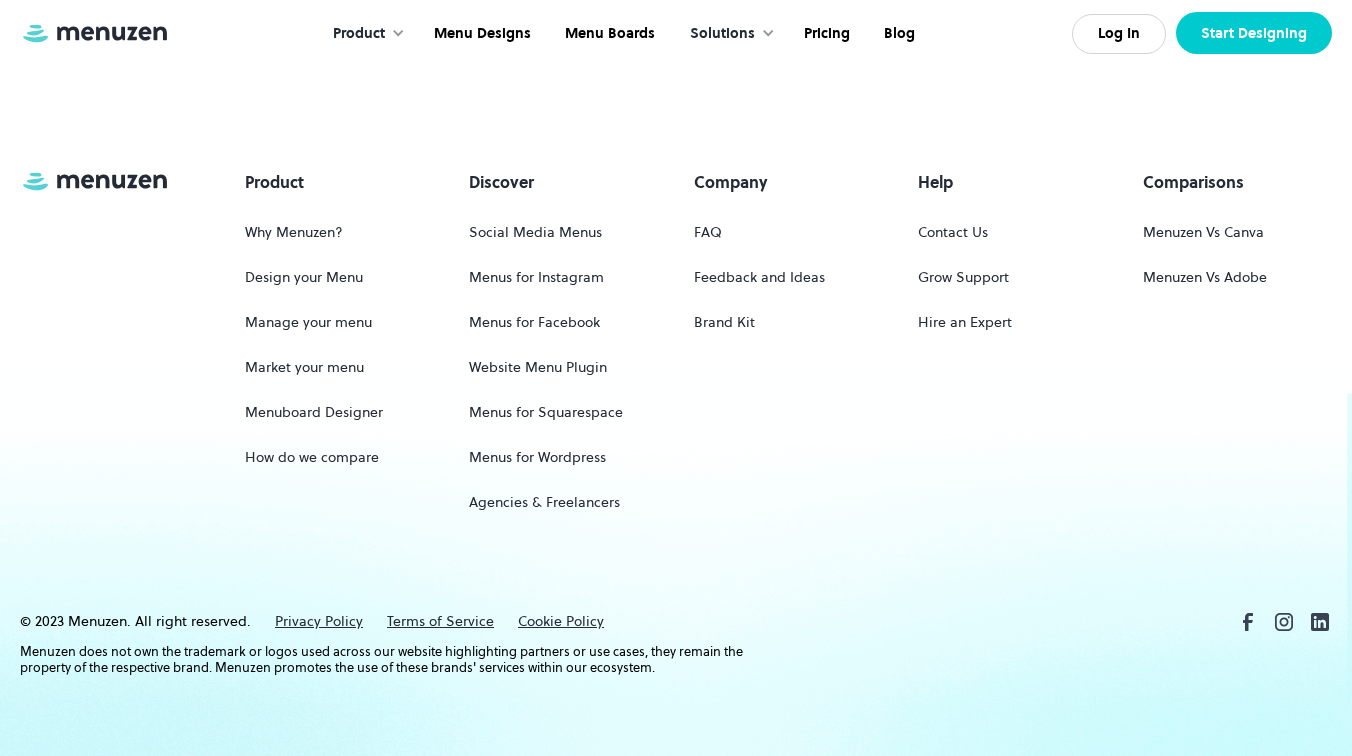 click on "Start Designing" at bounding box center (1254, 33) 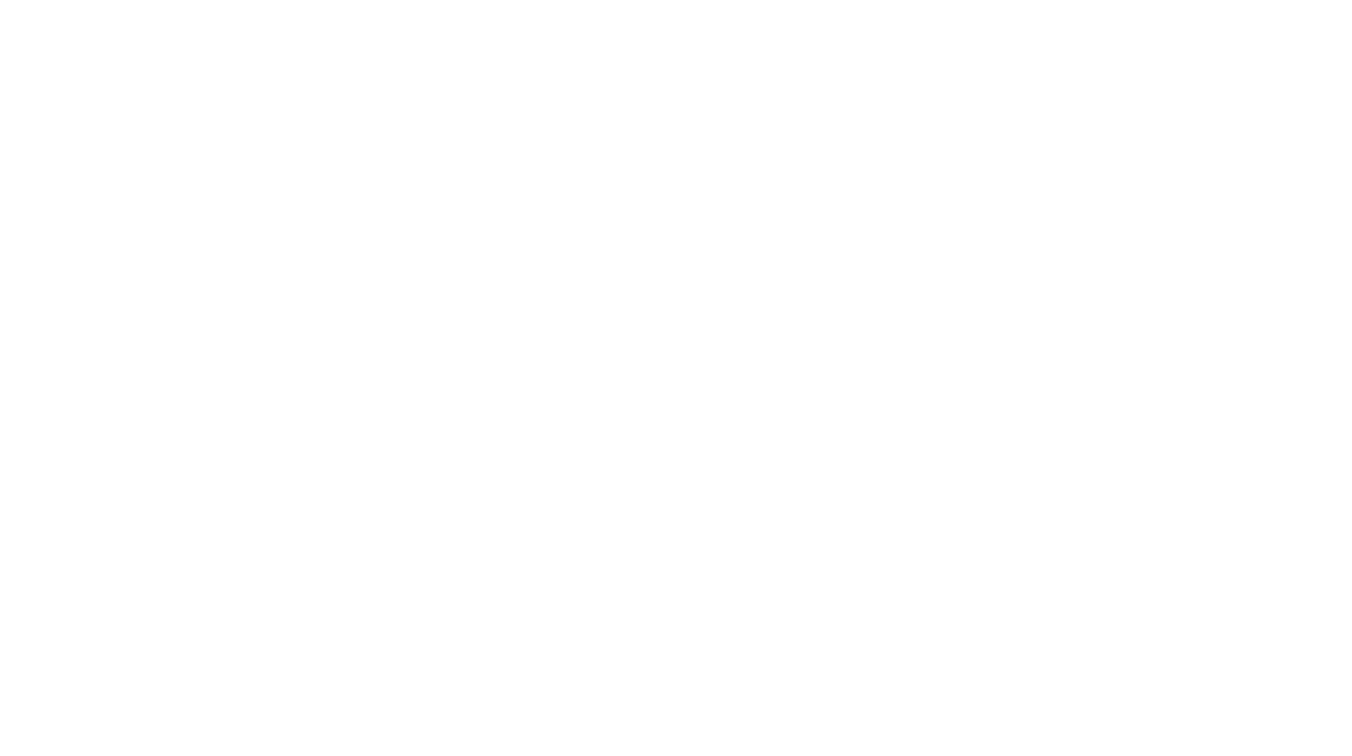 scroll, scrollTop: 0, scrollLeft: 0, axis: both 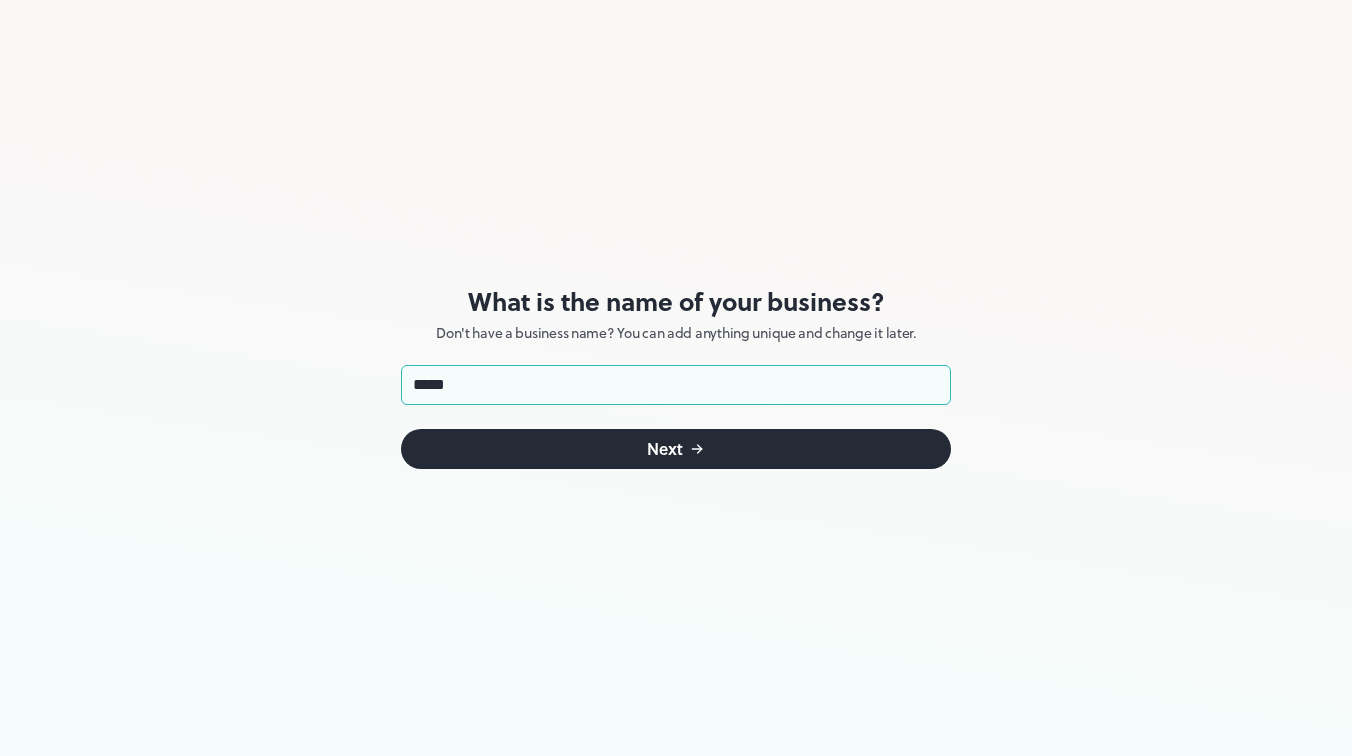 type on "*****" 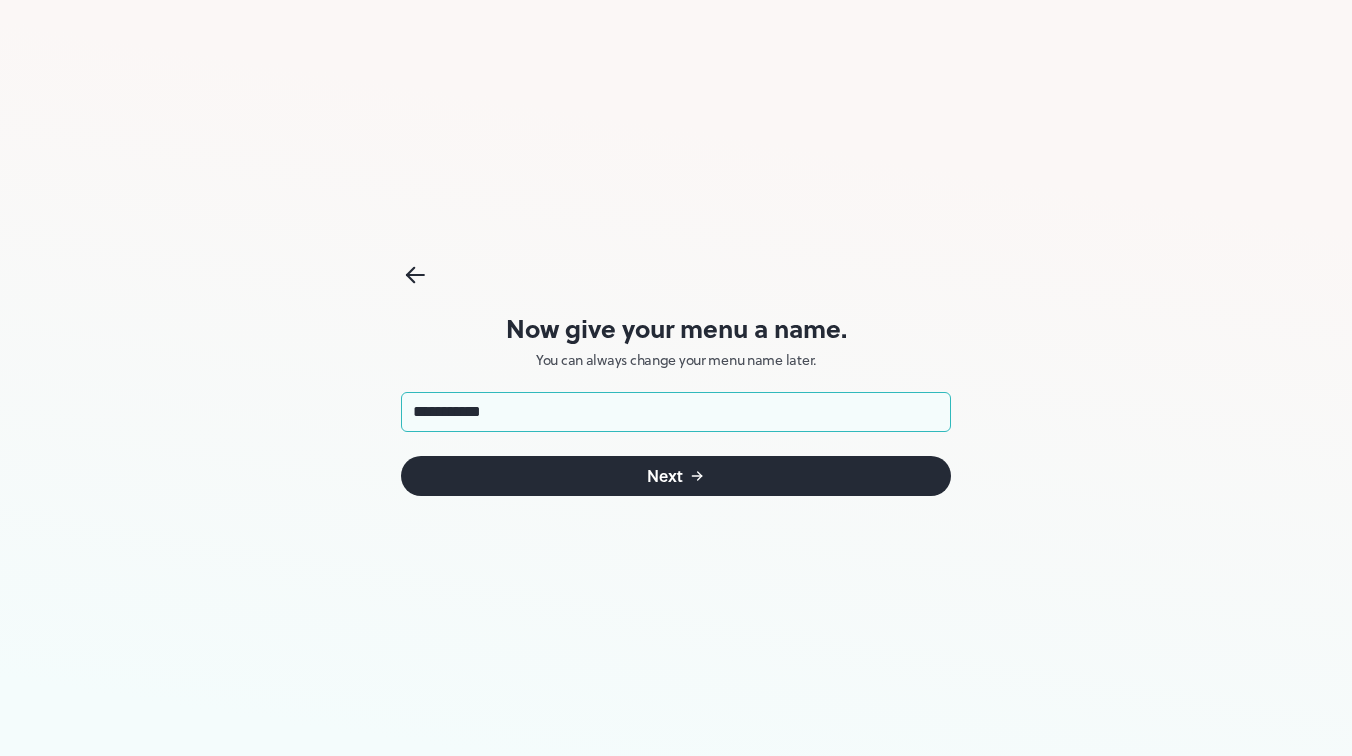 type on "**********" 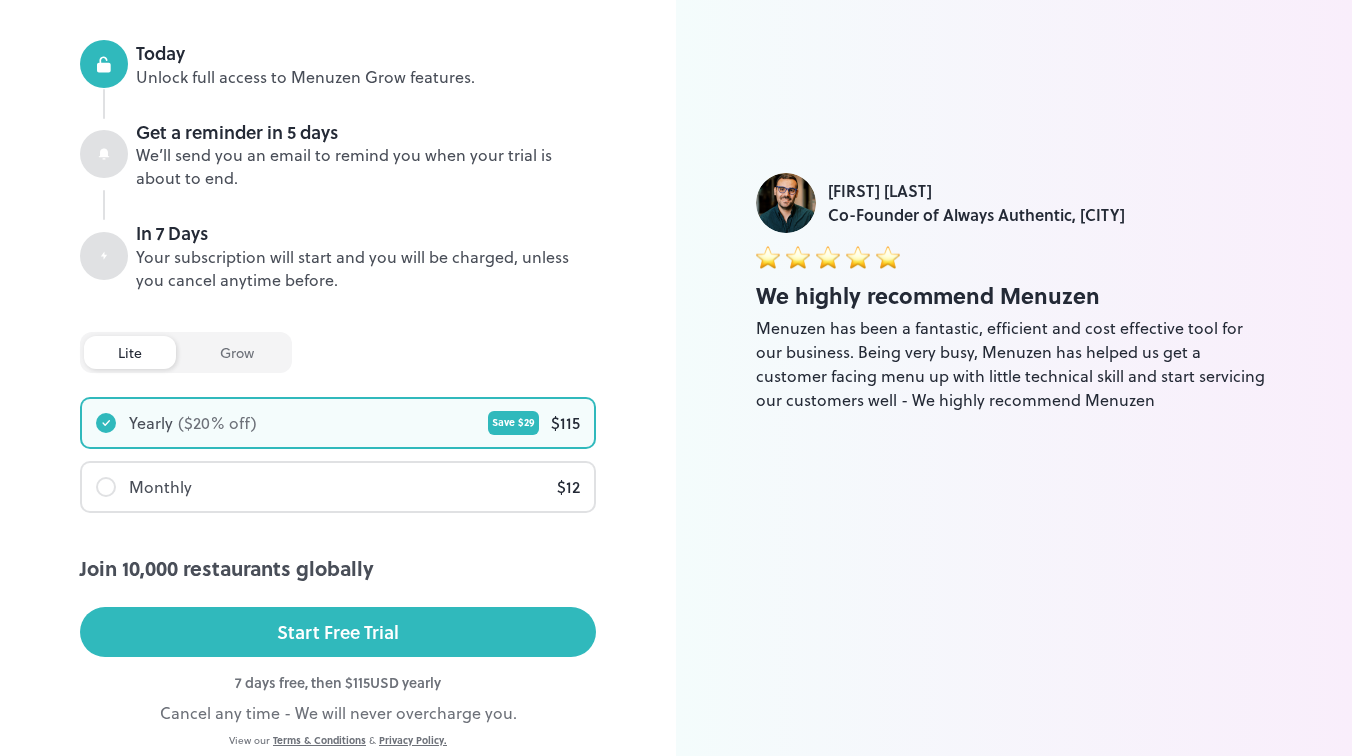 scroll, scrollTop: 313, scrollLeft: 0, axis: vertical 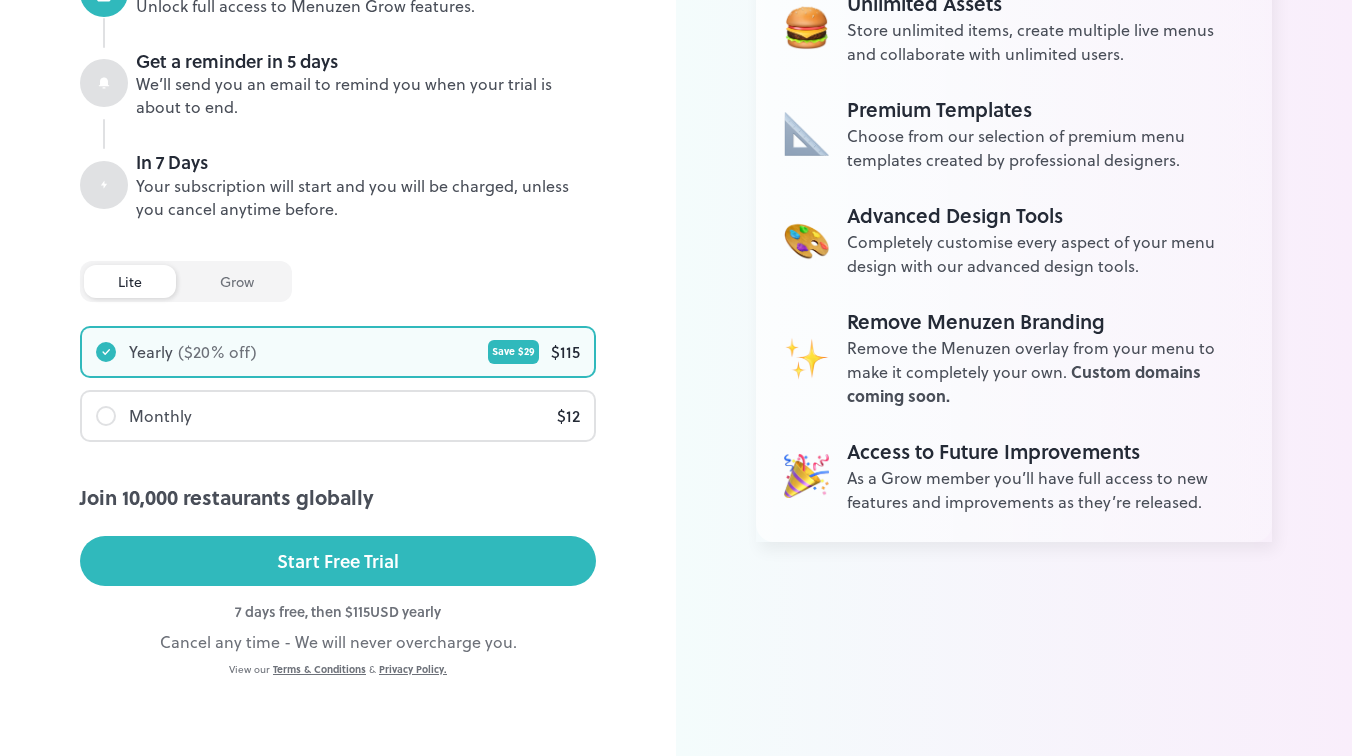 click on "7 days free, then $ 115 USD   yearly" at bounding box center (338, 611) 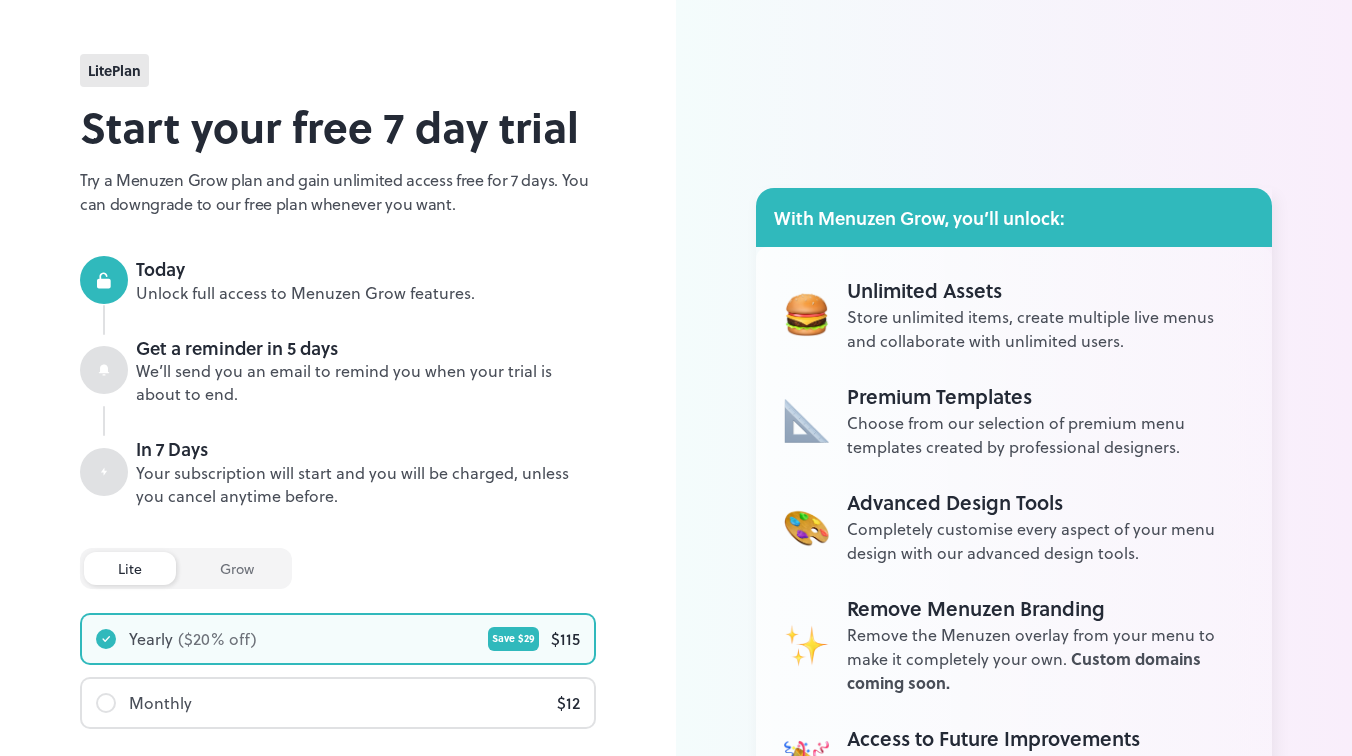 scroll, scrollTop: 0, scrollLeft: 0, axis: both 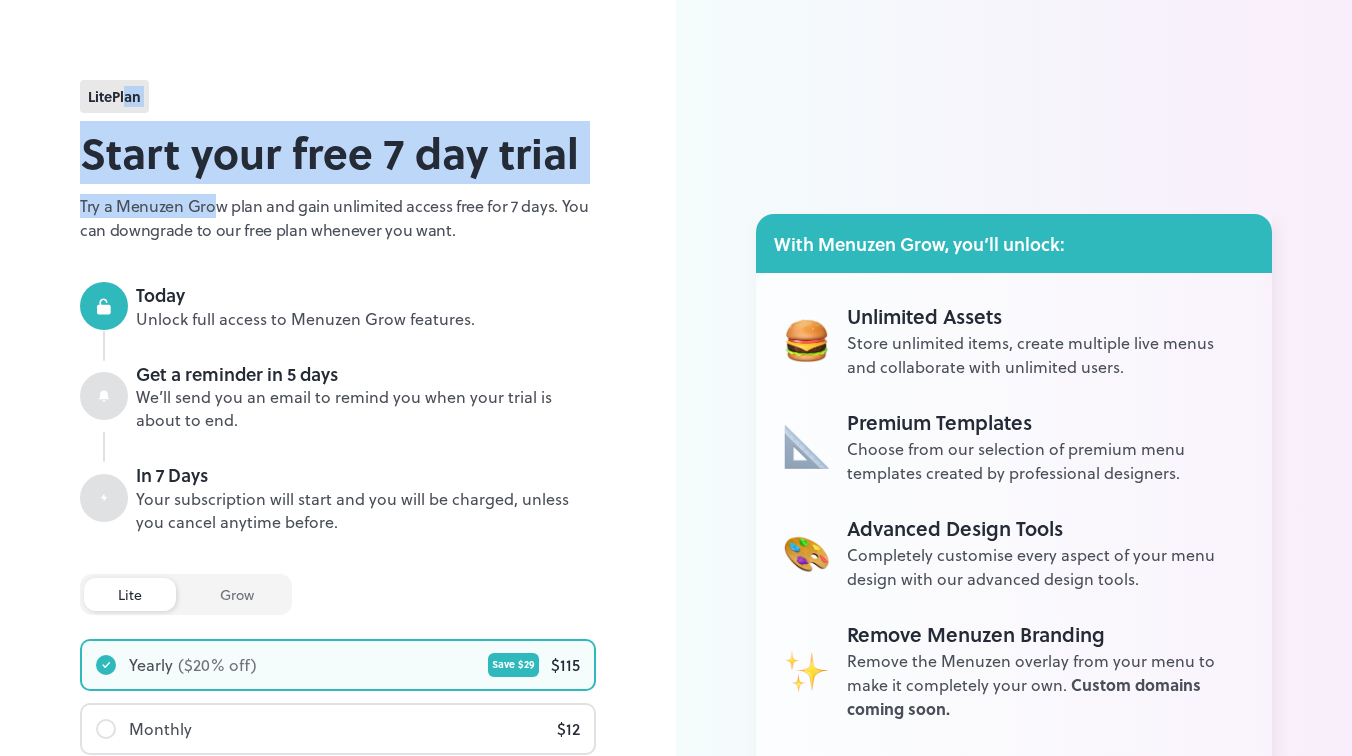 drag, startPoint x: 123, startPoint y: 104, endPoint x: 232, endPoint y: 230, distance: 166.60432 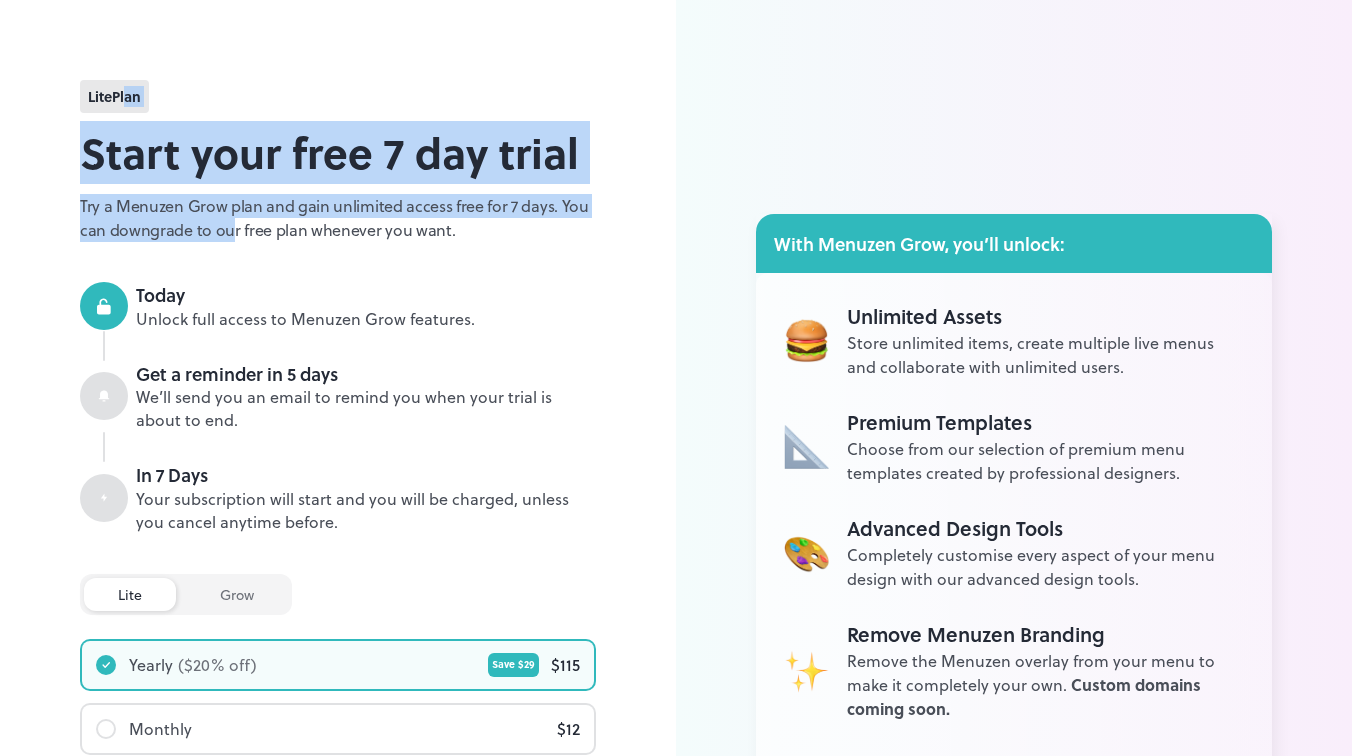 click on "Try a Menuzen Grow plan and gain unlimited access free for 7 days. You can downgrade to our free plan whenever you want." at bounding box center (338, 218) 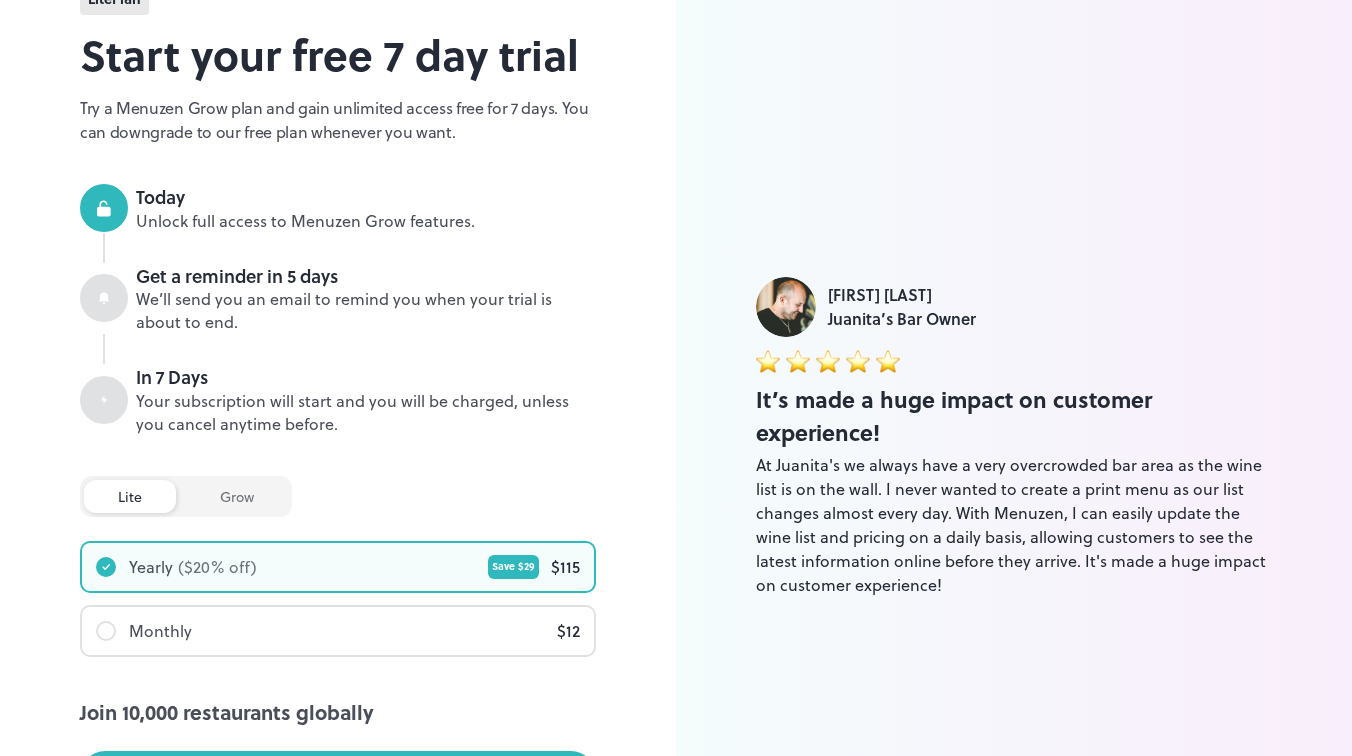 scroll, scrollTop: 108, scrollLeft: 0, axis: vertical 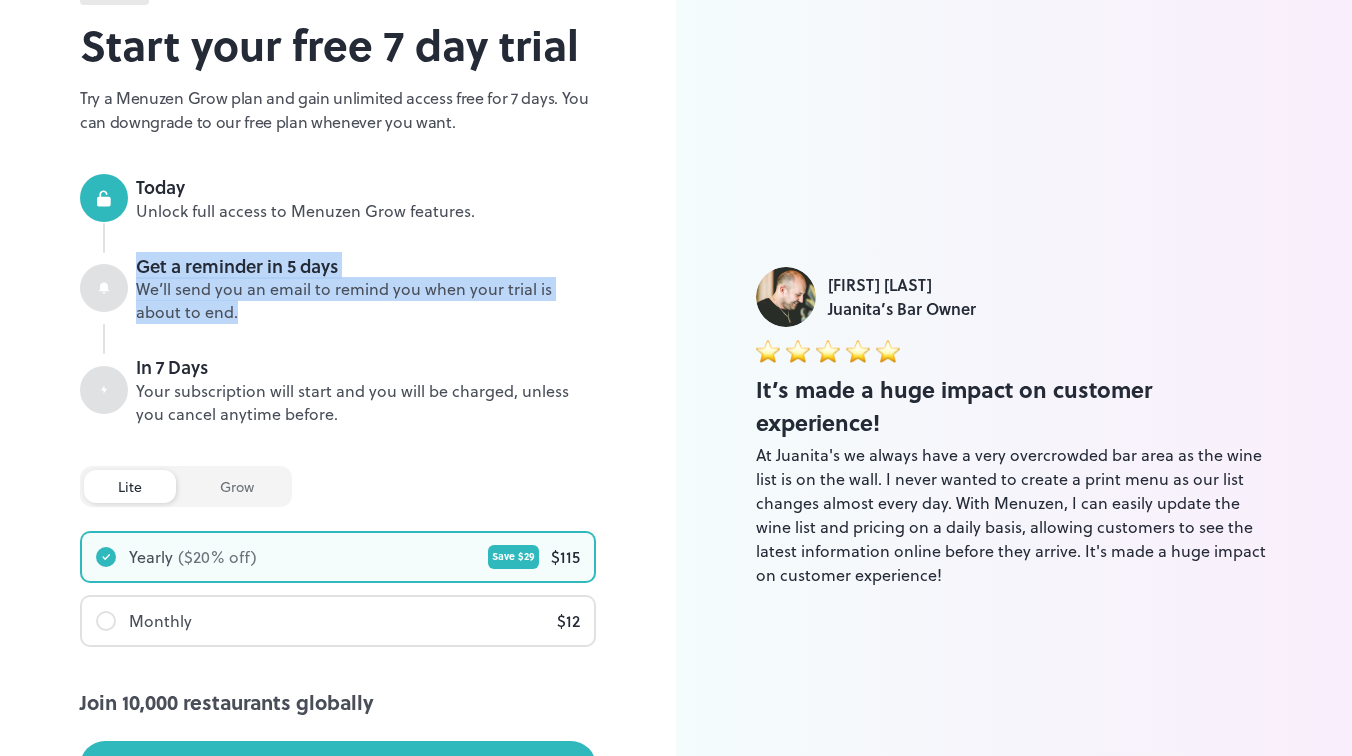drag, startPoint x: 112, startPoint y: 284, endPoint x: 229, endPoint y: 313, distance: 120.54045 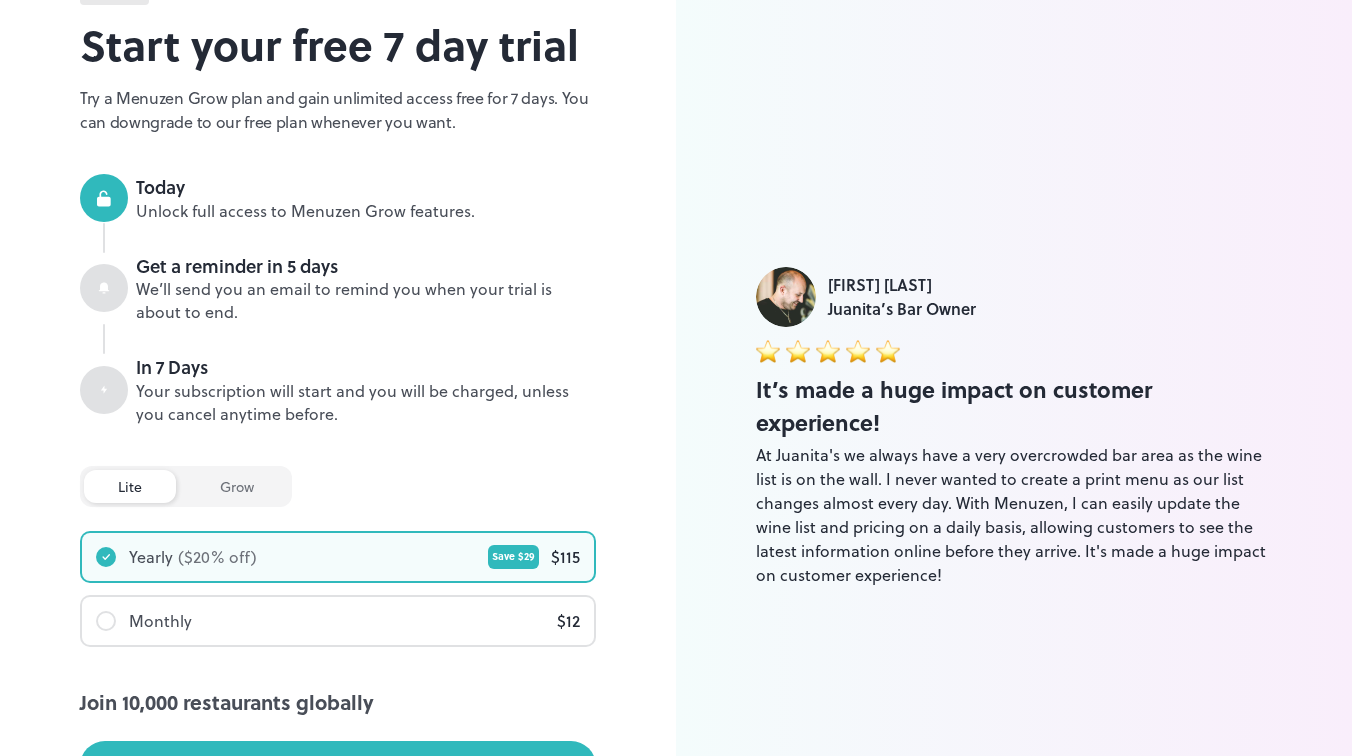 click on "grow" at bounding box center (237, 486) 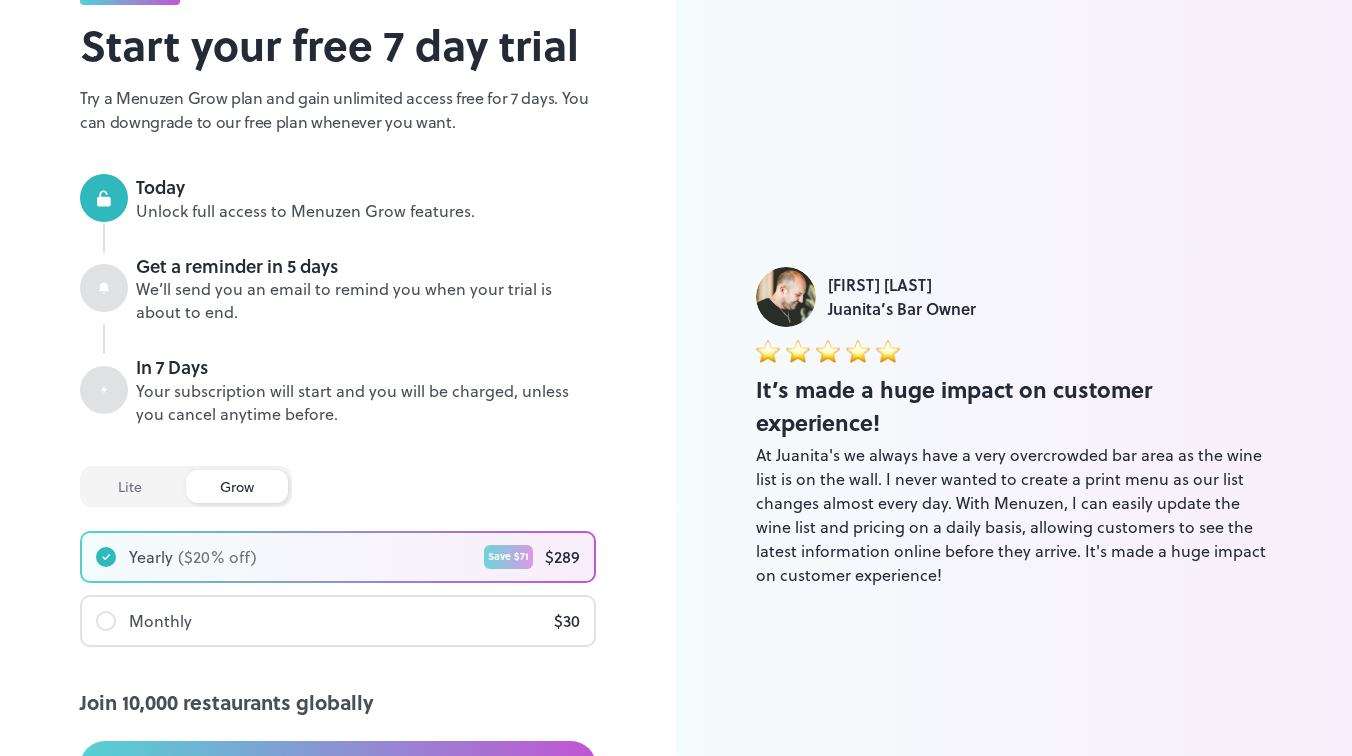 click on "lite" at bounding box center (130, 486) 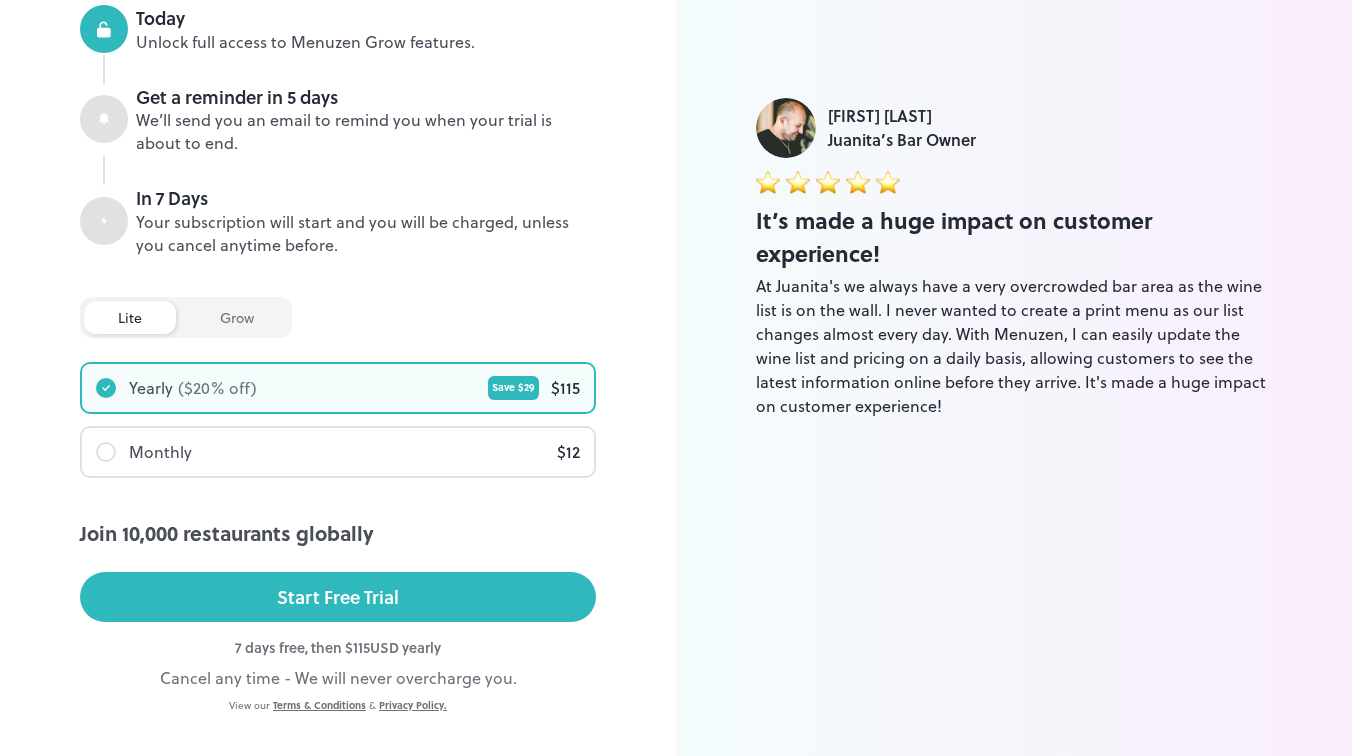 click on "Monthly" at bounding box center (160, 452) 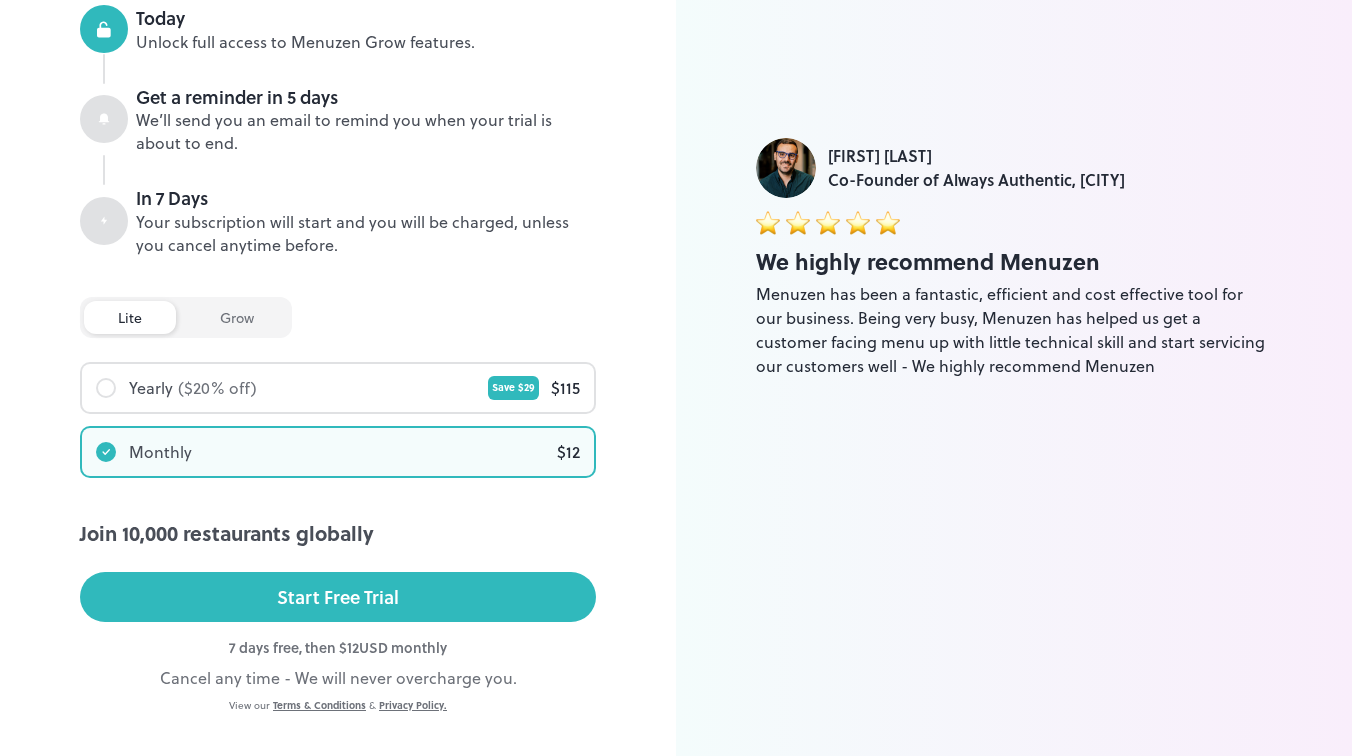 scroll, scrollTop: 313, scrollLeft: 0, axis: vertical 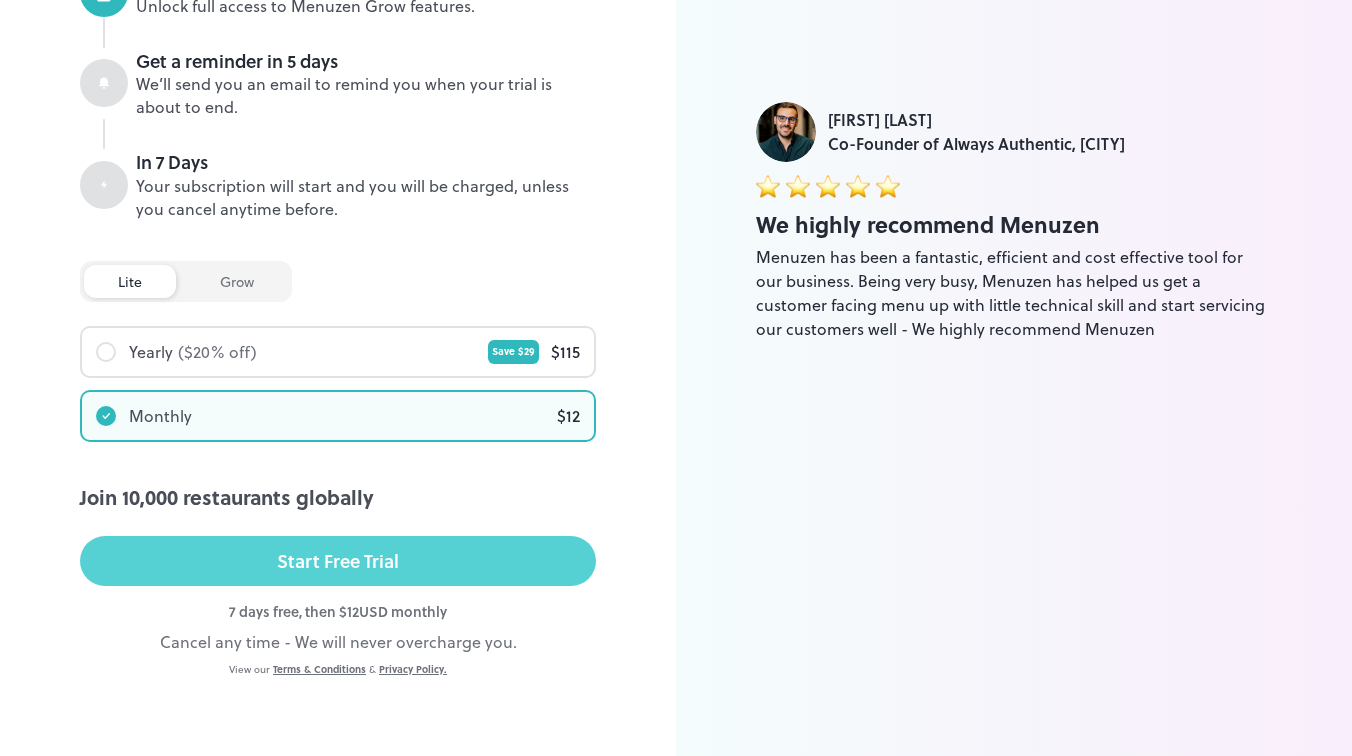 click on "Start Free Trial" at bounding box center (338, 561) 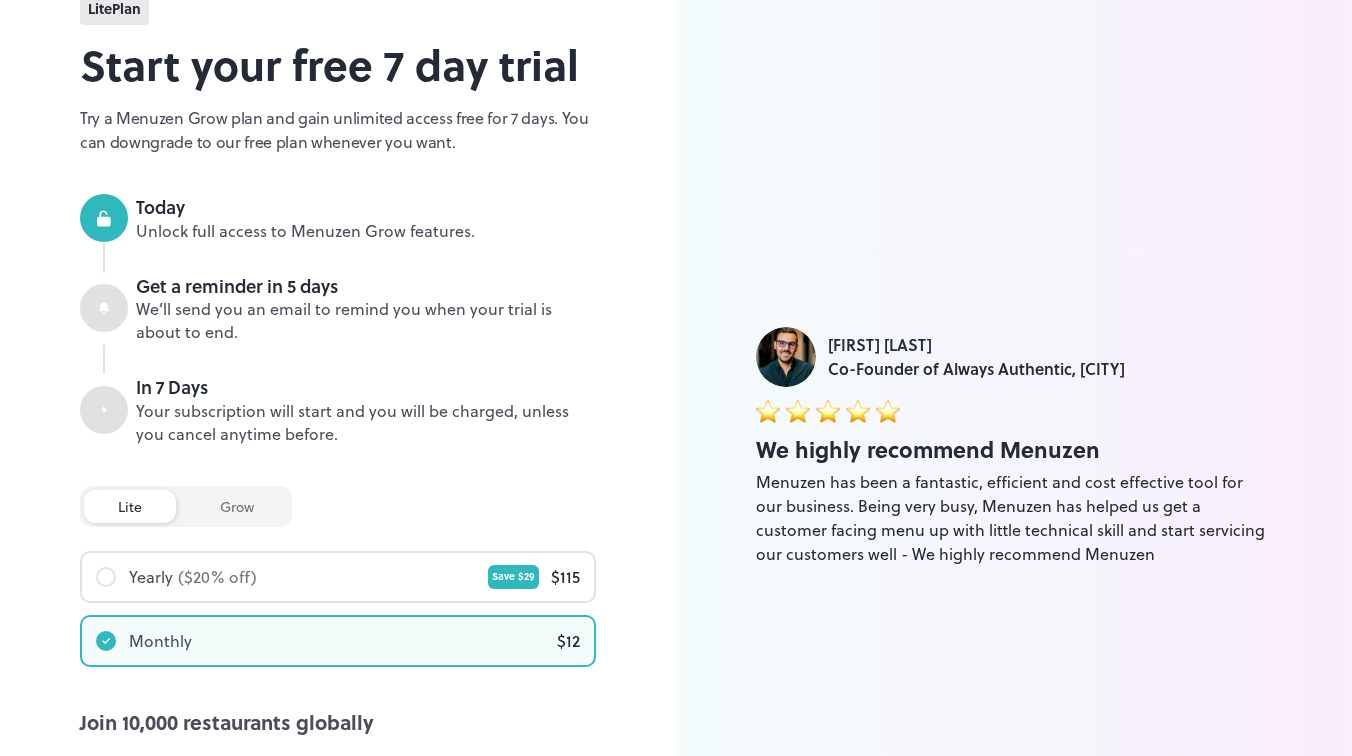 scroll, scrollTop: 0, scrollLeft: 0, axis: both 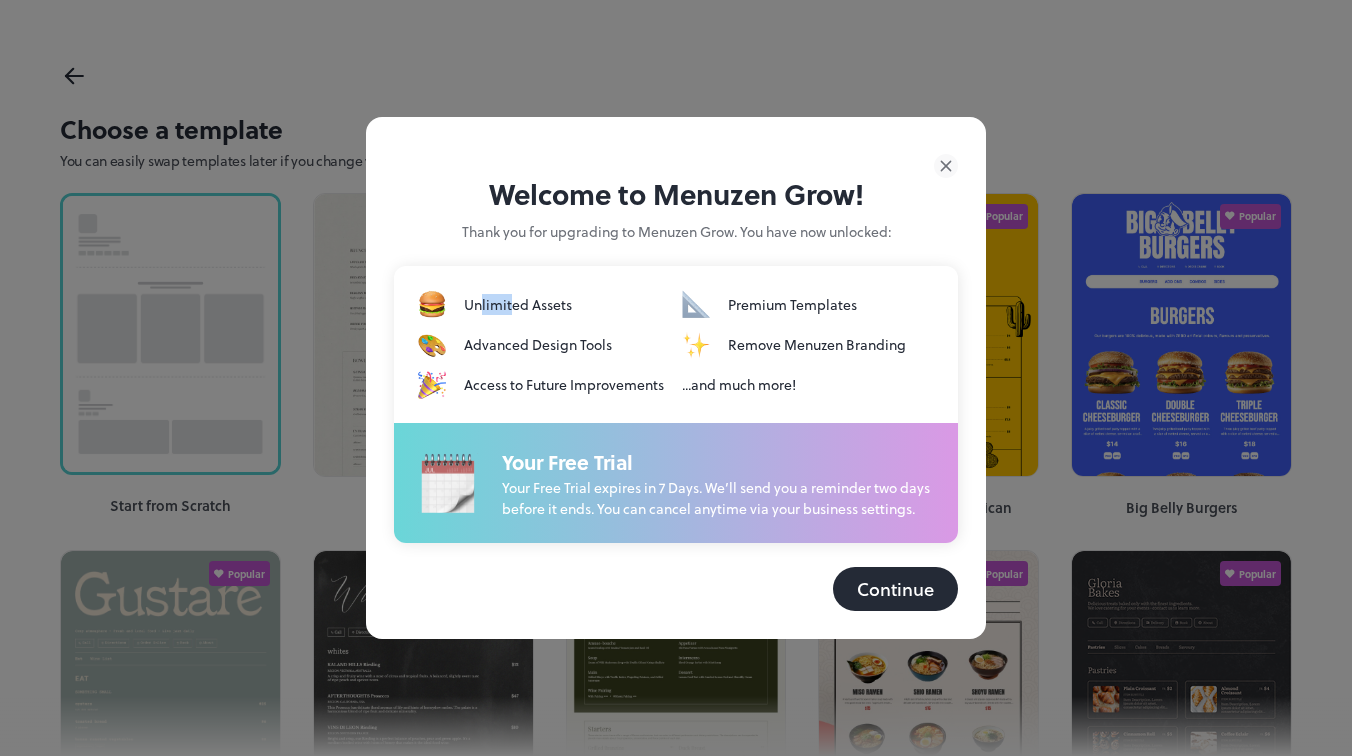 drag, startPoint x: 479, startPoint y: 292, endPoint x: 595, endPoint y: 294, distance: 116.01724 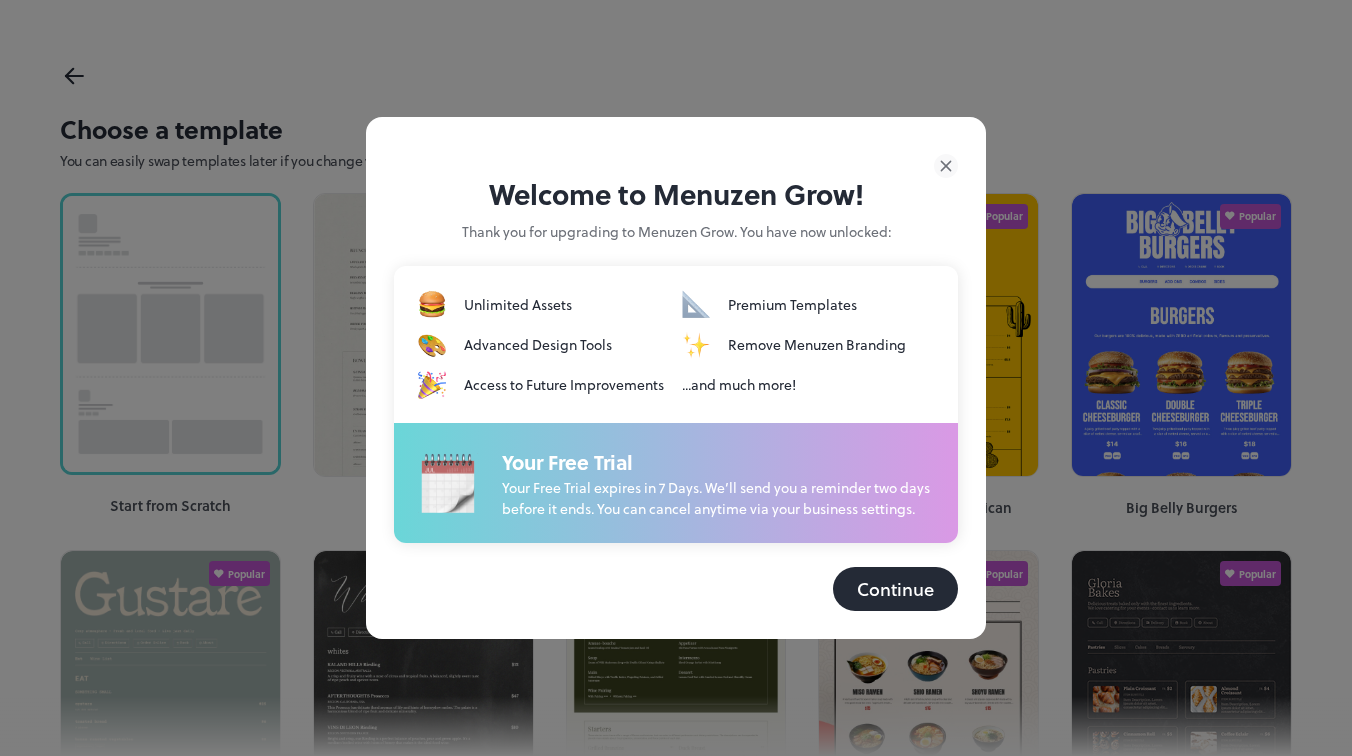 click on "Thank you for upgrading to Menuzen Grow. You have now unlocked:" at bounding box center (676, 231) 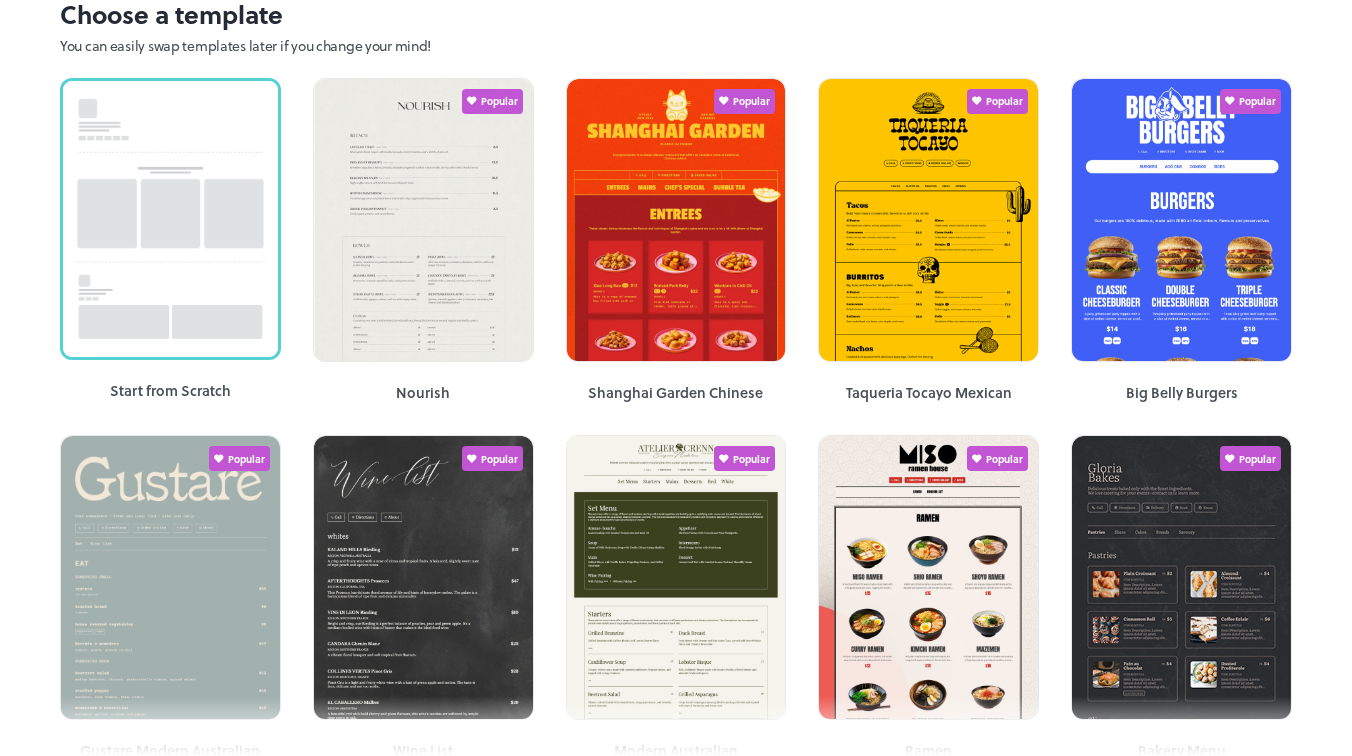 scroll, scrollTop: 0, scrollLeft: 0, axis: both 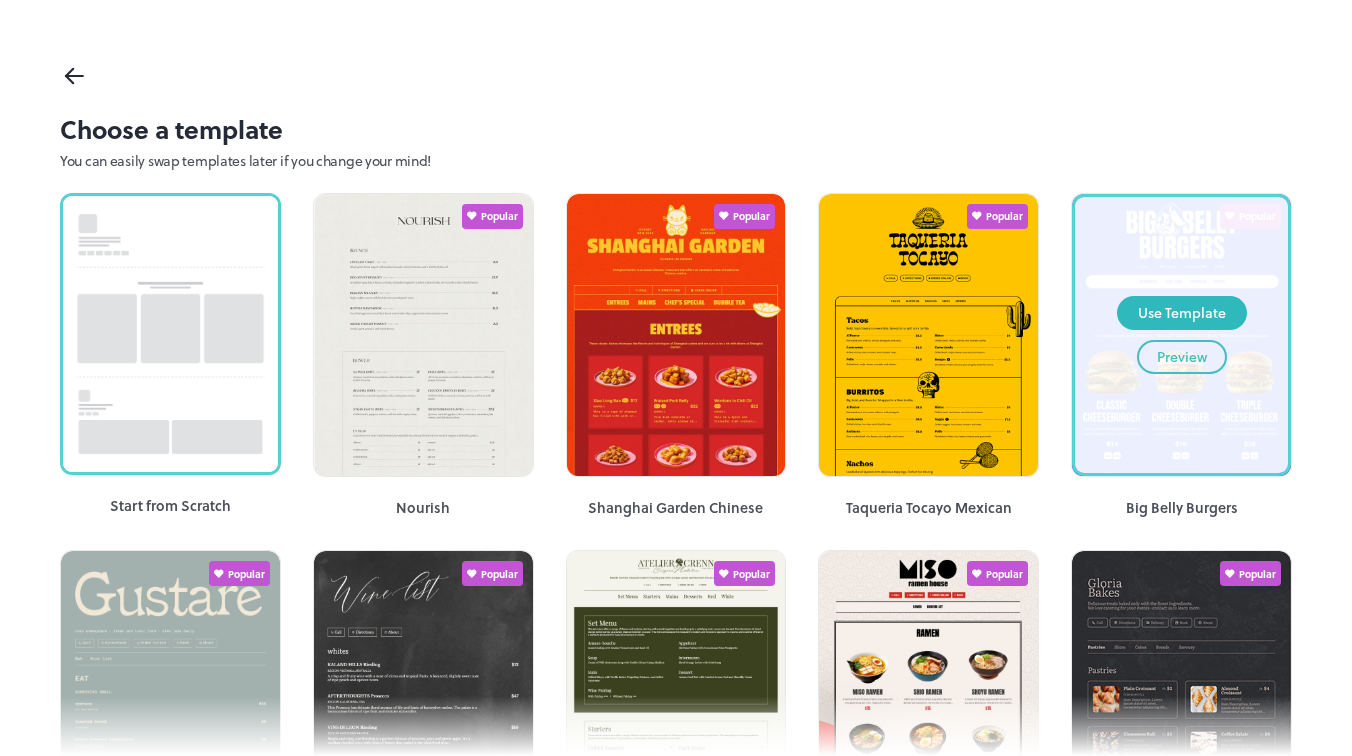 click on "Preview" at bounding box center (1182, 357) 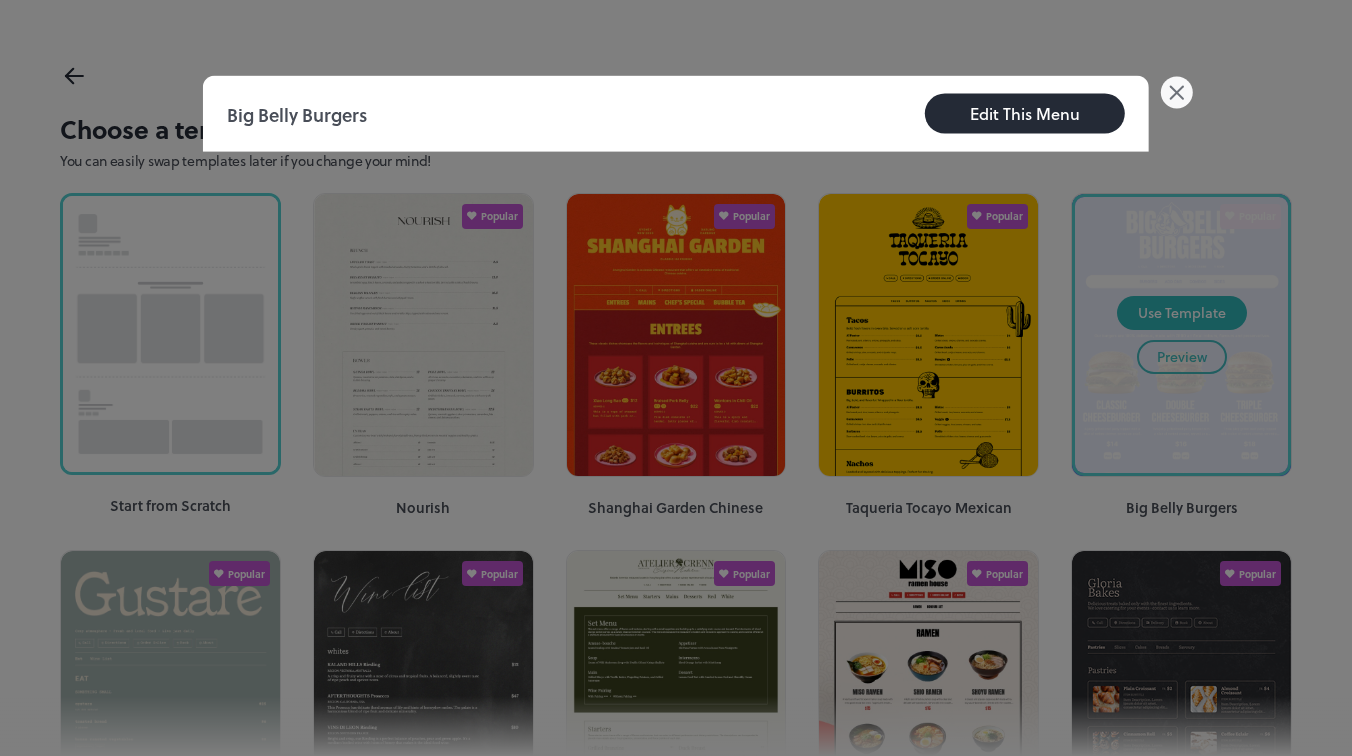 click 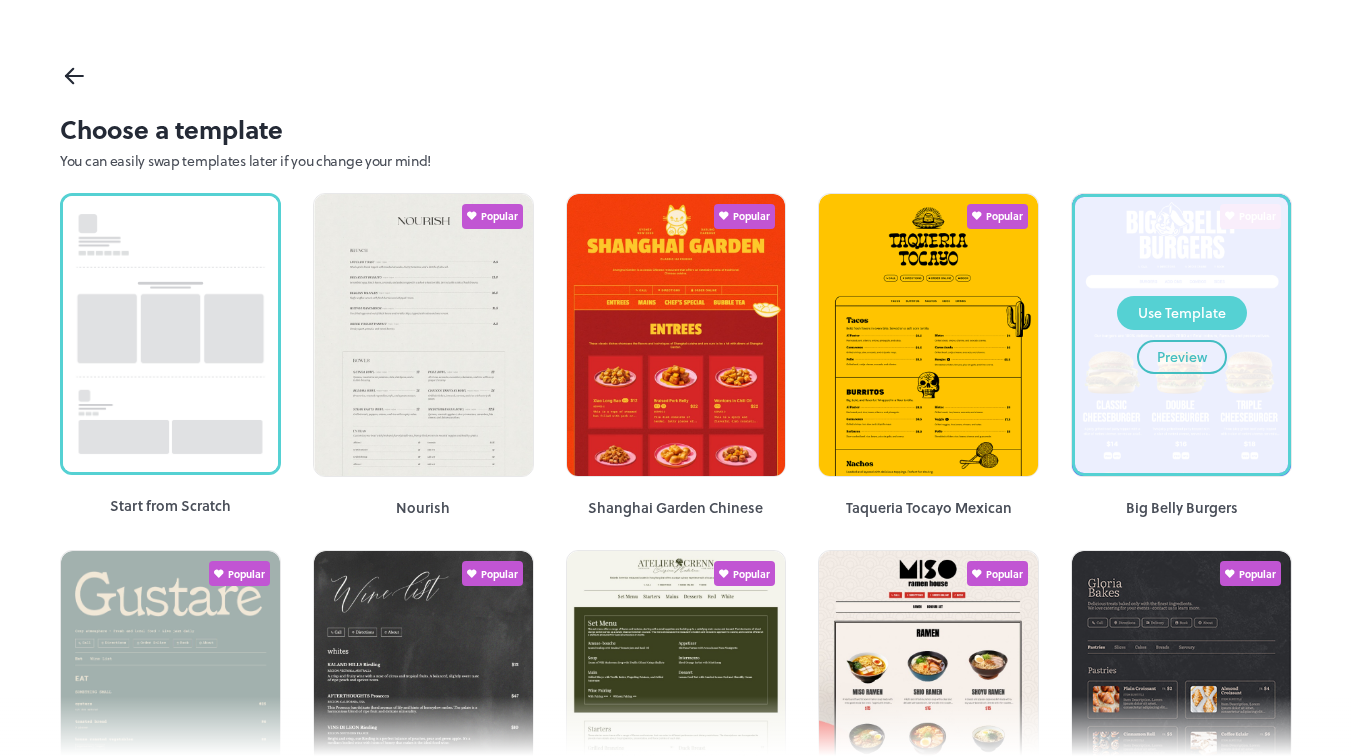click on "Use Template" at bounding box center (1182, 313) 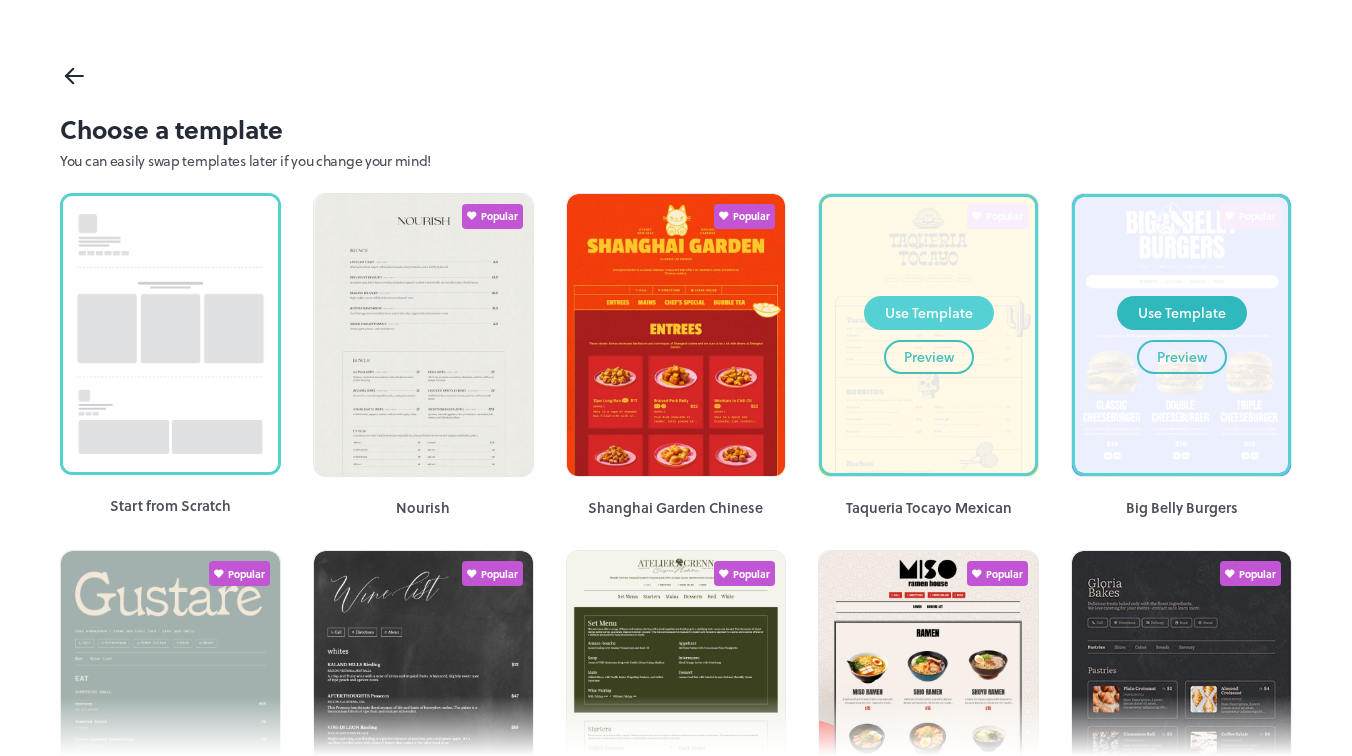 click on "Use Template" at bounding box center (929, 313) 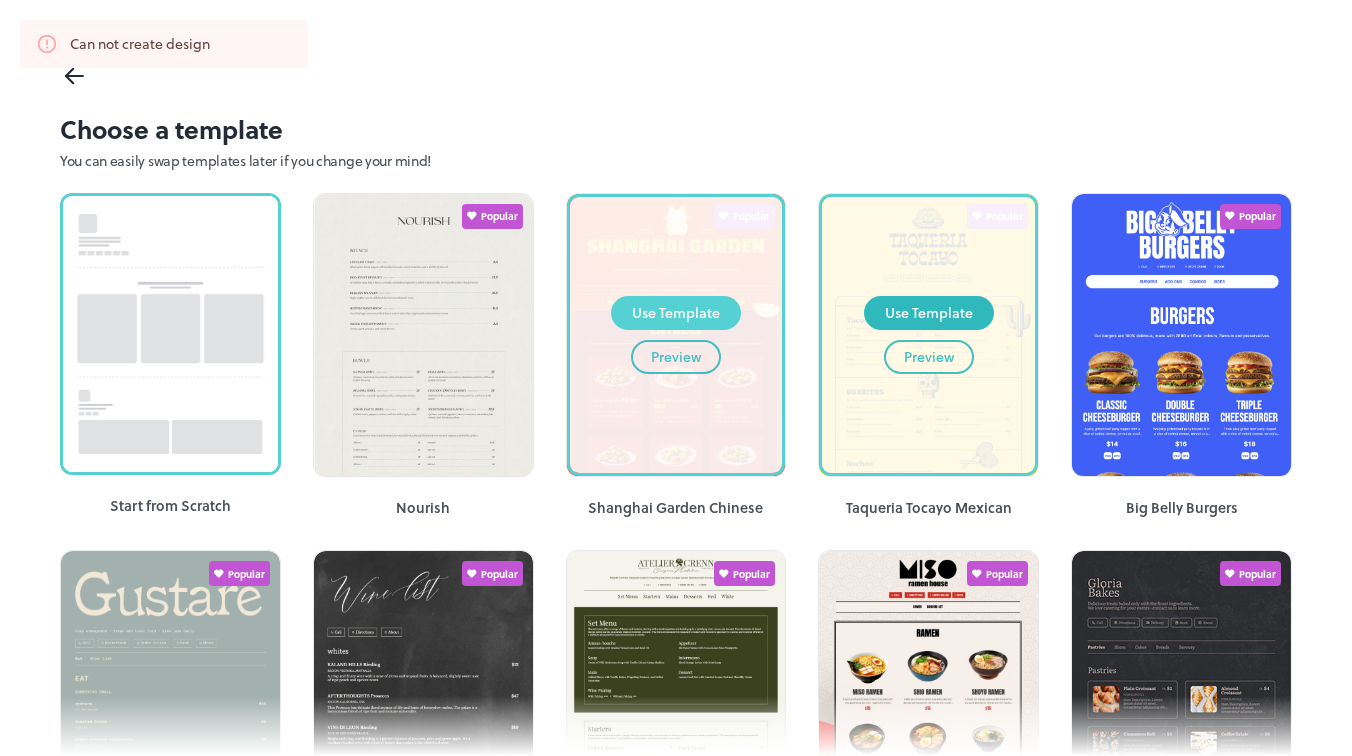 click on "Use Template" at bounding box center [676, 313] 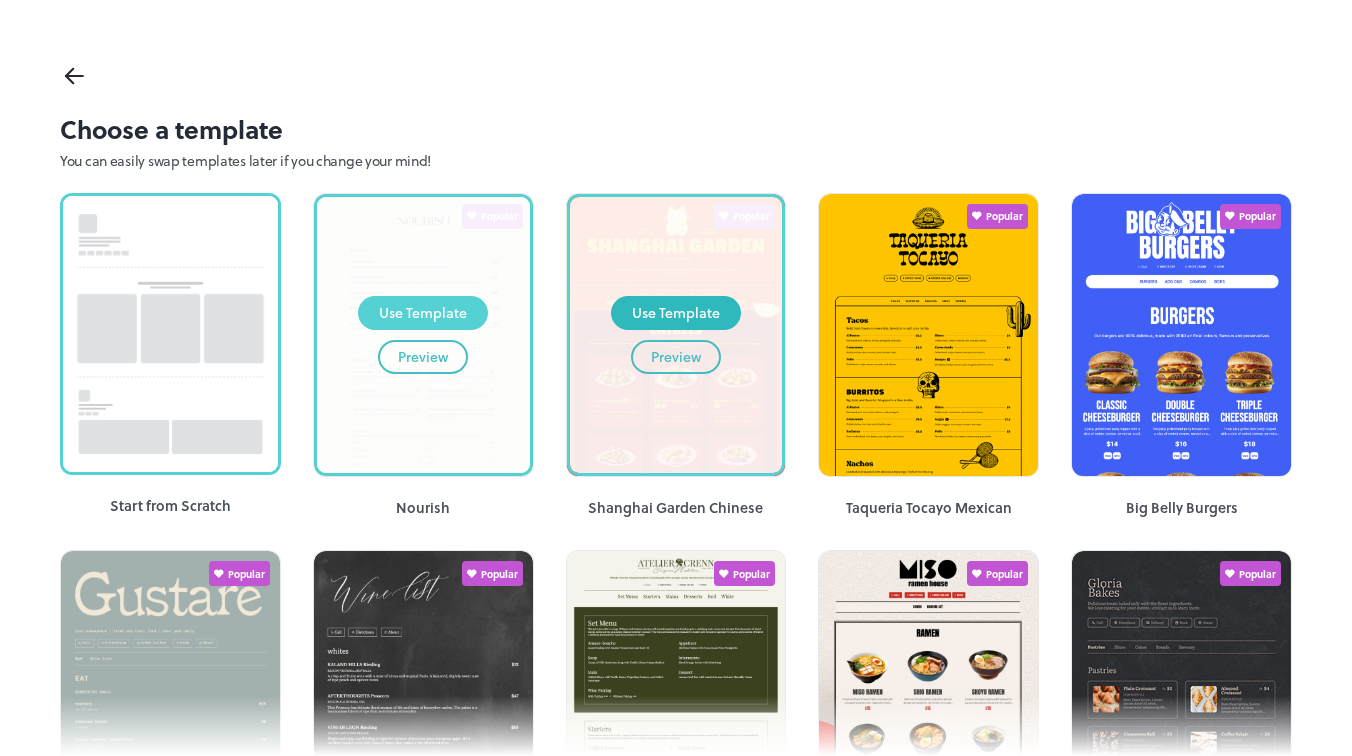 click on "Use Template" at bounding box center [423, 313] 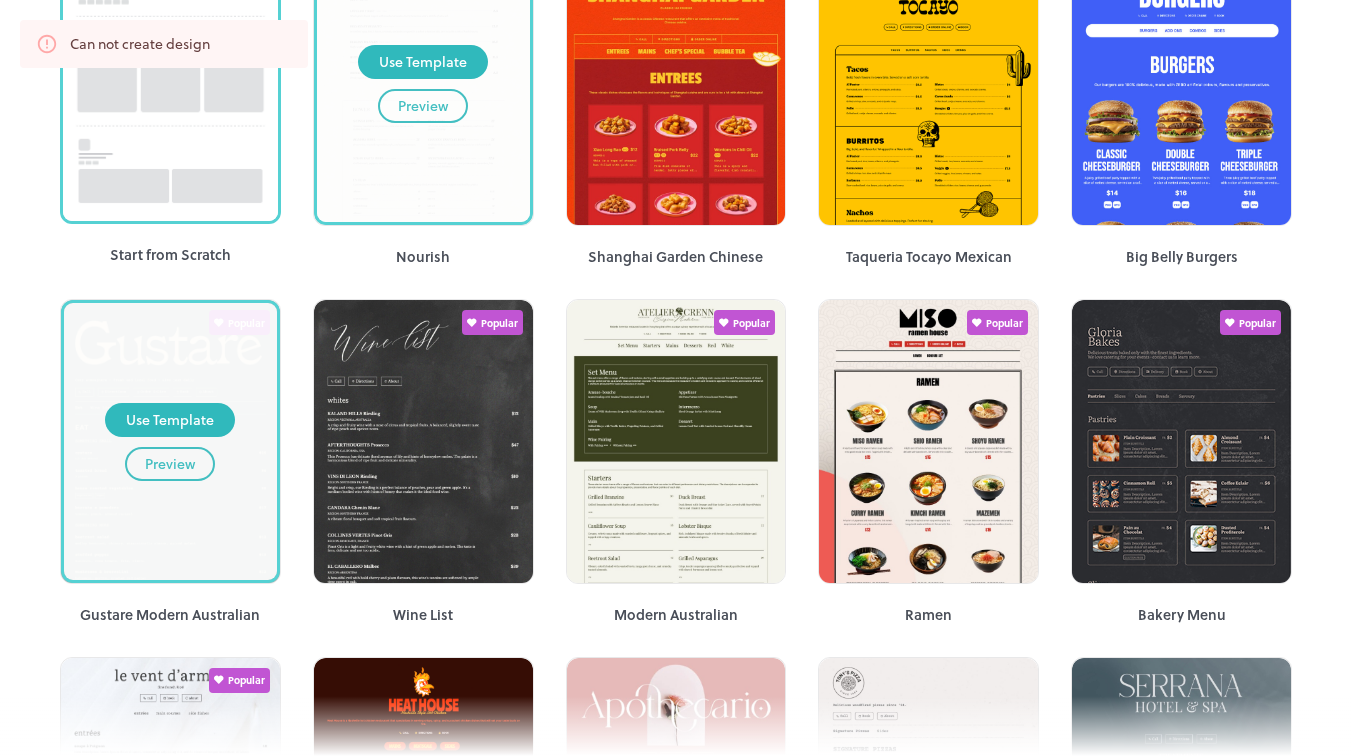 scroll, scrollTop: 269, scrollLeft: 0, axis: vertical 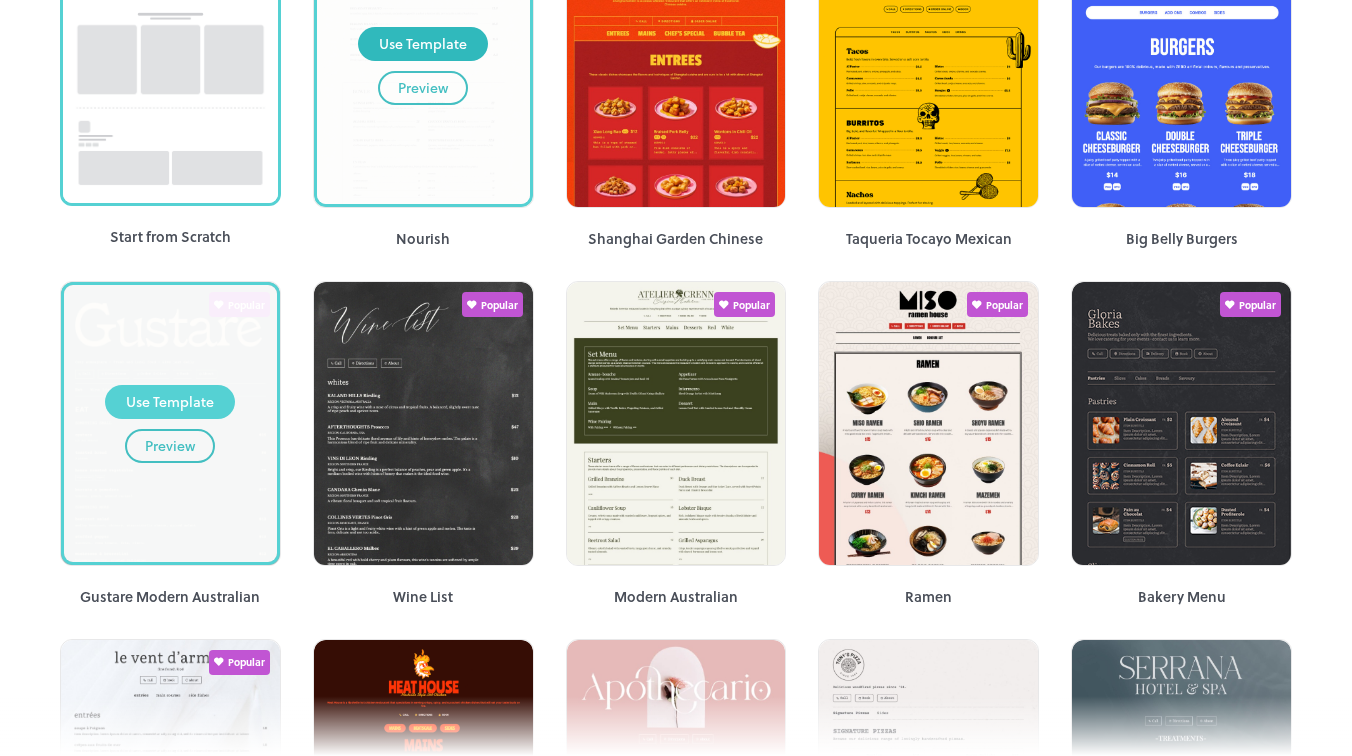 click on "Use Template" at bounding box center (170, 402) 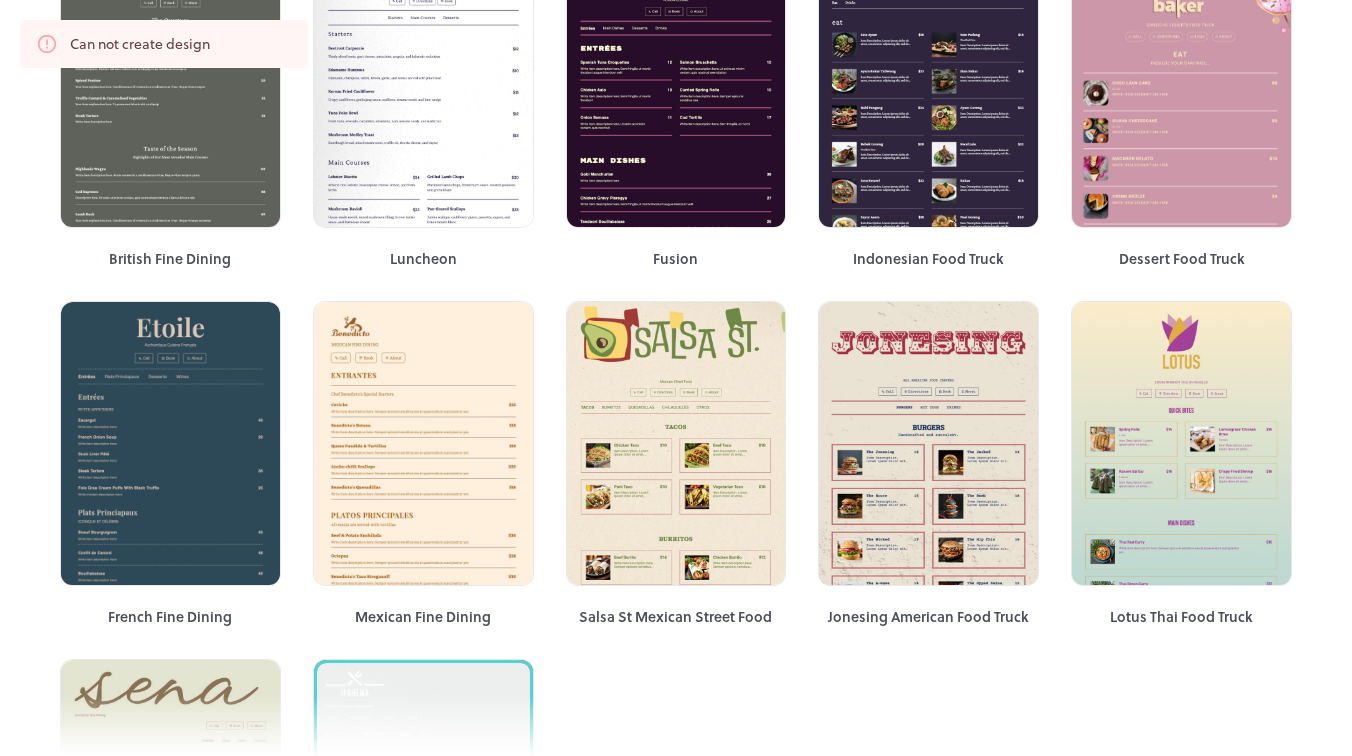 scroll, scrollTop: 3963, scrollLeft: 0, axis: vertical 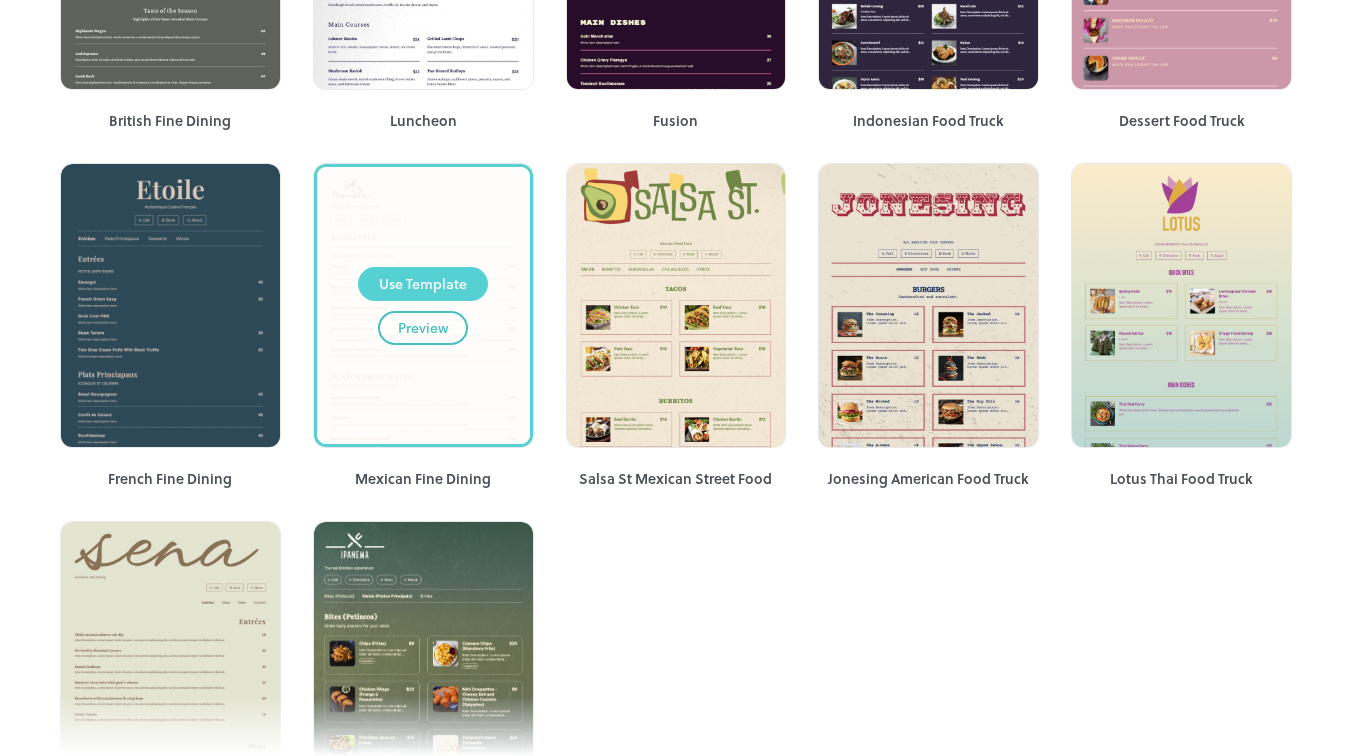 click on "Use Template" at bounding box center [423, 284] 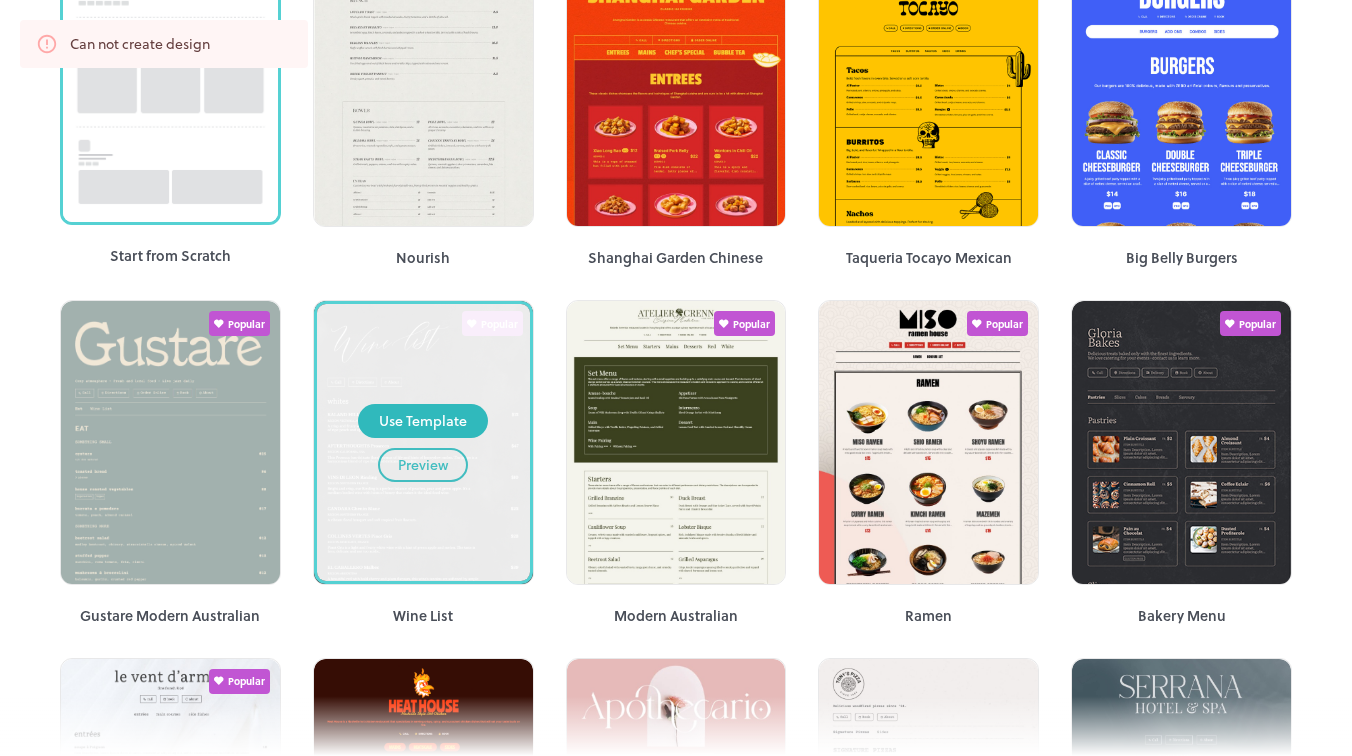 scroll, scrollTop: 0, scrollLeft: 0, axis: both 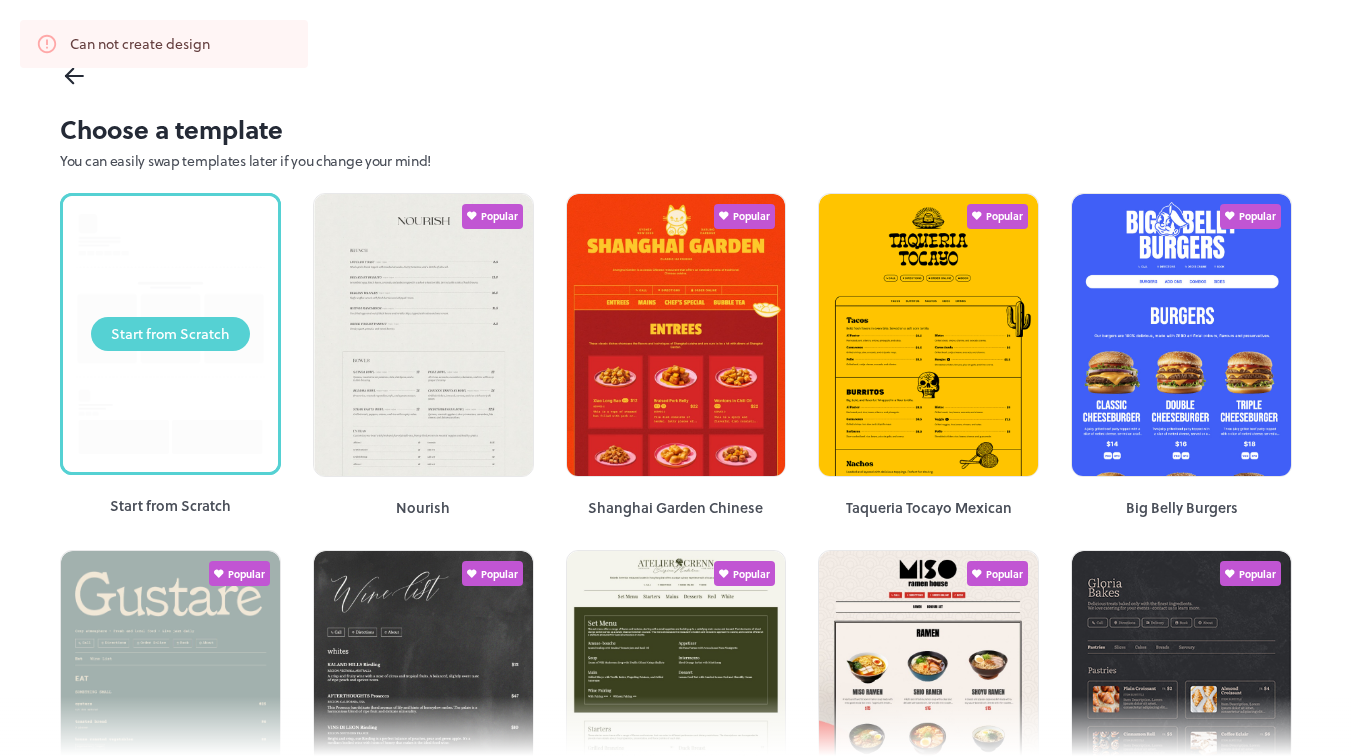 click on "Start from Scratch" at bounding box center [170, 334] 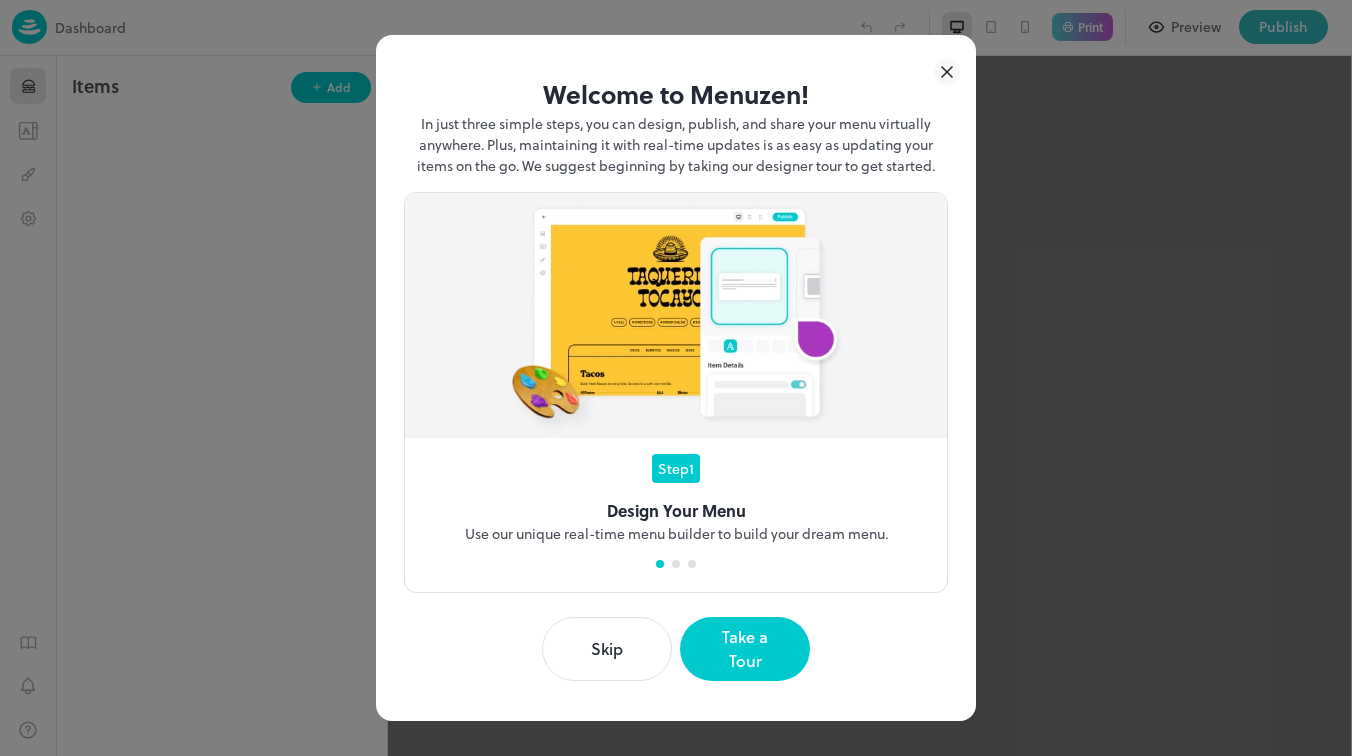 scroll, scrollTop: 0, scrollLeft: 0, axis: both 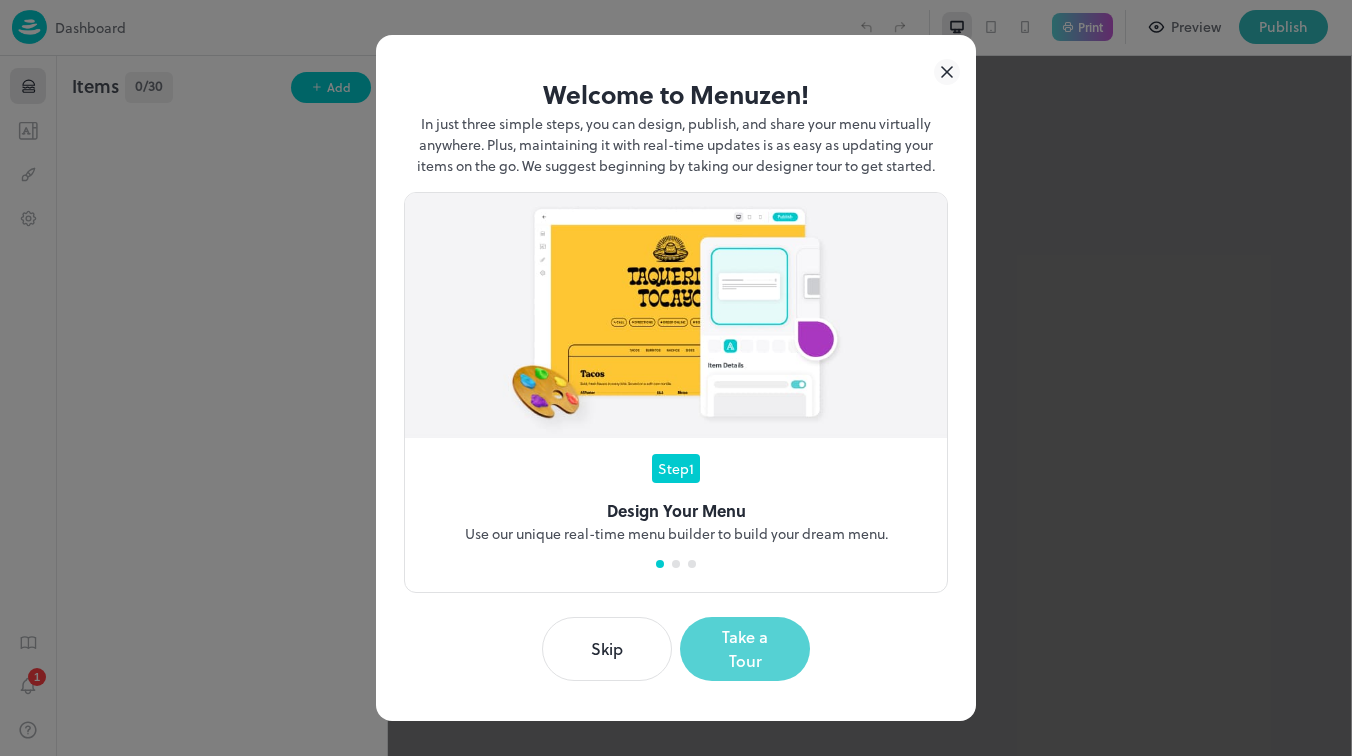 click on "Take a Tour" at bounding box center (745, 649) 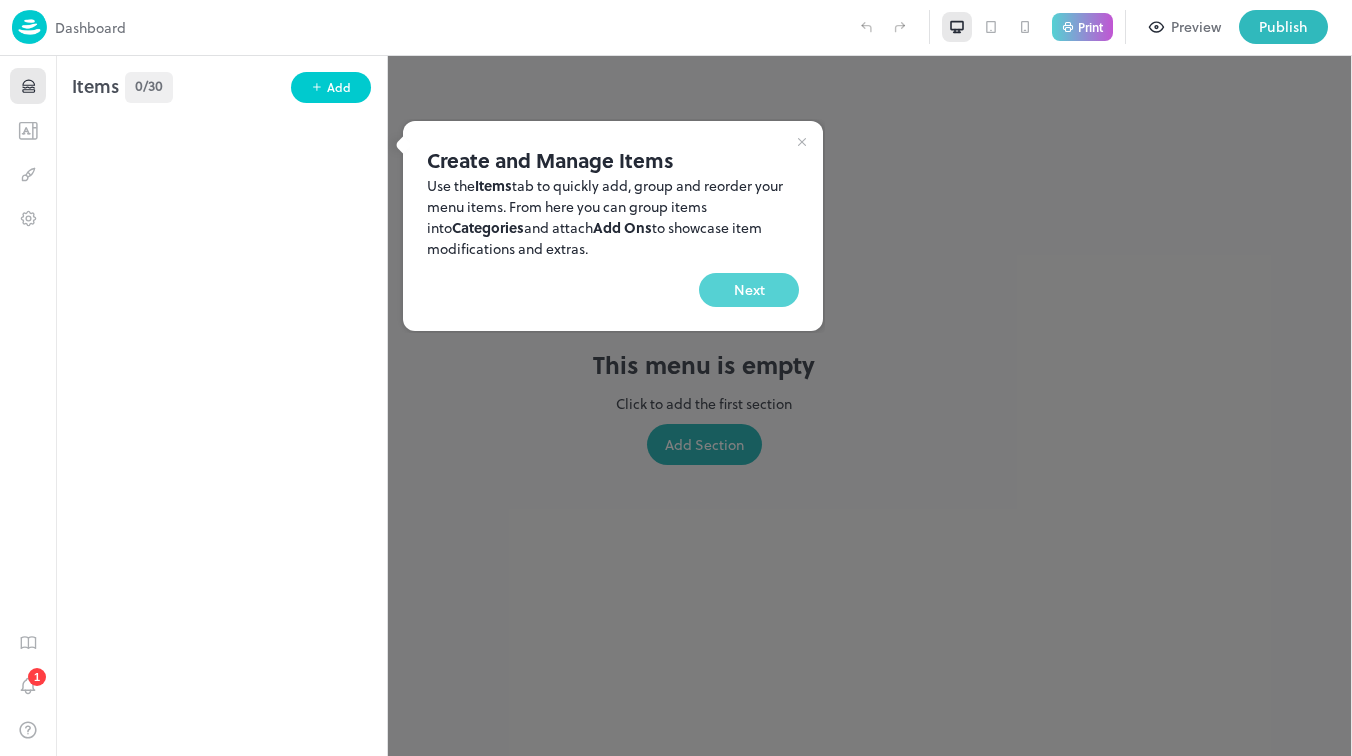click on "Next" at bounding box center [749, 290] 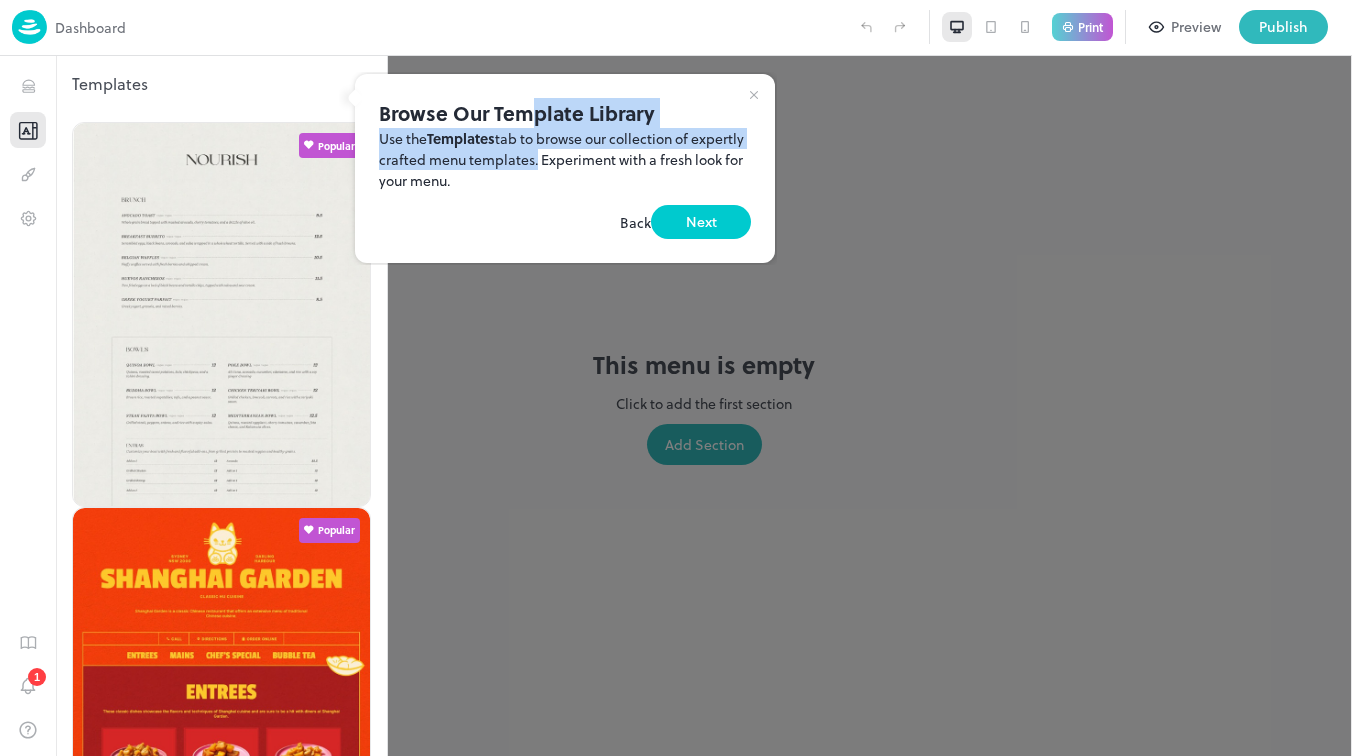 drag, startPoint x: 527, startPoint y: 126, endPoint x: 608, endPoint y: 168, distance: 91.24144 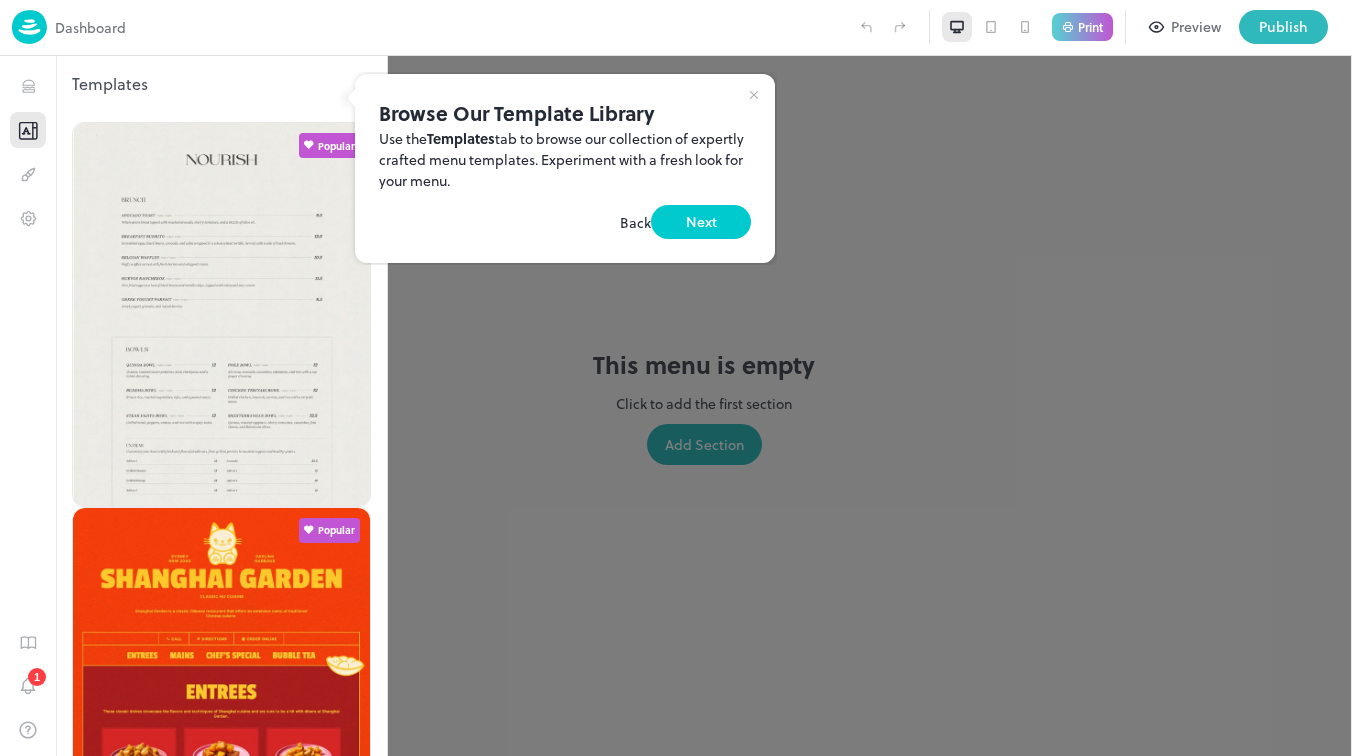 click on "Use the  Templates  tab to browse our collection of expertly crafted menu templates. Experiment with a fresh look for your menu." at bounding box center [565, 159] 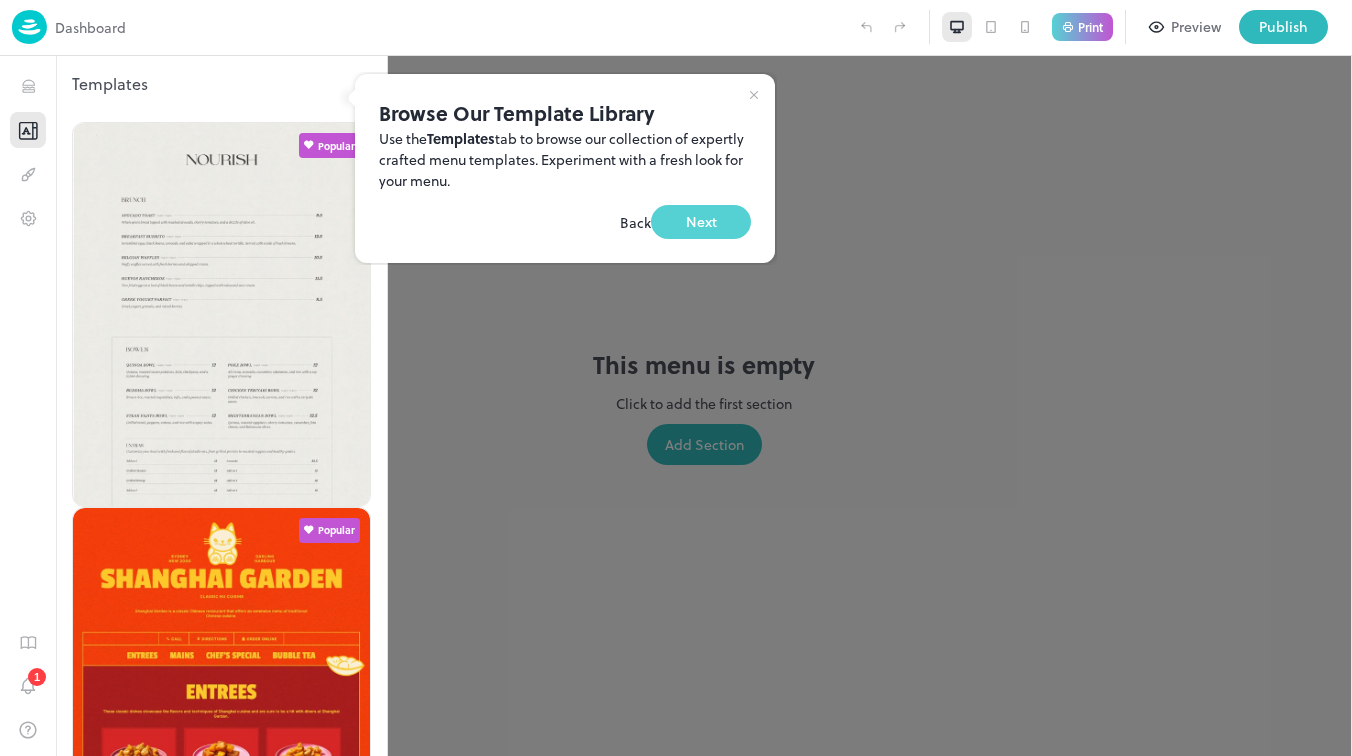 click on "Next" at bounding box center [701, 222] 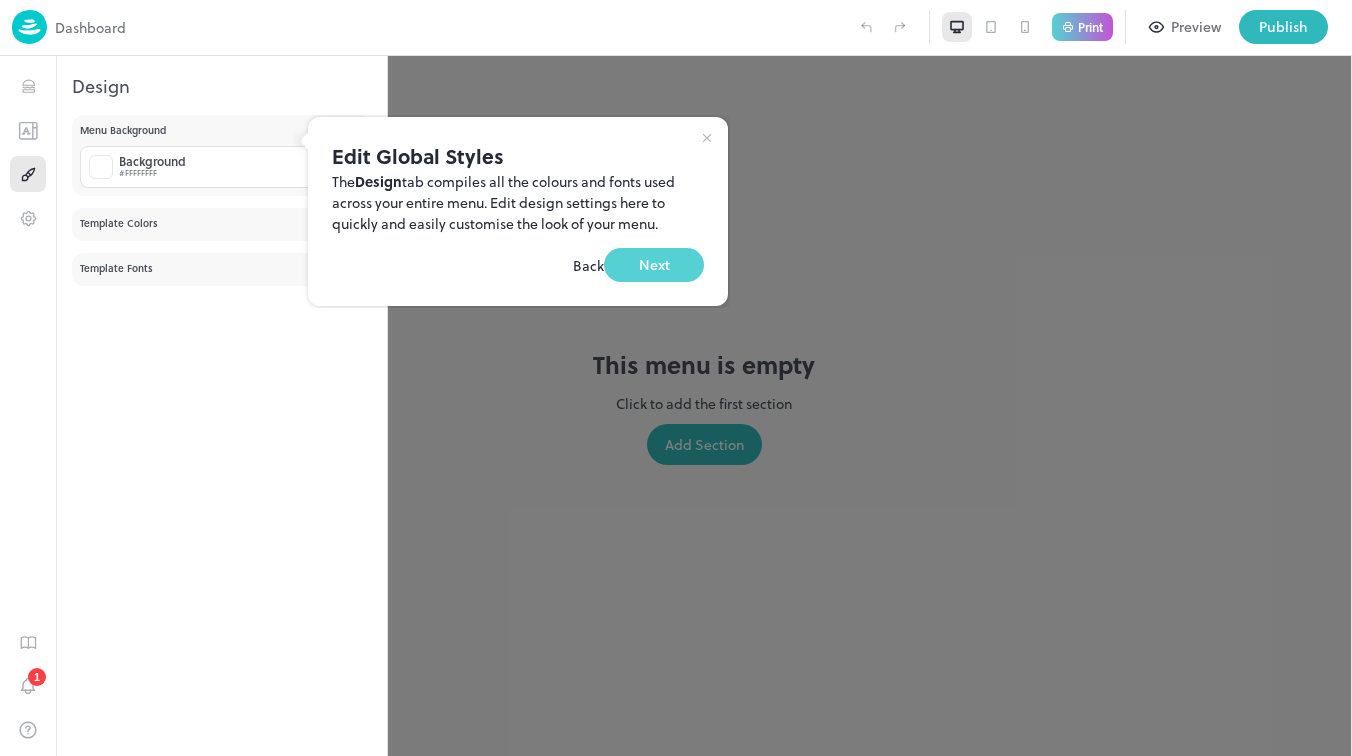 click on "Next" at bounding box center [654, 265] 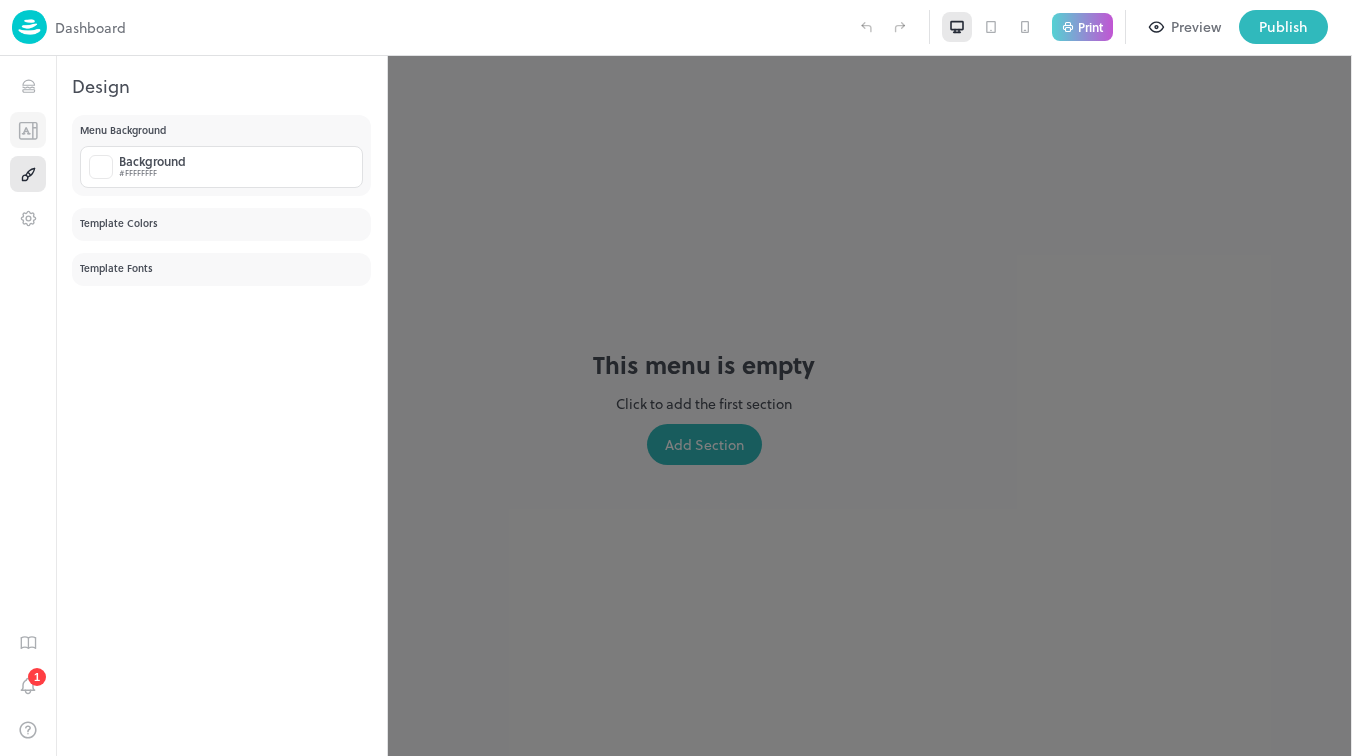 click 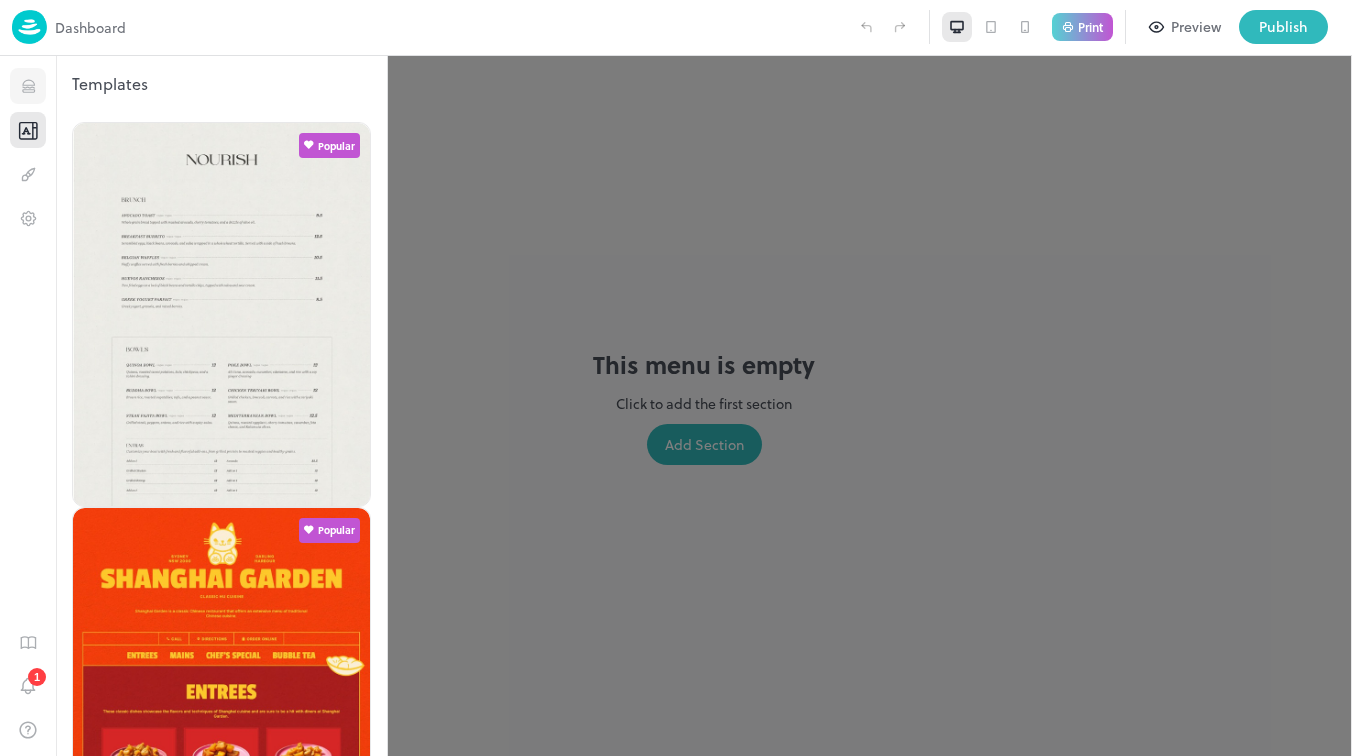 click 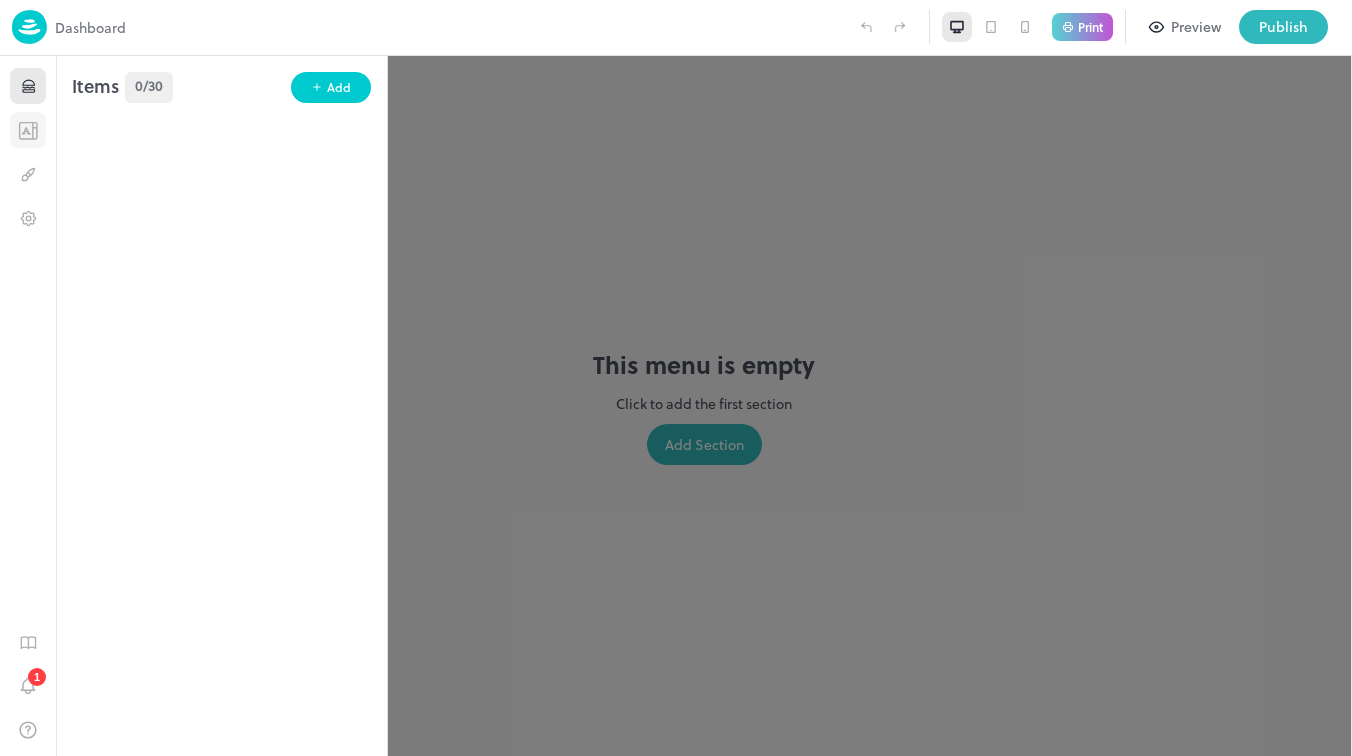 click 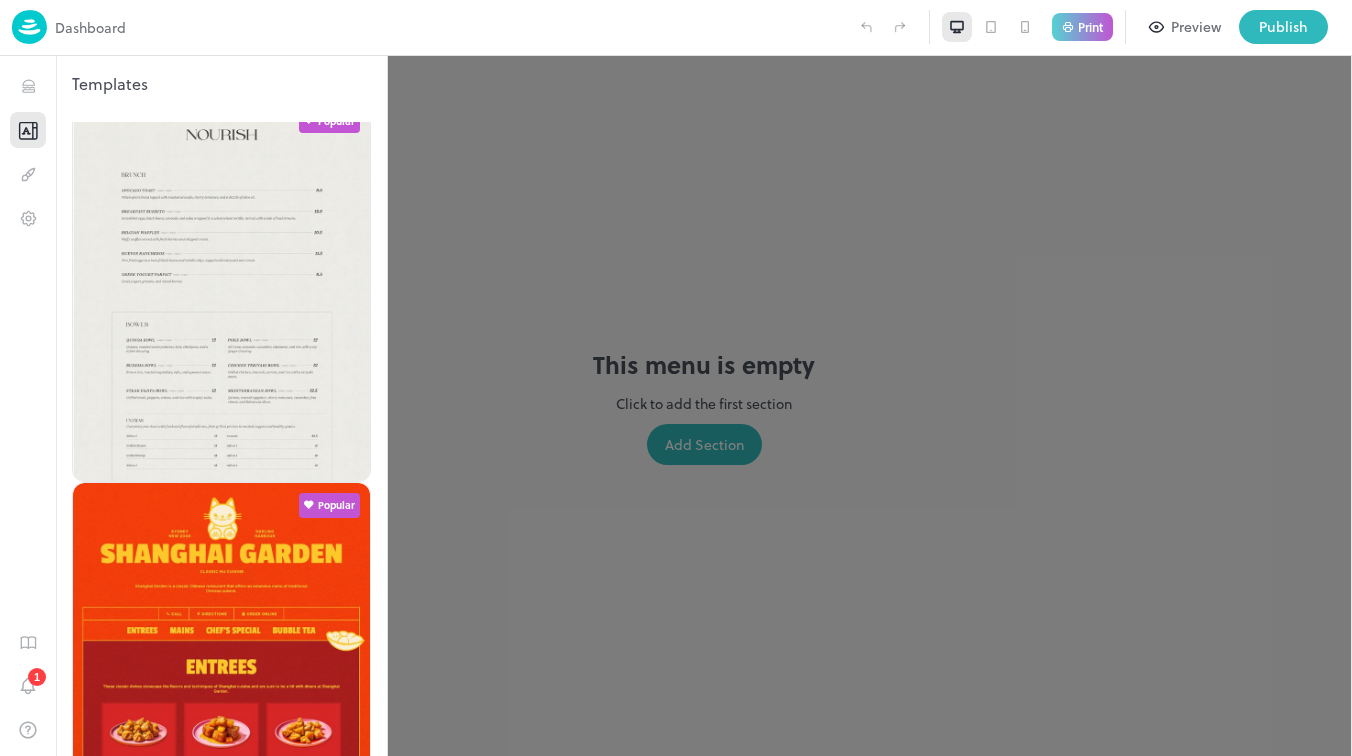 scroll, scrollTop: 0, scrollLeft: 0, axis: both 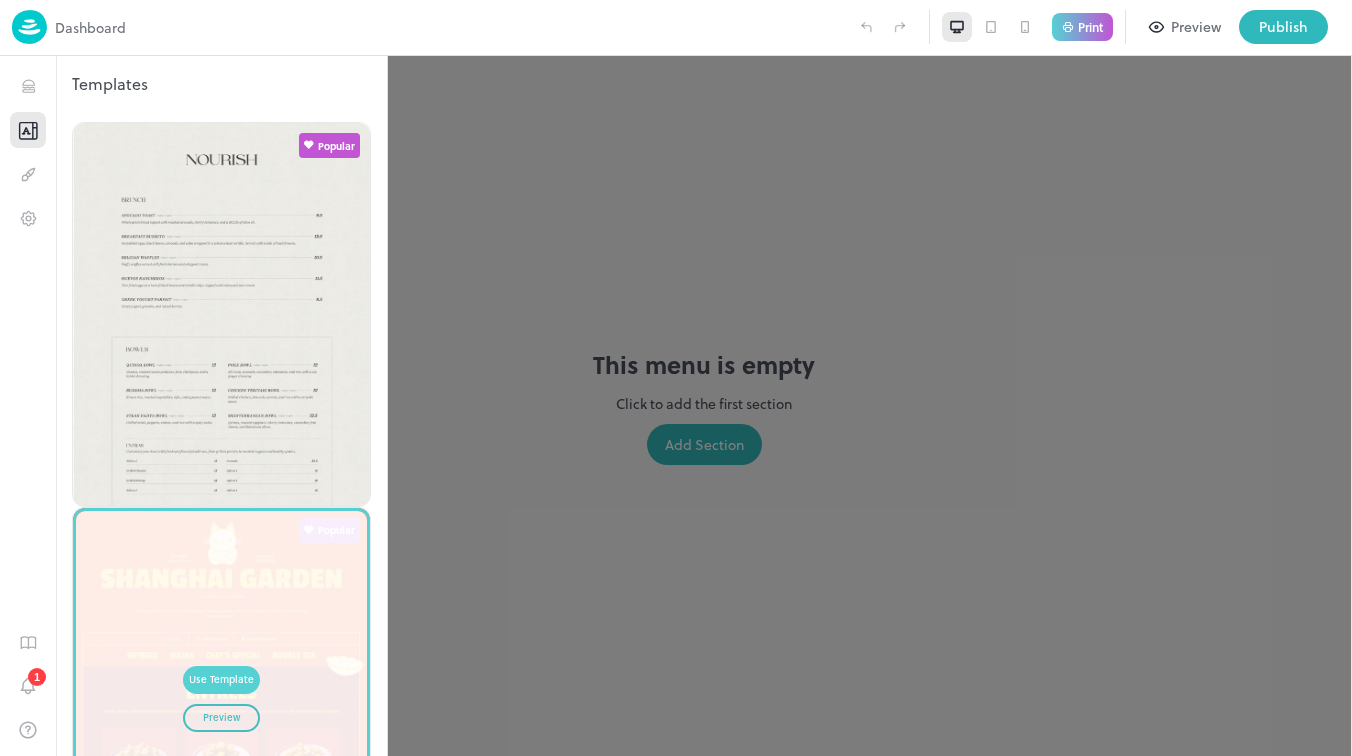 click on "Use Template" at bounding box center (221, 680) 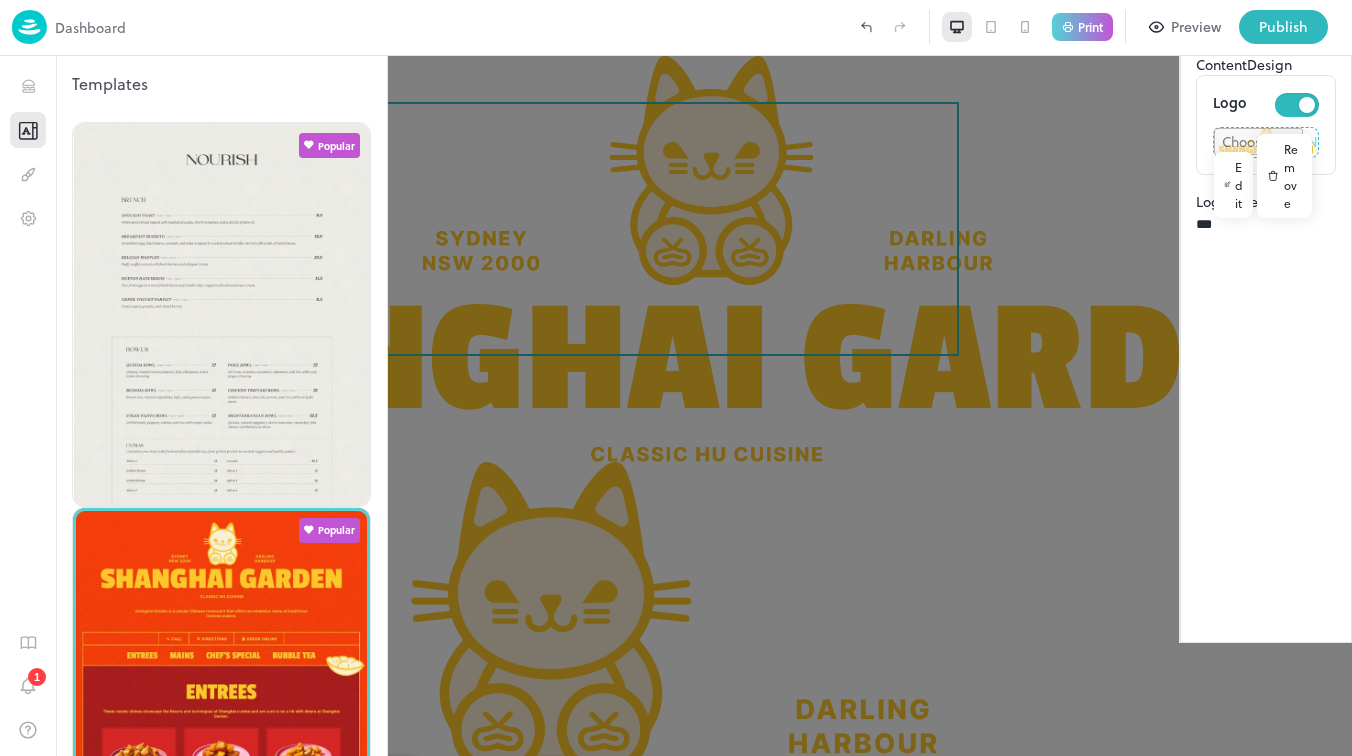 click on "Done" at bounding box center [346, 883] 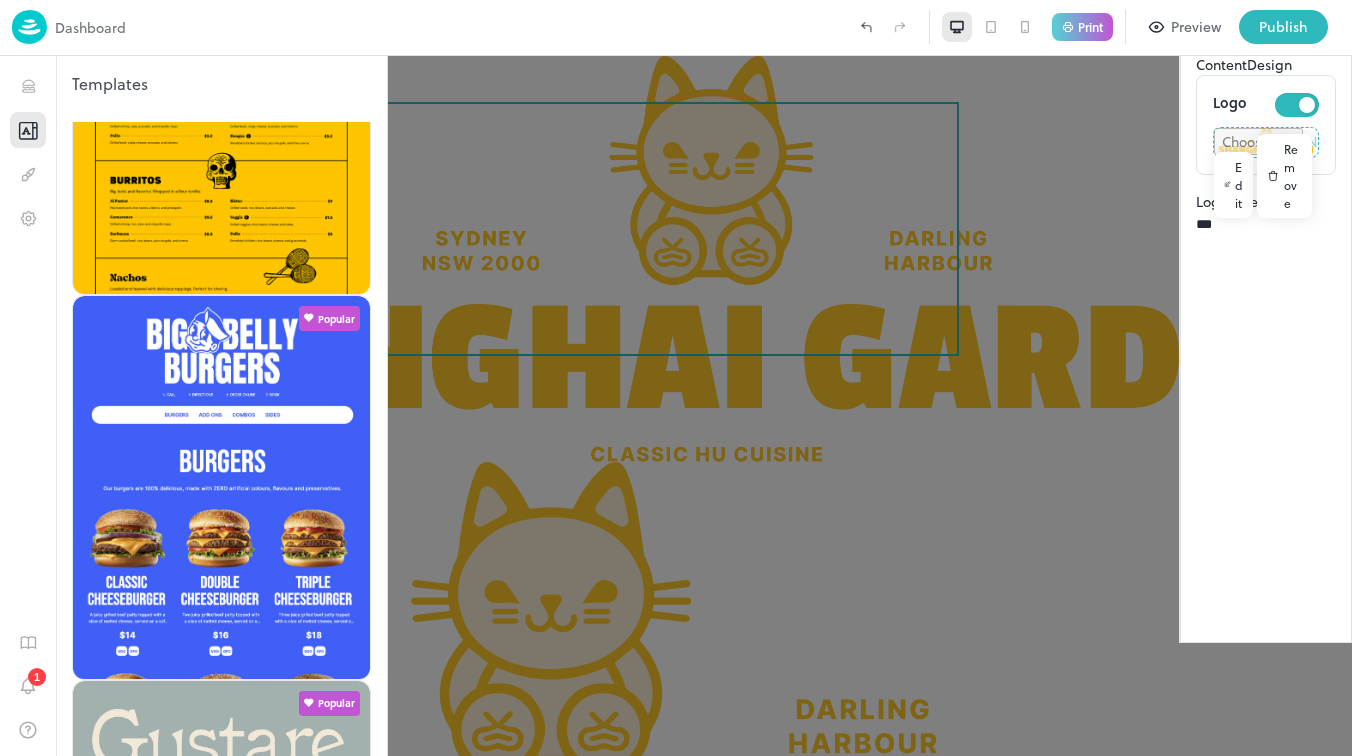 scroll, scrollTop: 0, scrollLeft: 0, axis: both 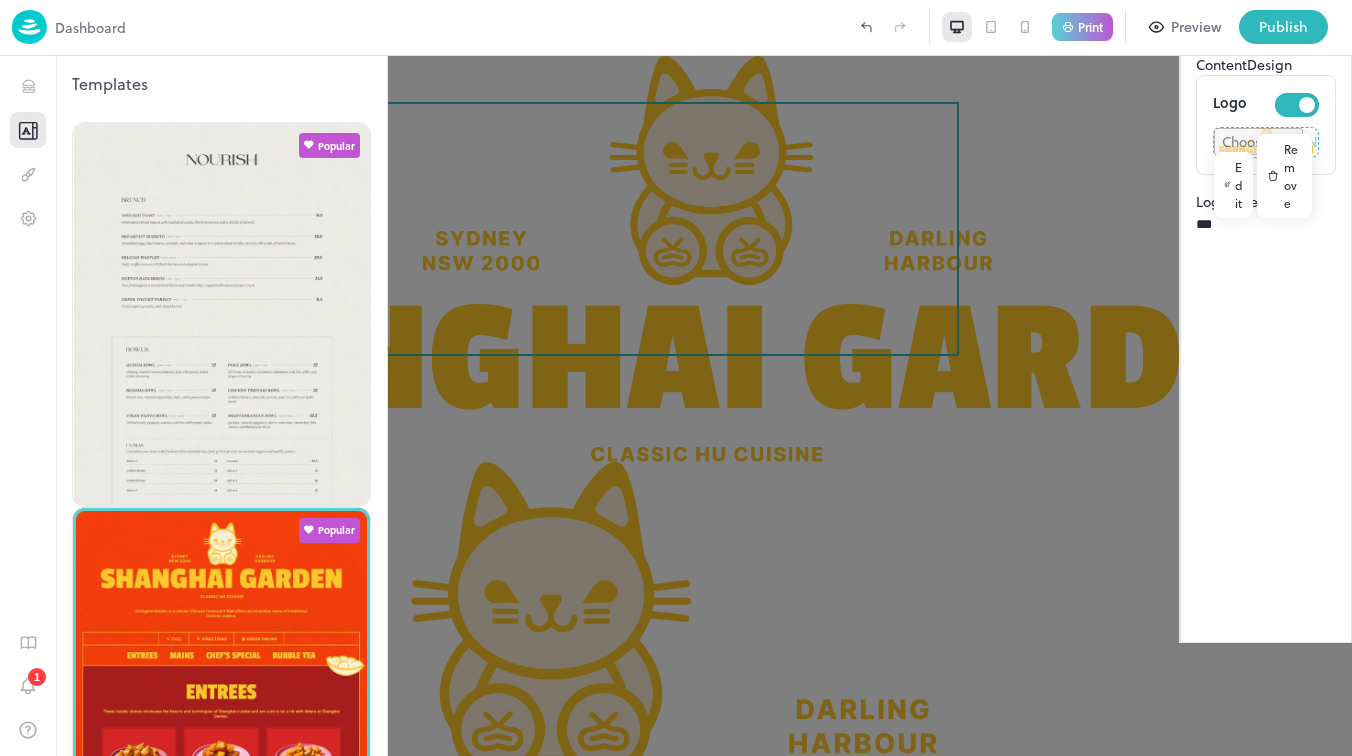 click on "Use Template" at bounding box center (221, 1450) 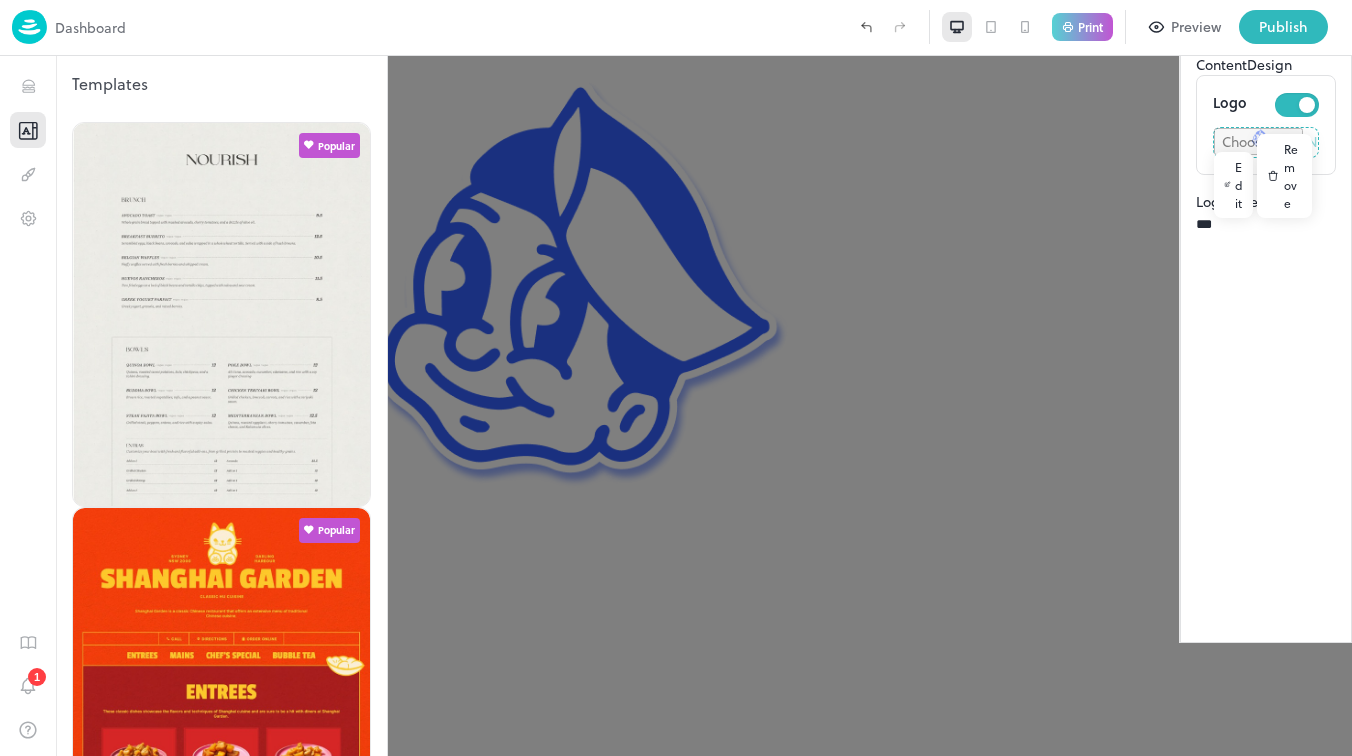 click at bounding box center (676, 378) 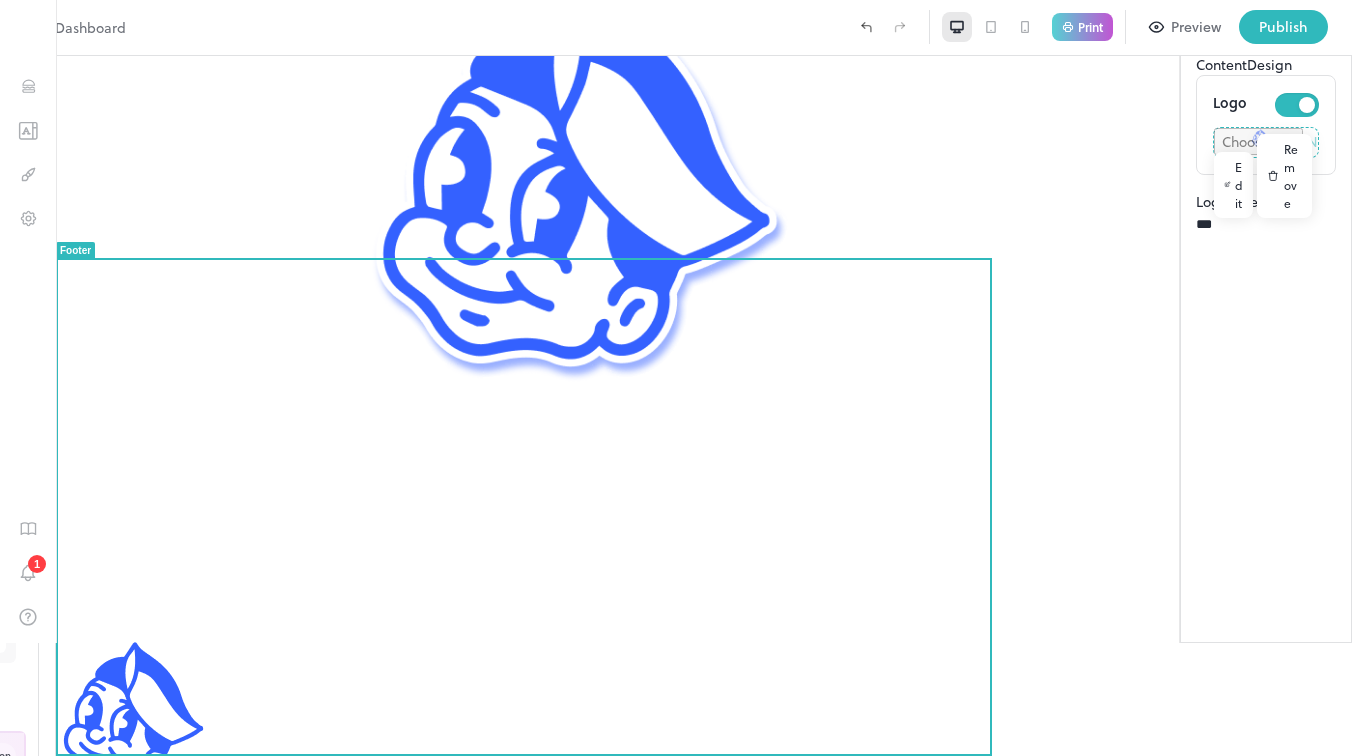 scroll, scrollTop: 0, scrollLeft: 0, axis: both 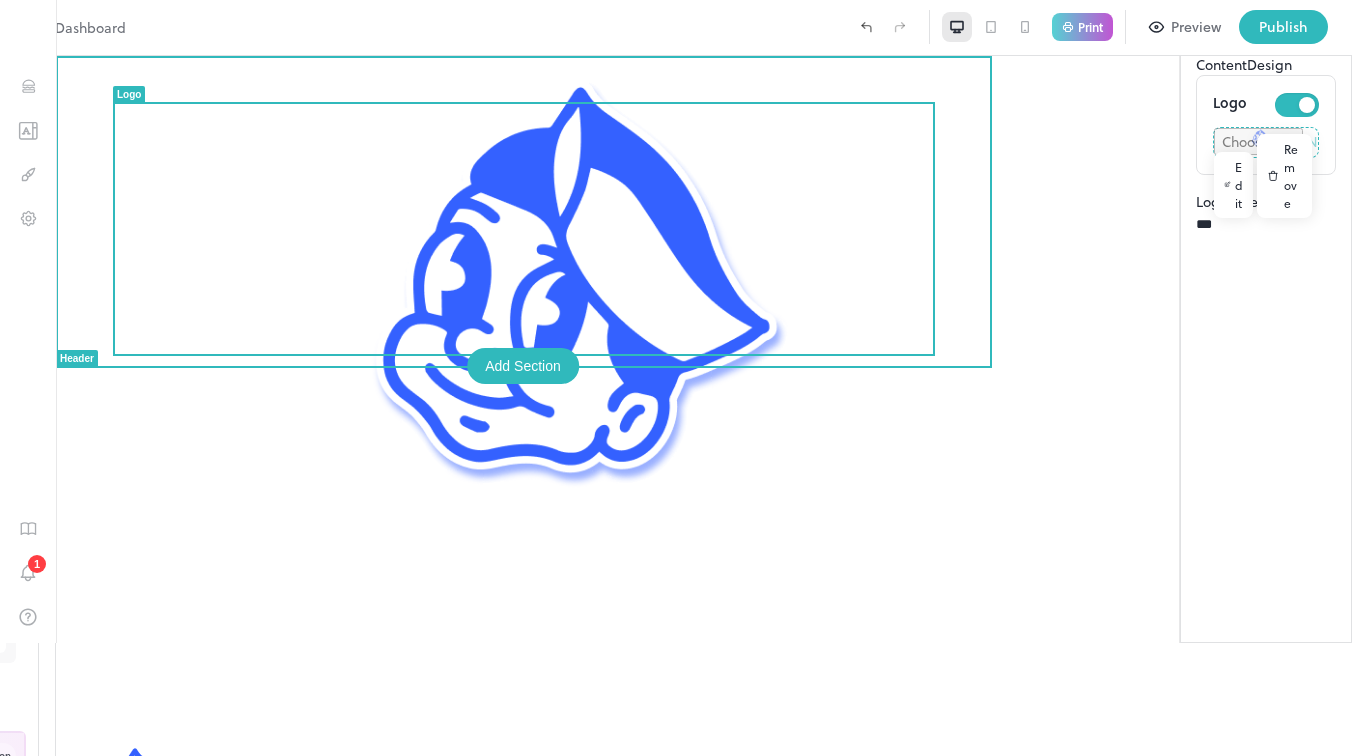 click at bounding box center (704, 396) 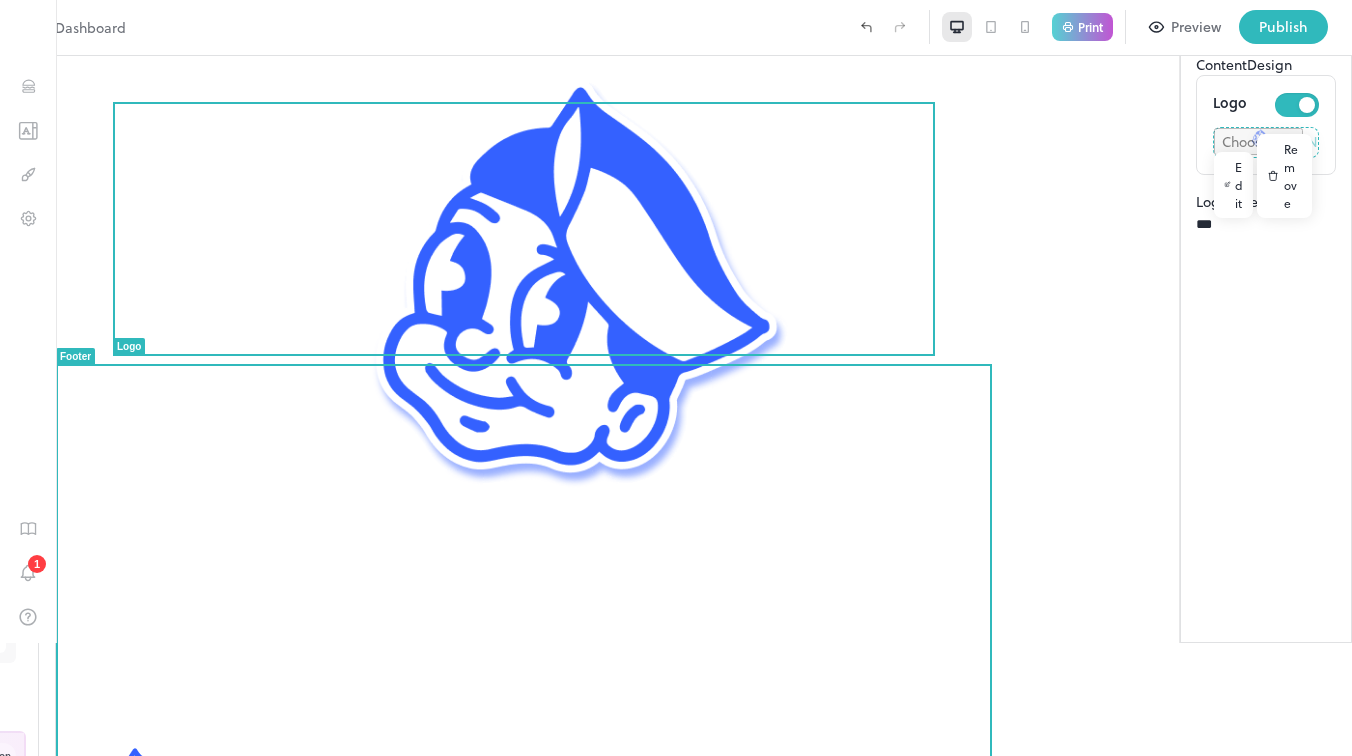 scroll, scrollTop: 106, scrollLeft: 0, axis: vertical 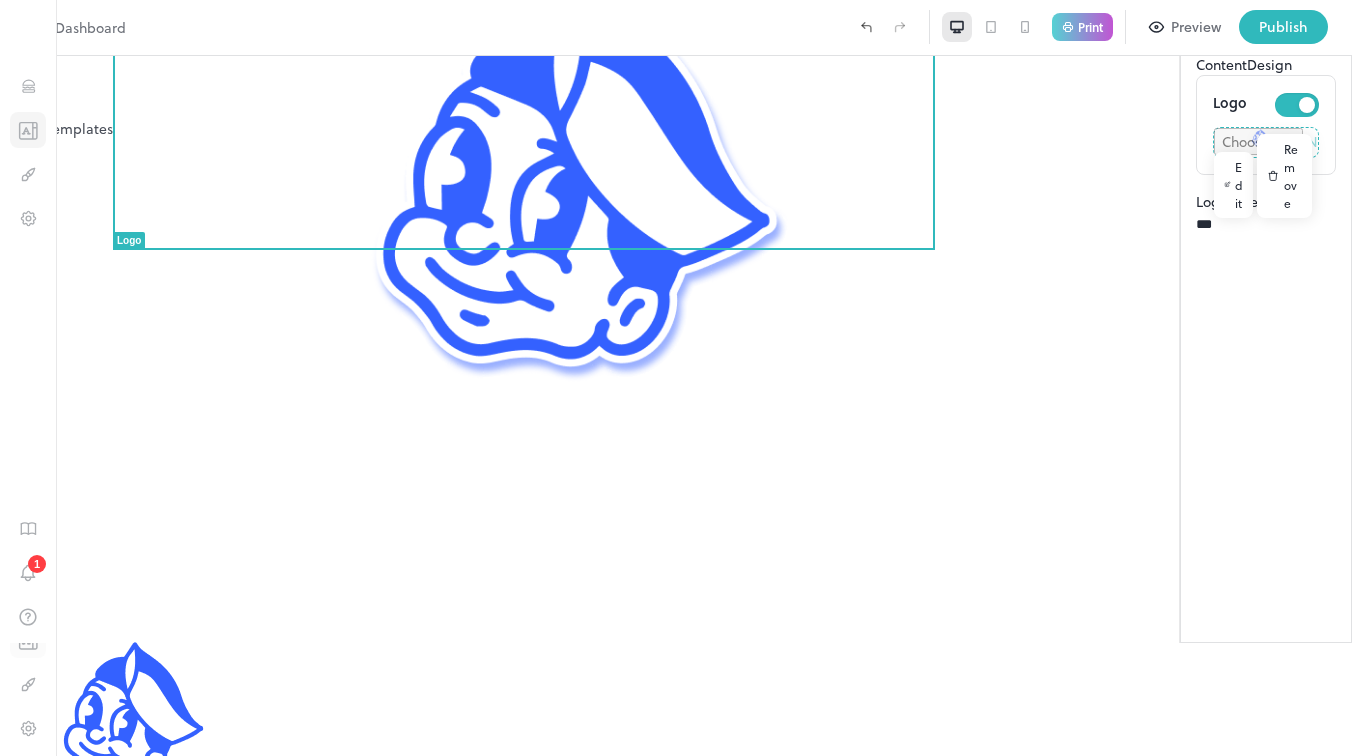 click 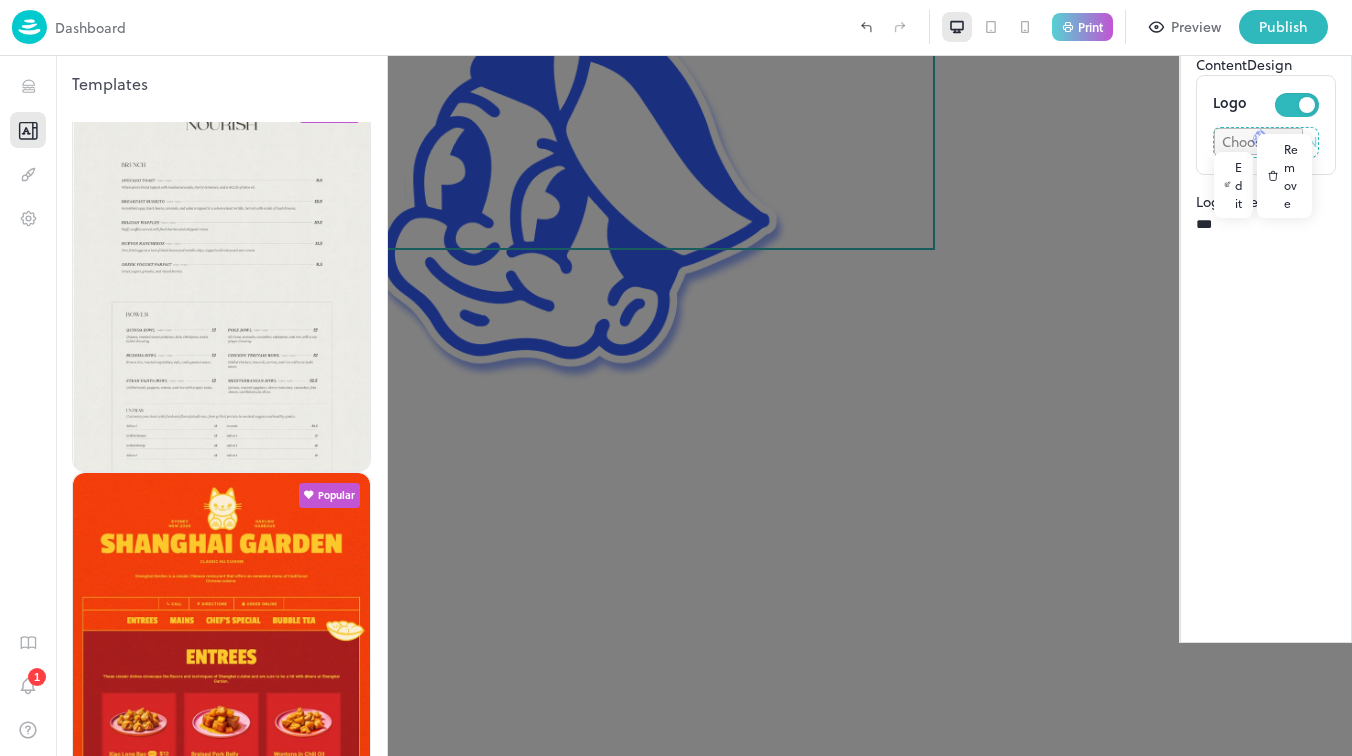 scroll, scrollTop: 37, scrollLeft: 0, axis: vertical 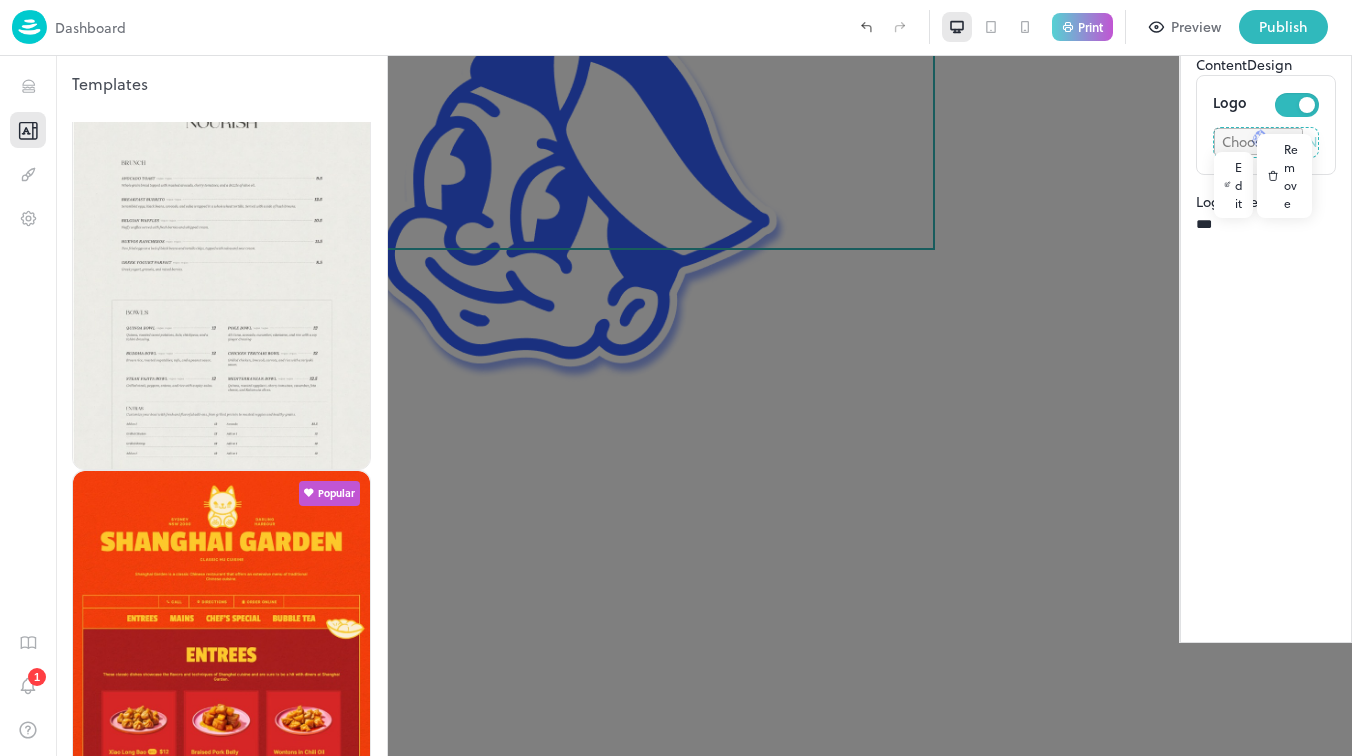 click at bounding box center [221, 1431] 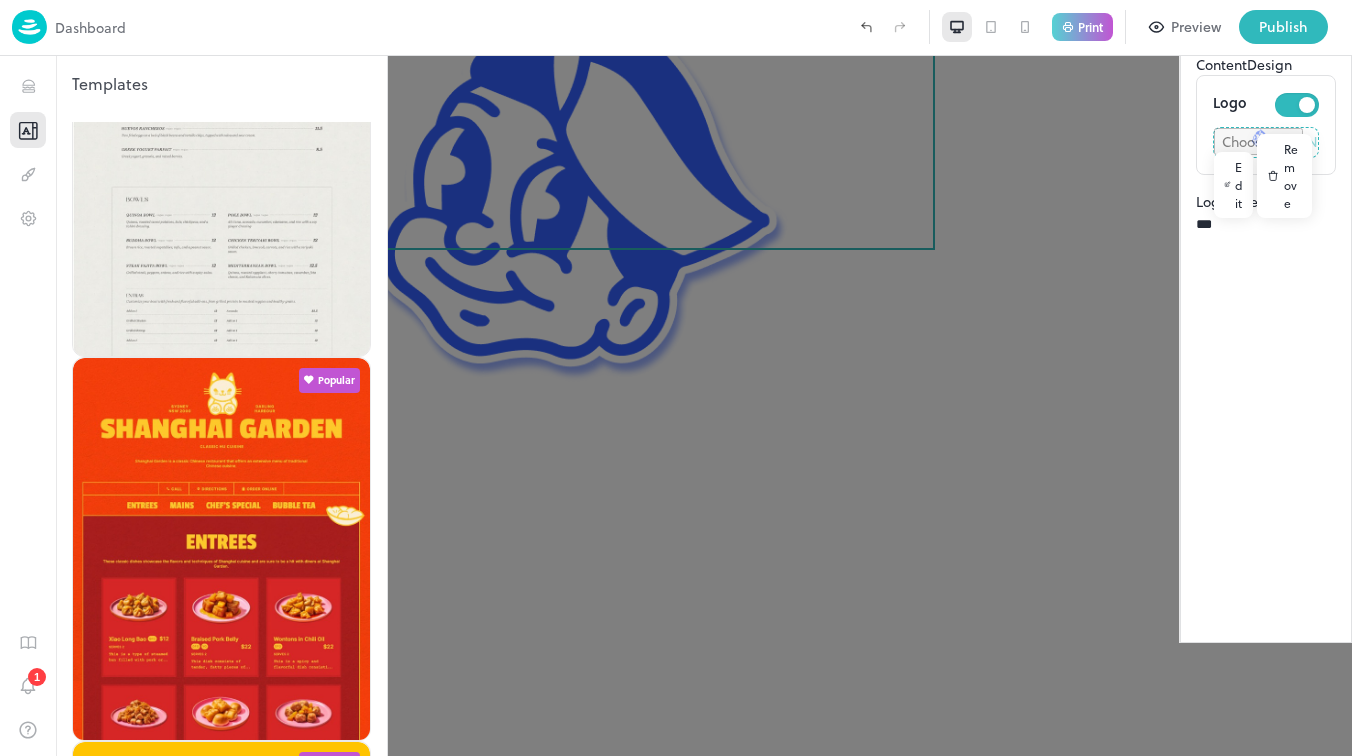 scroll, scrollTop: 155, scrollLeft: 0, axis: vertical 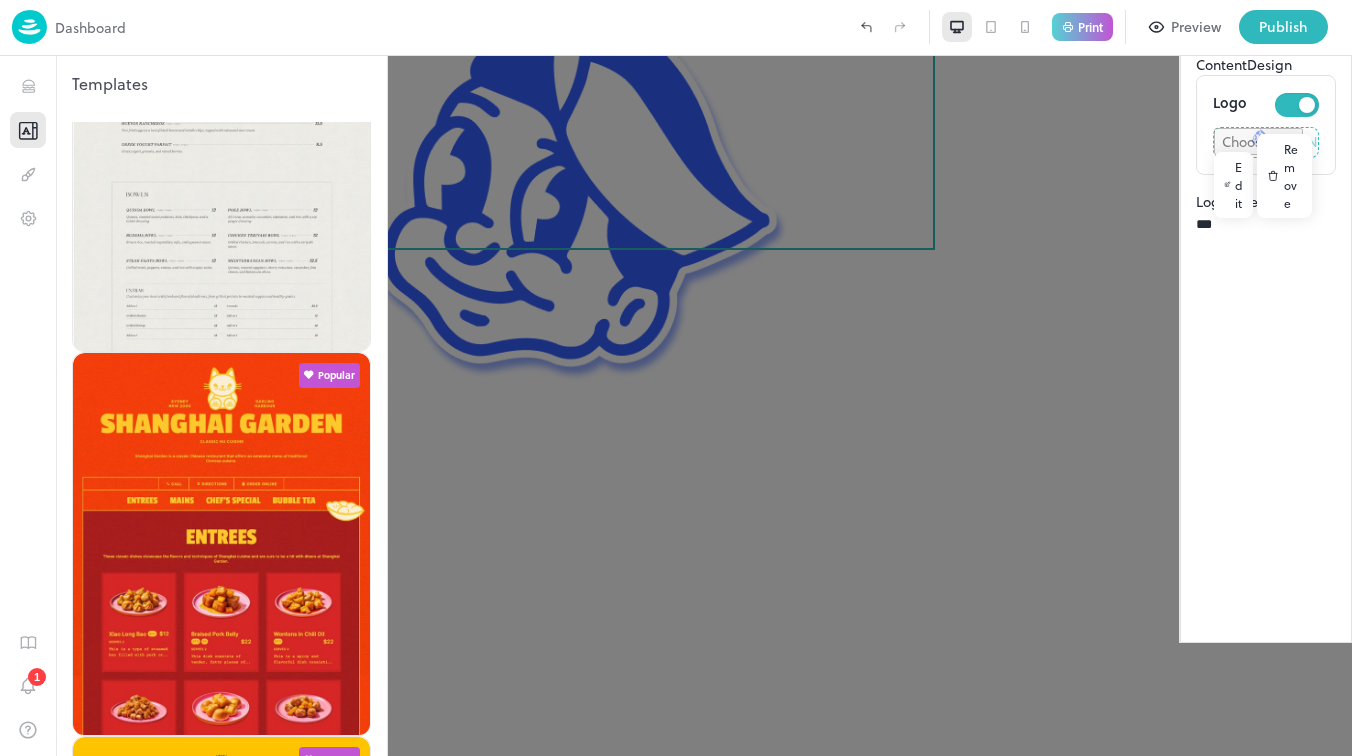 click on "Use Template" at bounding box center [221, 2834] 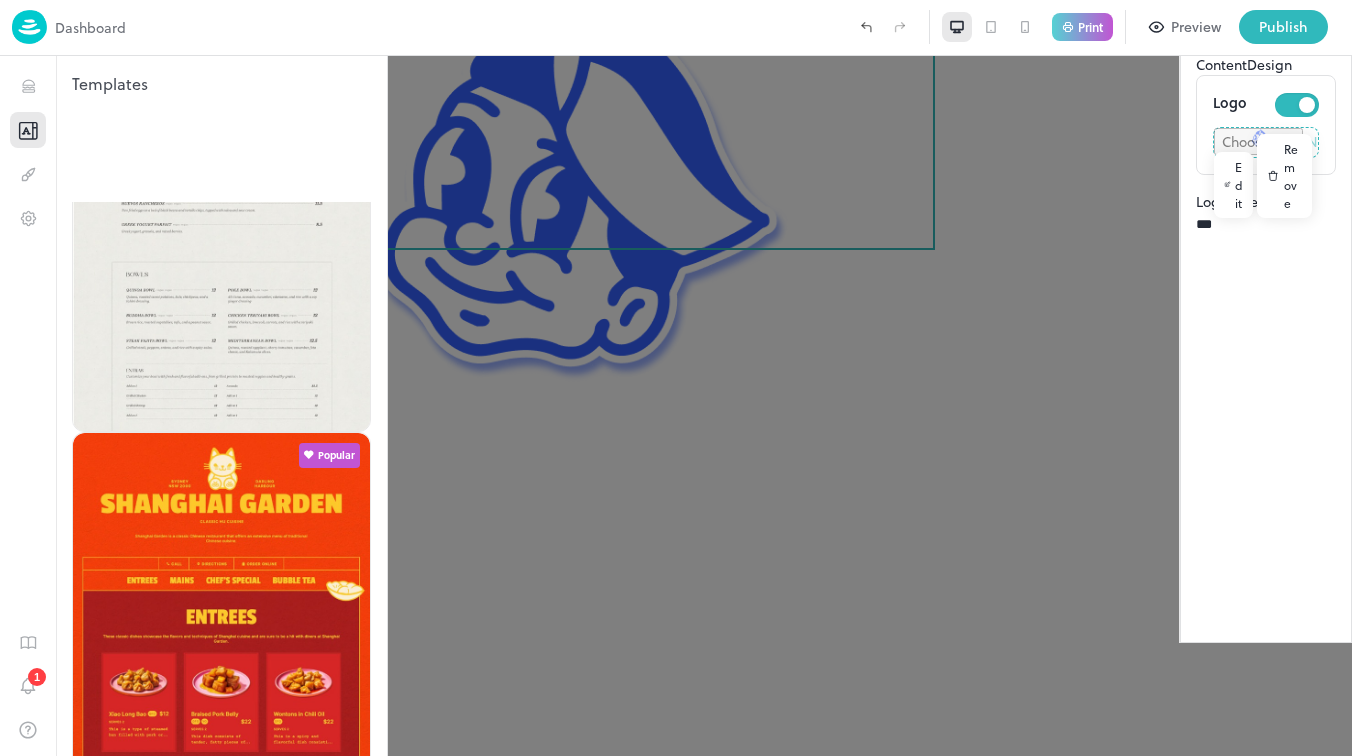 scroll, scrollTop: 0, scrollLeft: 0, axis: both 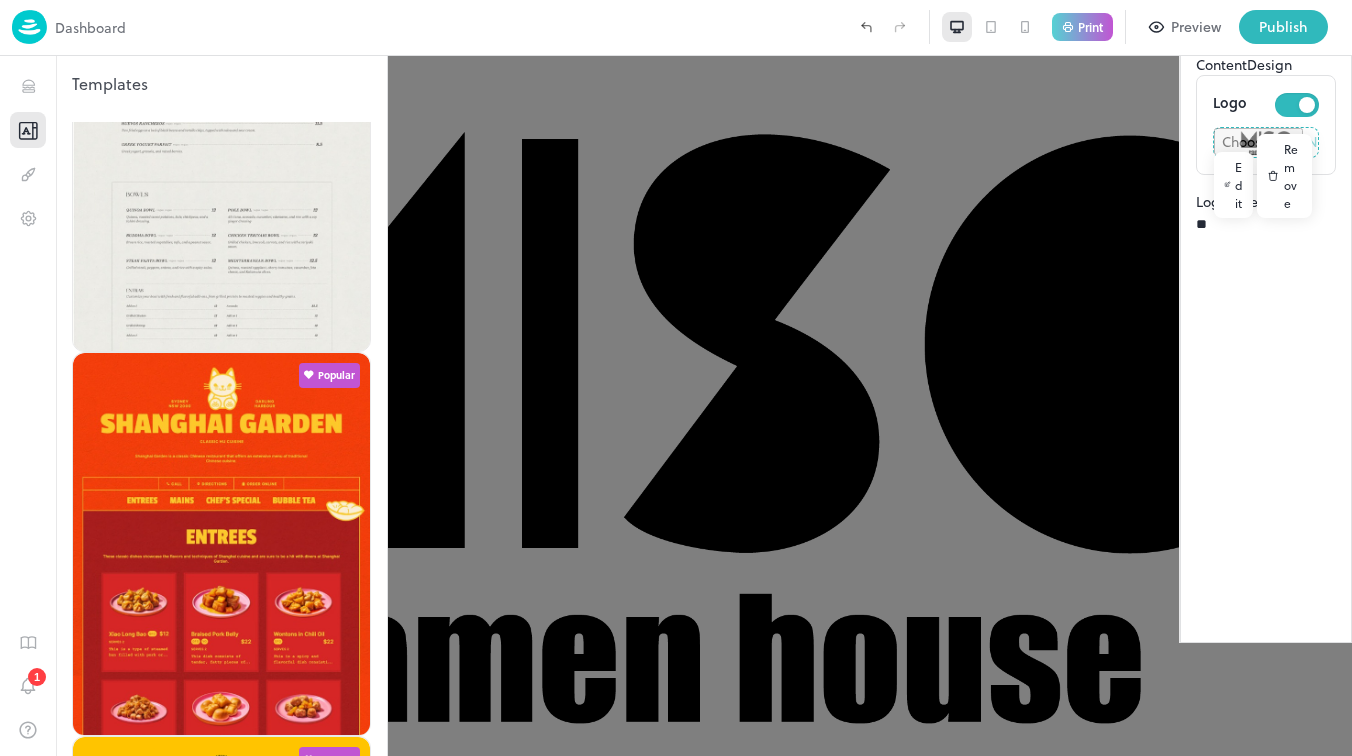 click at bounding box center [676, 378] 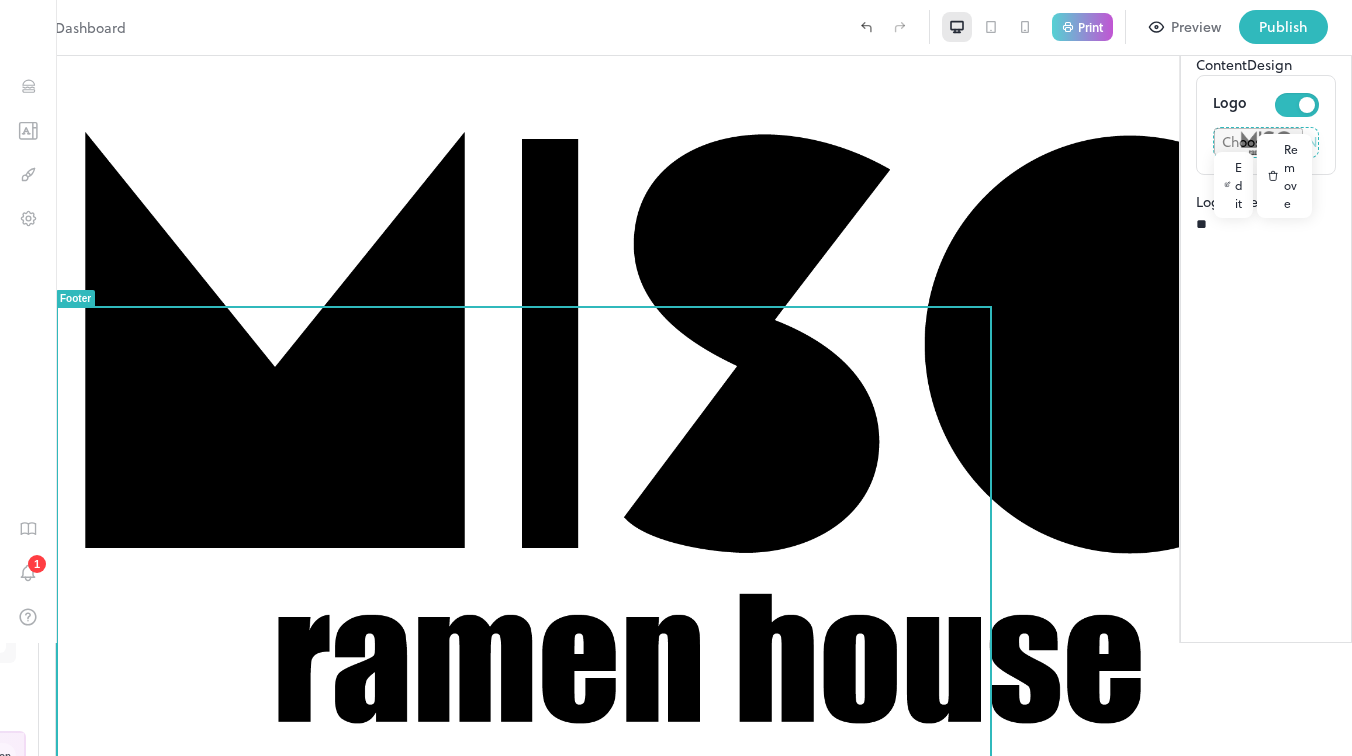 scroll, scrollTop: 1, scrollLeft: 0, axis: vertical 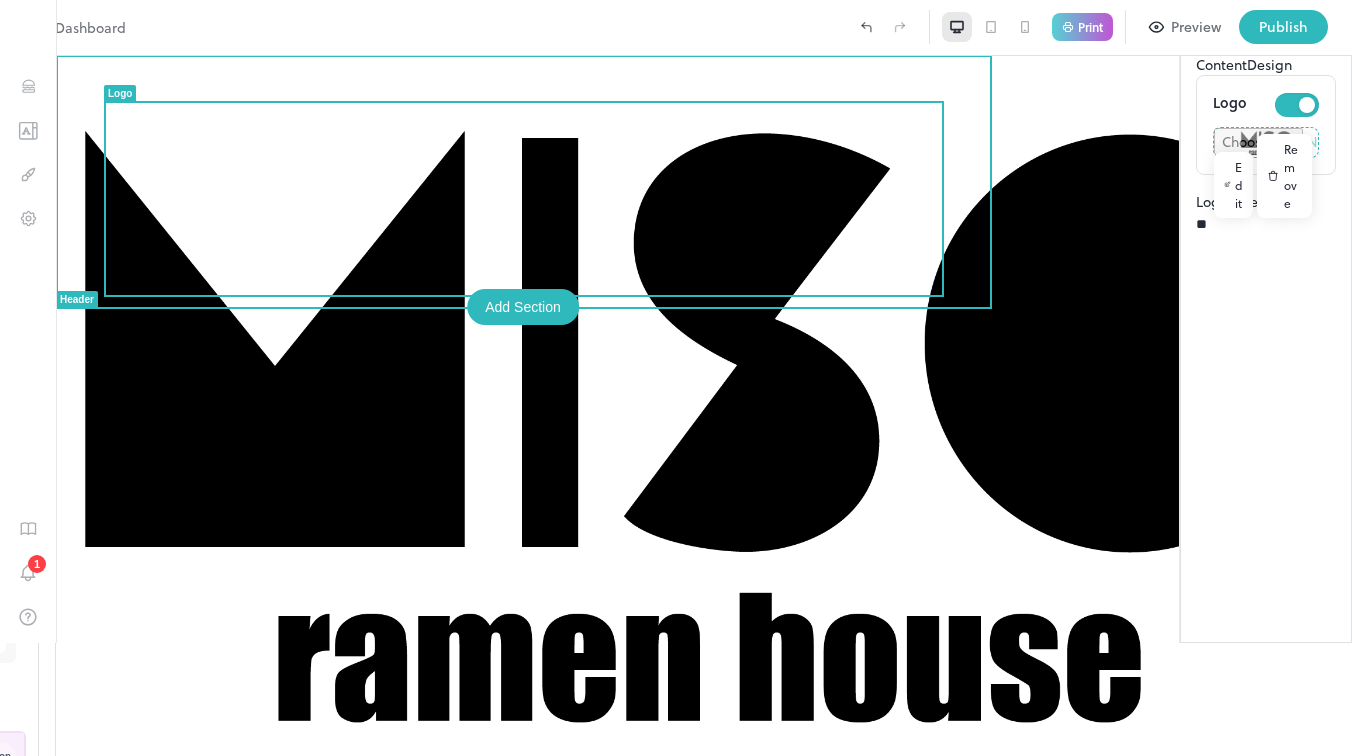 click at bounding box center [704, 415] 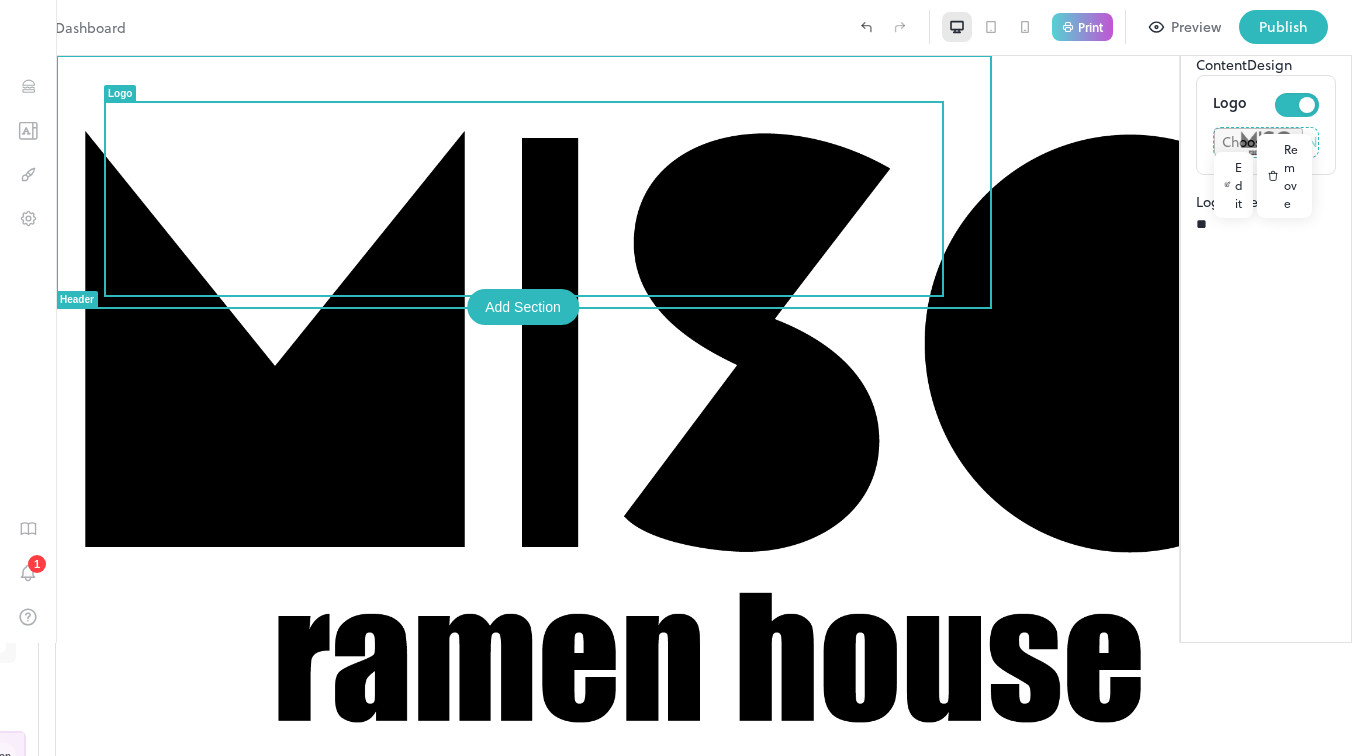 scroll, scrollTop: 0, scrollLeft: 0, axis: both 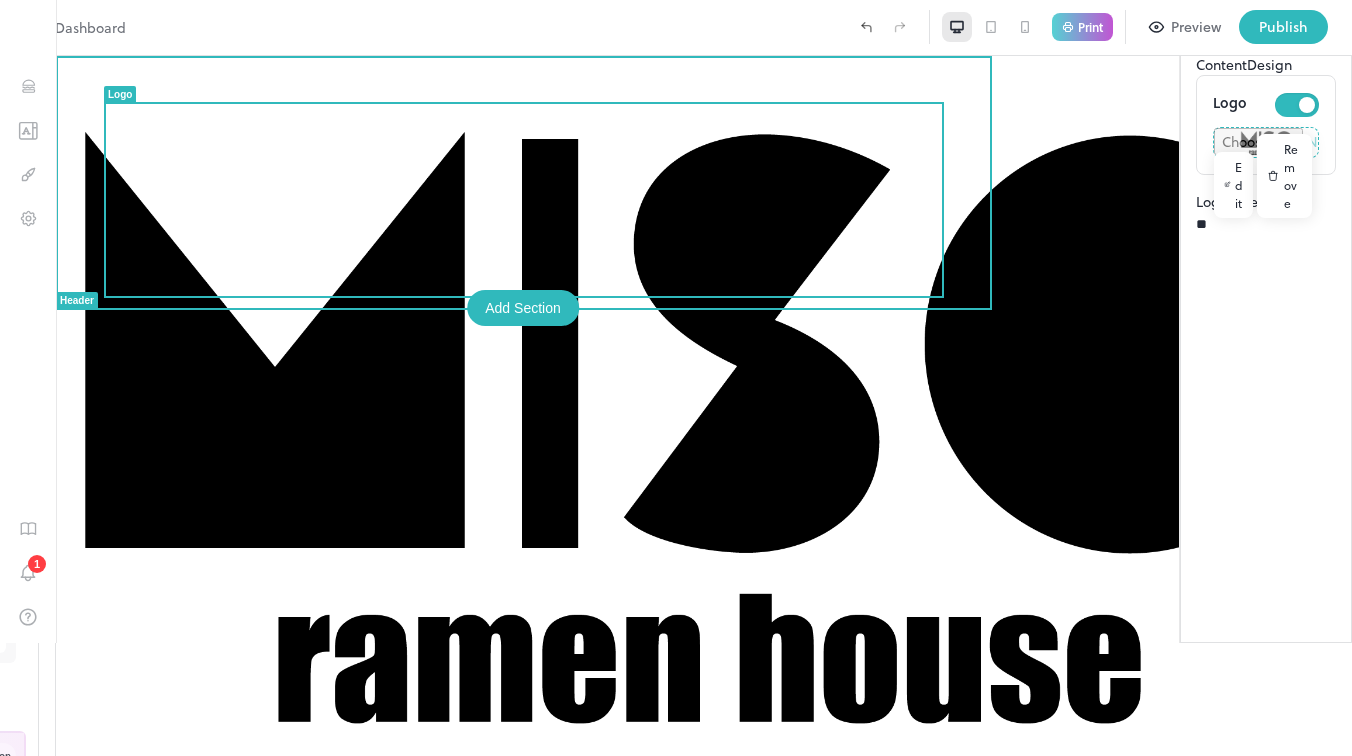 click on "Add Section" at bounding box center [523, 308] 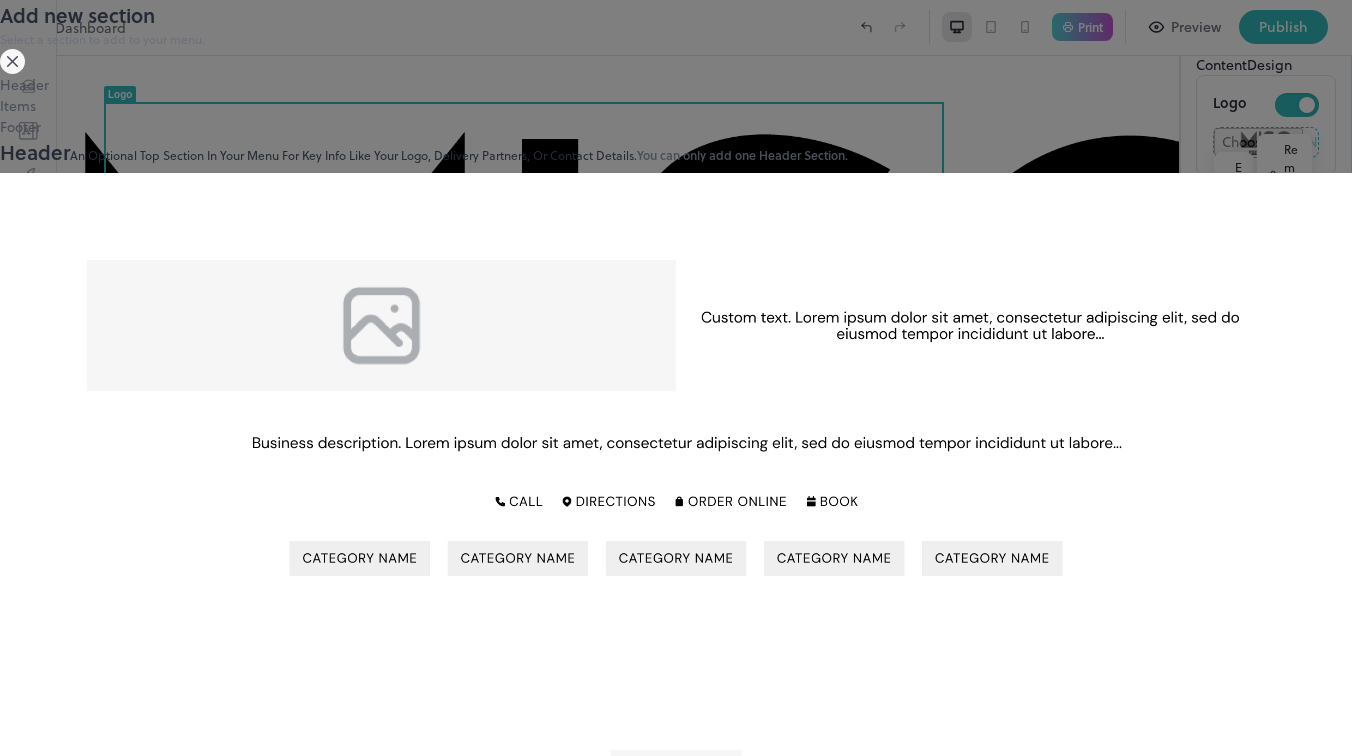 click at bounding box center [676, 378] 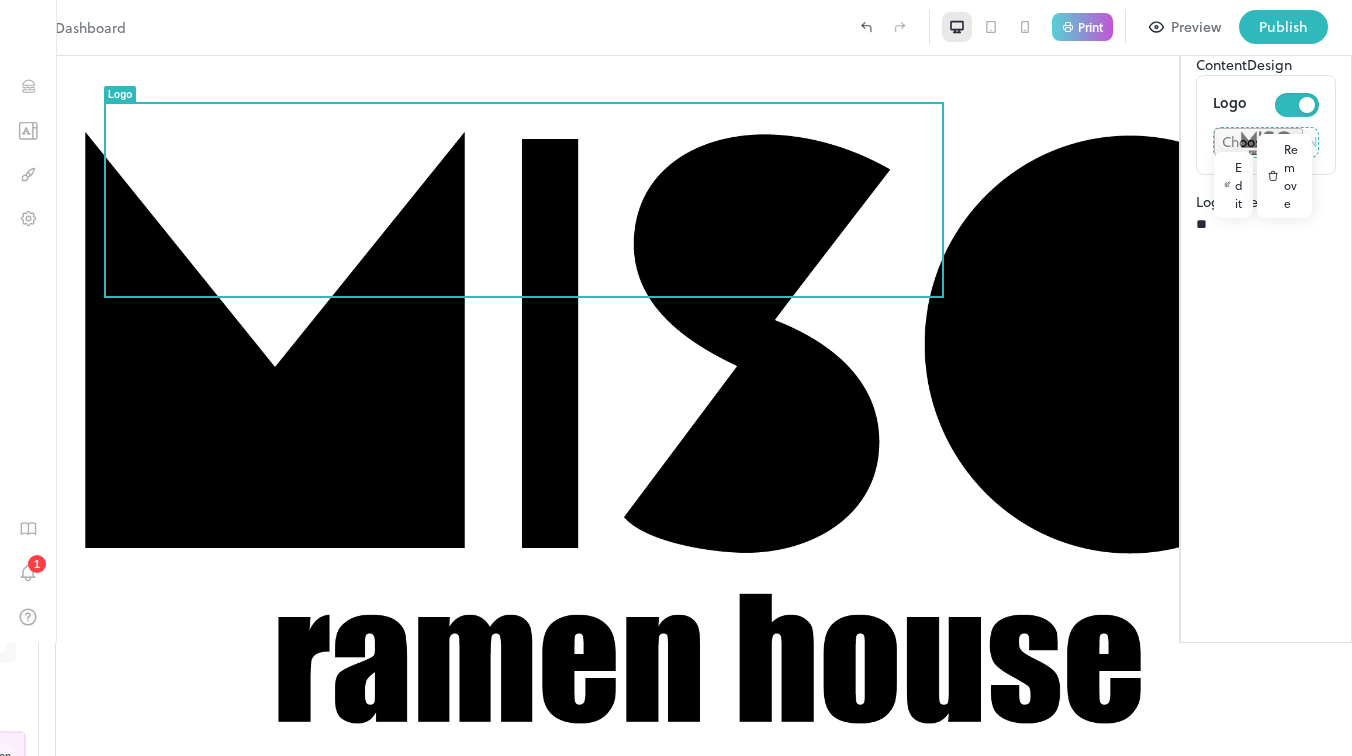 click on "Design" at bounding box center [1269, 64] 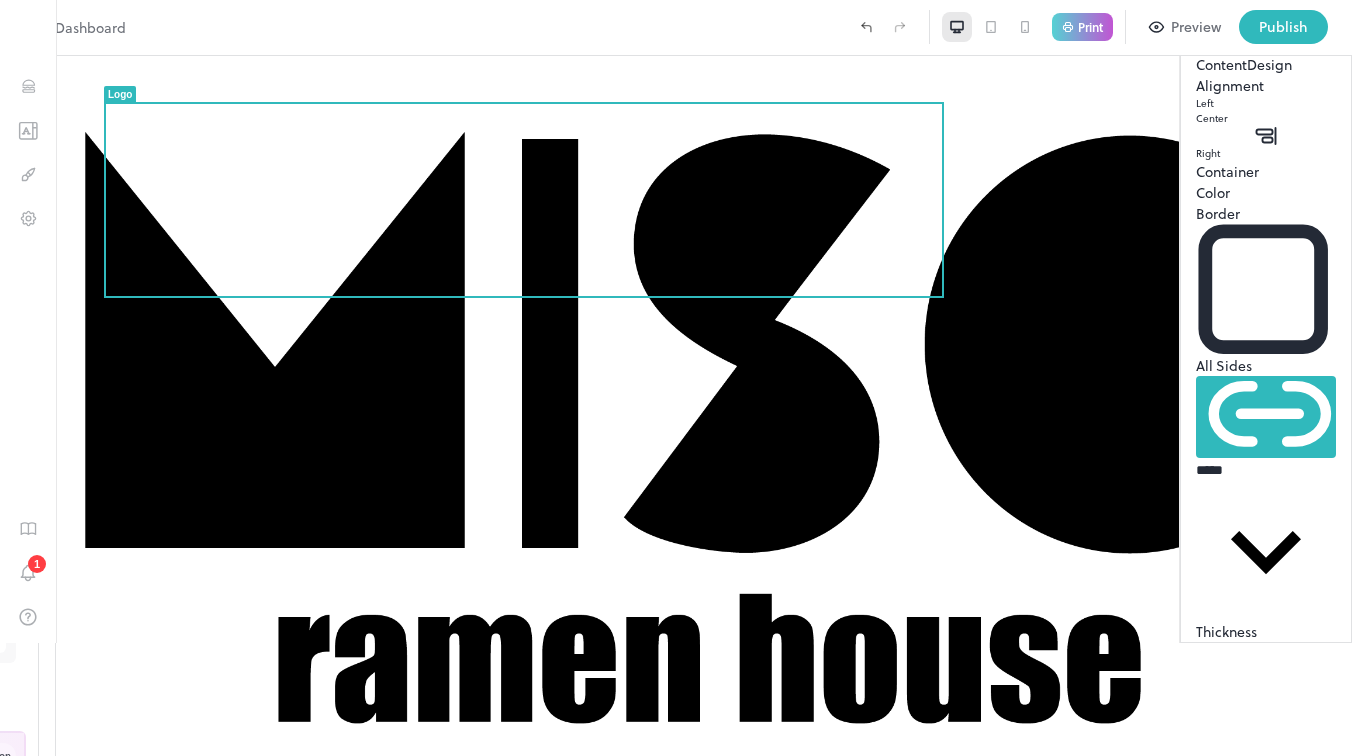 scroll, scrollTop: 101, scrollLeft: 0, axis: vertical 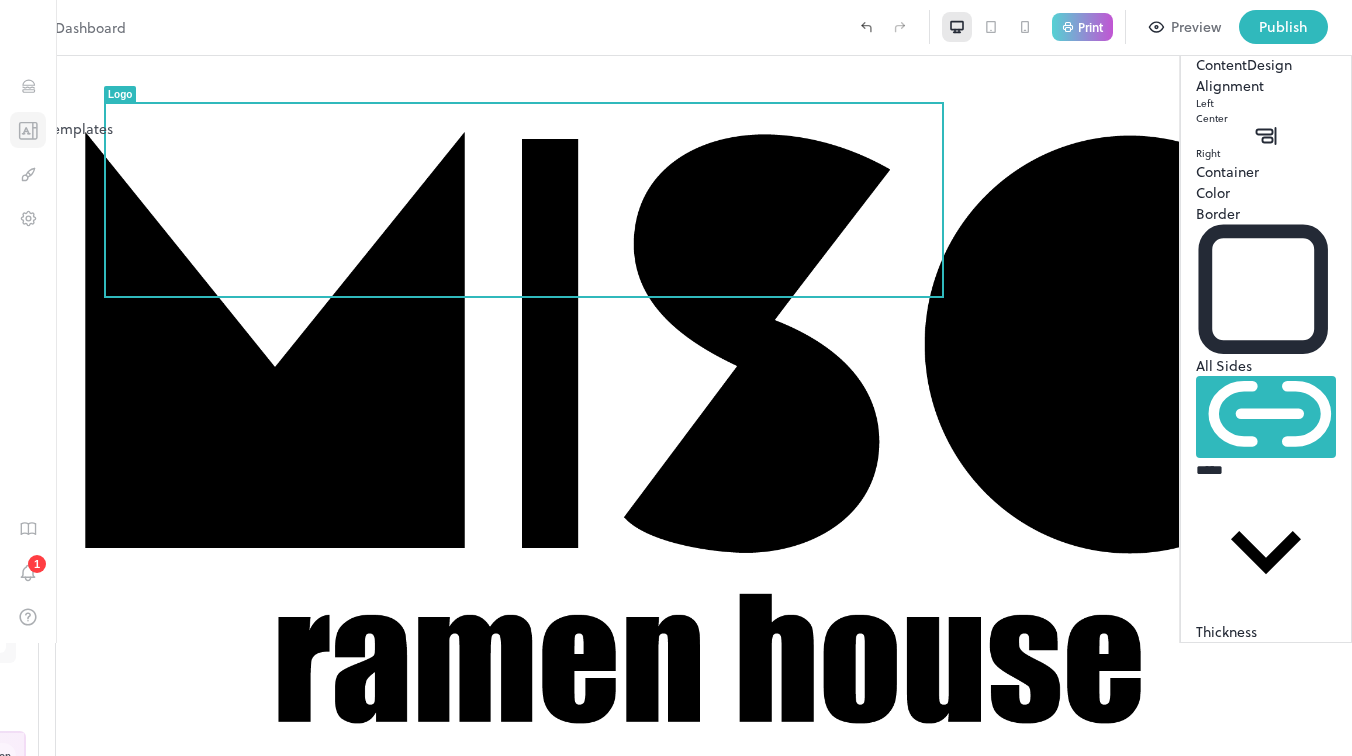 click 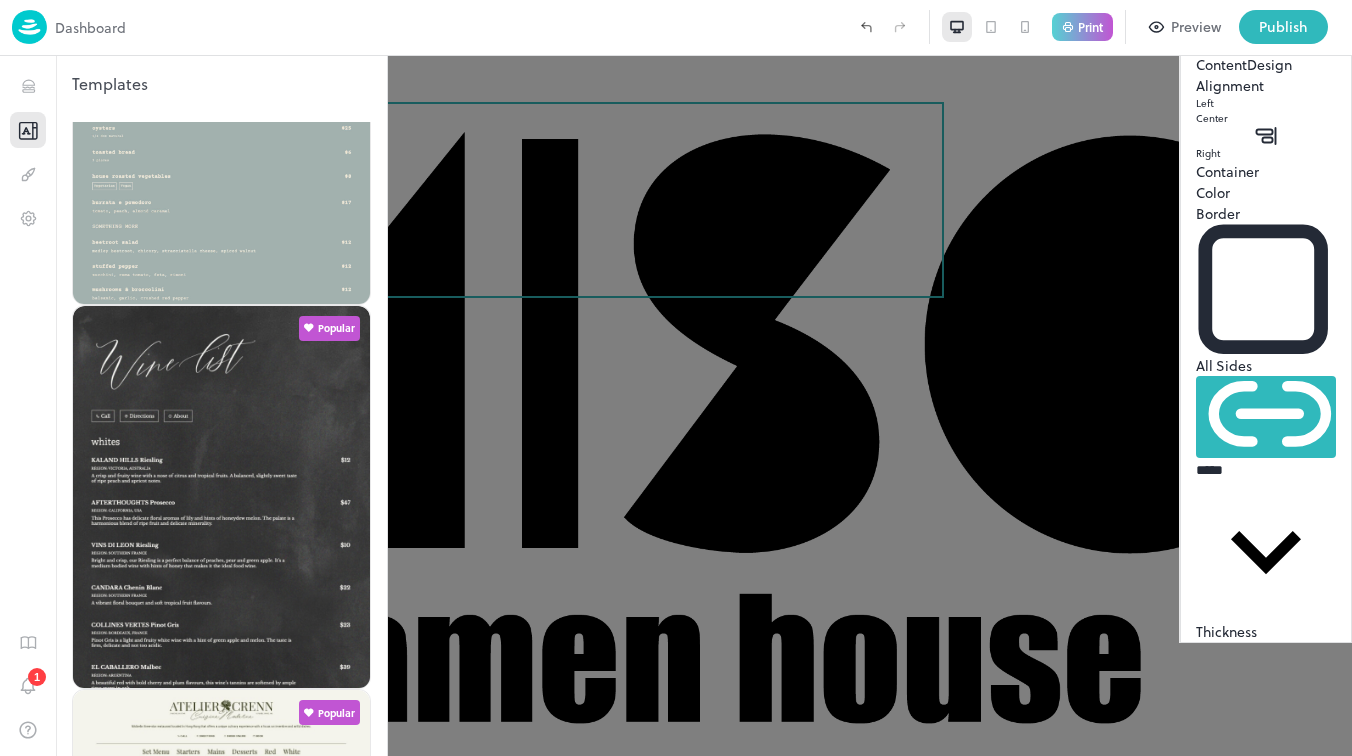 scroll, scrollTop: 1814, scrollLeft: 0, axis: vertical 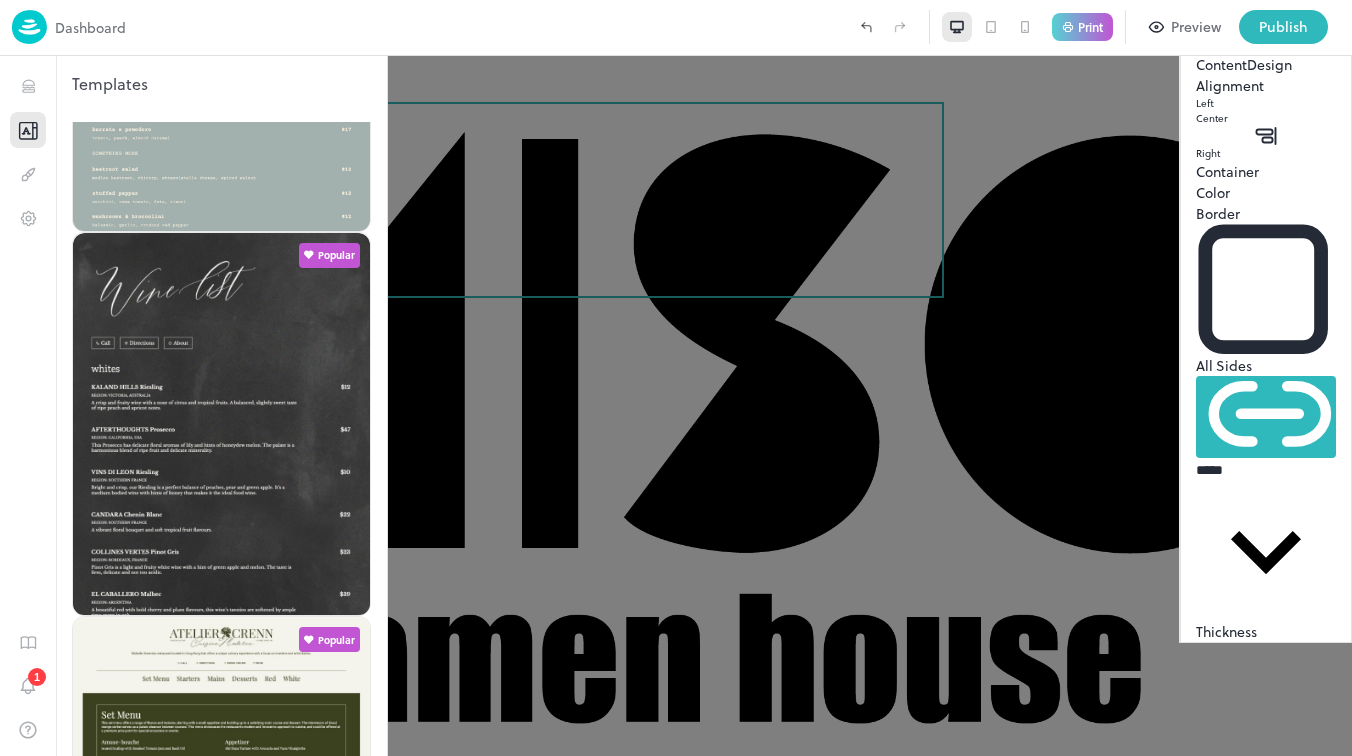 click on "Use Template" at bounding box center [221, 6176] 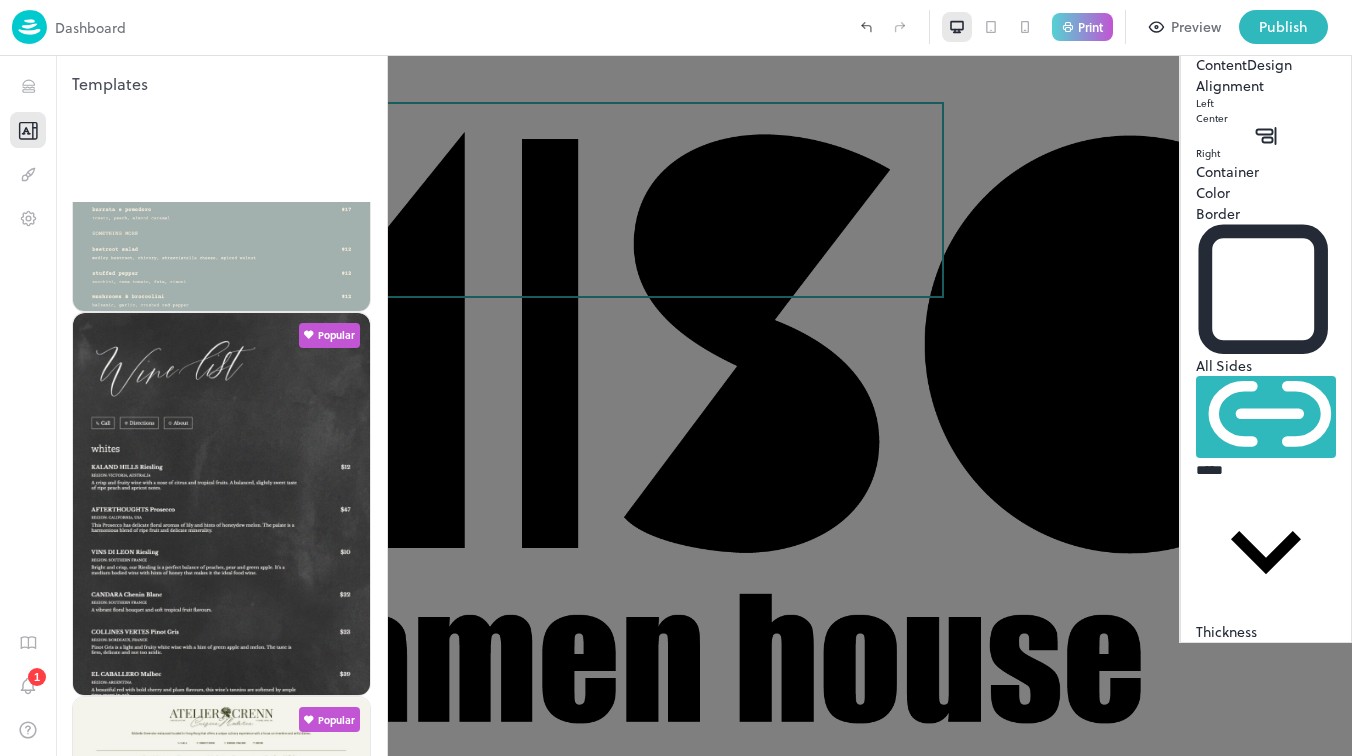 type on "******" 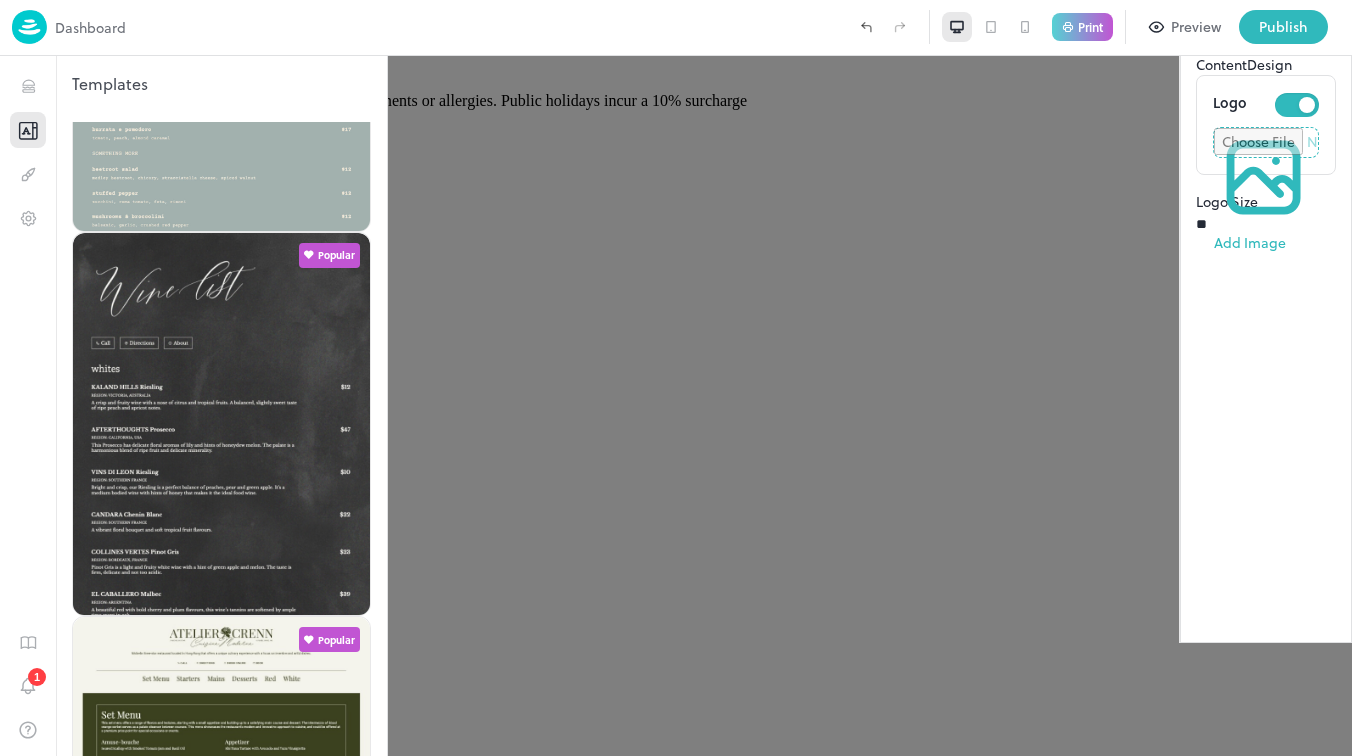 click at bounding box center [221, 6194] 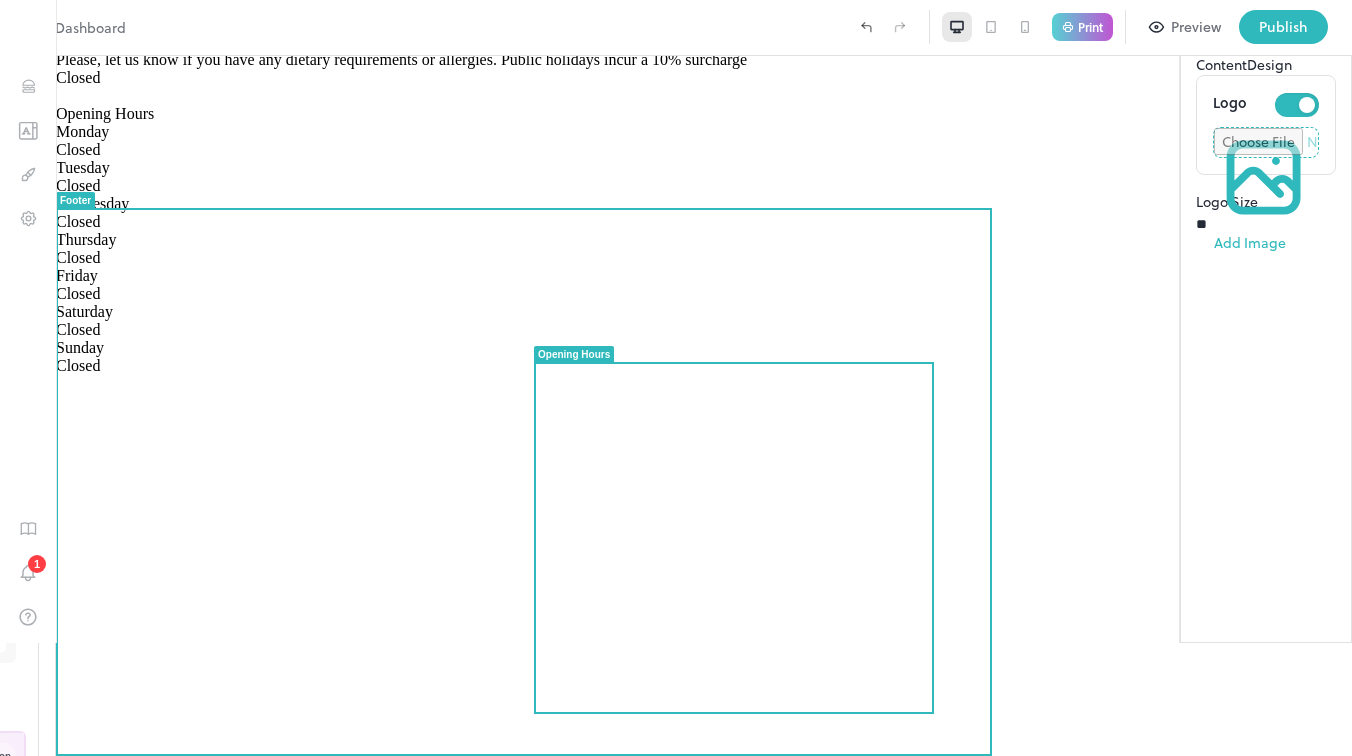 scroll, scrollTop: 21, scrollLeft: 0, axis: vertical 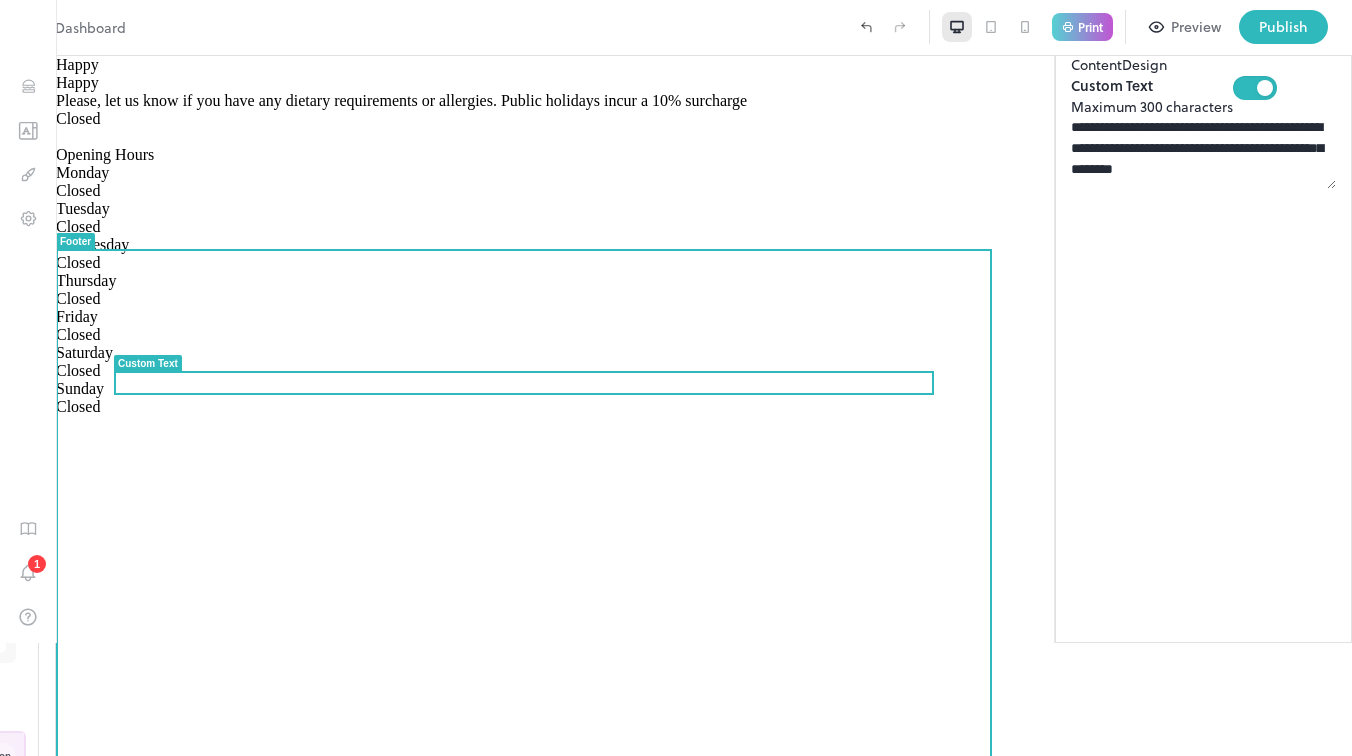 click on "Please, let us know if you have any dietary requirements or allergies. Public holidays incur a 10% surcharge" at bounding box center (401, 100) 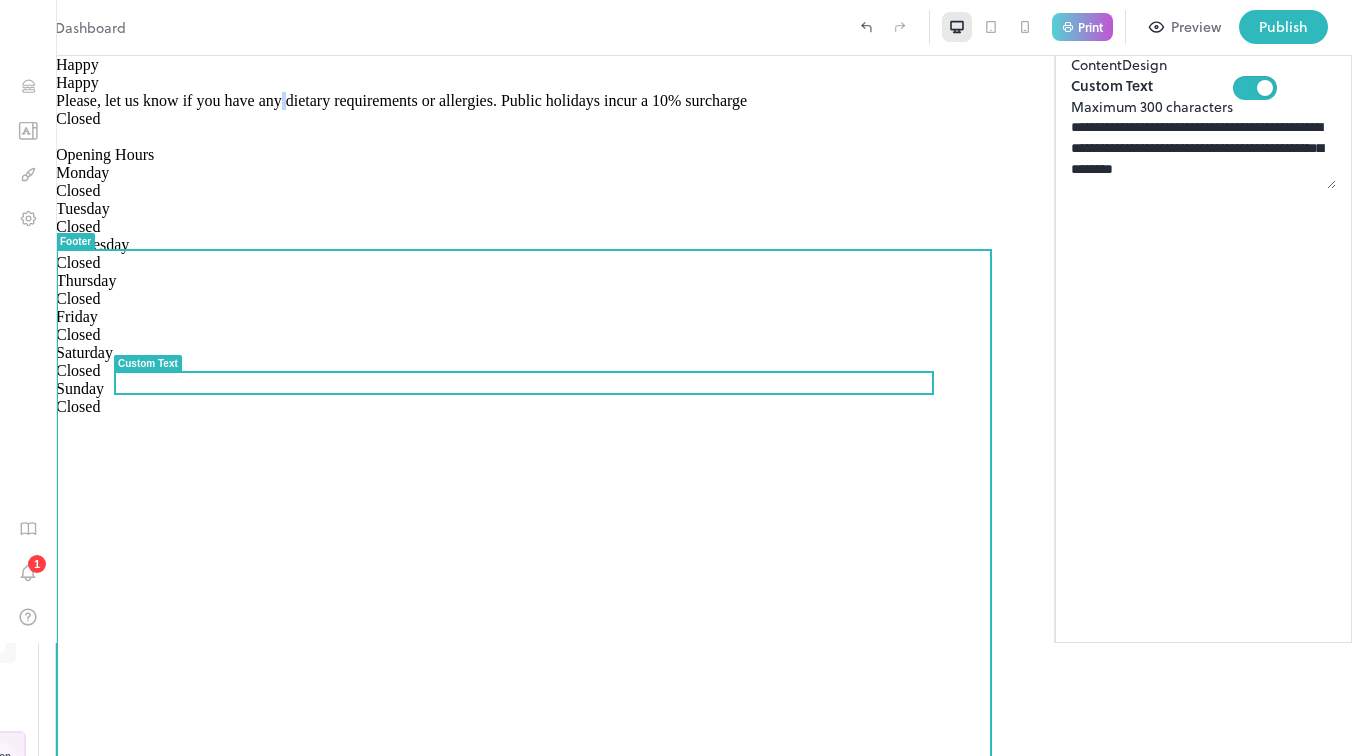 click on "Please, let us know if you have any dietary requirements or allergies. Public holidays incur a 10% surcharge" at bounding box center (401, 100) 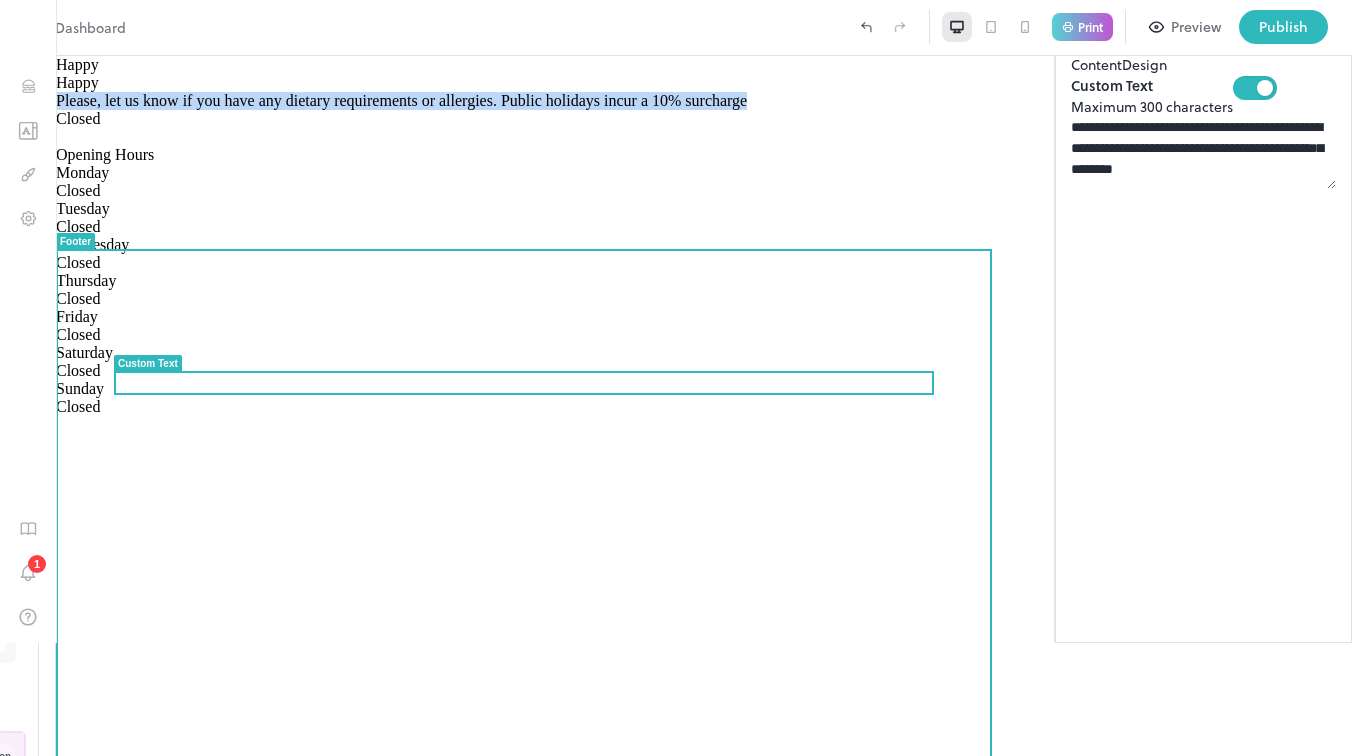 click on "Please, let us know if you have any dietary requirements or allergies. Public holidays incur a 10% surcharge" at bounding box center [401, 100] 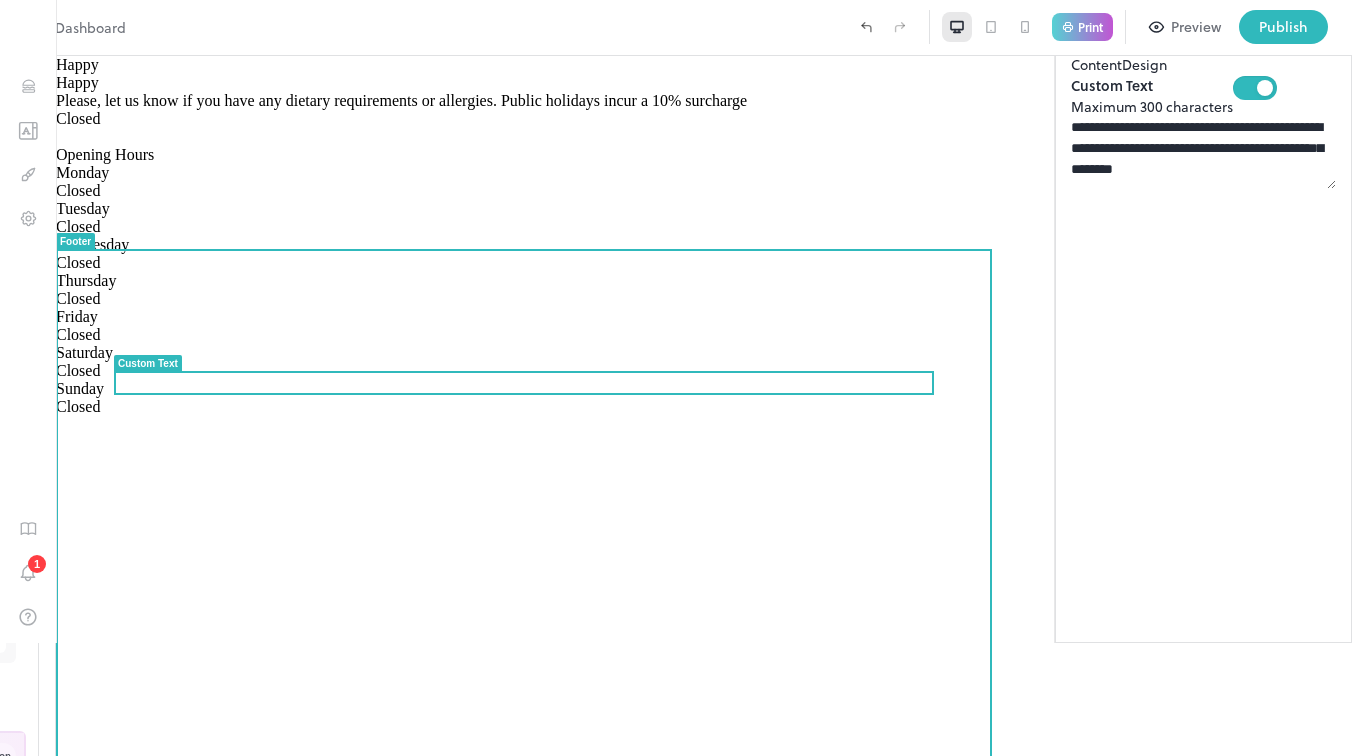 click on "Please, let us know if you have any dietary requirements or allergies. Public holidays incur a 10% surcharge" at bounding box center (401, 100) 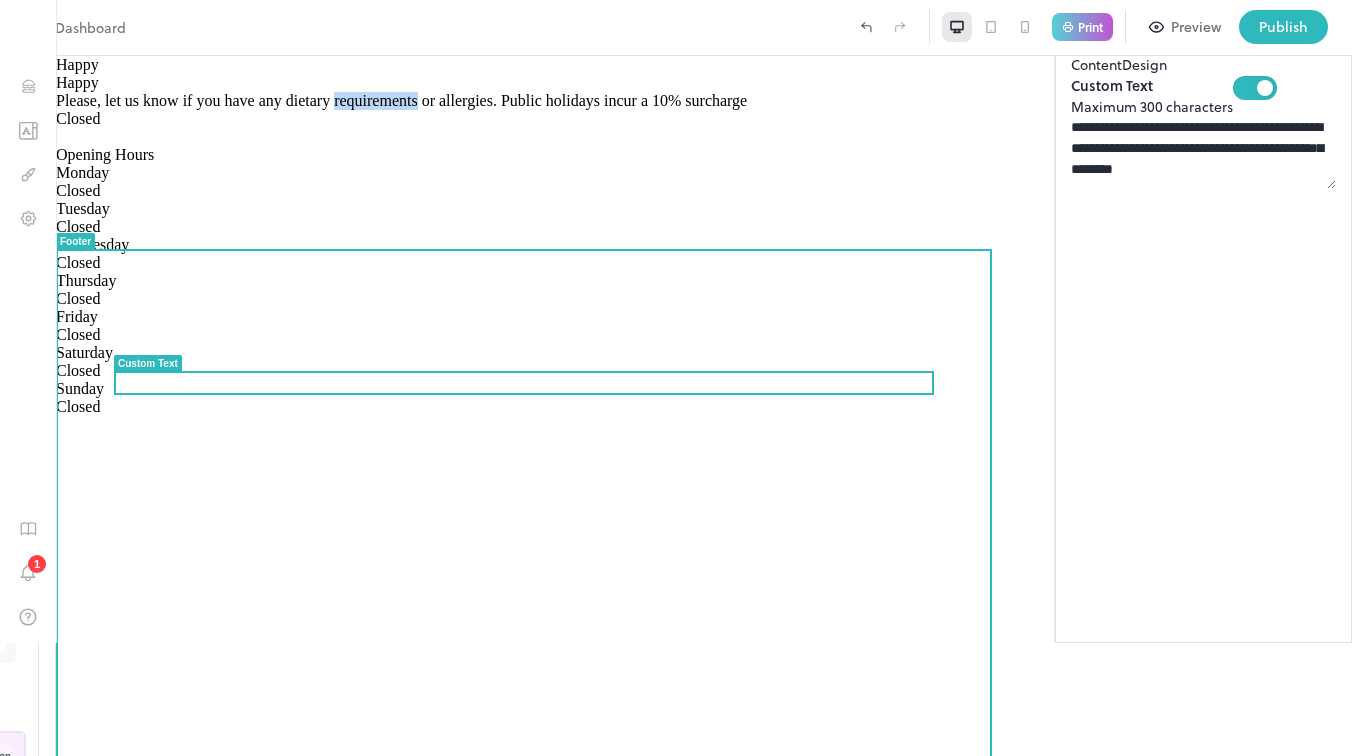 click on "Please, let us know if you have any dietary requirements or allergies. Public holidays incur a 10% surcharge" at bounding box center [401, 100] 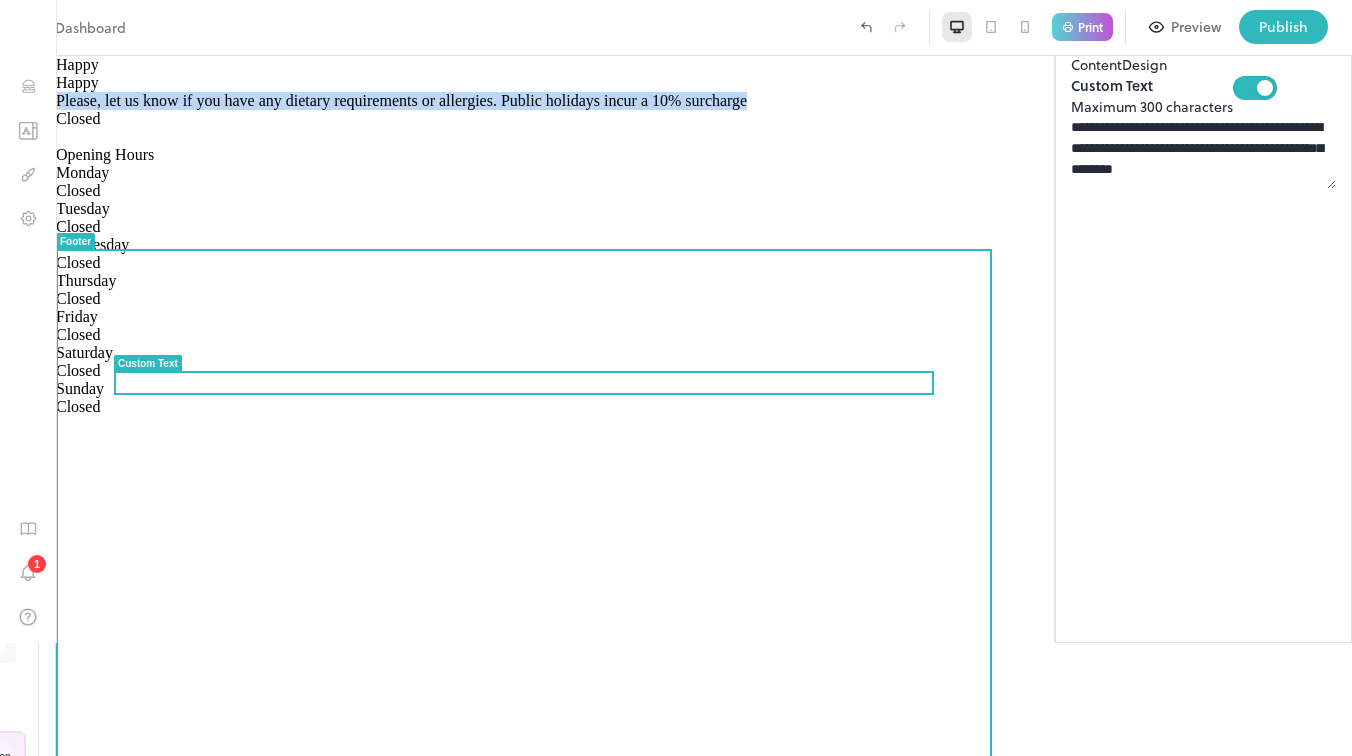 click on "Please, let us know if you have any dietary requirements or allergies. Public holidays incur a 10% surcharge" at bounding box center [401, 100] 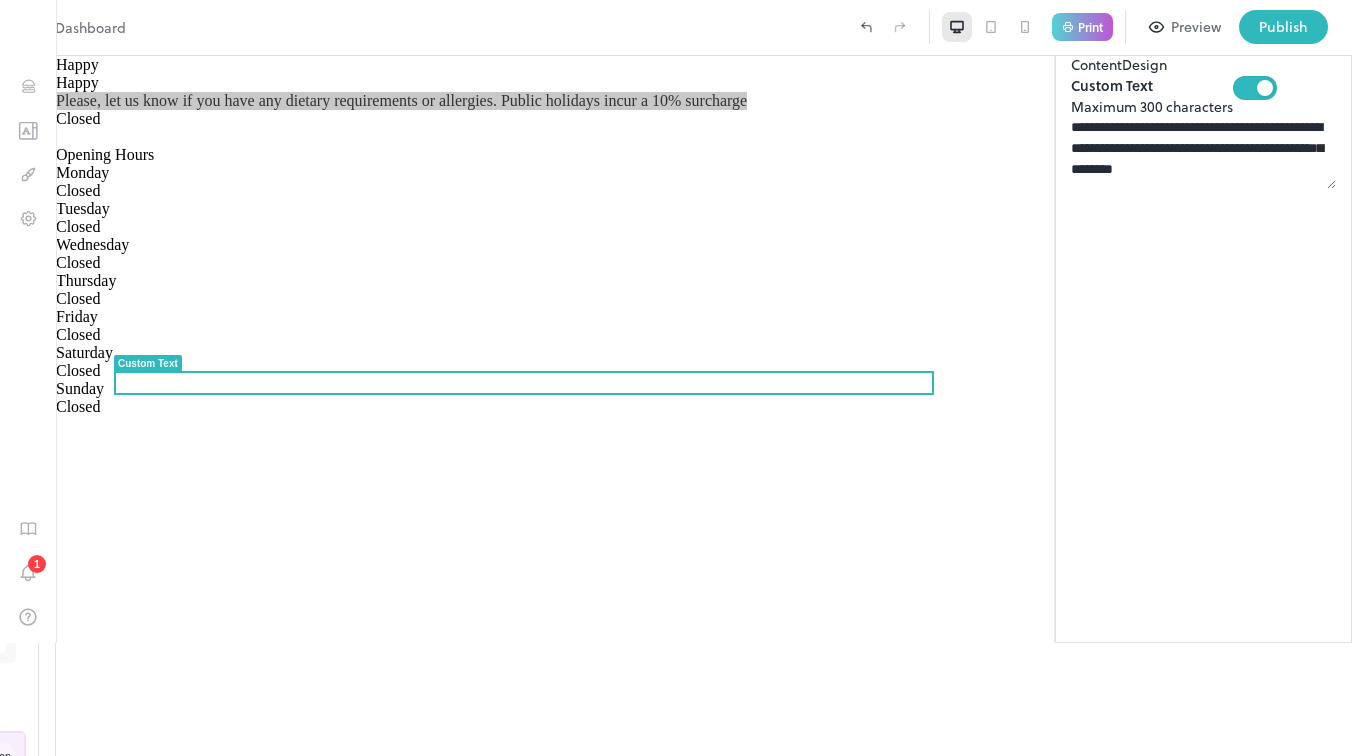 click on "**********" at bounding box center [1203, 153] 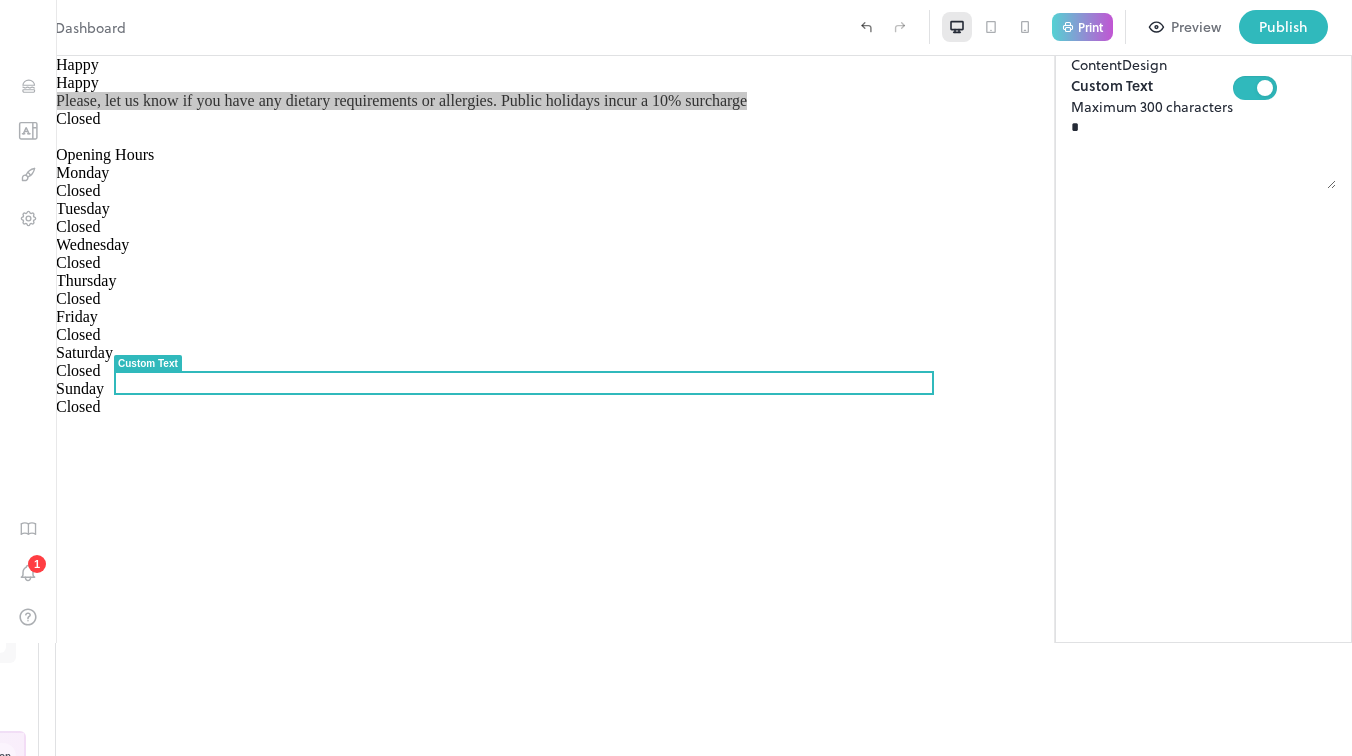 scroll, scrollTop: 0, scrollLeft: 0, axis: both 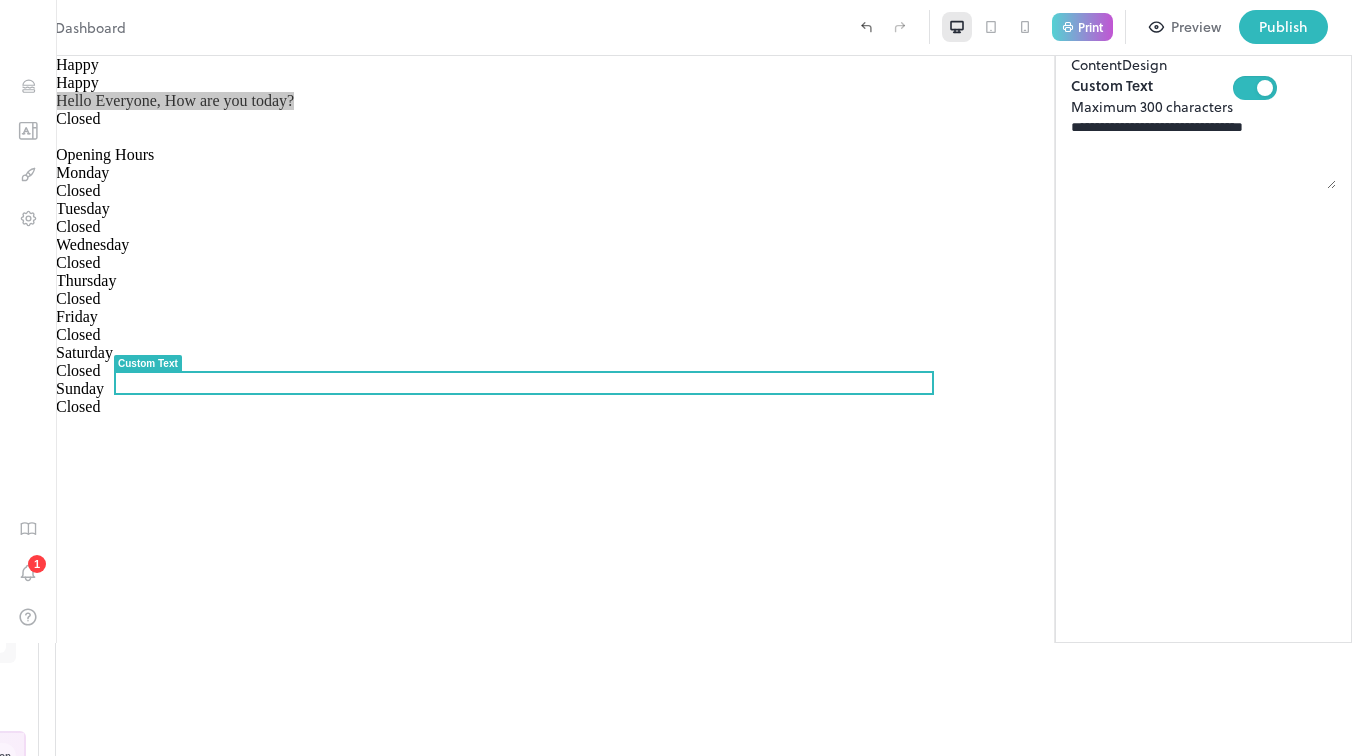 type on "**********" 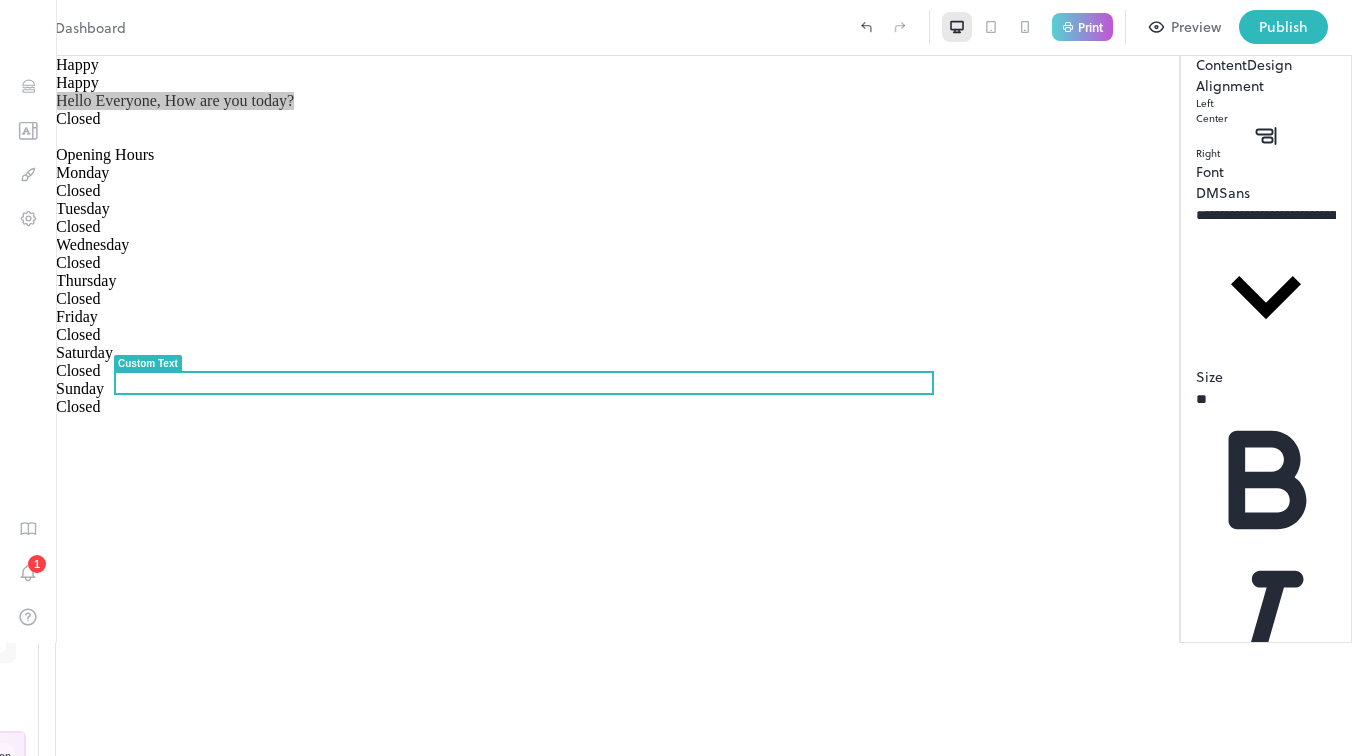 click on "Content" at bounding box center [1221, 64] 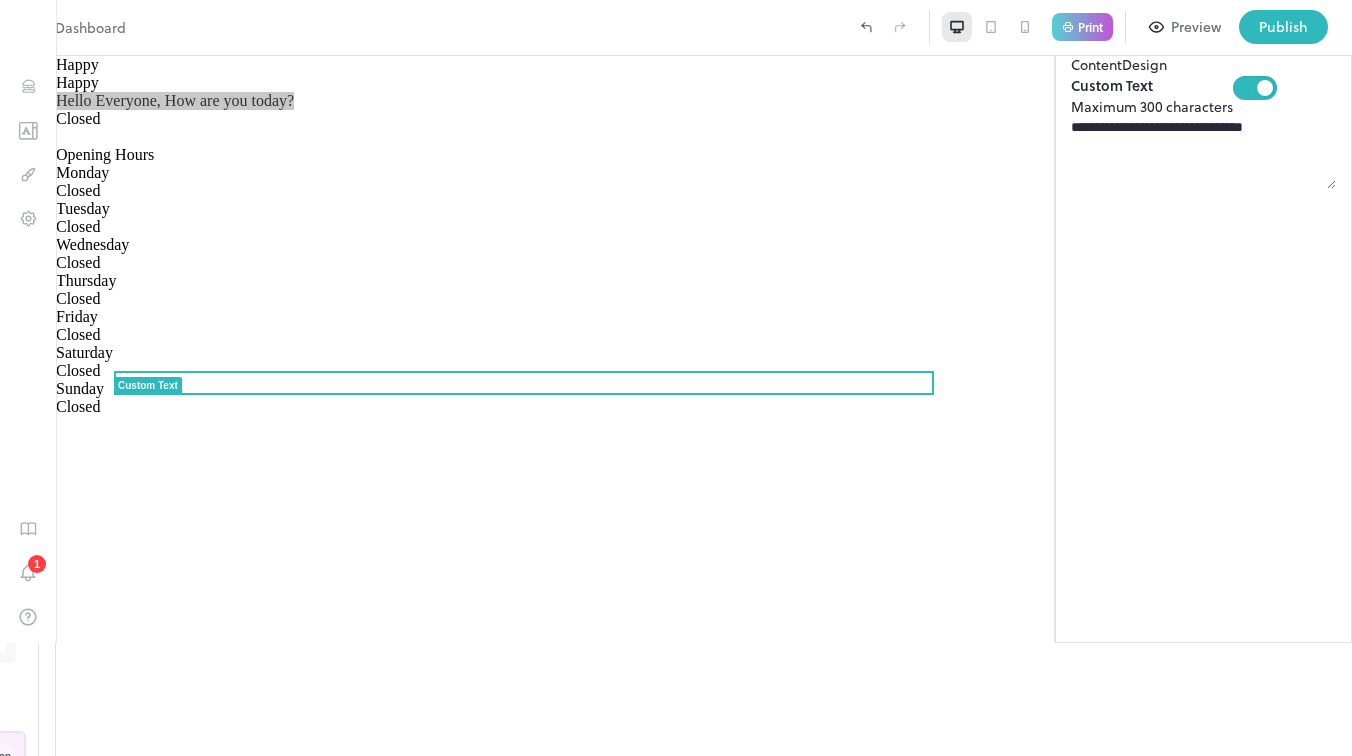 click on "Design" at bounding box center (1144, 64) 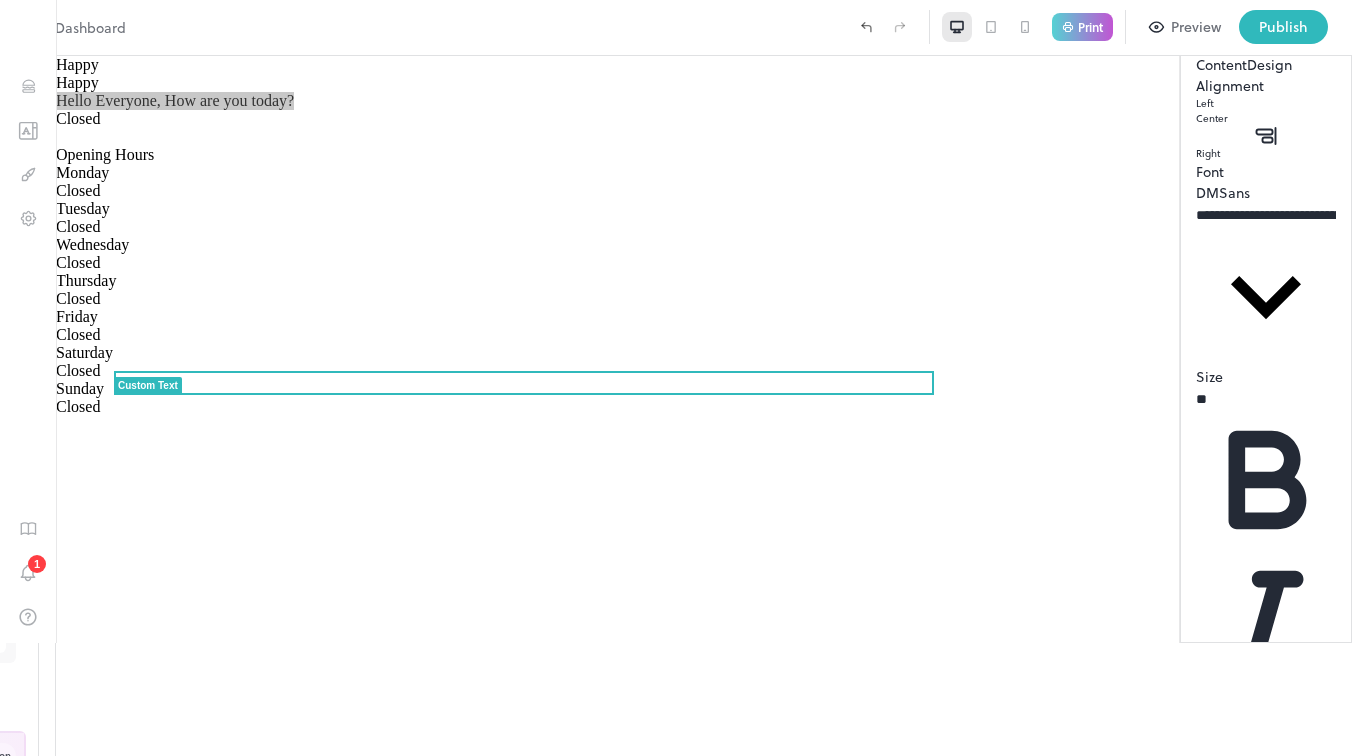 scroll, scrollTop: 0, scrollLeft: 0, axis: both 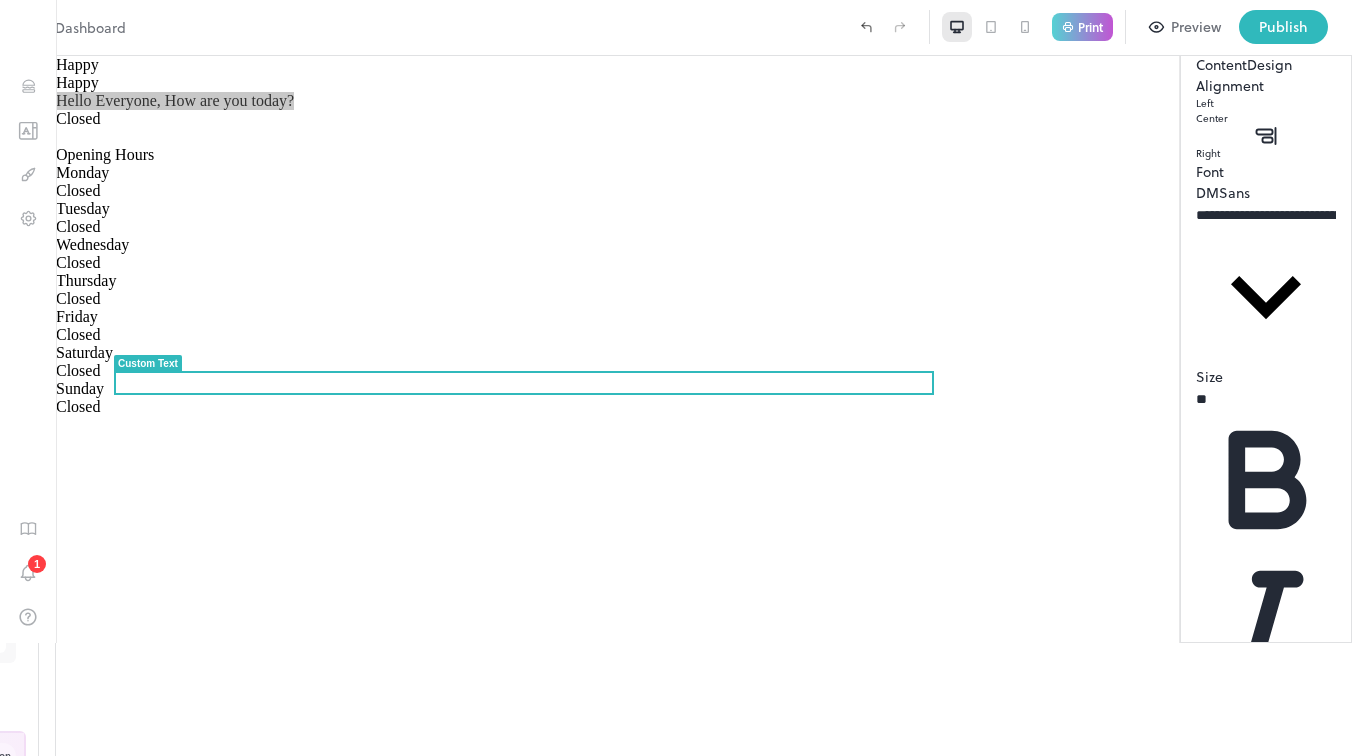 click 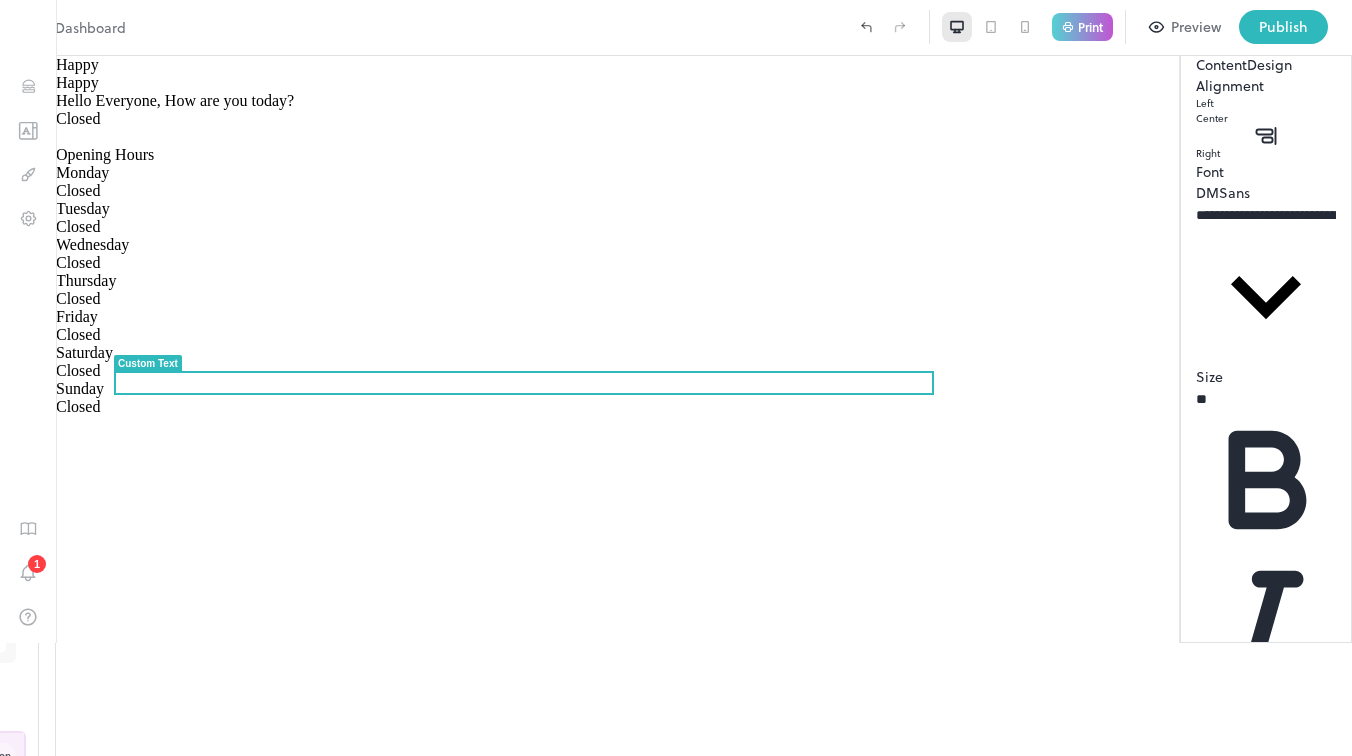 click on "Happy Hello Everyone, How are you today?" at bounding box center (704, 92) 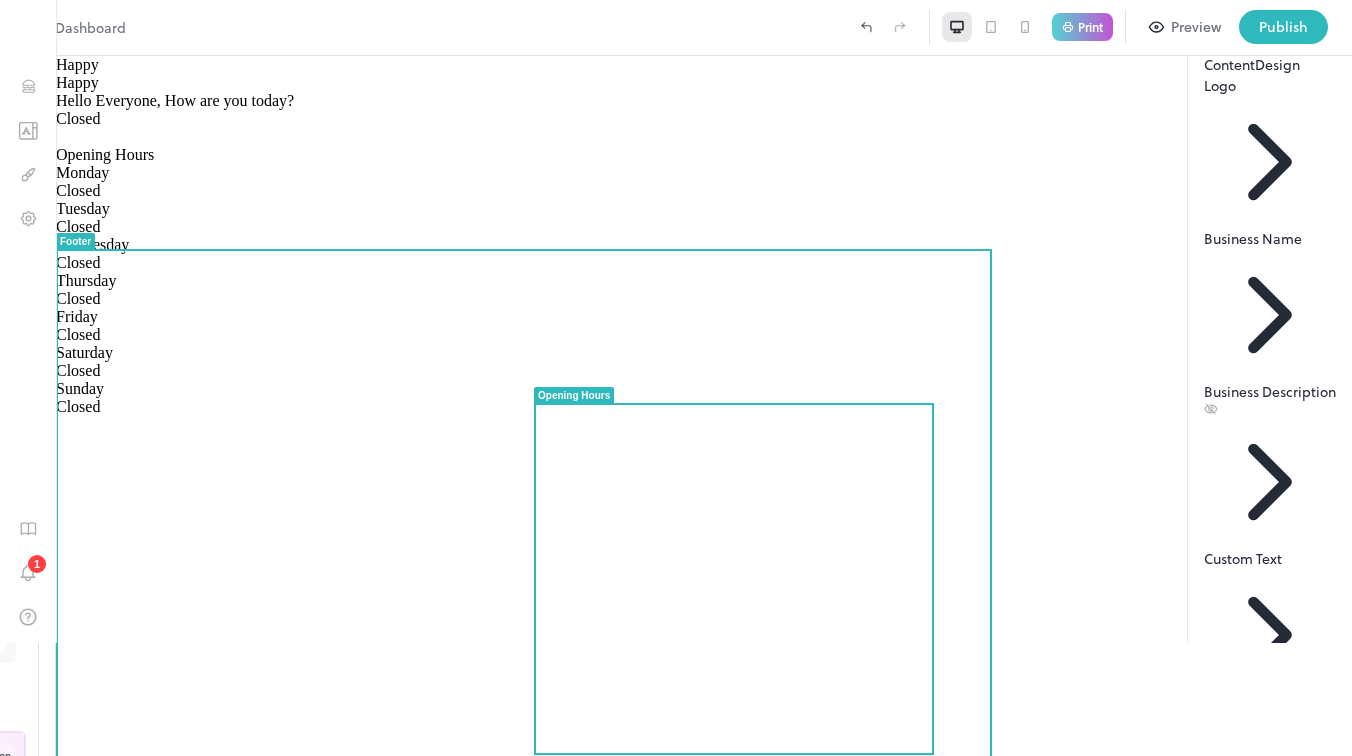 click at bounding box center [704, 110] 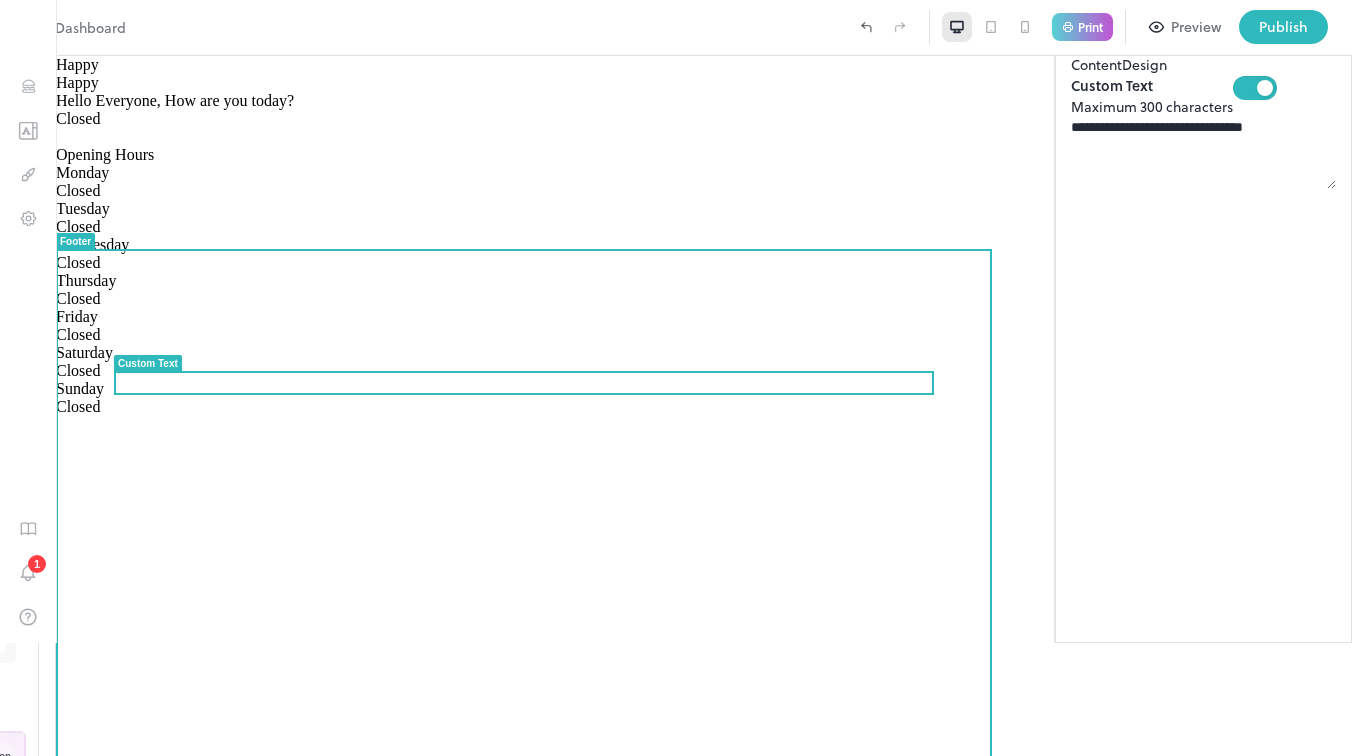 click on "Hello Everyone, How are you today?" at bounding box center (704, 101) 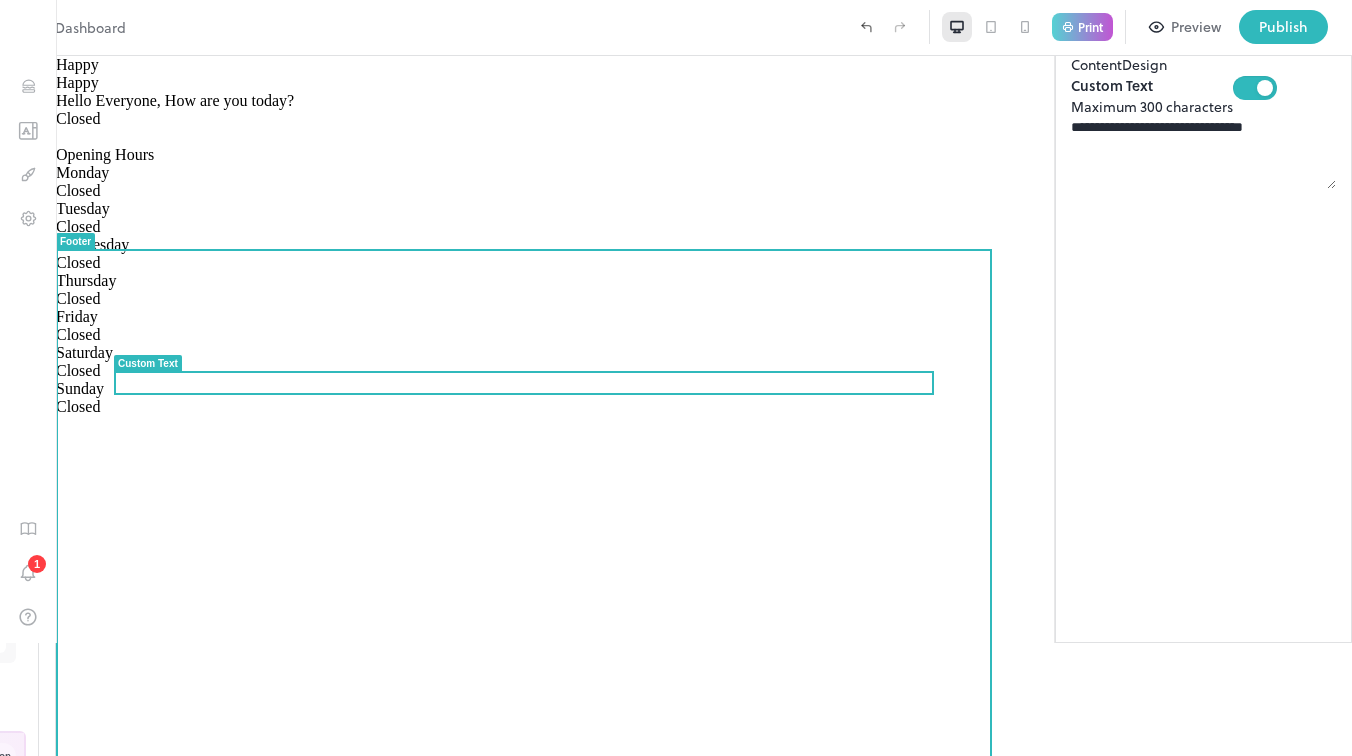 drag, startPoint x: 511, startPoint y: 385, endPoint x: 513, endPoint y: 550, distance: 165.01212 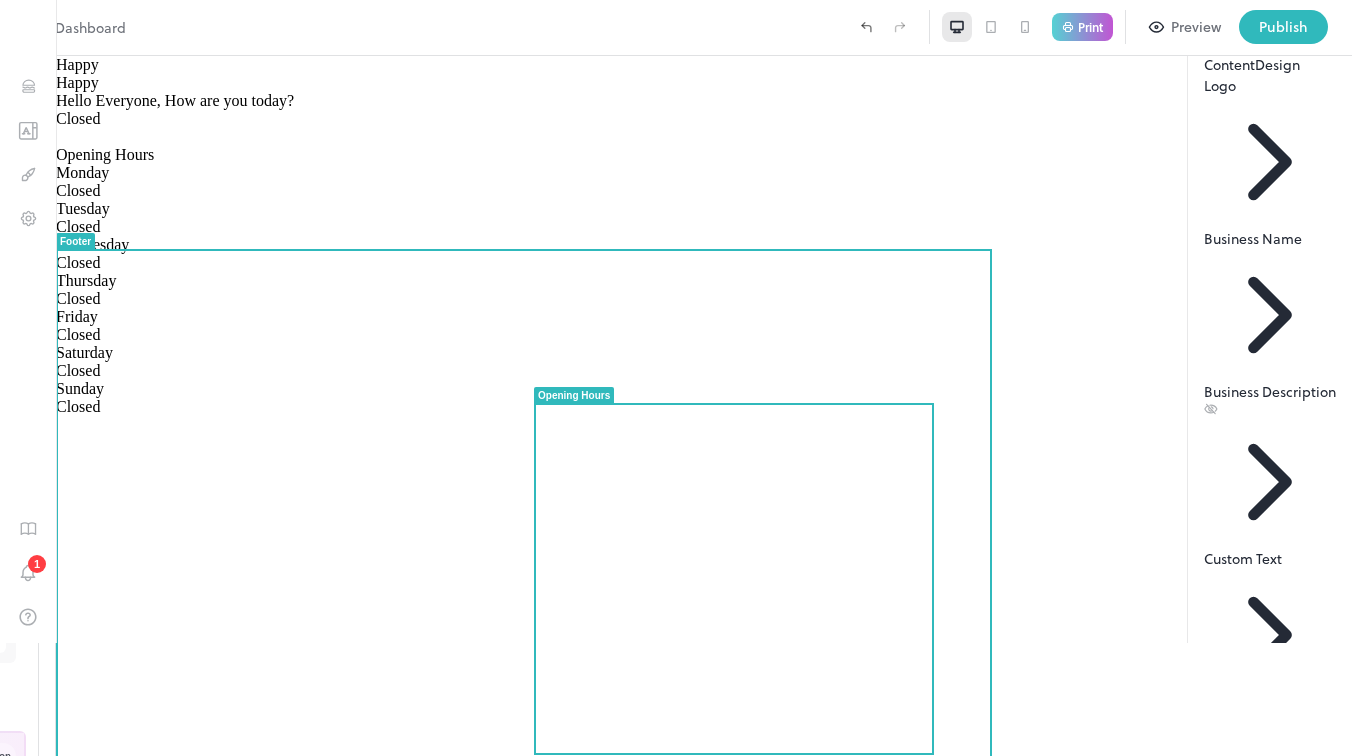click on "Tuesday Closed" at bounding box center [704, 218] 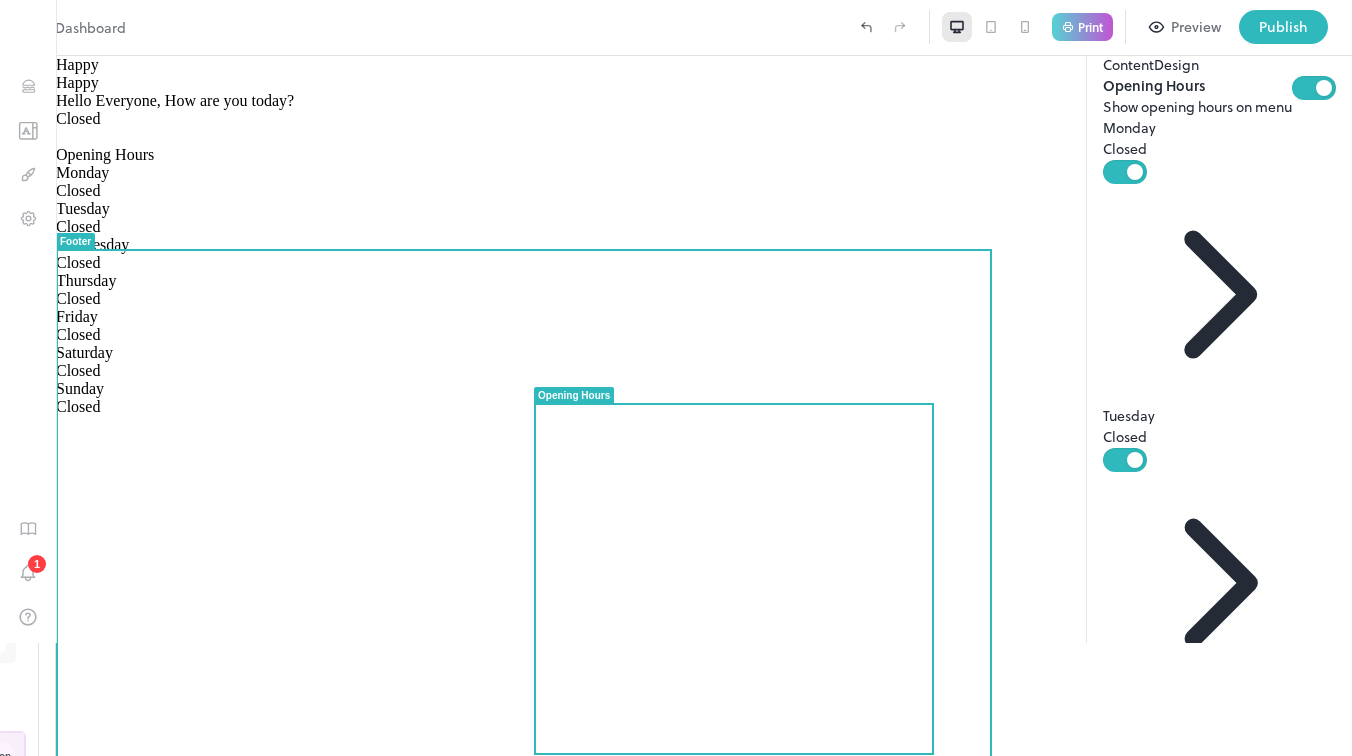 click on "Monday" at bounding box center [82, 172] 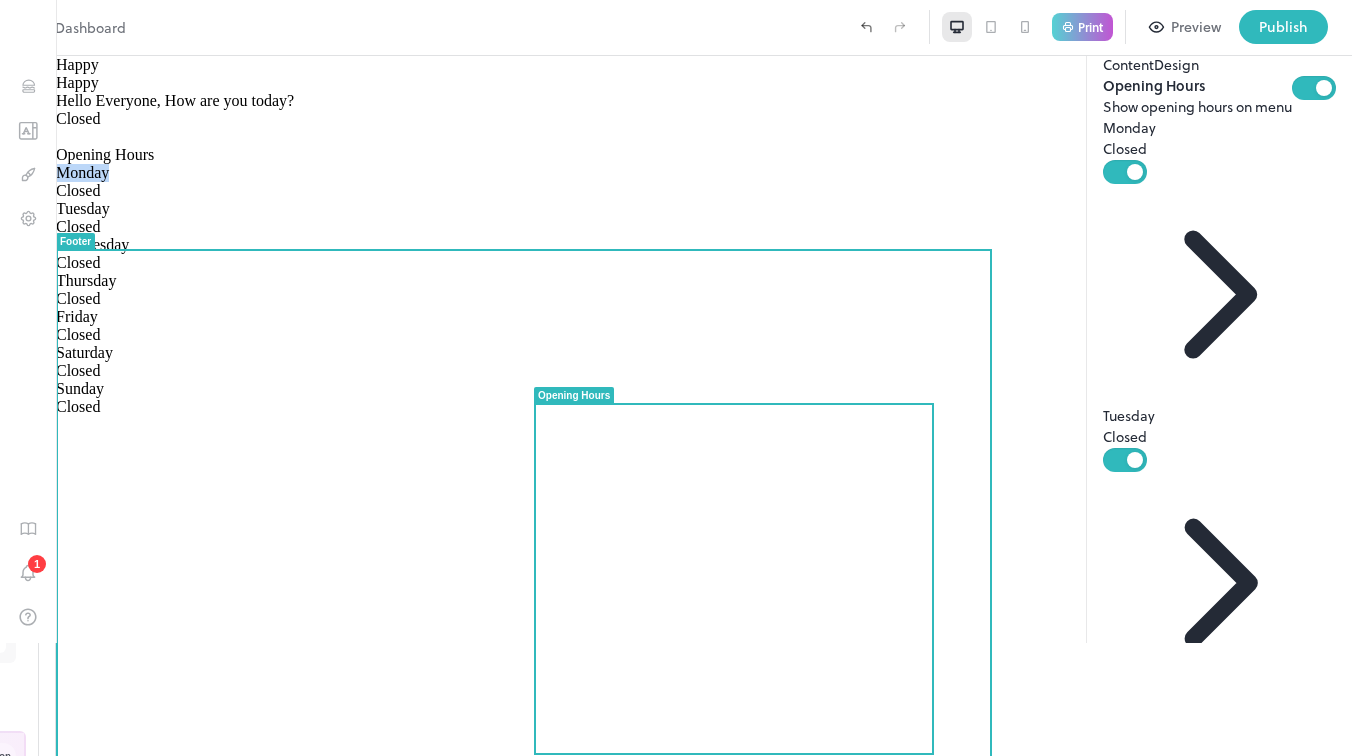 click on "Monday" at bounding box center [82, 172] 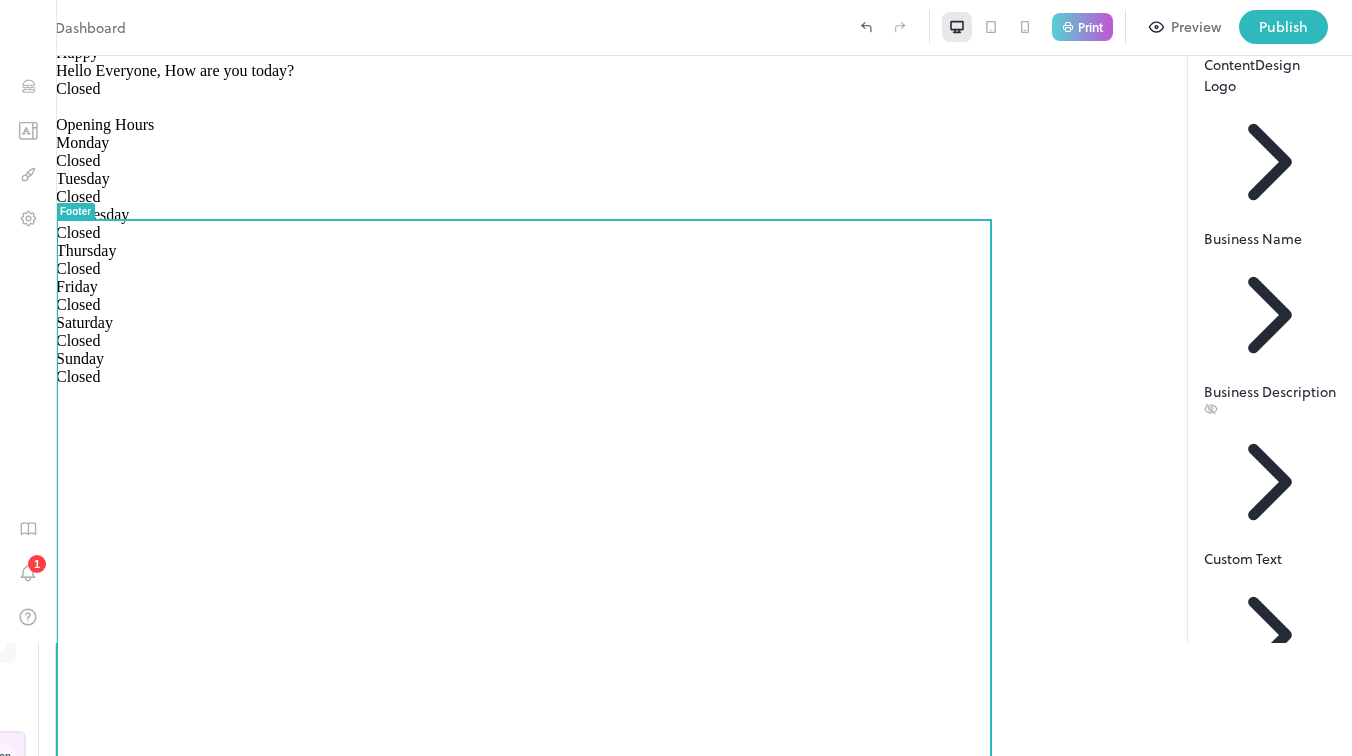 scroll, scrollTop: 41, scrollLeft: 0, axis: vertical 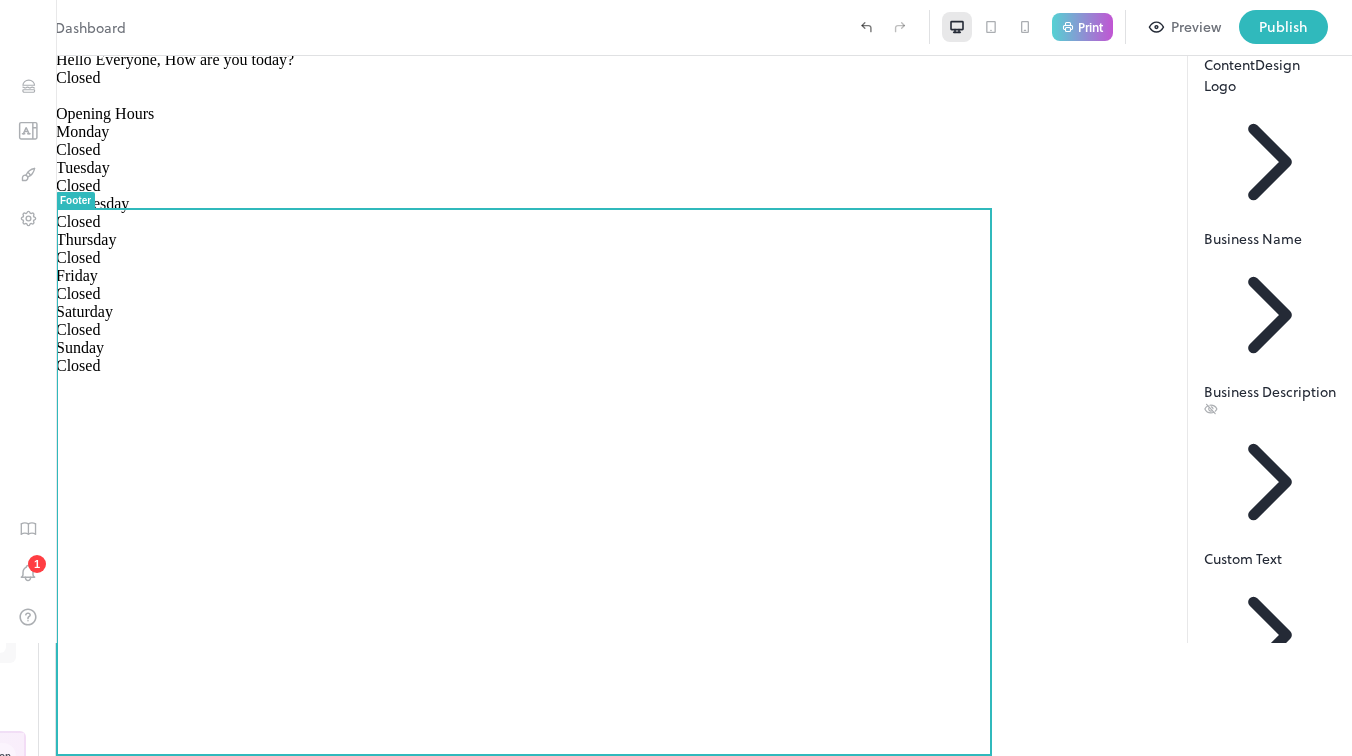 click on "Business Name" at bounding box center (1270, 238) 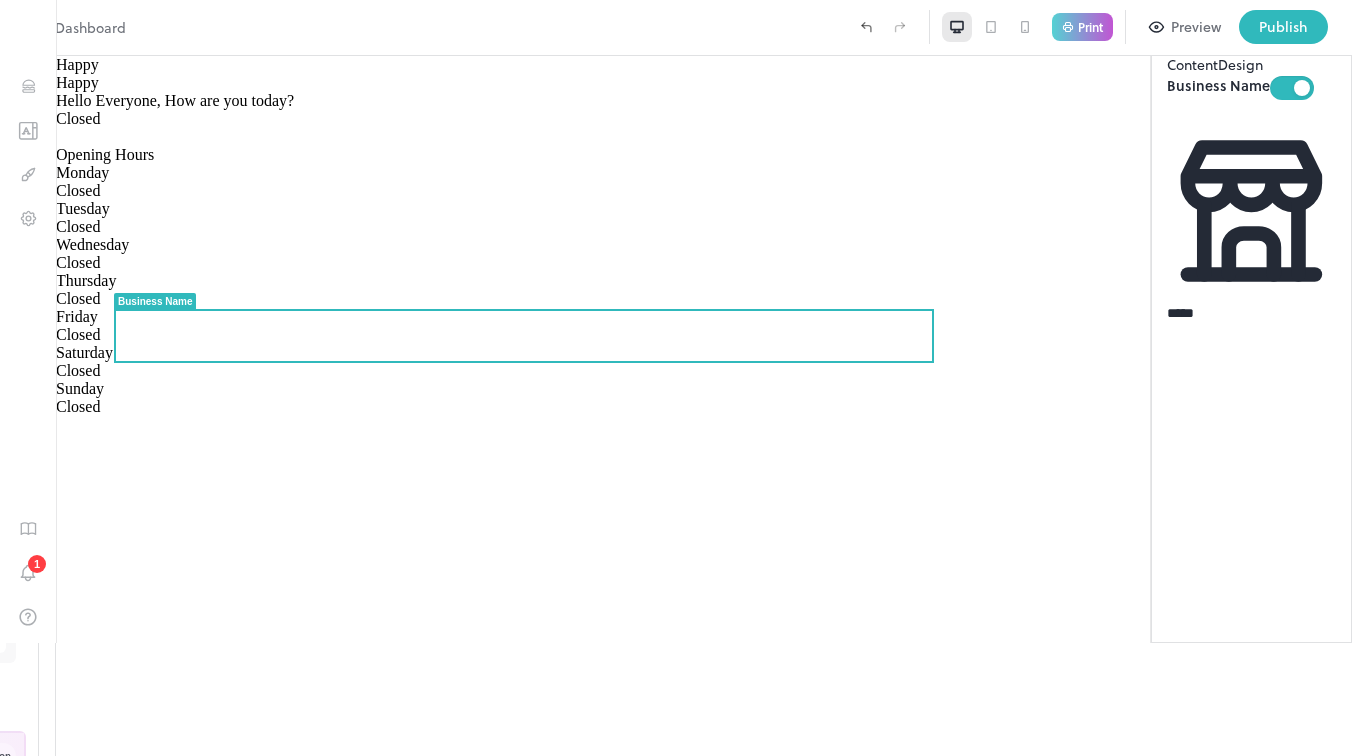 click on "*****" at bounding box center (1237, 313) 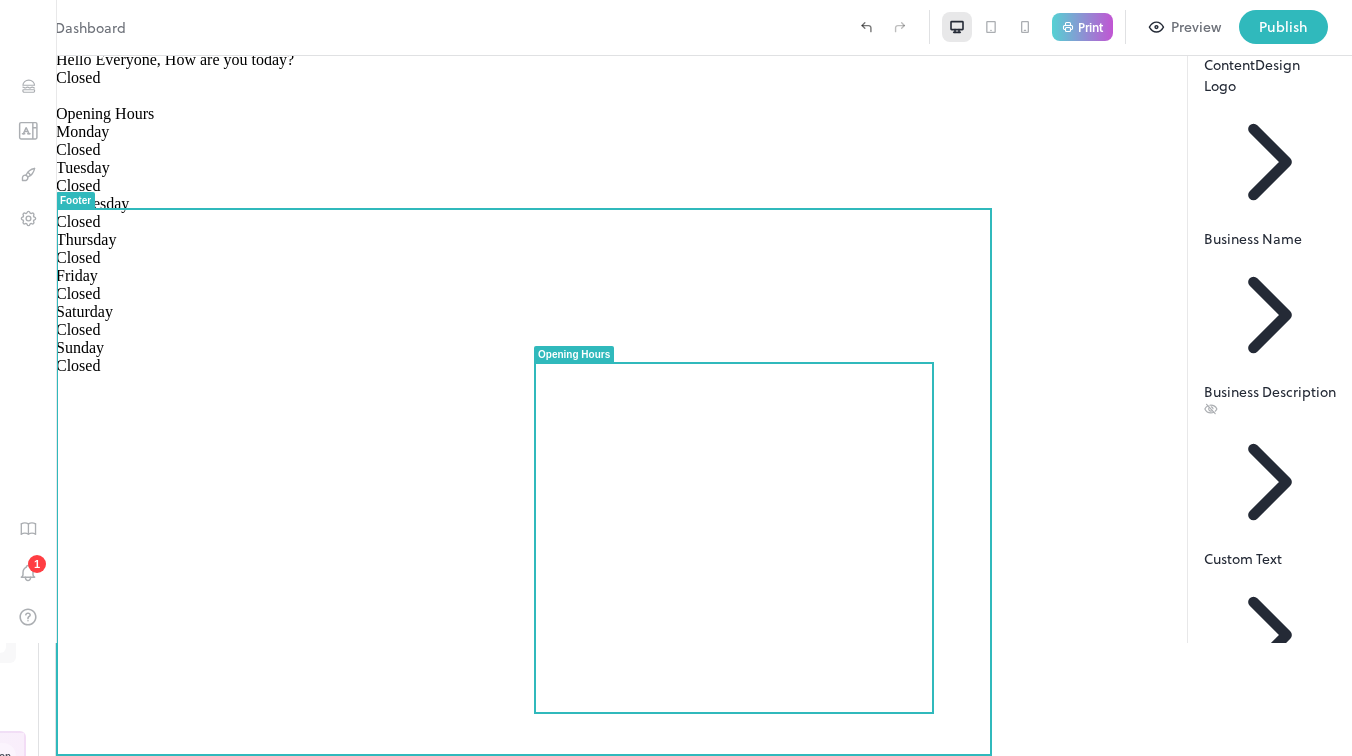 click on "Closed" at bounding box center [704, 78] 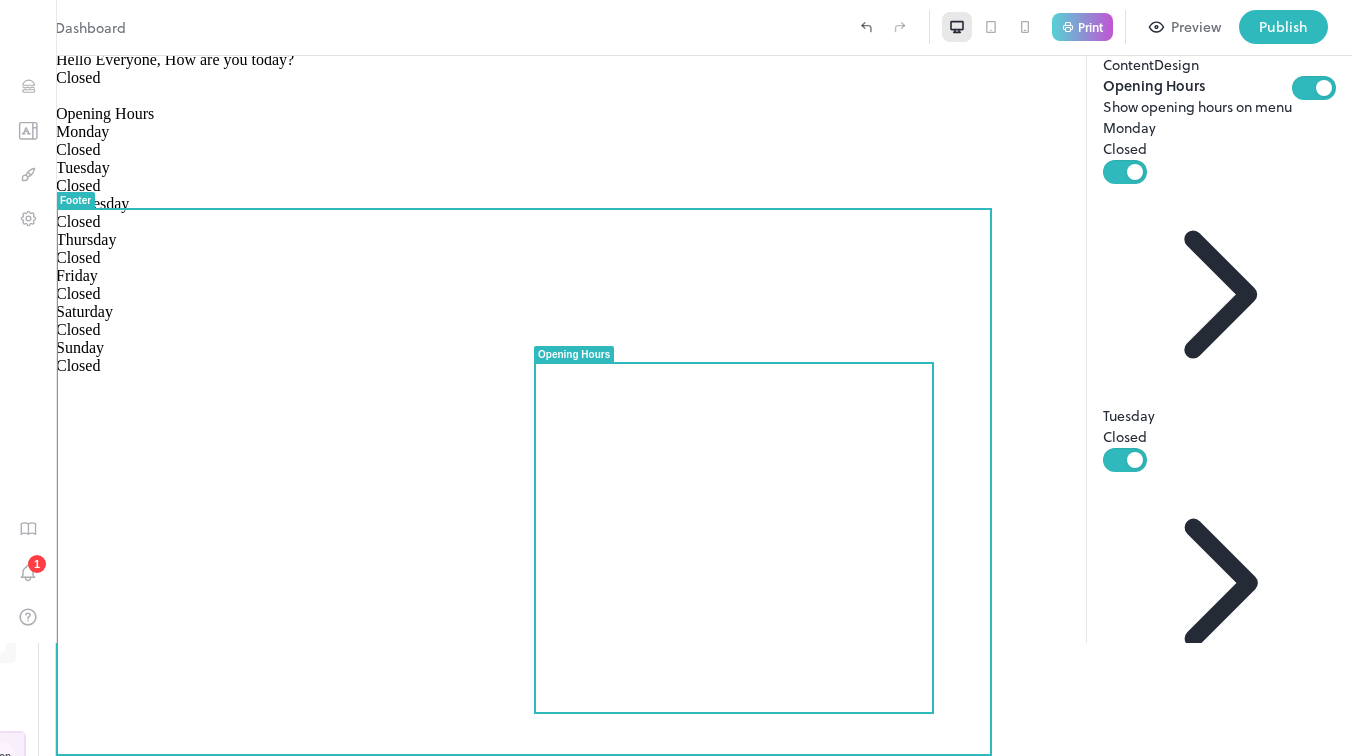 click on "Closed" at bounding box center (704, 78) 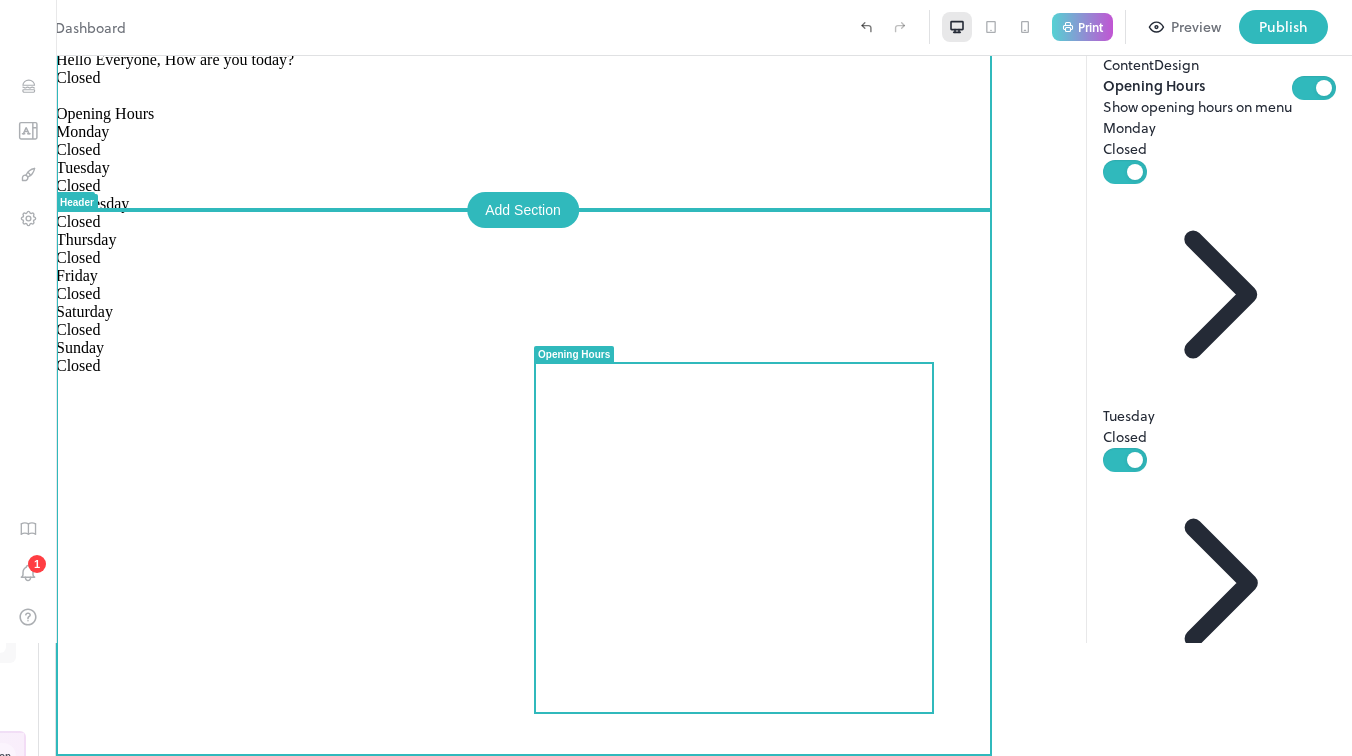 scroll, scrollTop: 0, scrollLeft: 0, axis: both 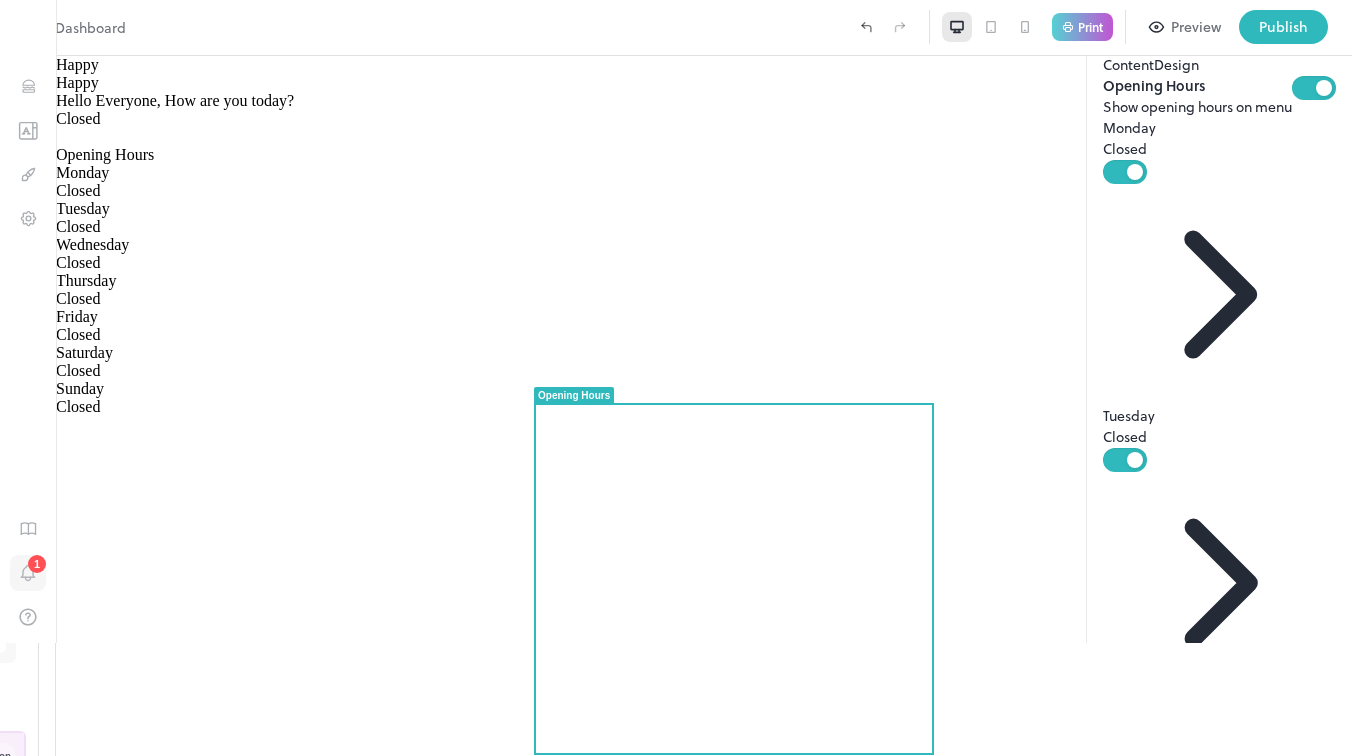 click 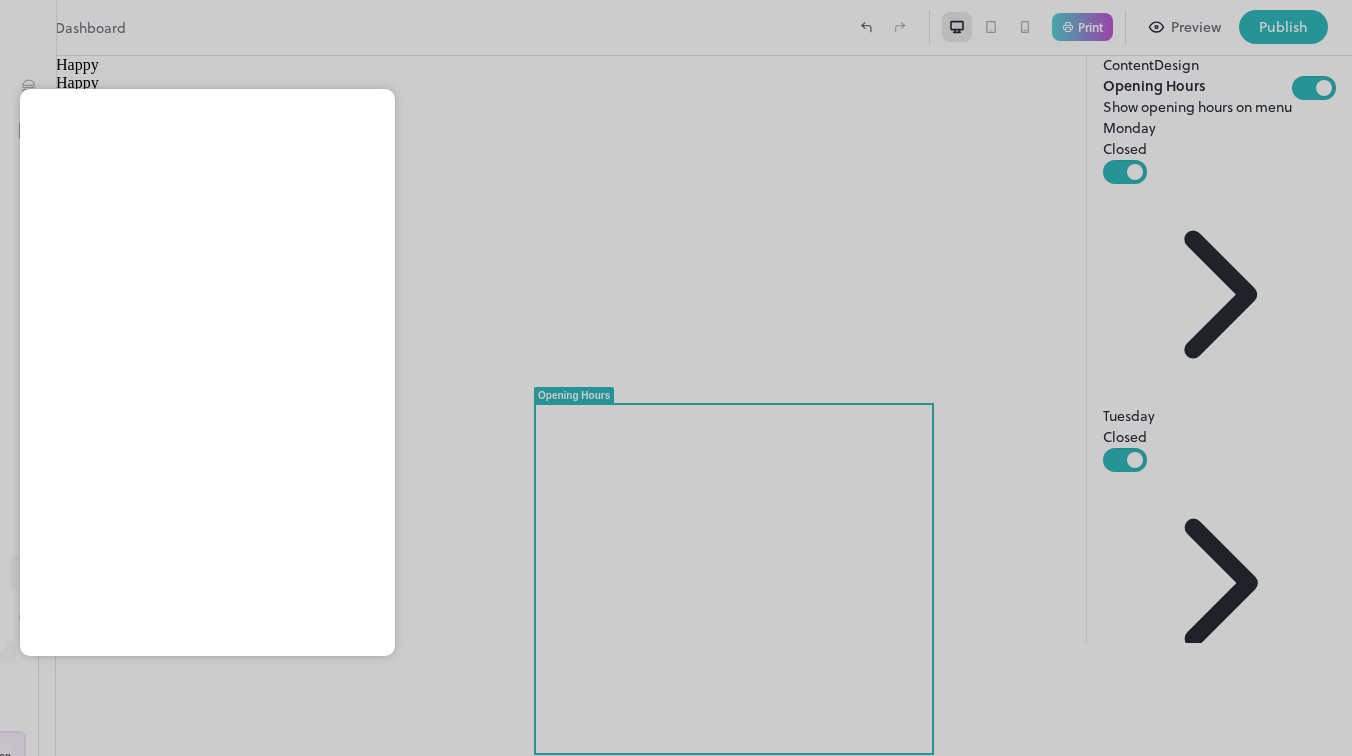 click at bounding box center (676, 378) 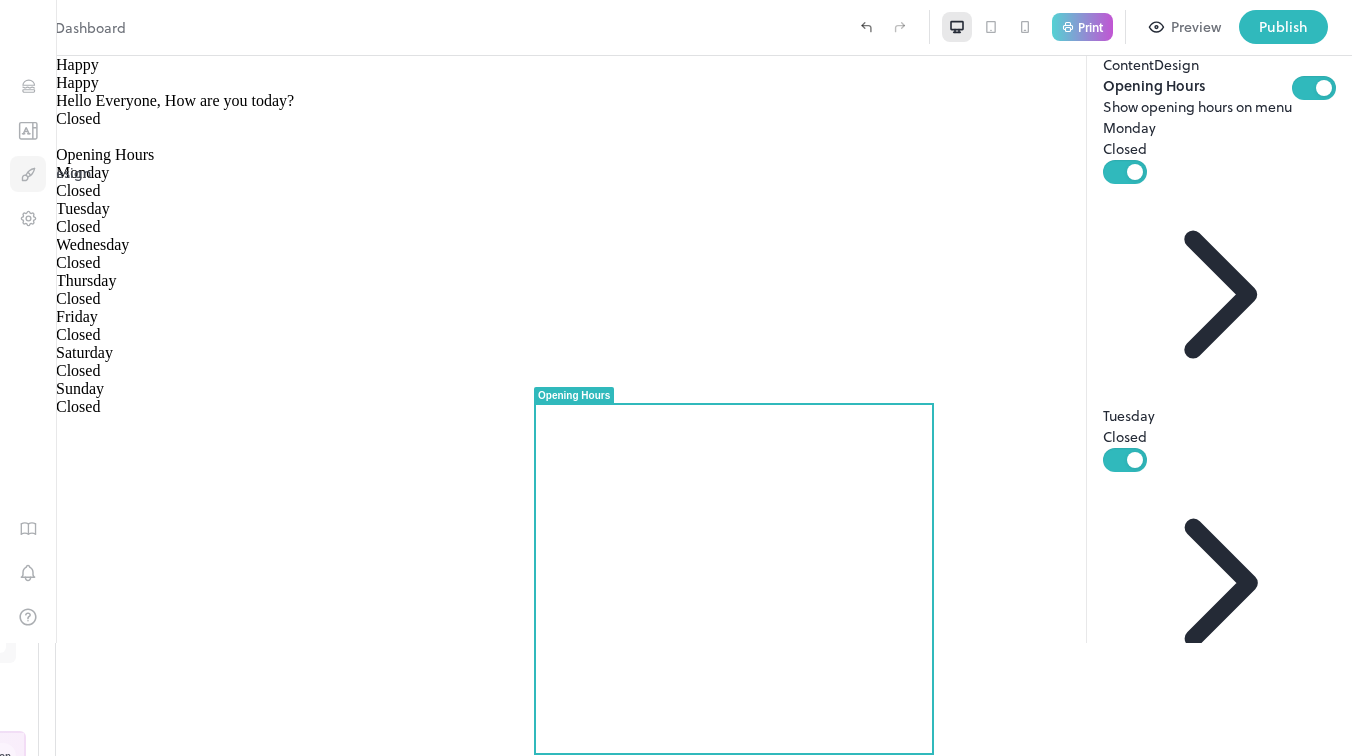 click 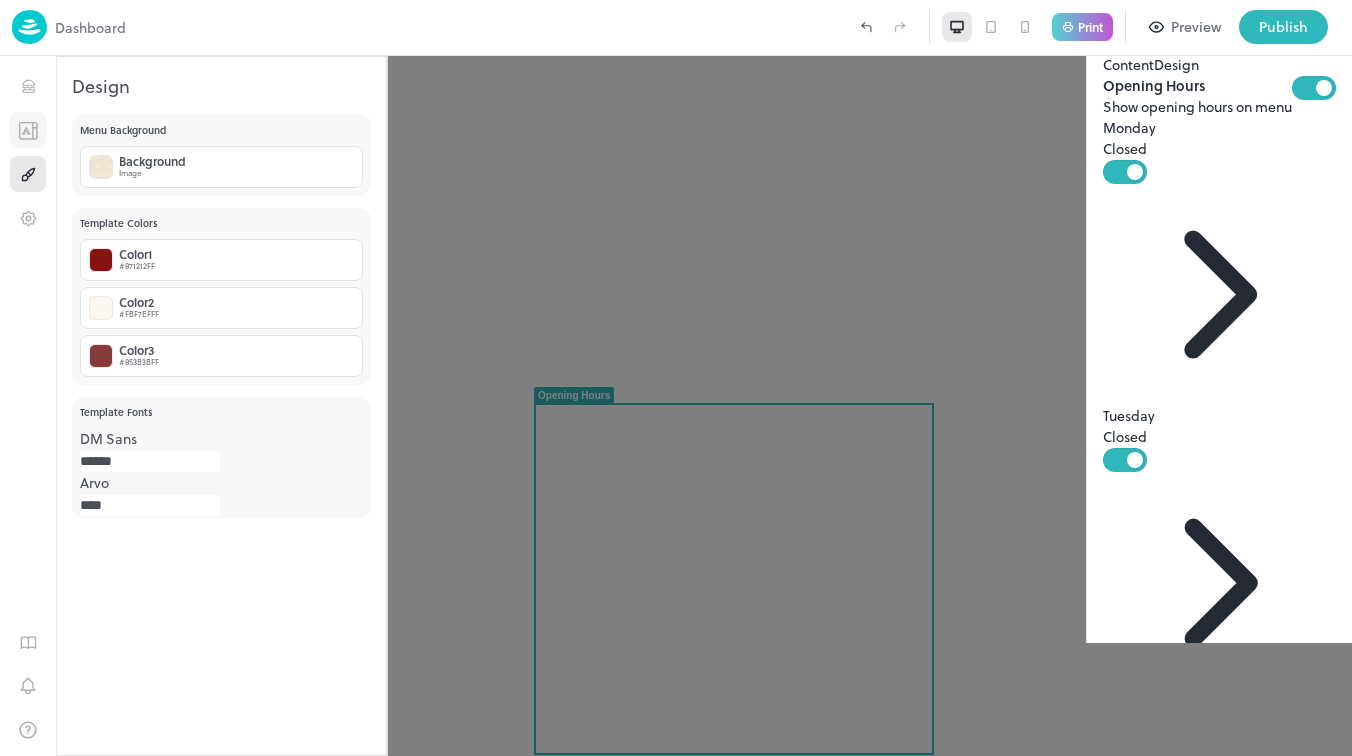 click 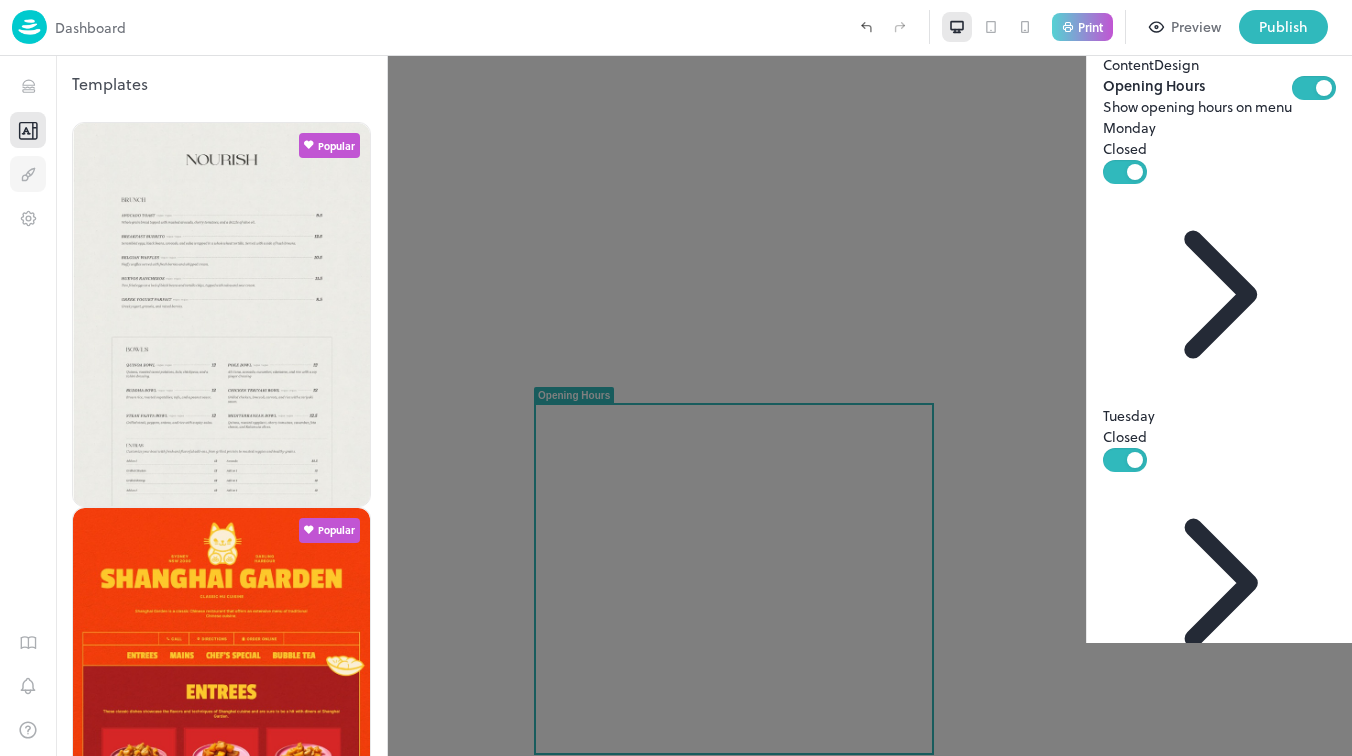click 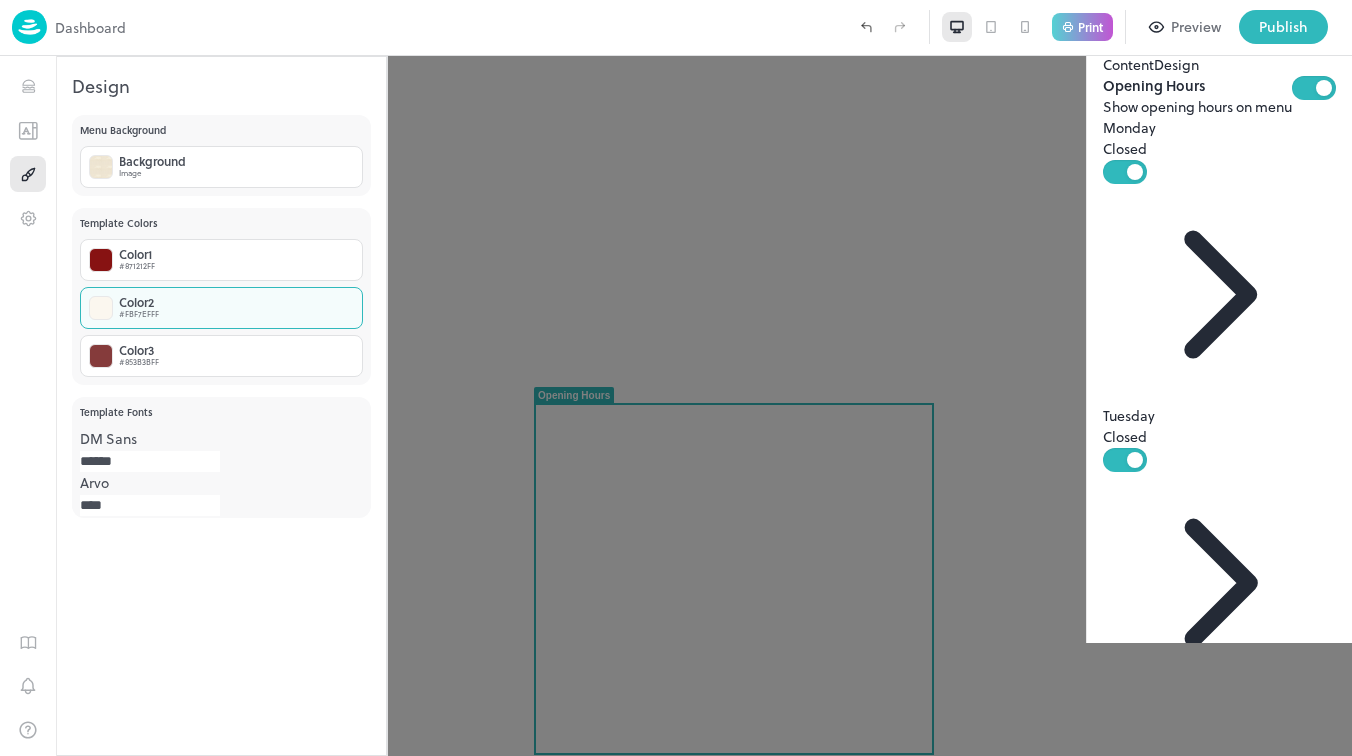 click on "Color  2 #FBF7EFFF" at bounding box center [221, 308] 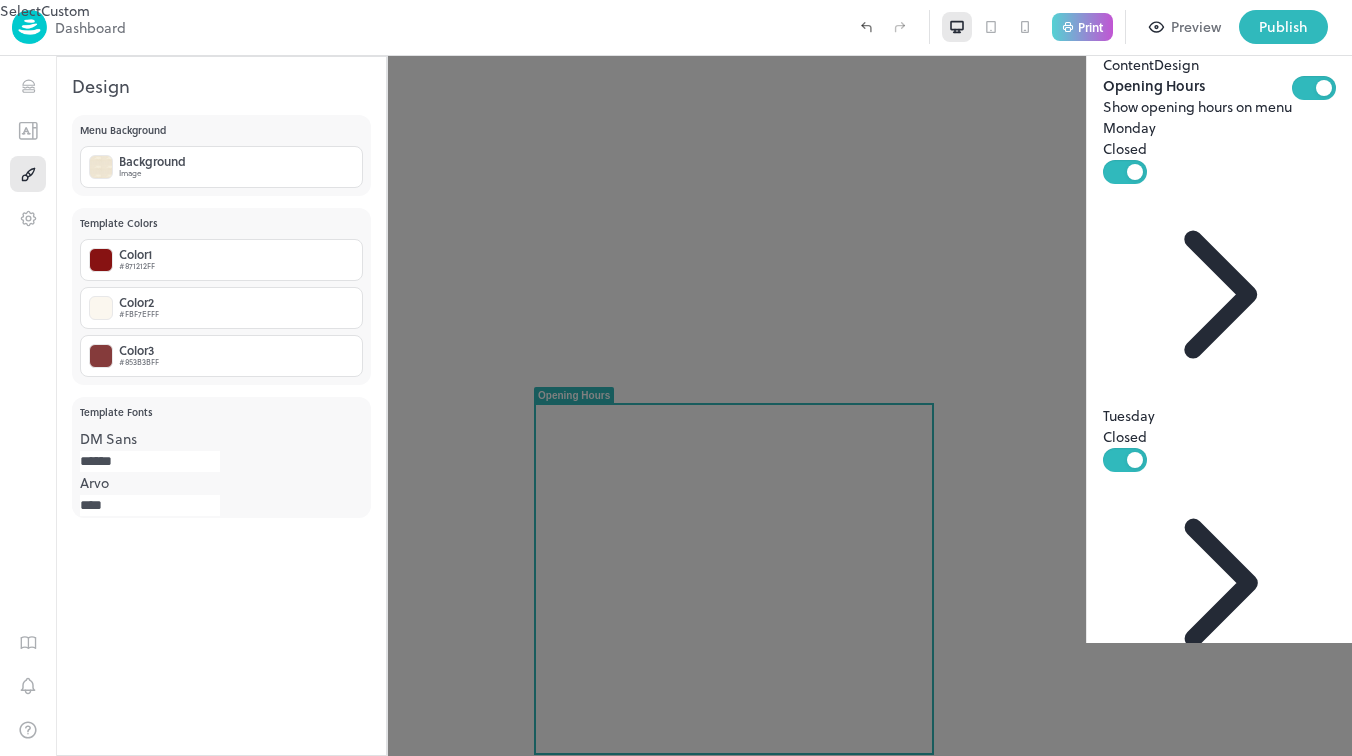 click at bounding box center (676, 21) 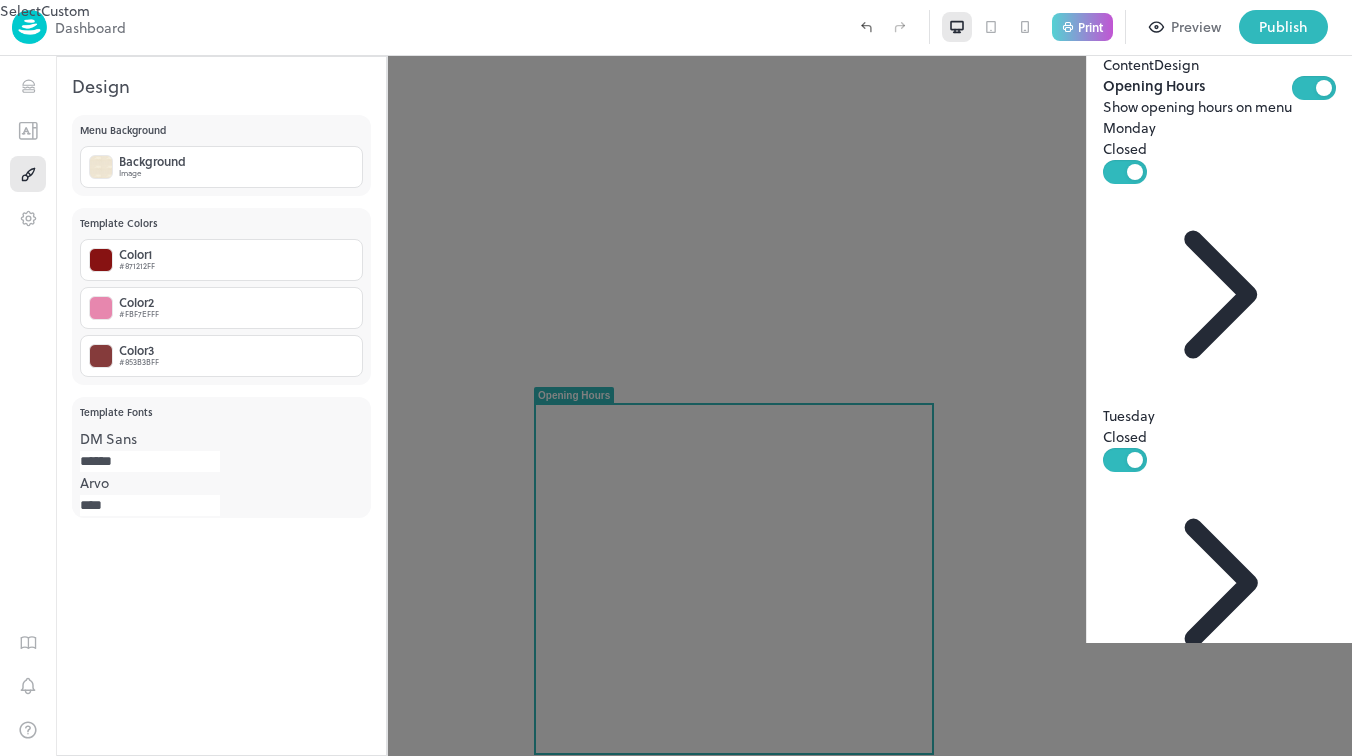 click at bounding box center [676, 378] 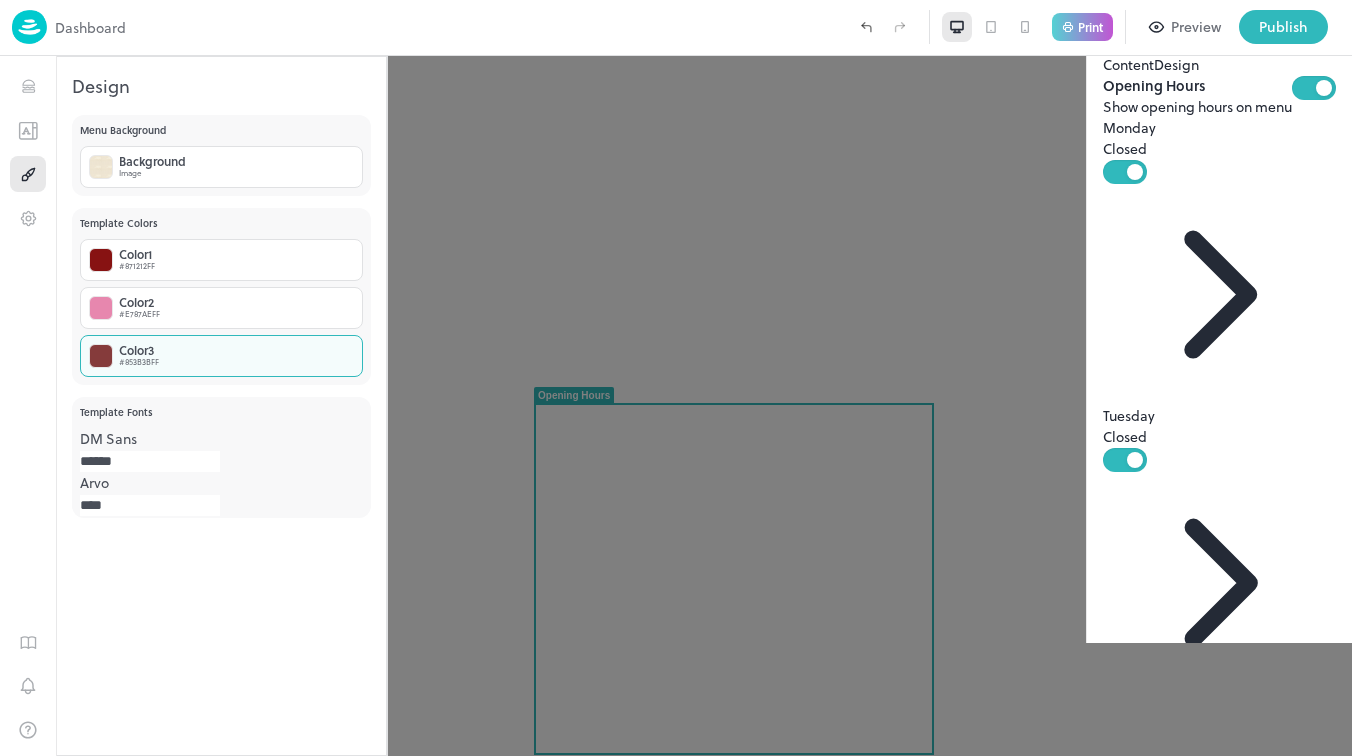 click on "Color 3 #853B3BFF" at bounding box center (221, 356) 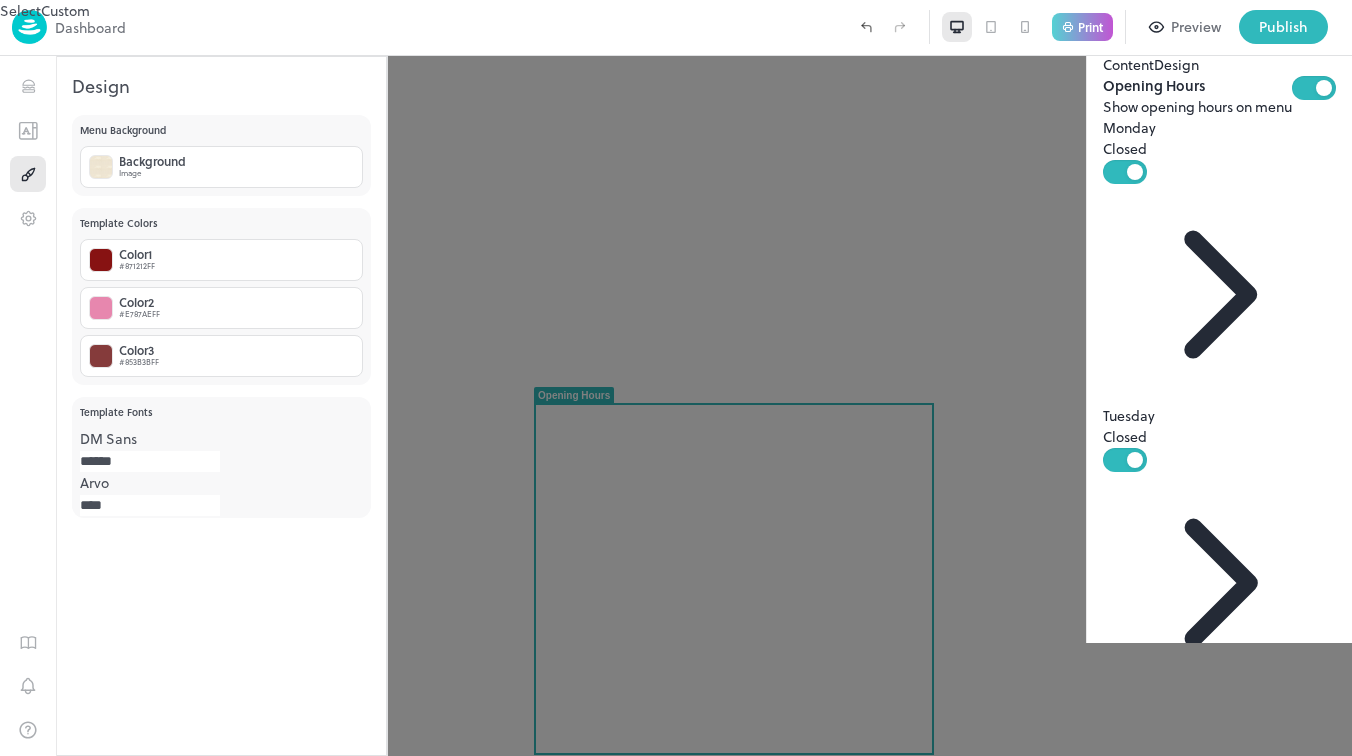 click at bounding box center [676, 378] 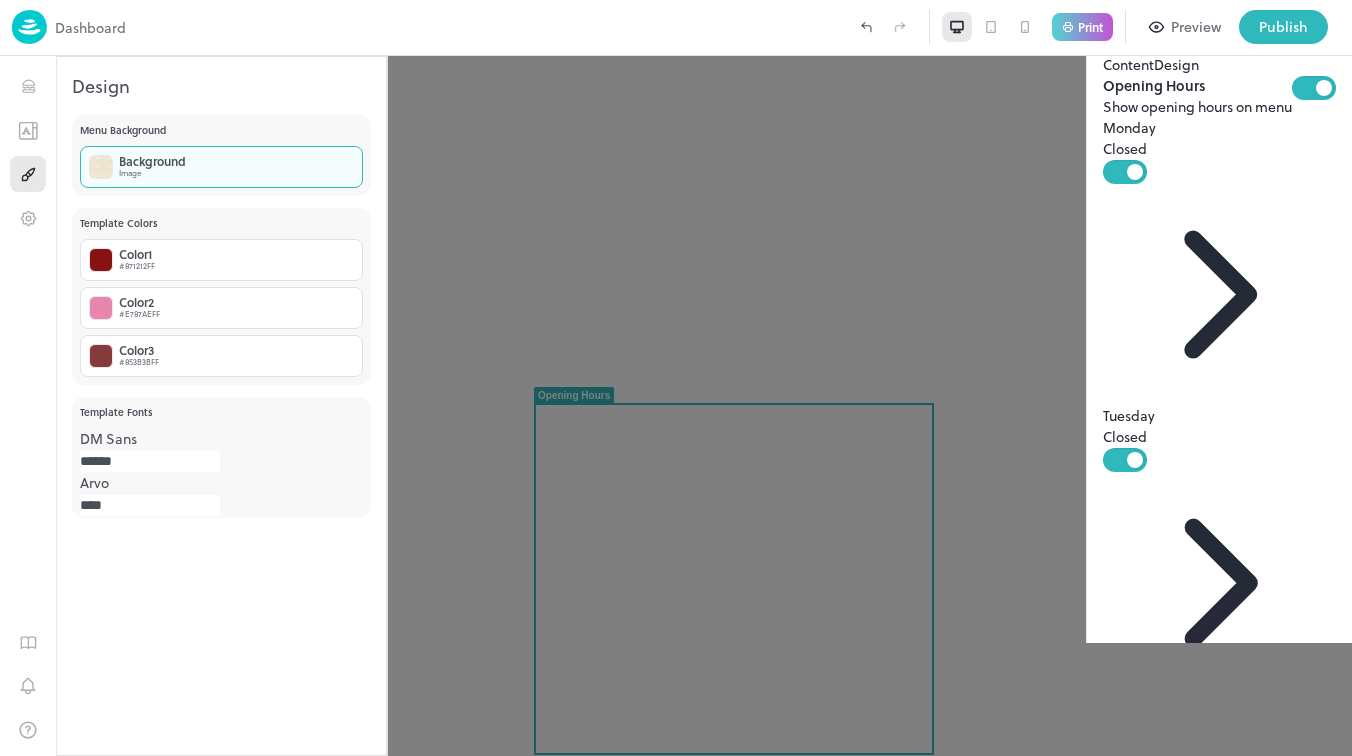 click on "Background Image" at bounding box center [221, 167] 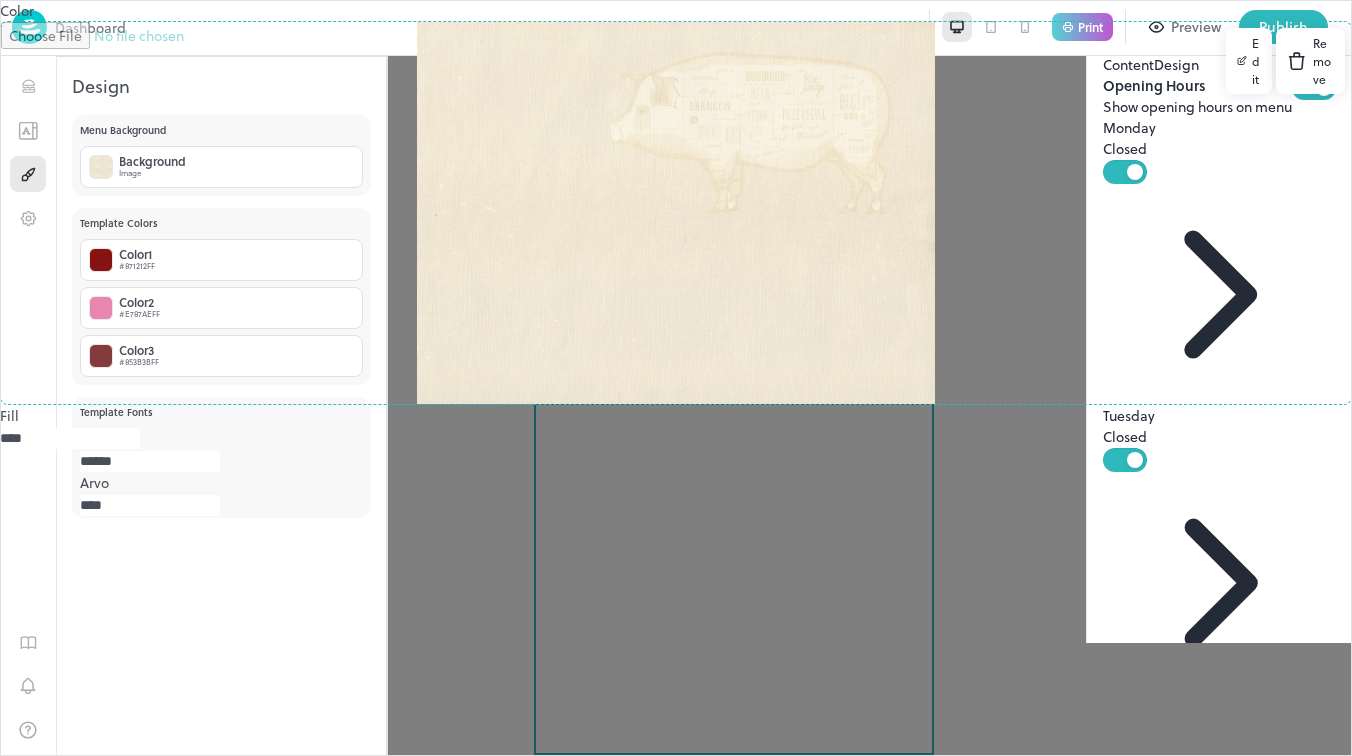 click on "Color" at bounding box center (676, 10) 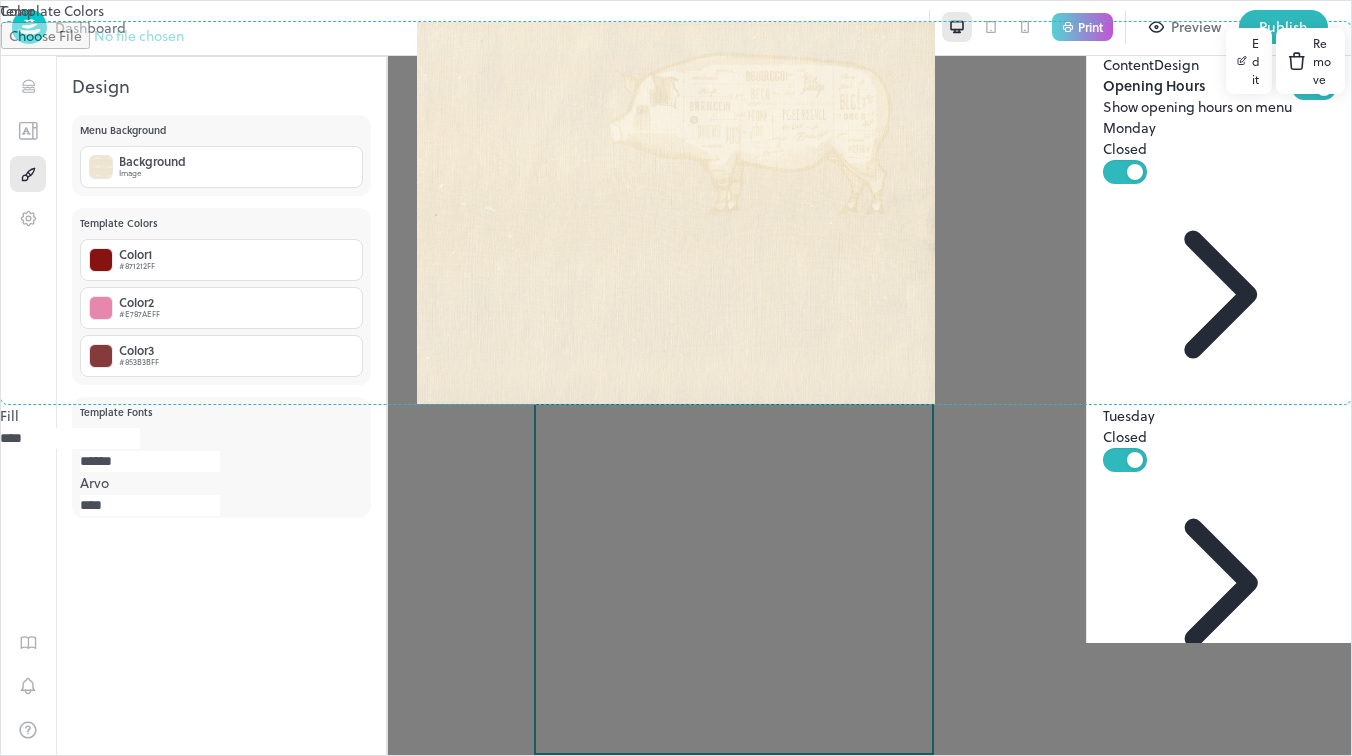 click at bounding box center [0, 21] 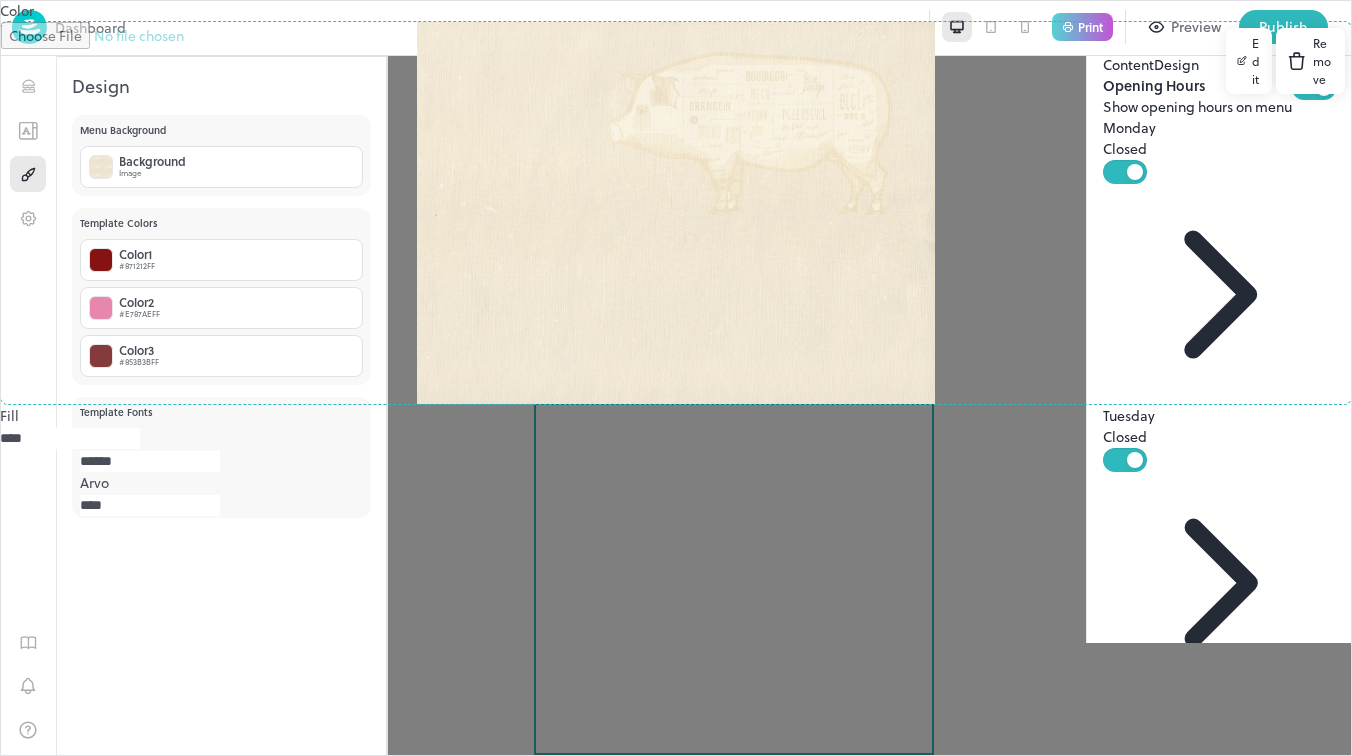 click at bounding box center (676, 378) 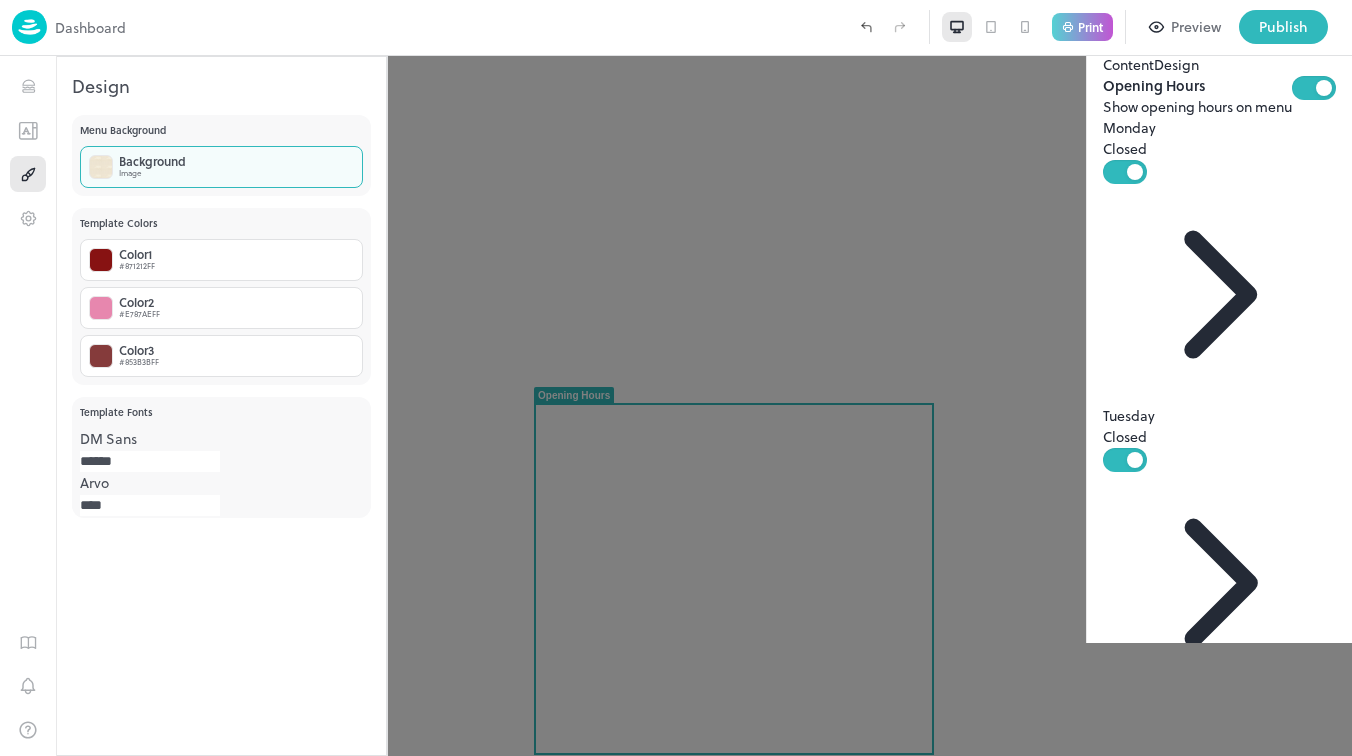 click on "Background Image" at bounding box center [221, 167] 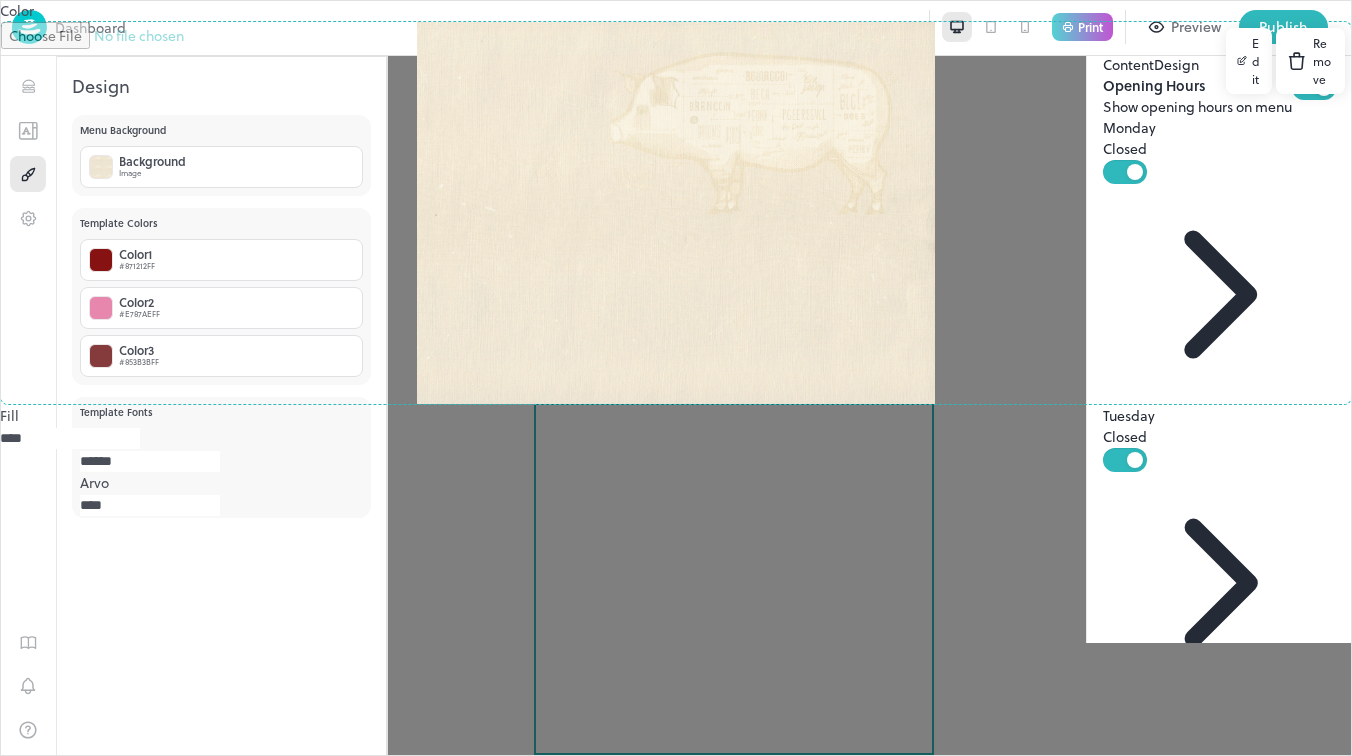 click on "Remove" at bounding box center (1310, 61) 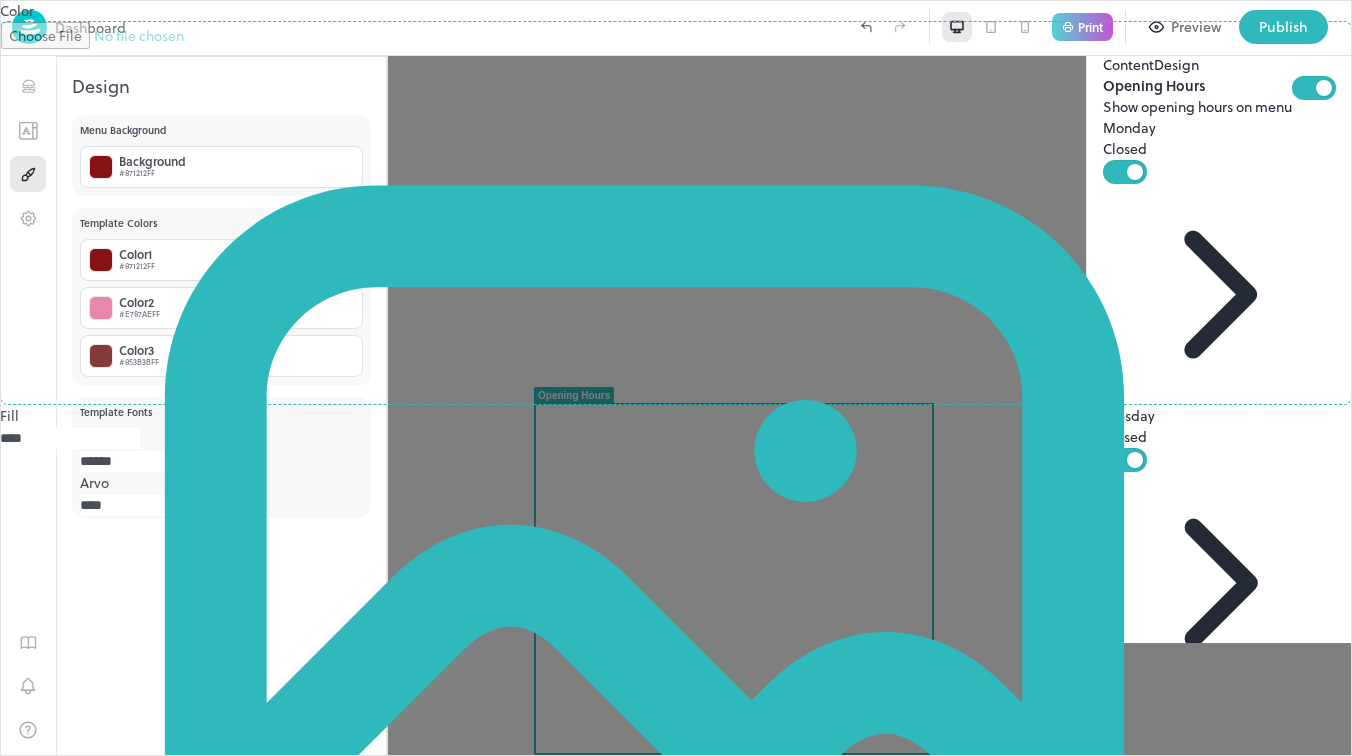 click at bounding box center [676, 378] 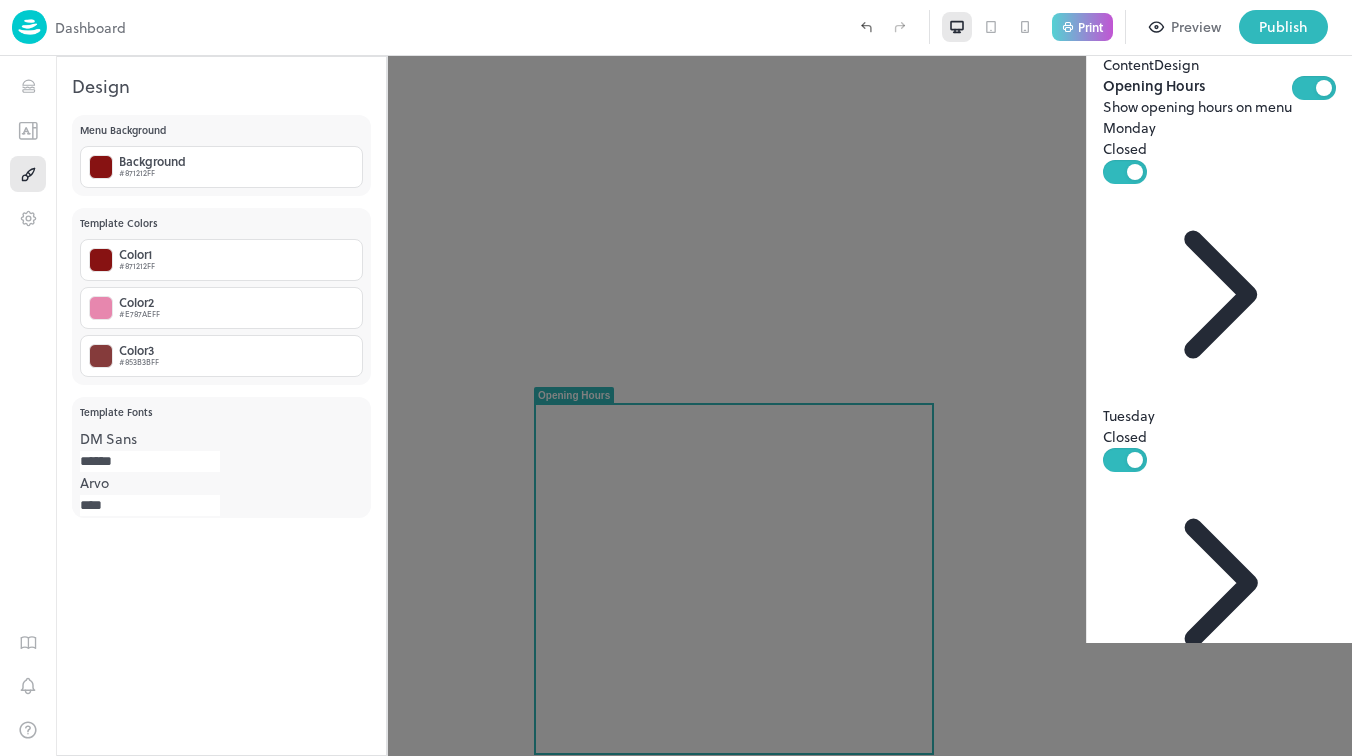click 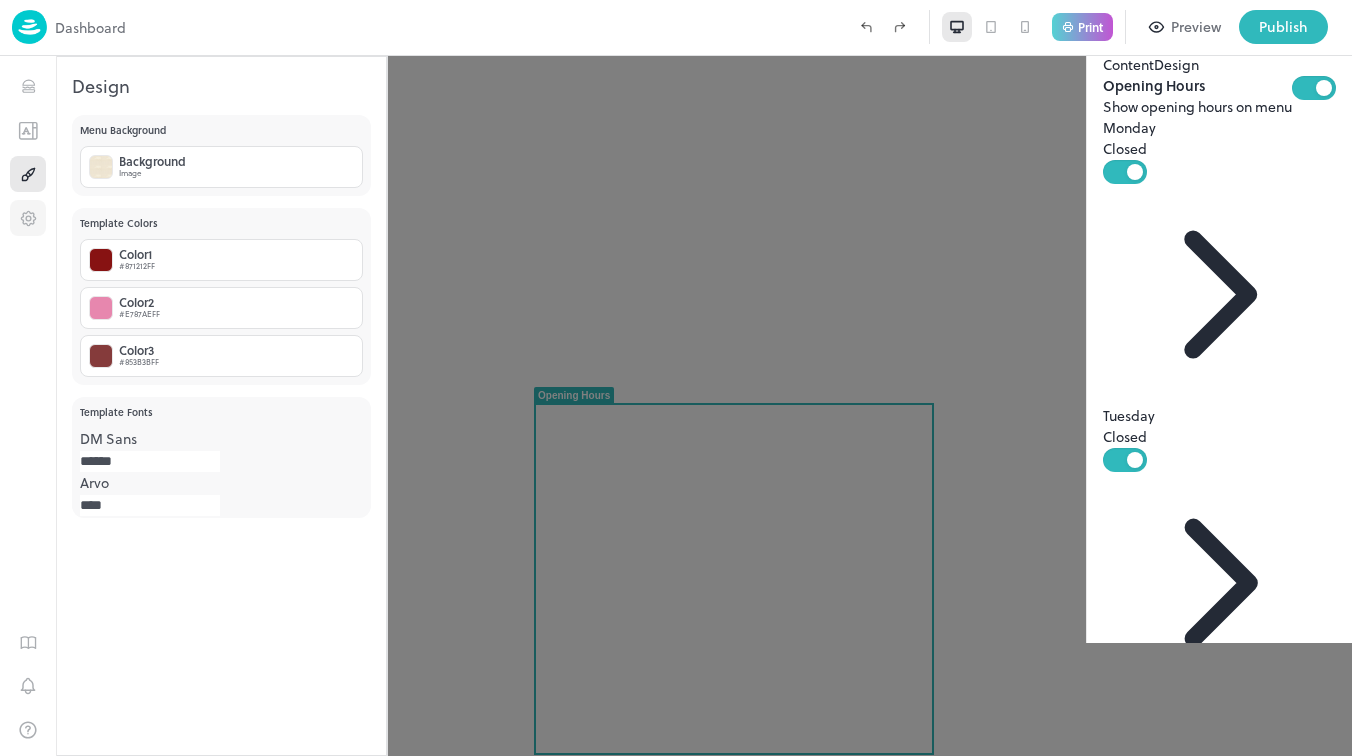 click 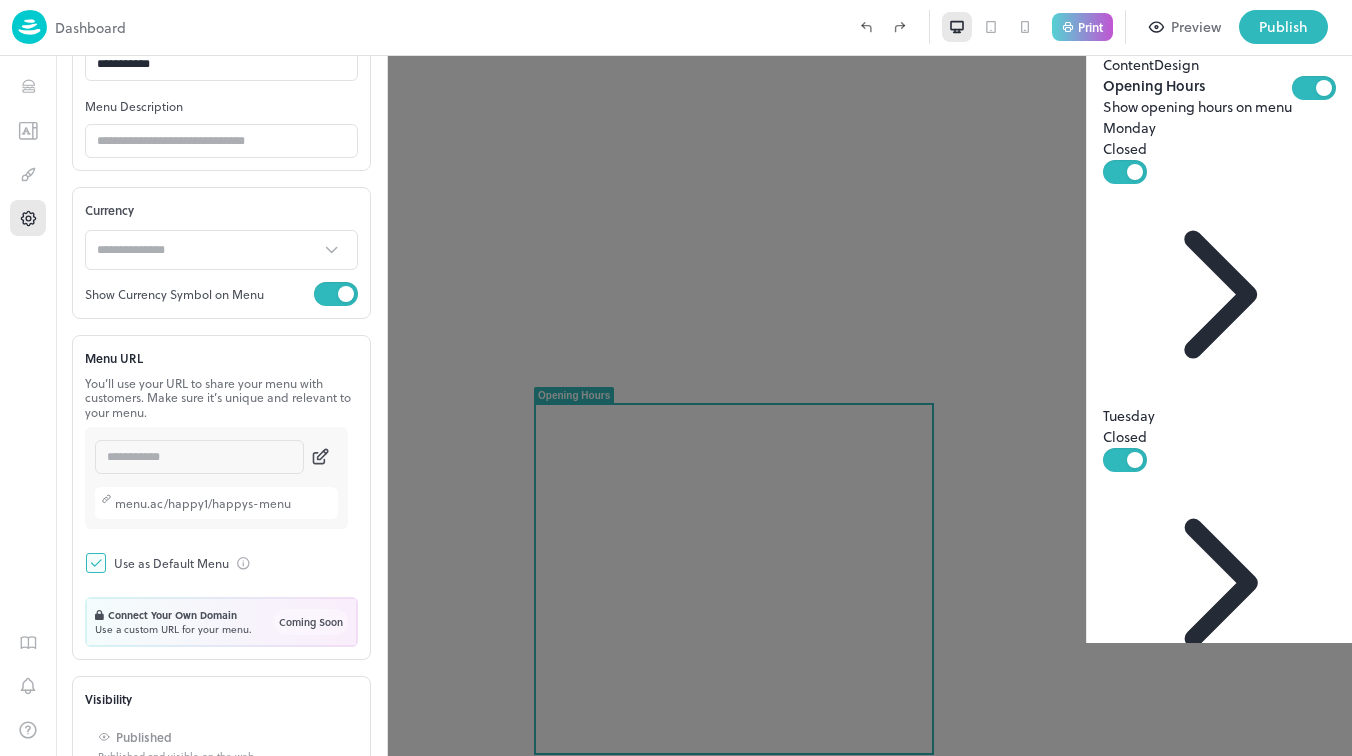 scroll, scrollTop: 0, scrollLeft: 0, axis: both 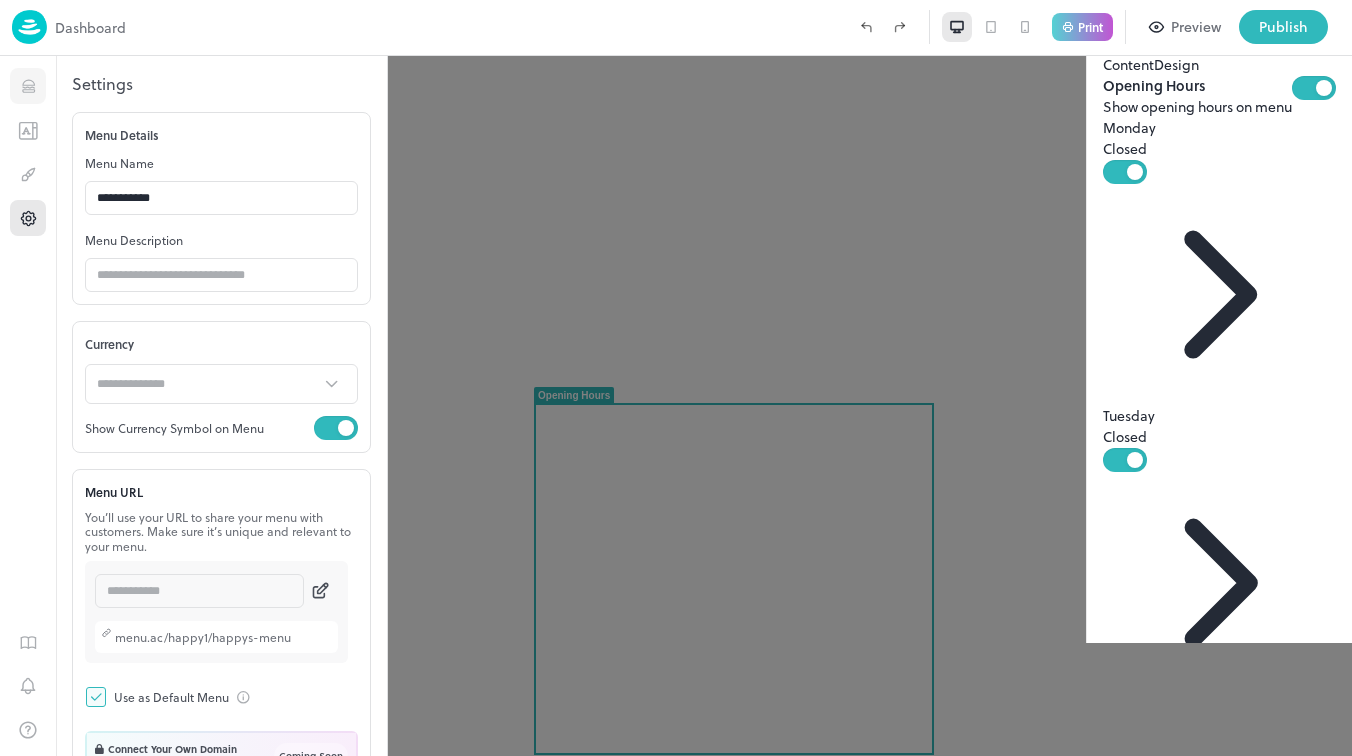click 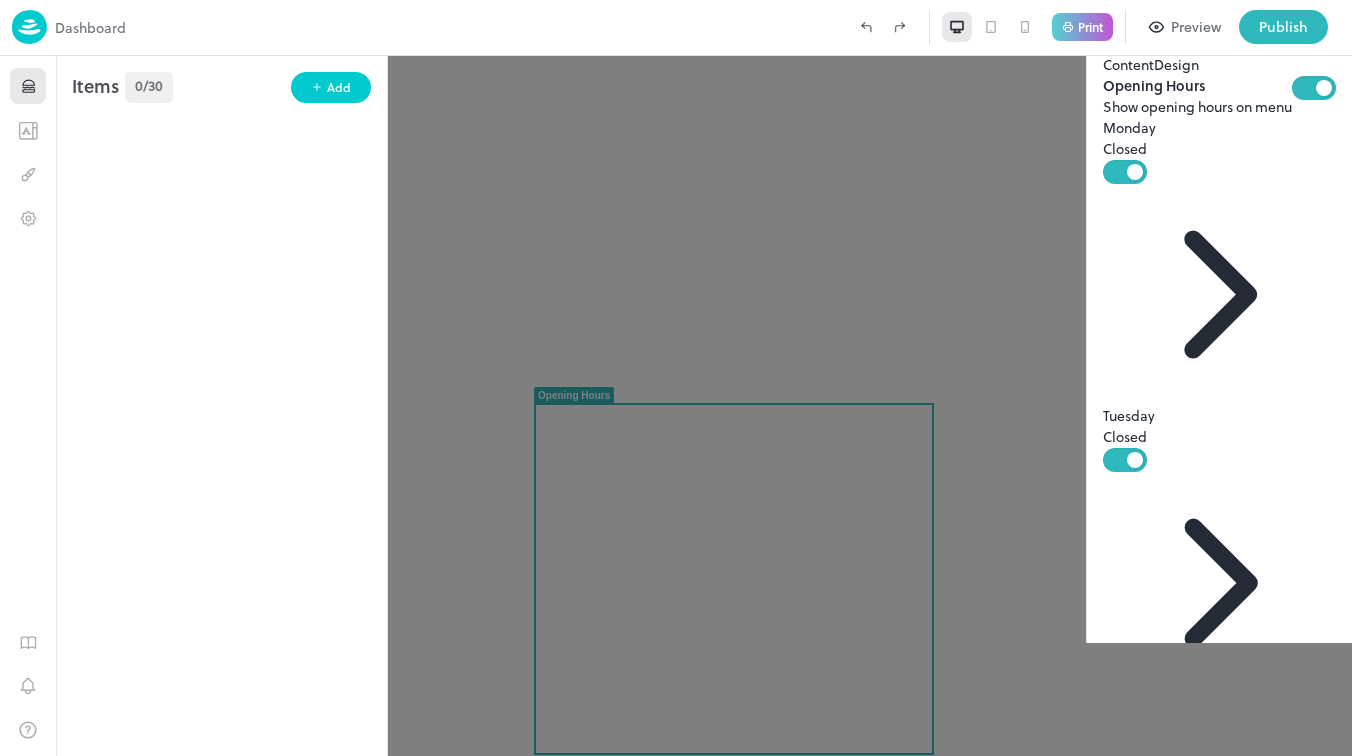 click on "Items 0/30 Add
To pick up a draggable item, press the space bar.
While dragging, use the arrow keys to move the item.
Press space again to drop the item in its new position, or press escape to cancel." at bounding box center [221, 406] 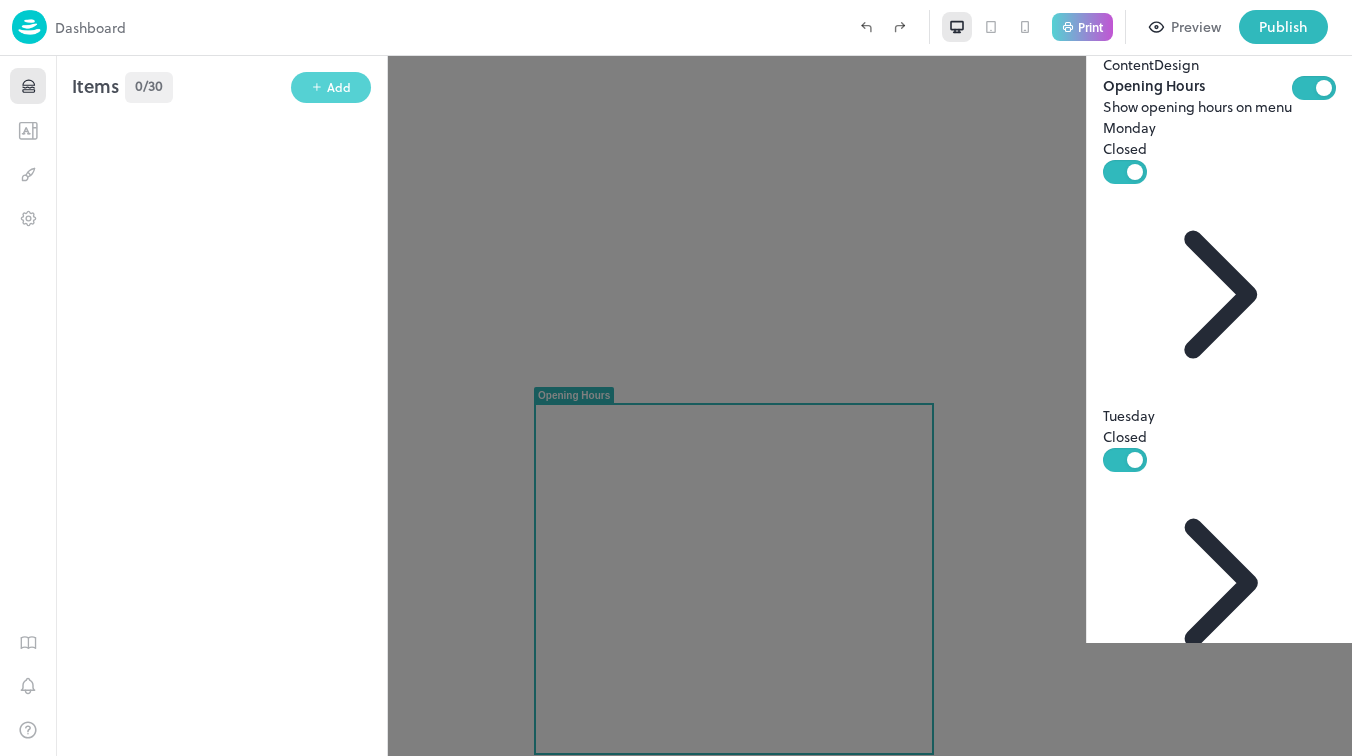 click on "Add" at bounding box center [339, 87] 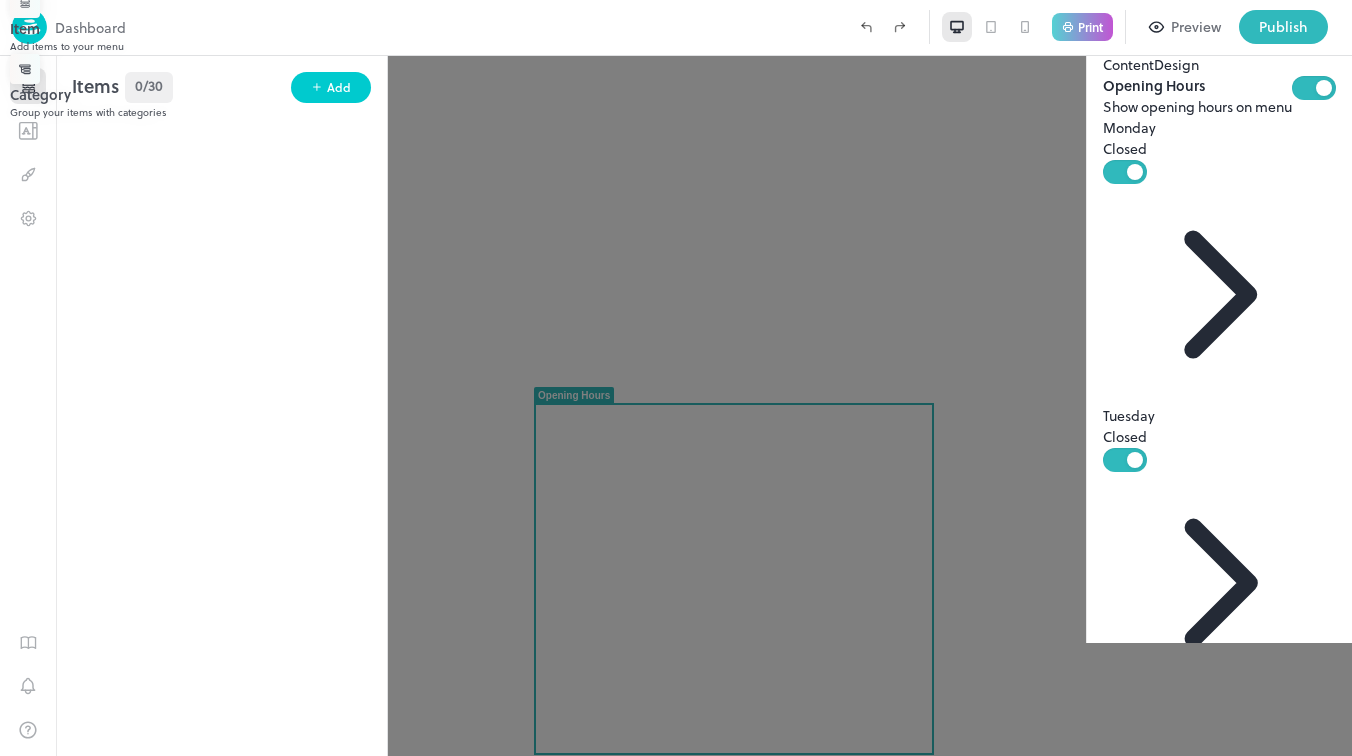 click on "Add items to your menu" at bounding box center (681, 46) 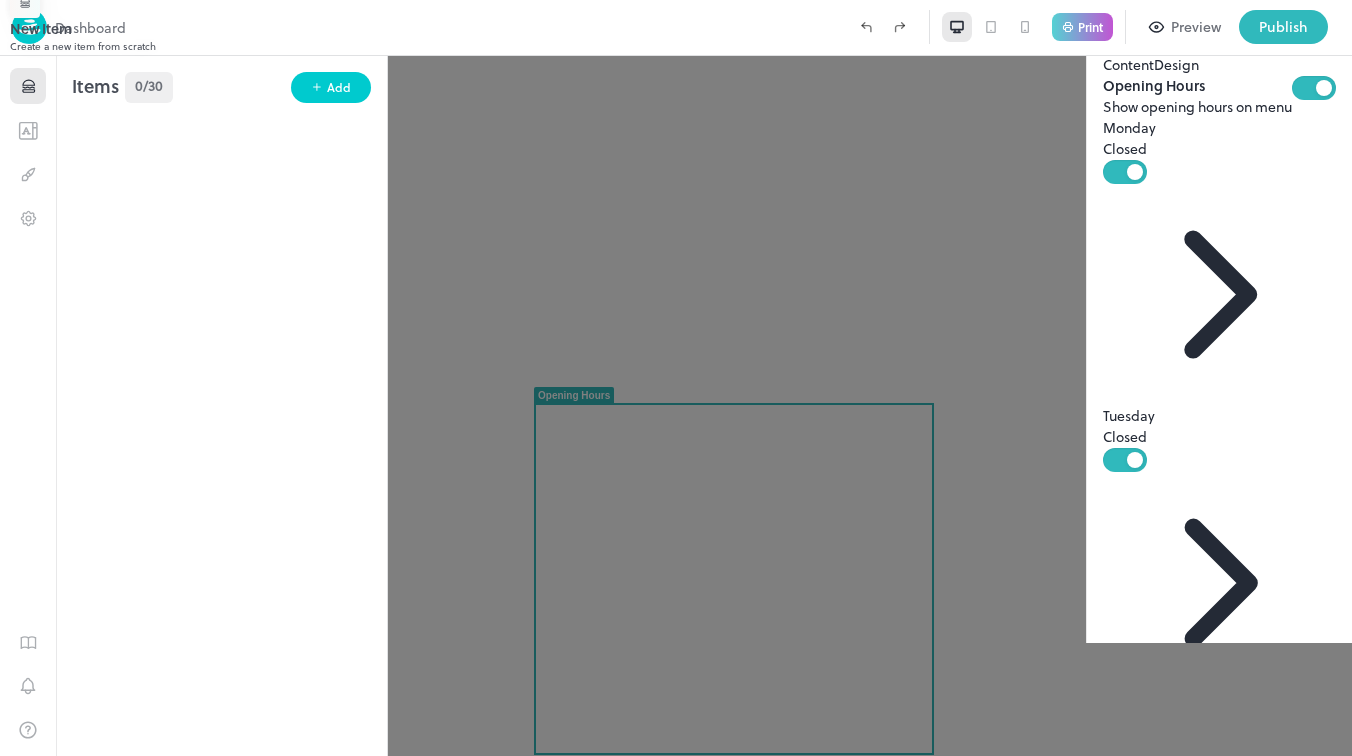 click on "New Item" at bounding box center (681, 28) 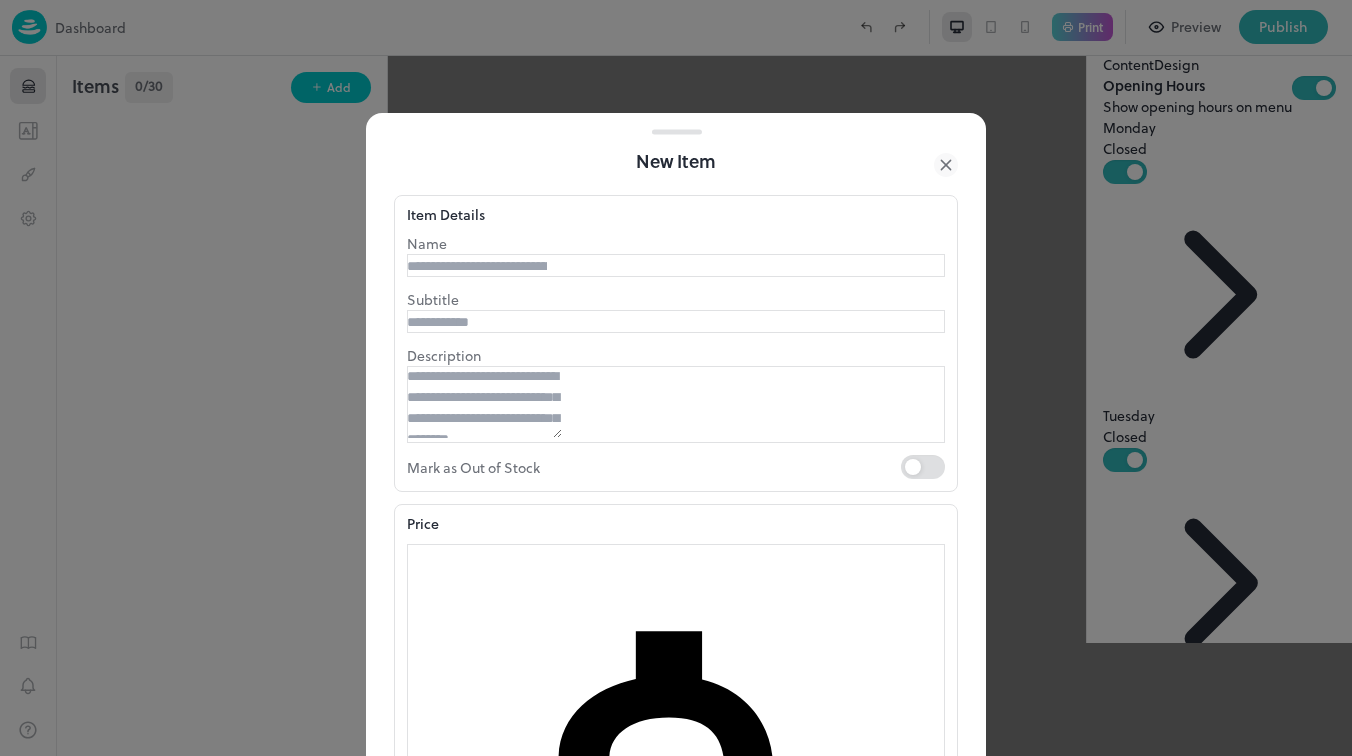 click at bounding box center [477, 266] 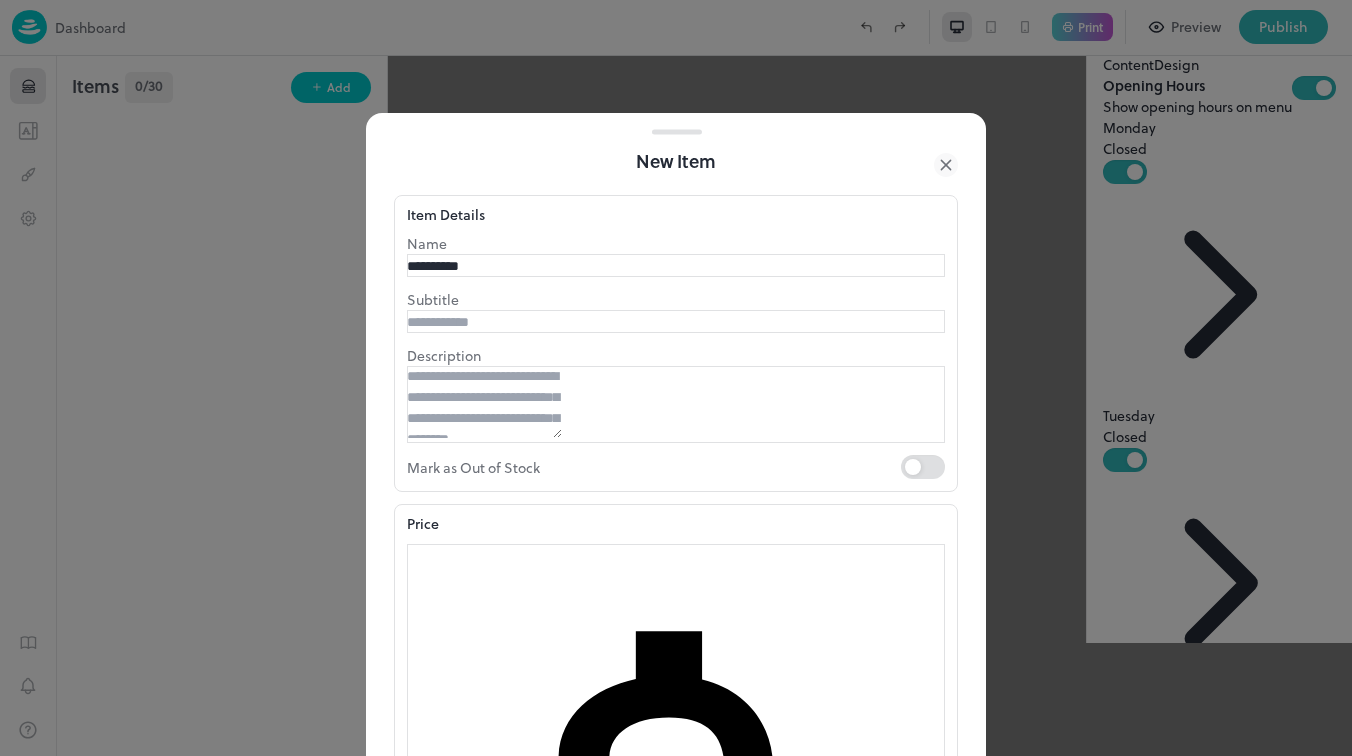 type on "**********" 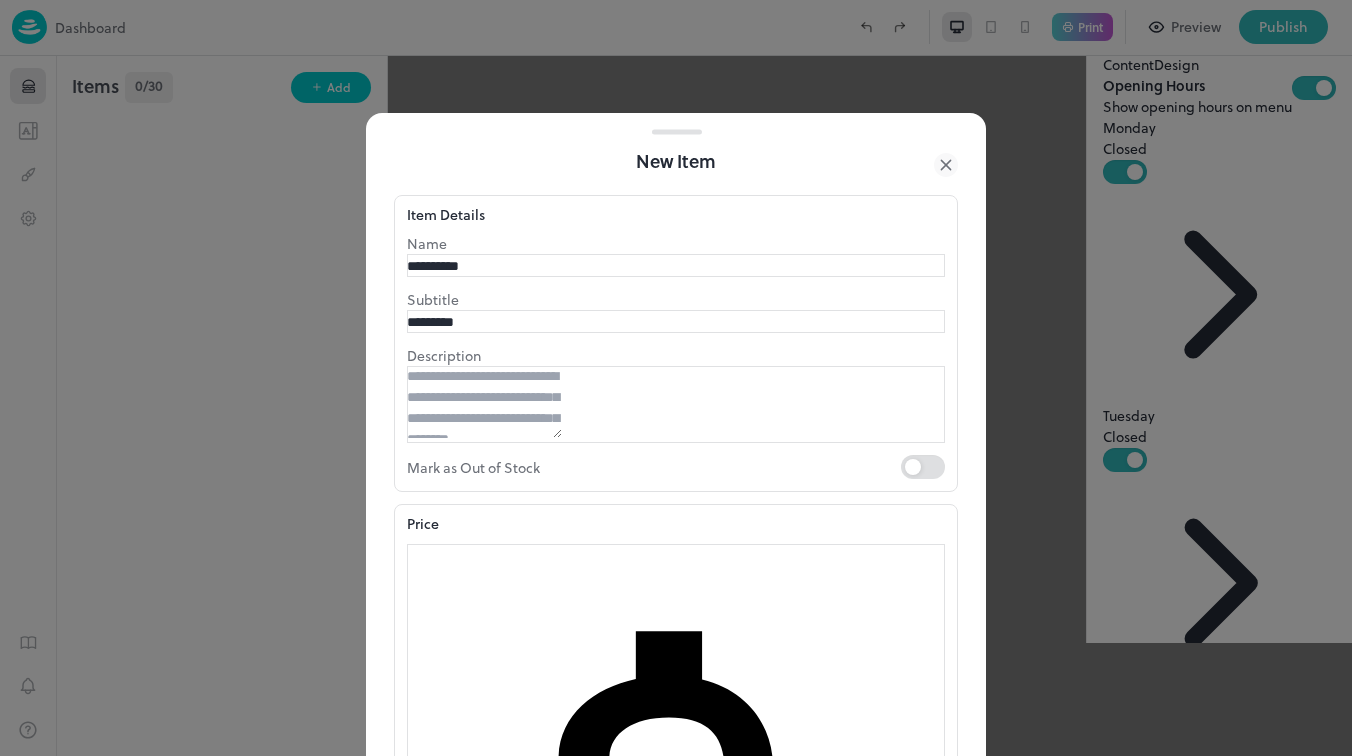 type on "*********" 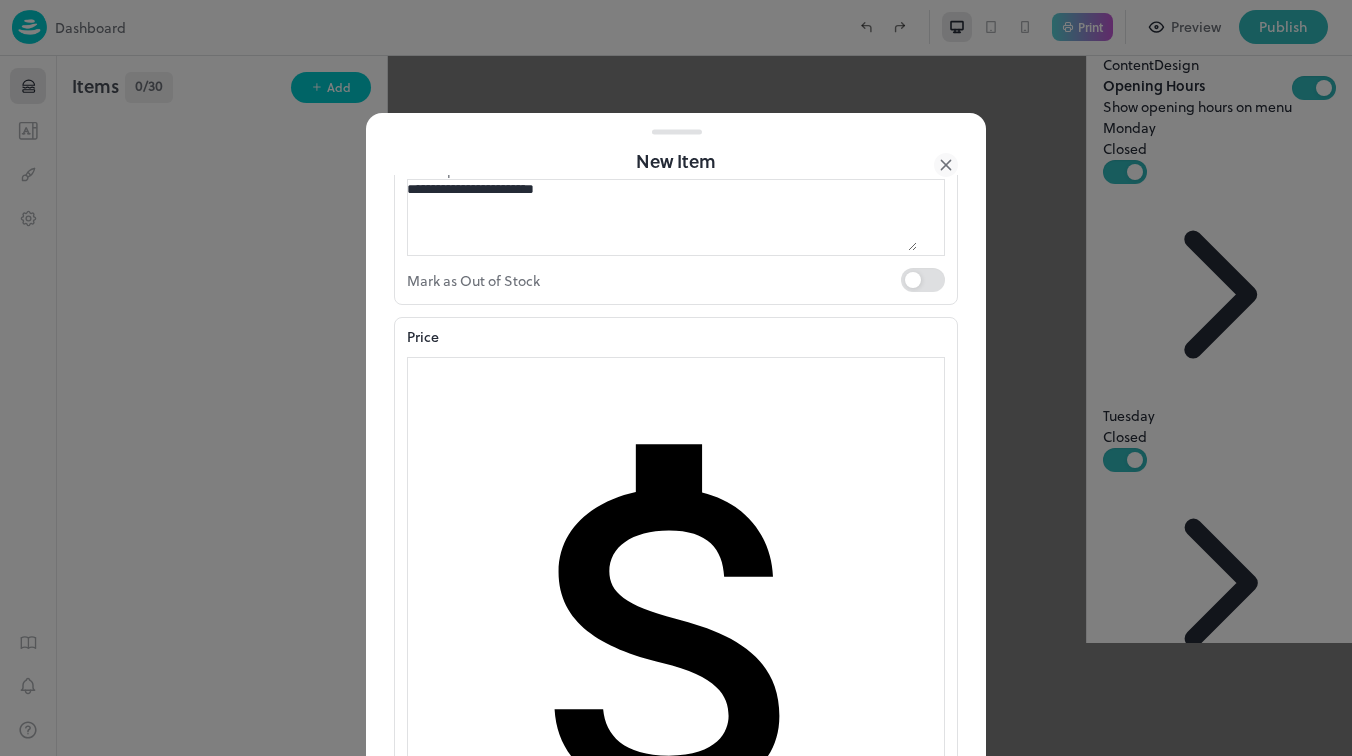 scroll, scrollTop: 227, scrollLeft: 0, axis: vertical 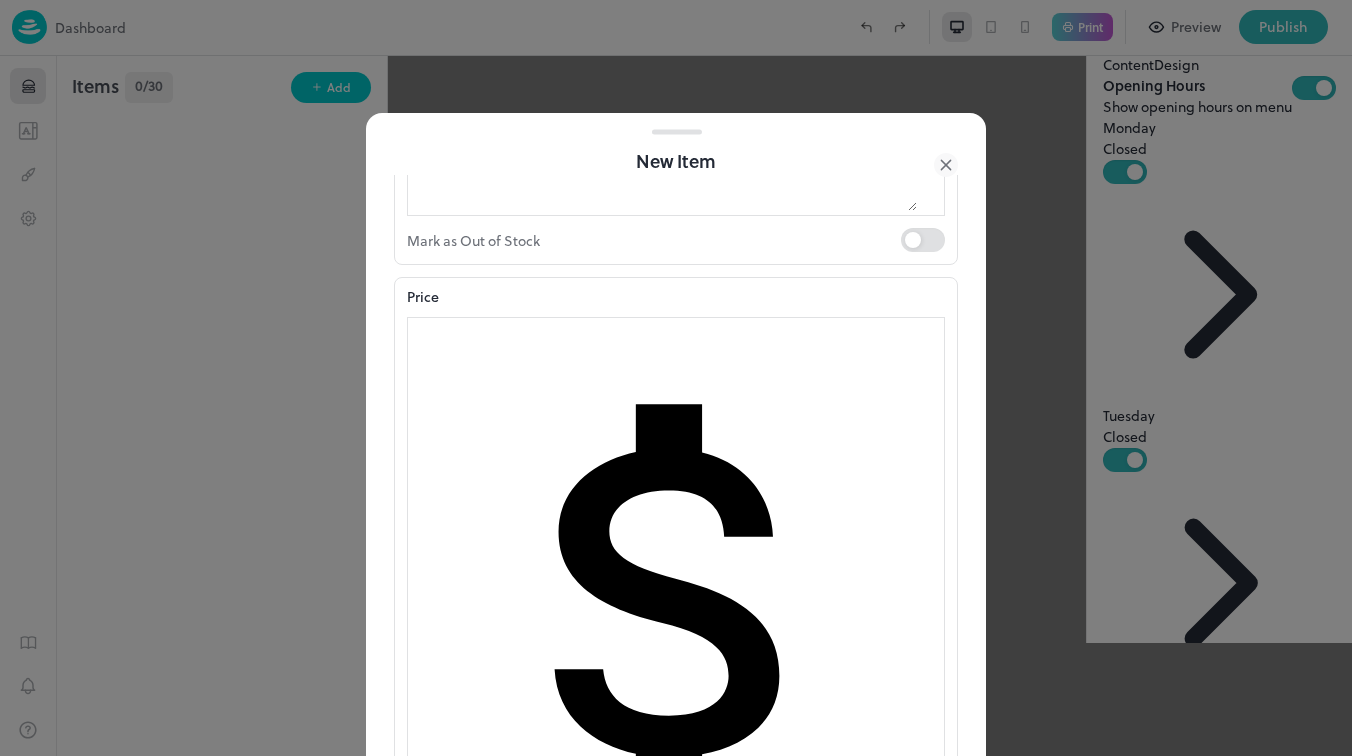 type on "**********" 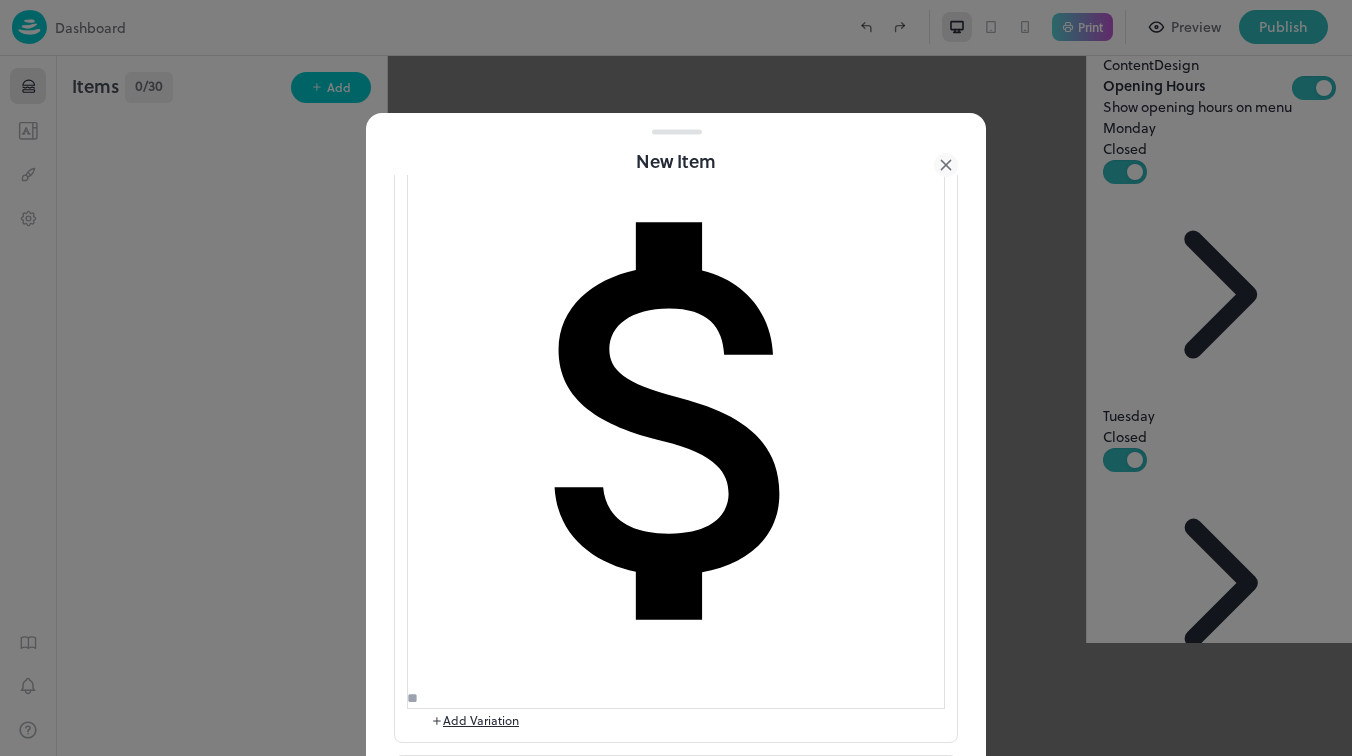 scroll, scrollTop: 424, scrollLeft: 0, axis: vertical 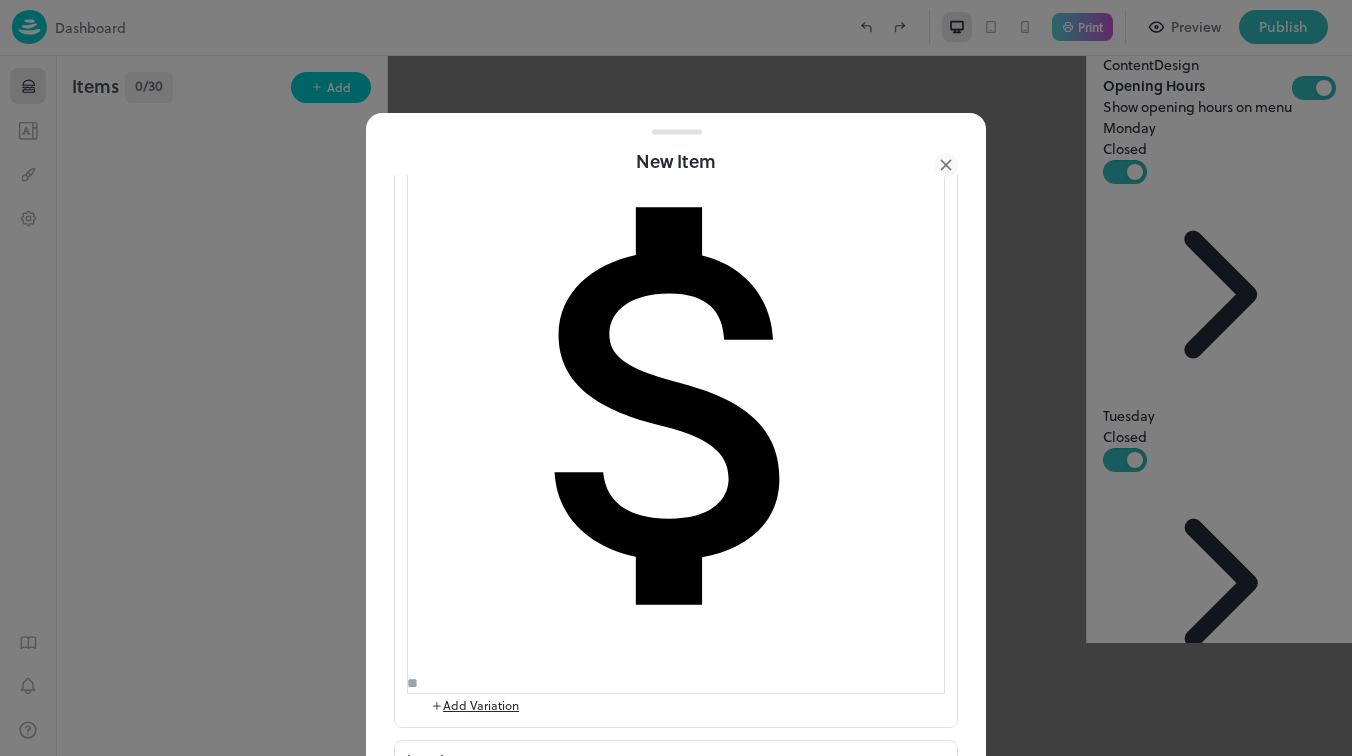 type on "****" 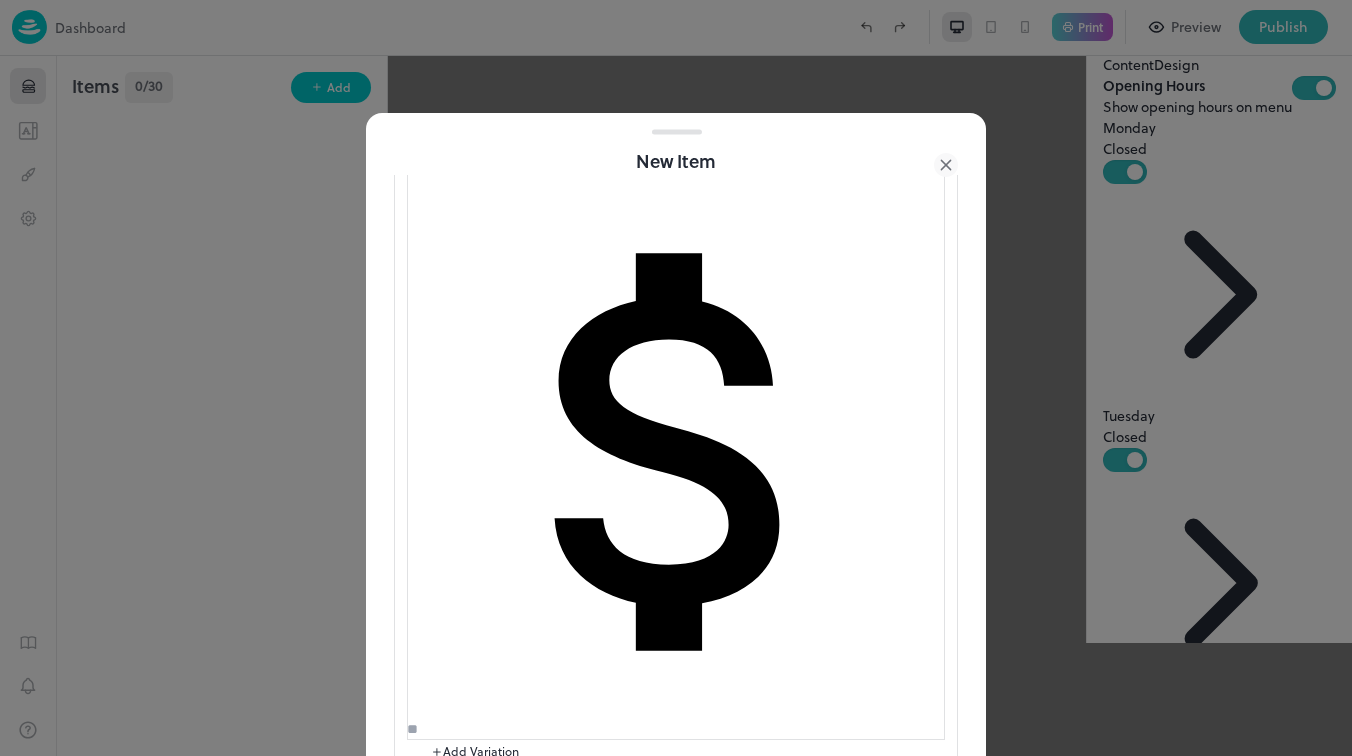 scroll, scrollTop: 424, scrollLeft: 0, axis: vertical 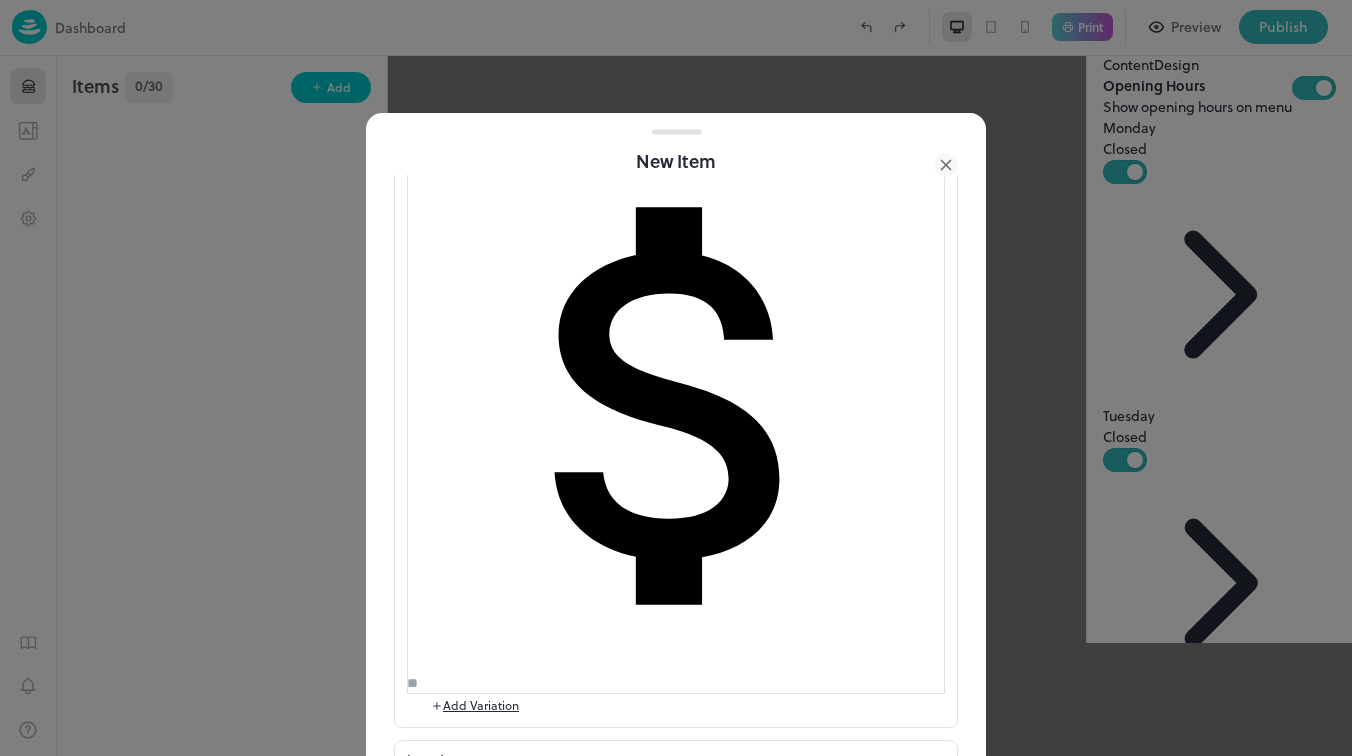click on "Create Item" at bounding box center (438, 1155) 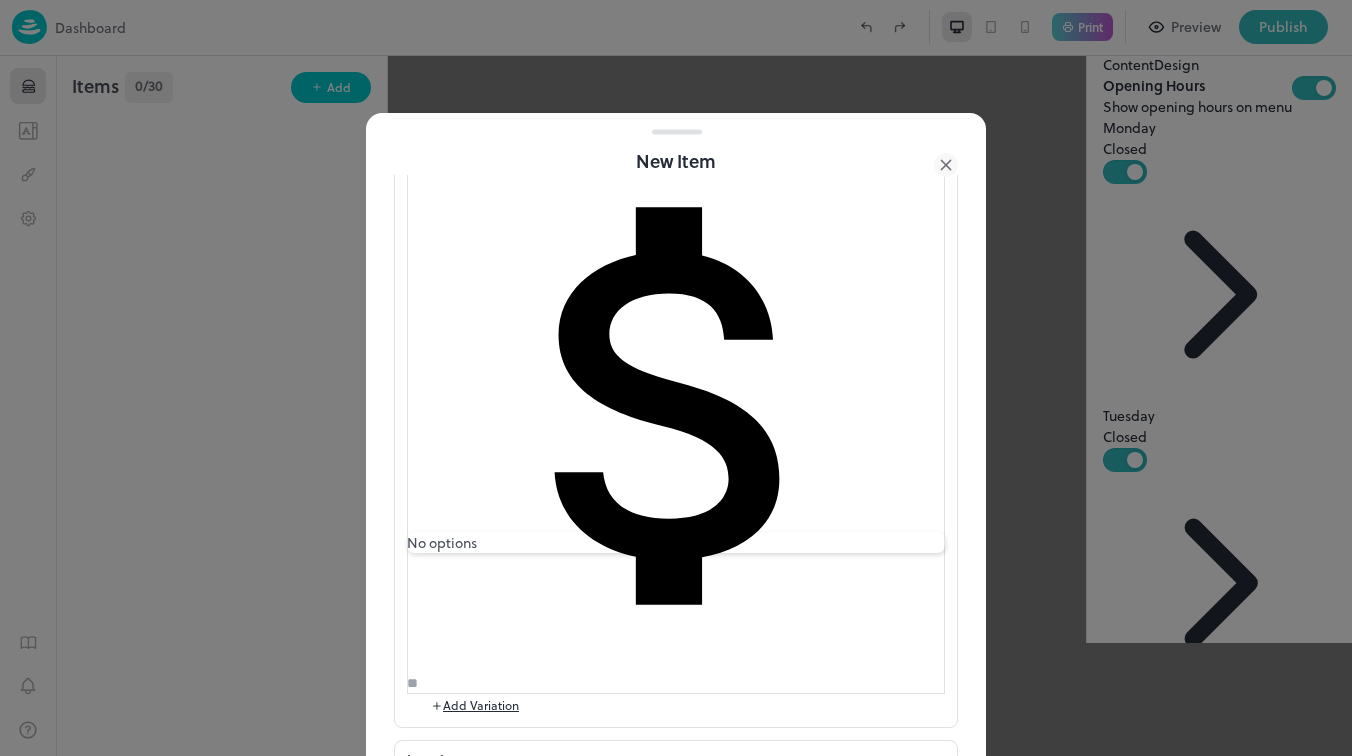 click on "No options" at bounding box center [676, 542] 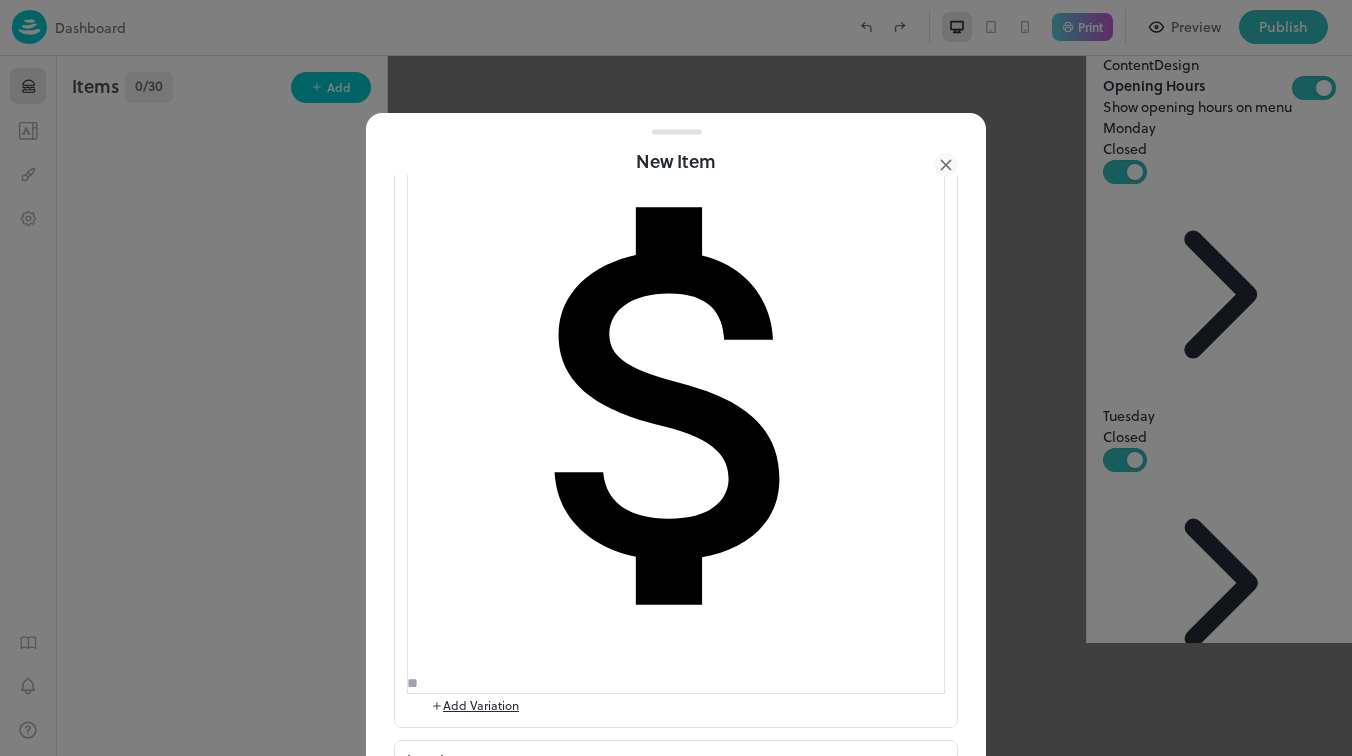 click on "Create Item" at bounding box center [438, 1176] 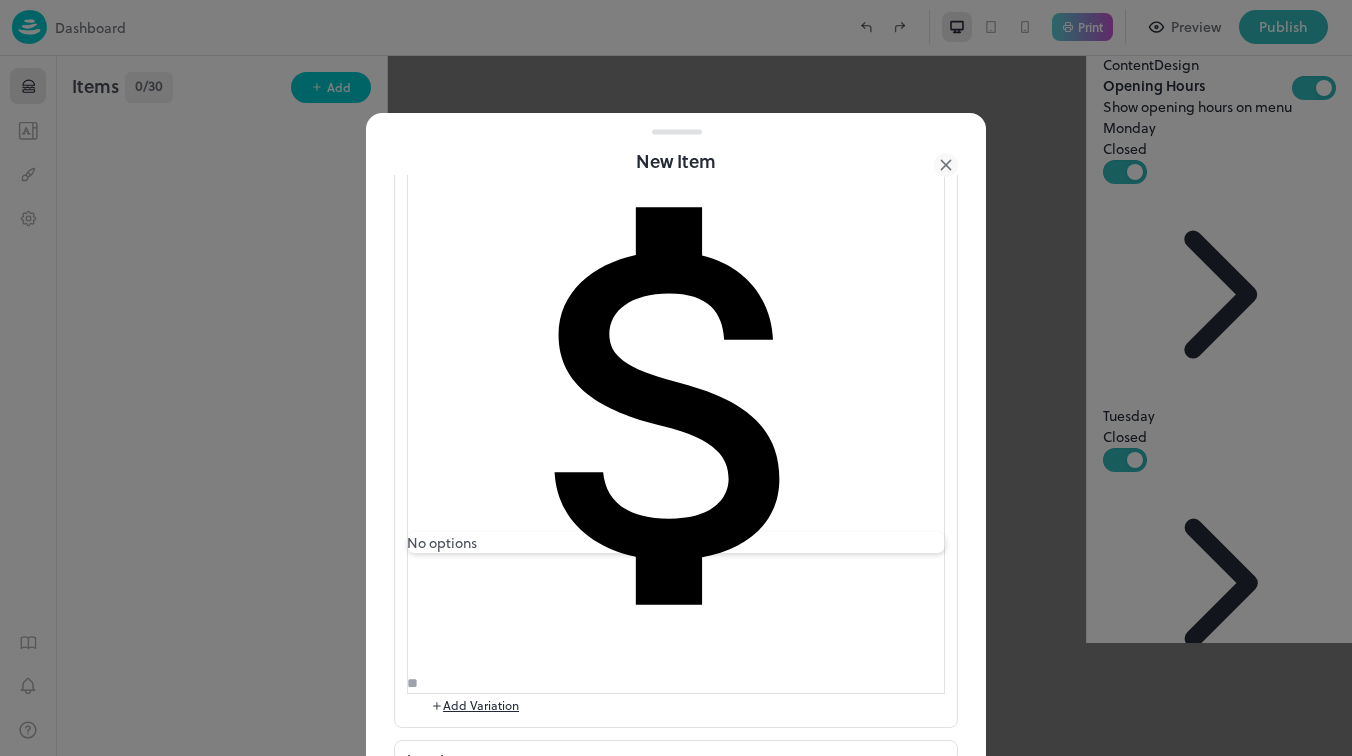 type on "**" 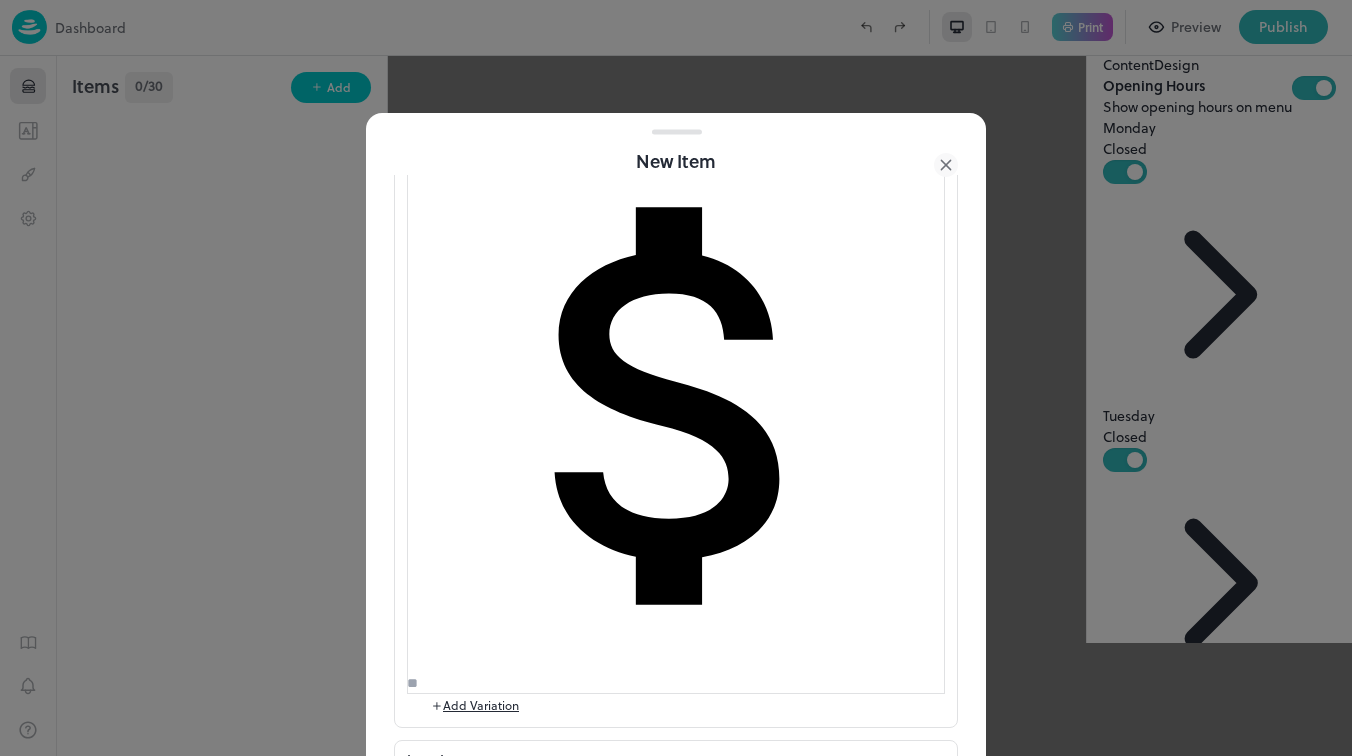 click on "New Item" at bounding box center [676, 161] 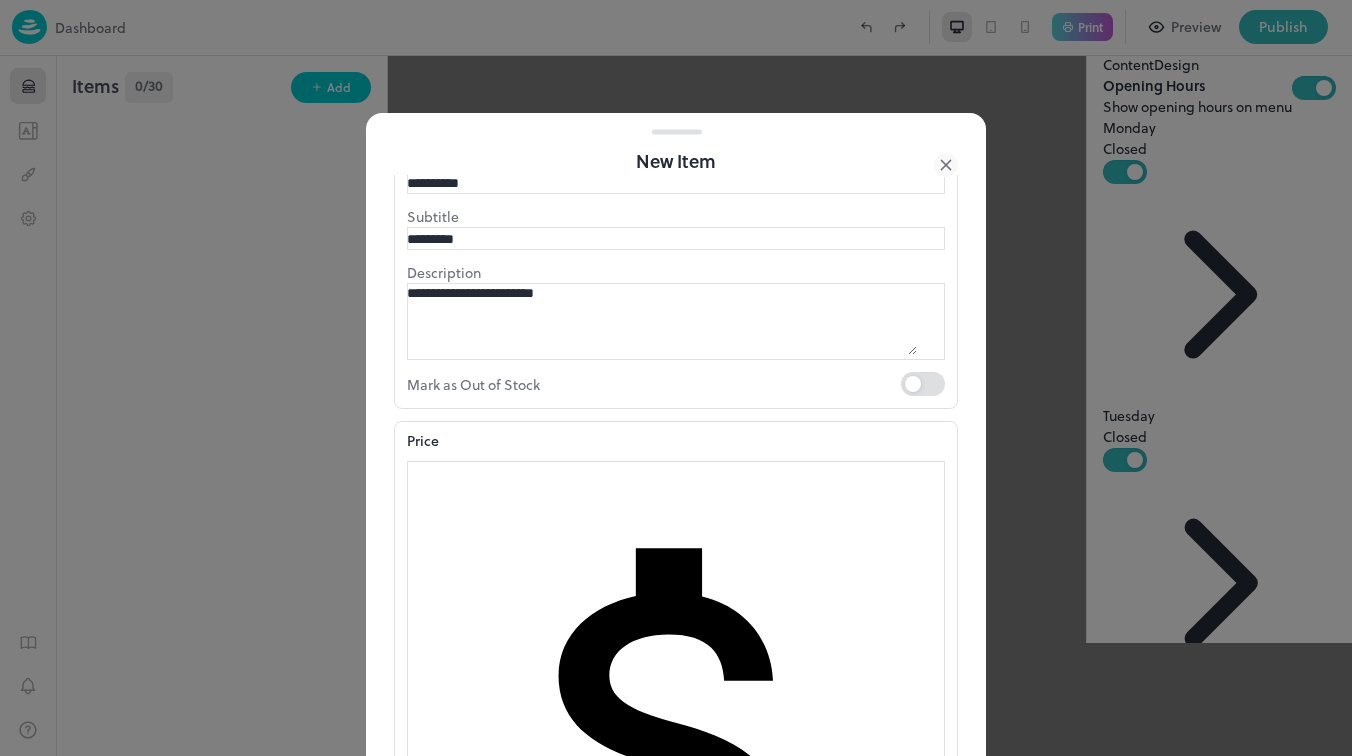 scroll, scrollTop: 0, scrollLeft: 0, axis: both 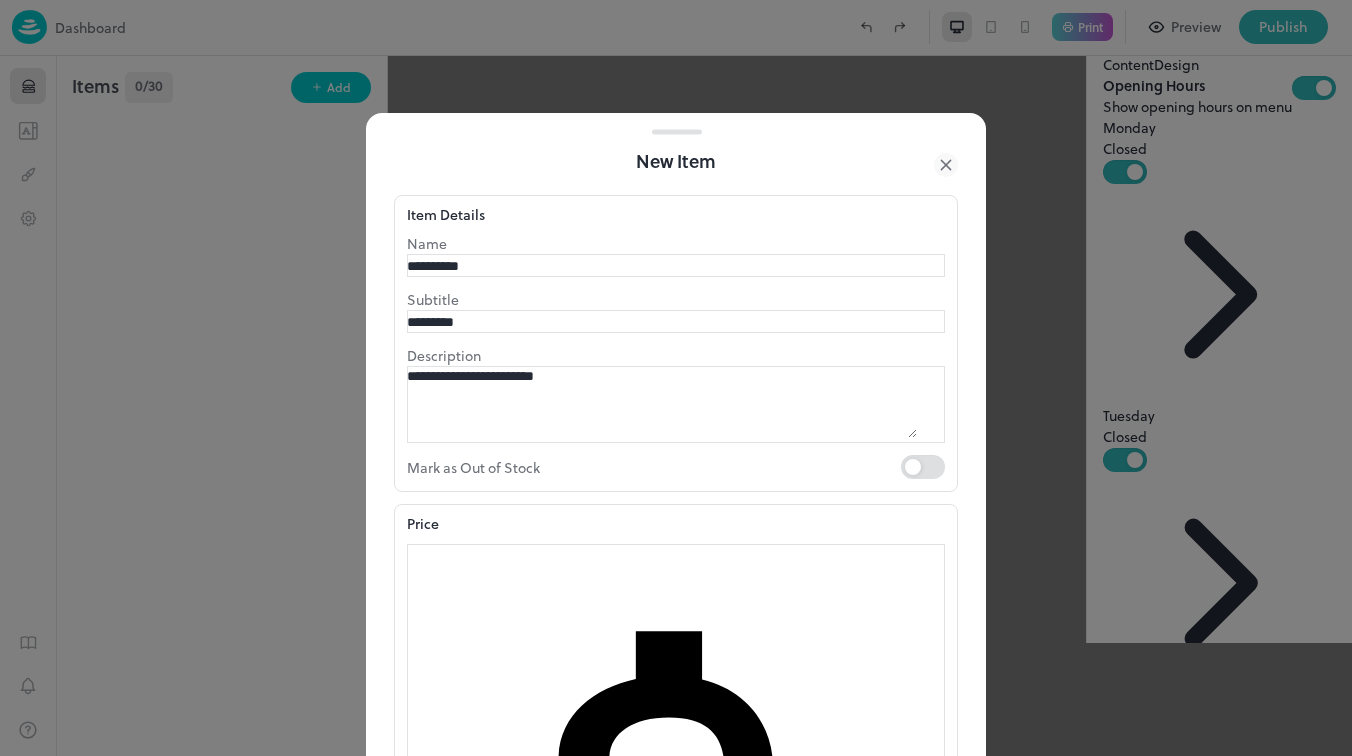 click 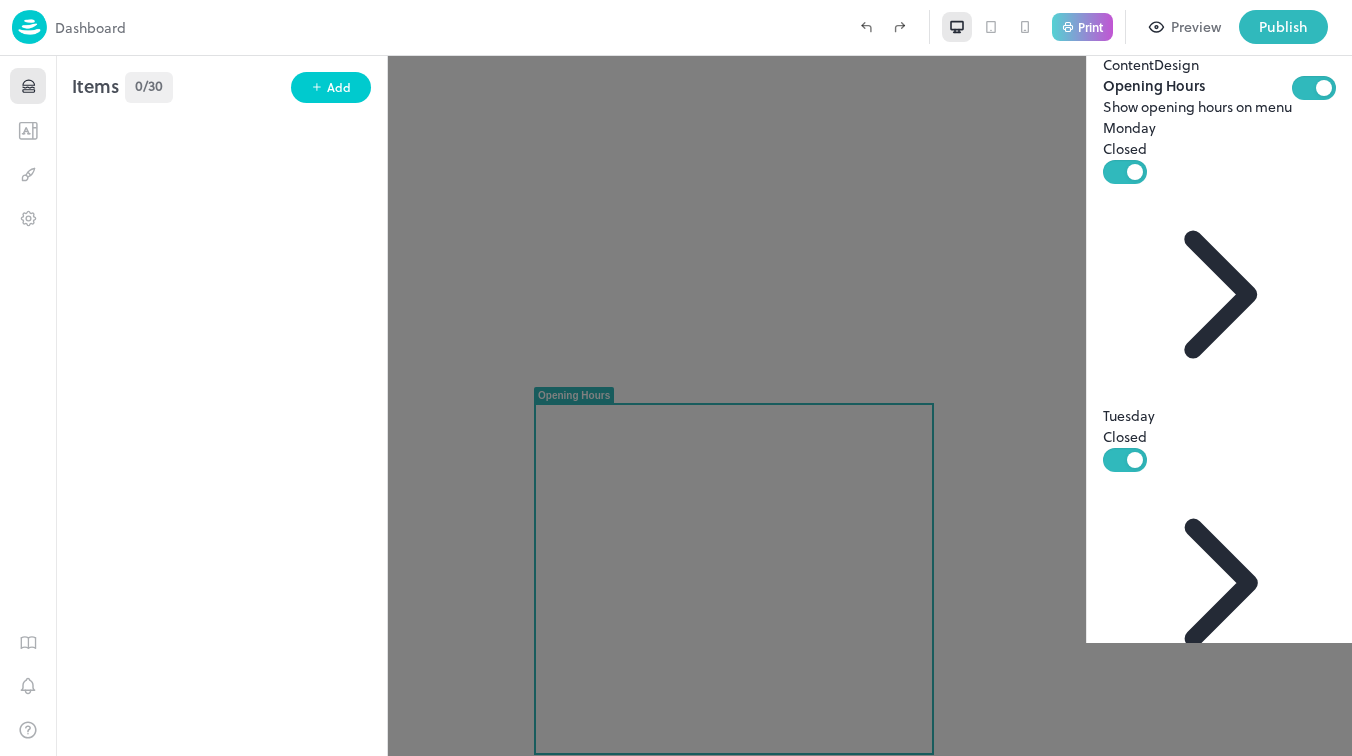 click on "Items 0/30 Add
To pick up a draggable item, press the space bar.
While dragging, use the arrow keys to move the item.
Press space again to drop the item in its new position, or press escape to cancel." at bounding box center [221, 406] 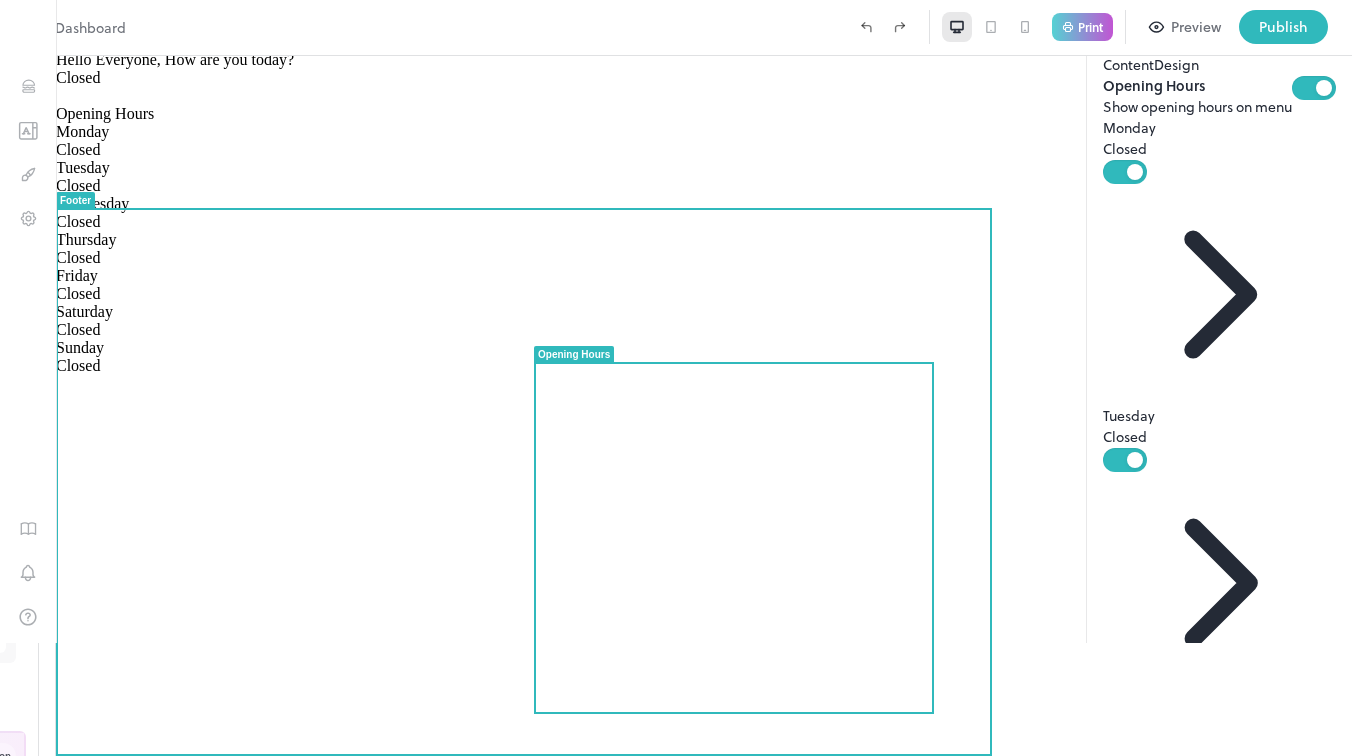 scroll, scrollTop: 0, scrollLeft: 0, axis: both 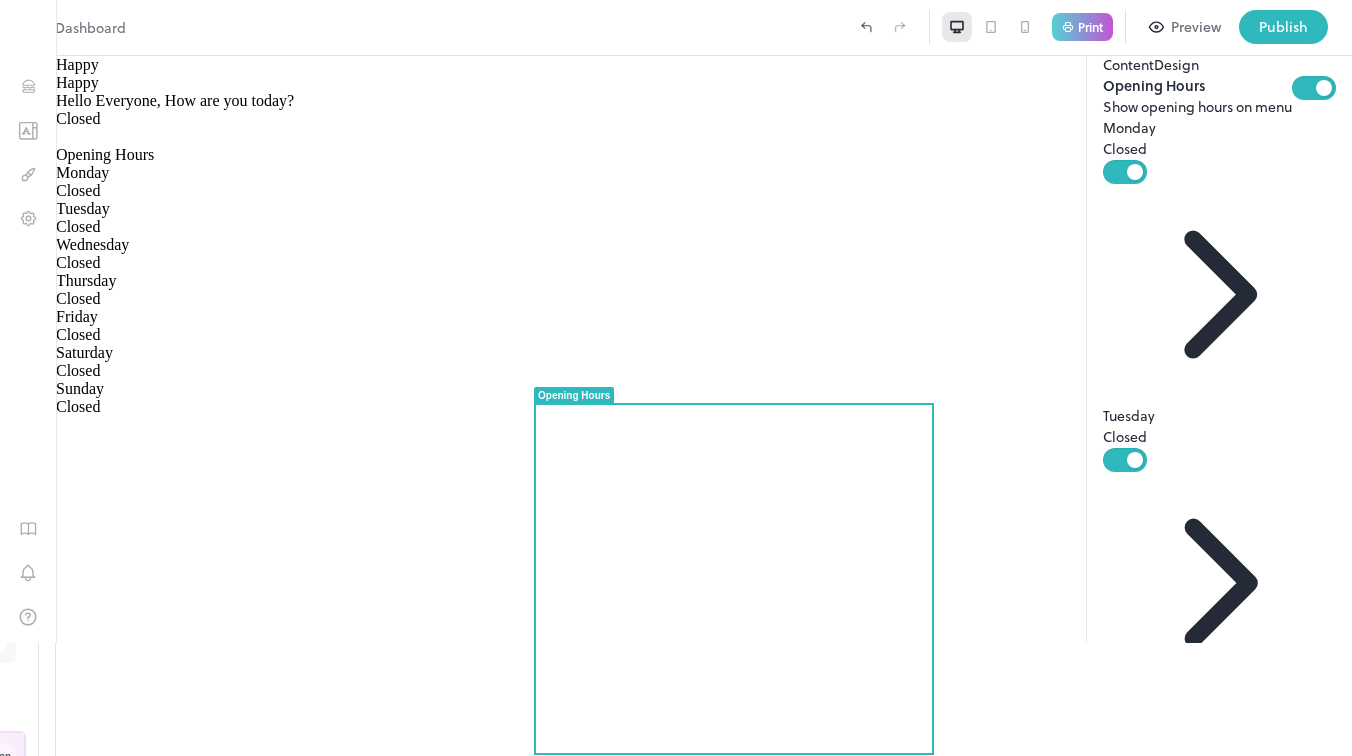 click on "Closed" at bounding box center [1219, 1590] 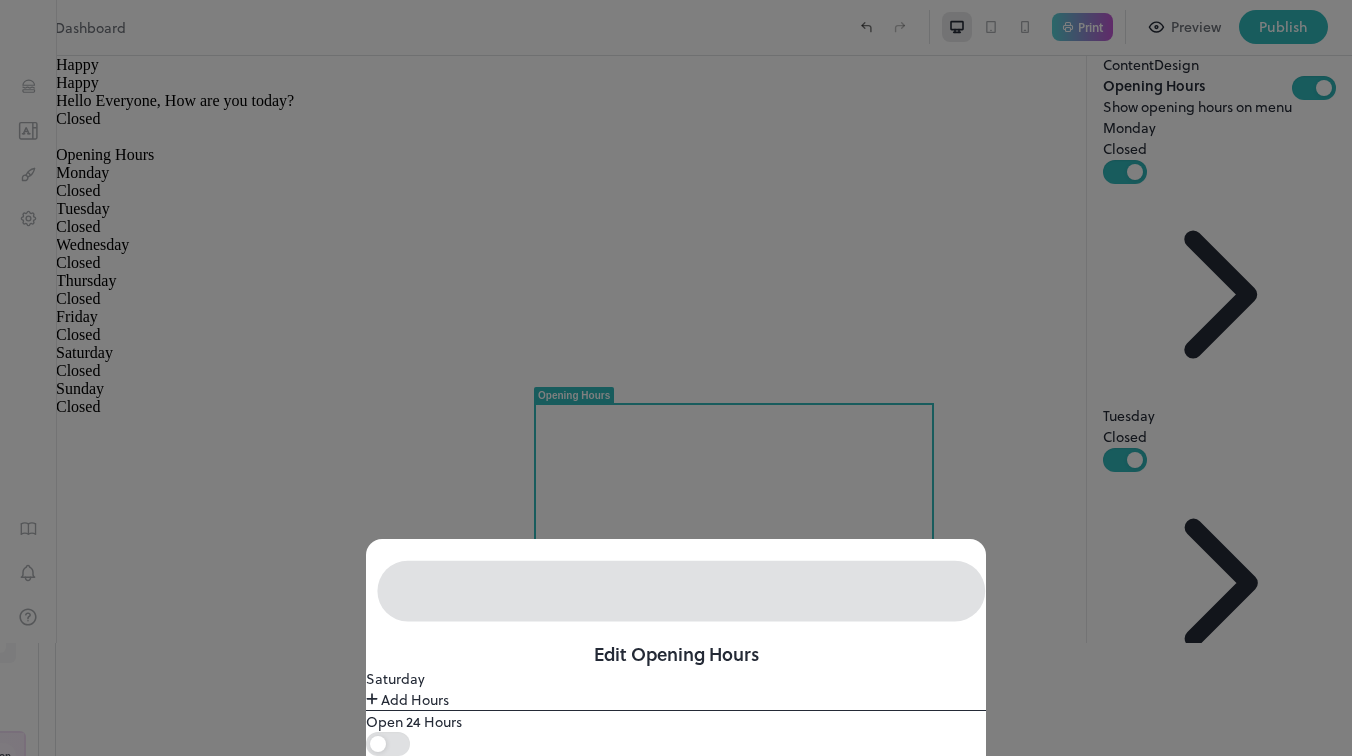 click on "Add Hours" at bounding box center (407, 699) 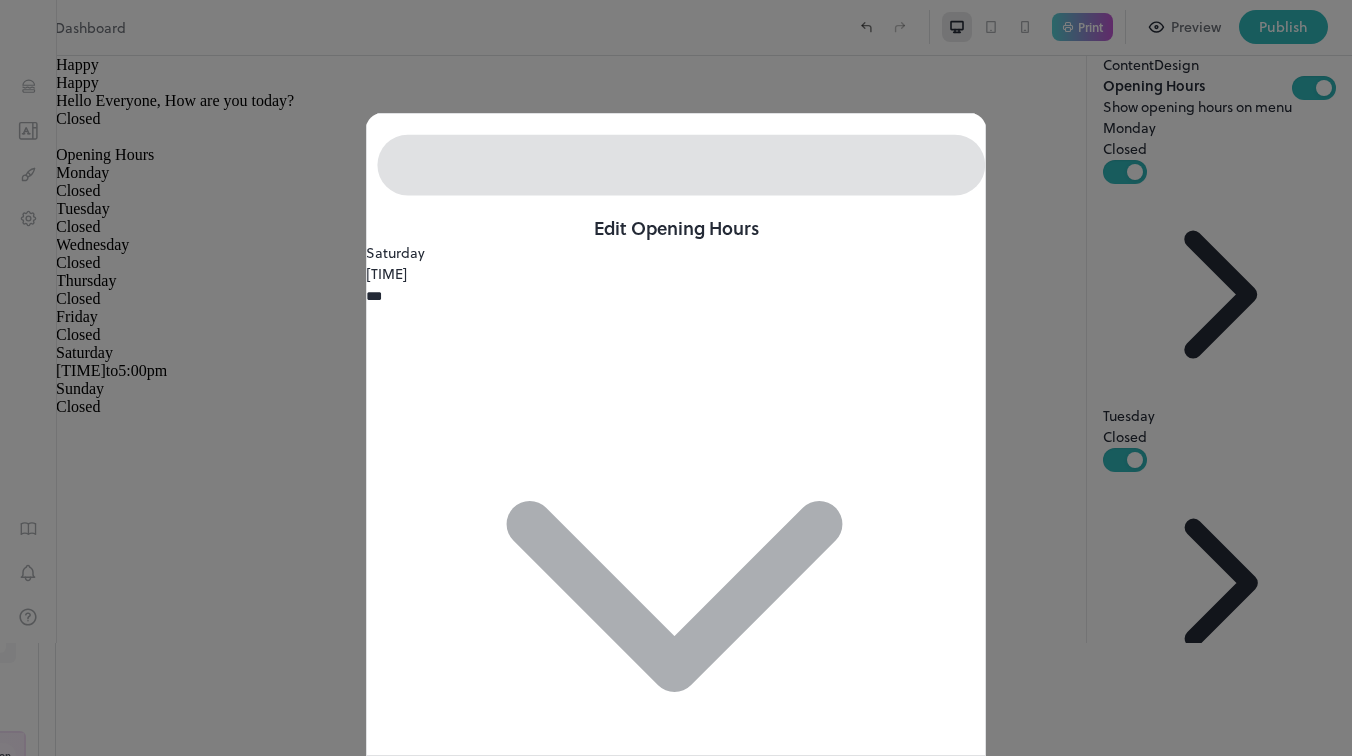 click on "**********" at bounding box center [676, 378] 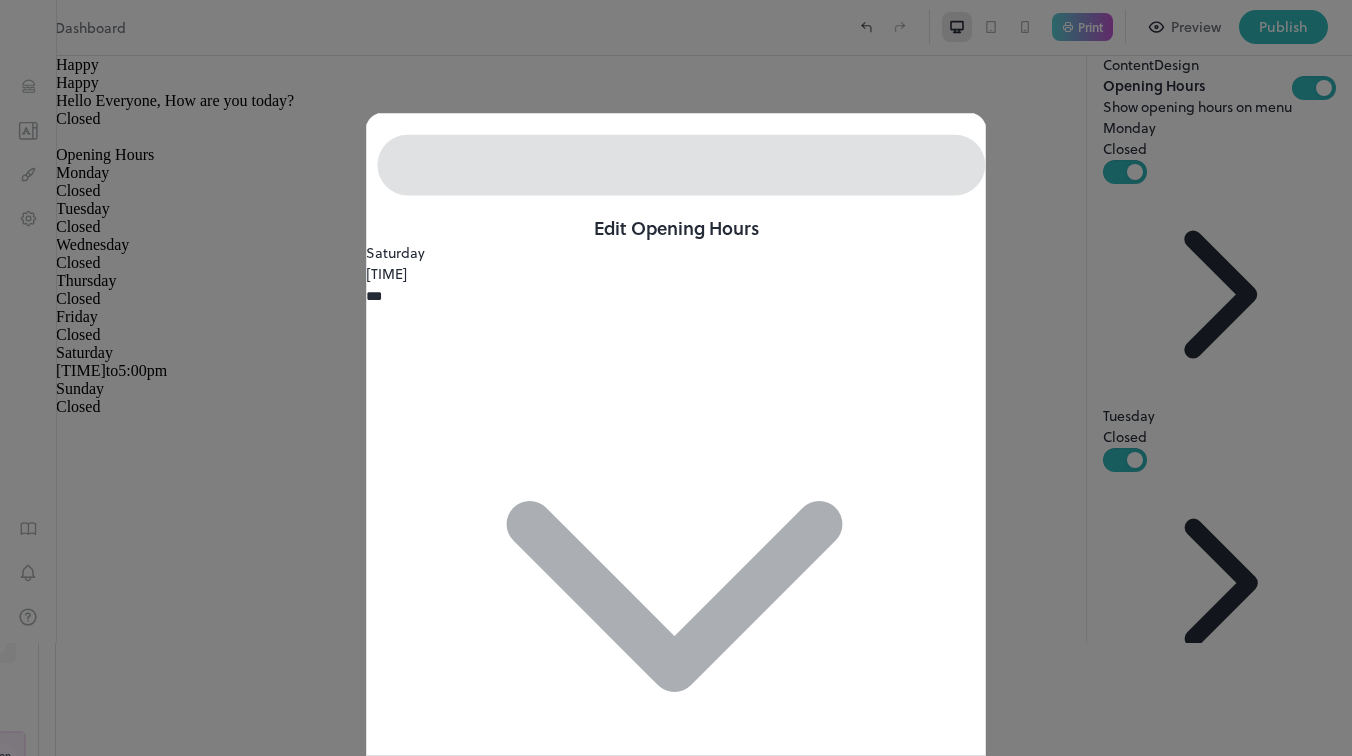 scroll, scrollTop: 1933, scrollLeft: 0, axis: vertical 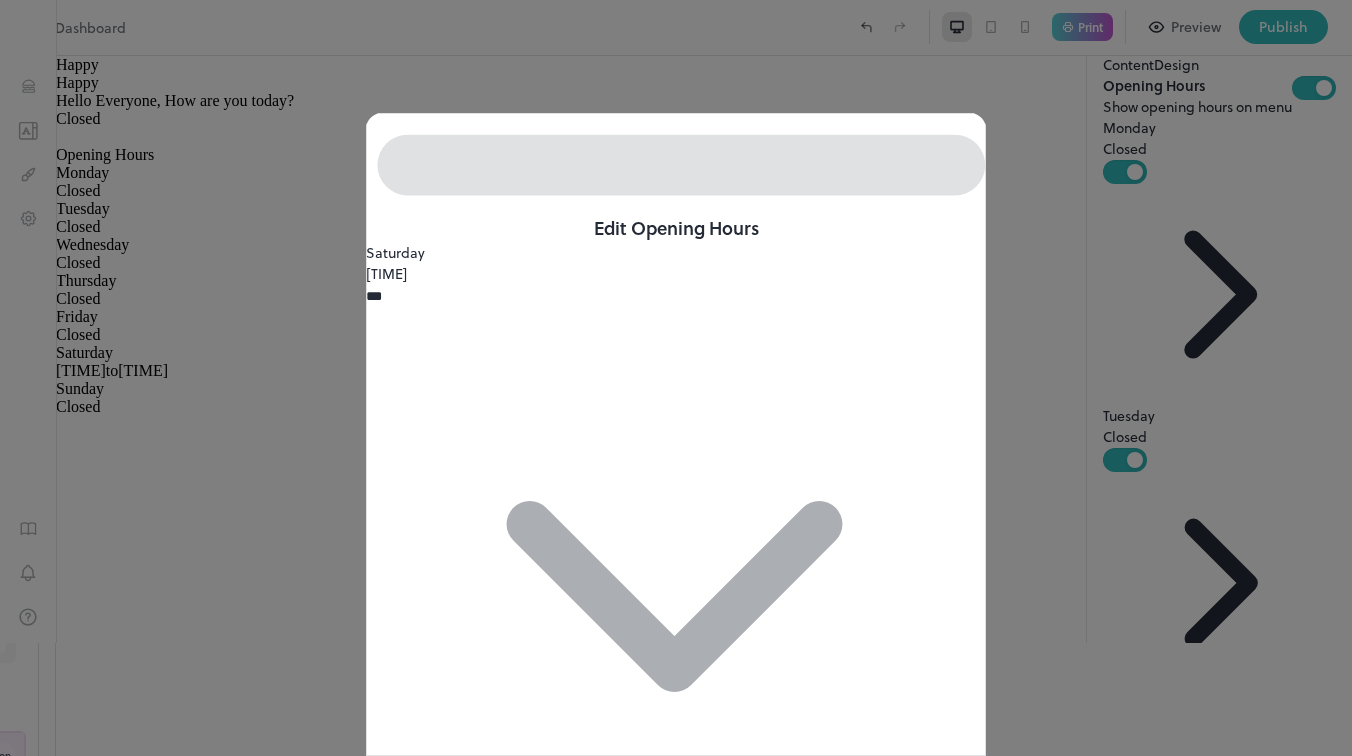 drag, startPoint x: 836, startPoint y: 451, endPoint x: 848, endPoint y: 330, distance: 121.59358 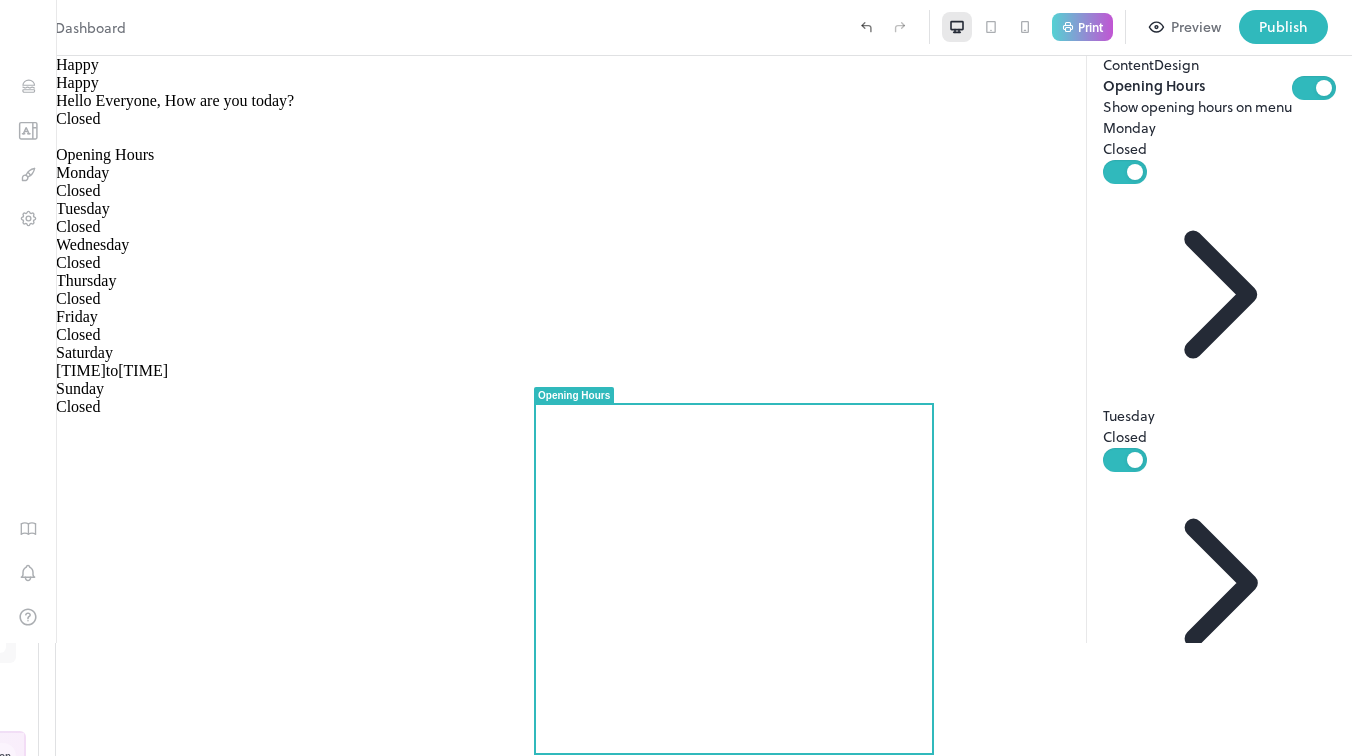 click 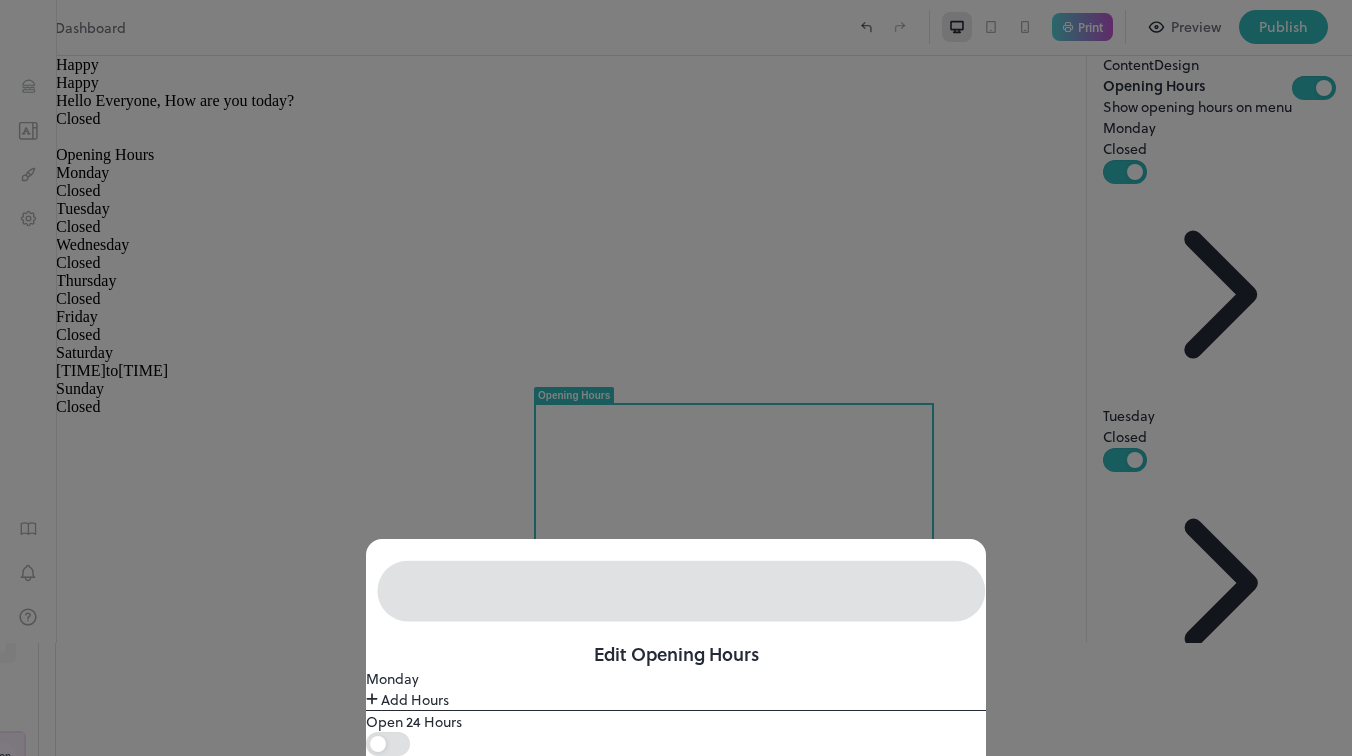 click on "Edit Opening Hours Monday   Add Hours Open 24 Hours" at bounding box center [676, 647] 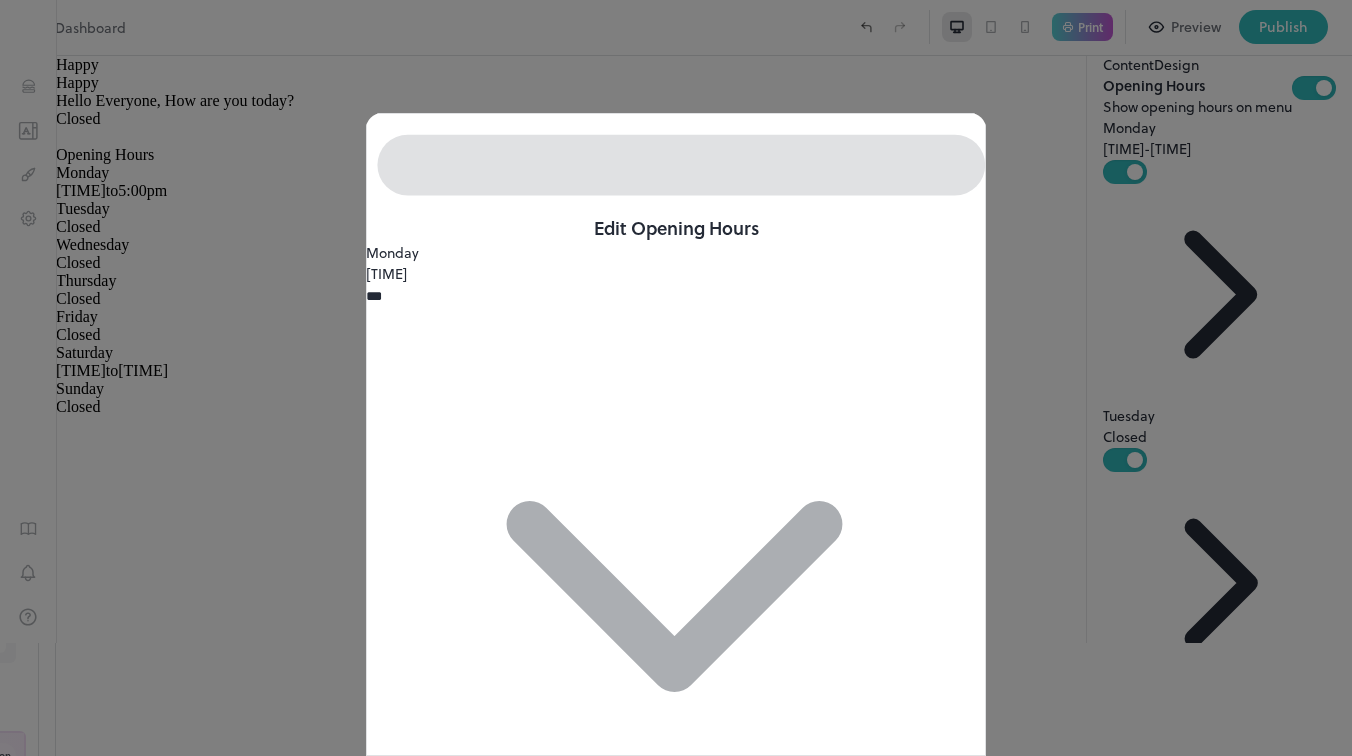 click on "**********" at bounding box center [676, 378] 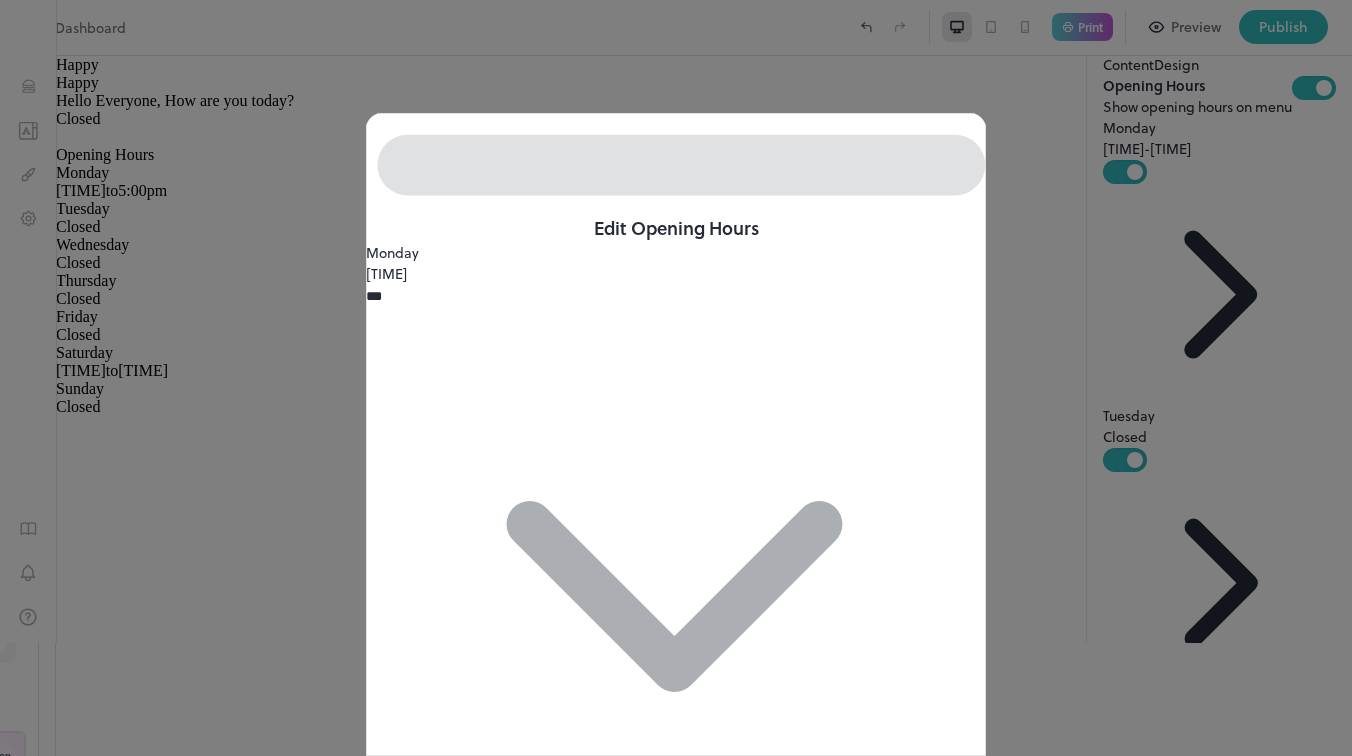 click 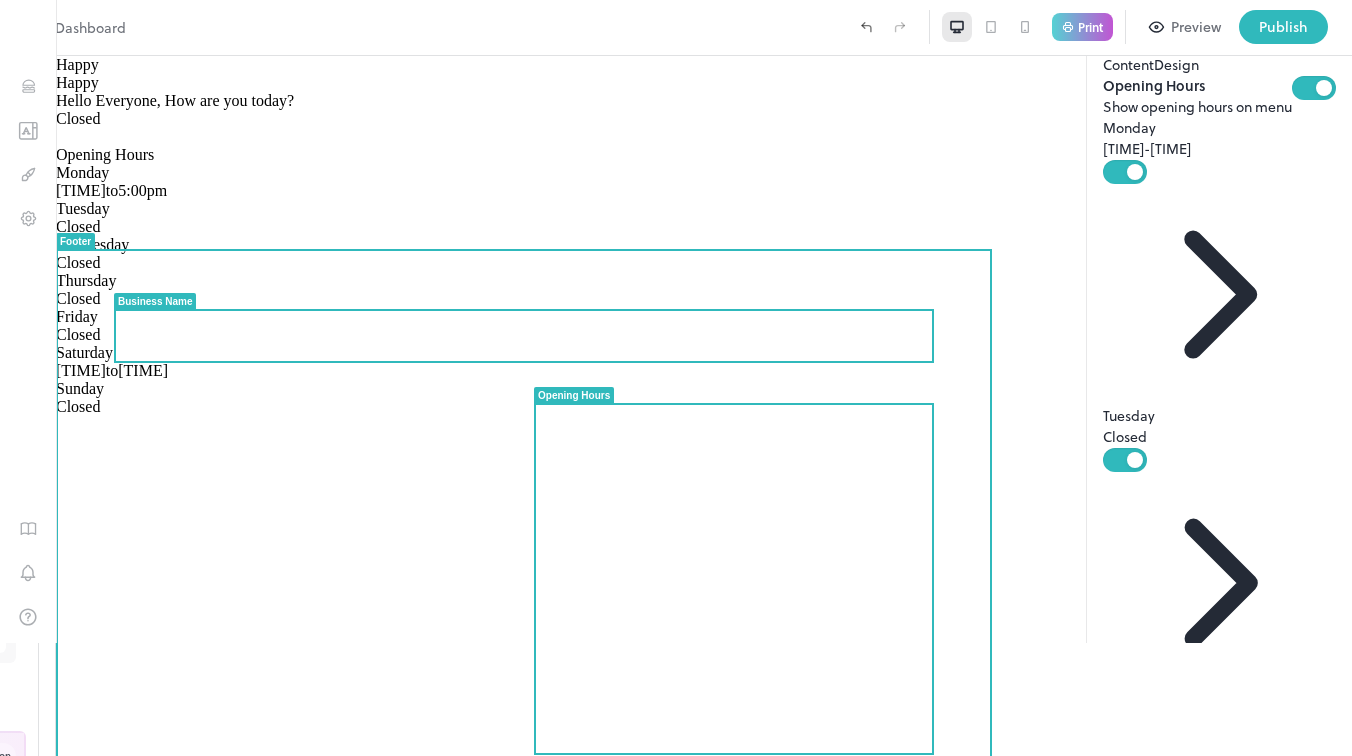 click on "Happy Hello Everyone, How are you today?" at bounding box center [704, 92] 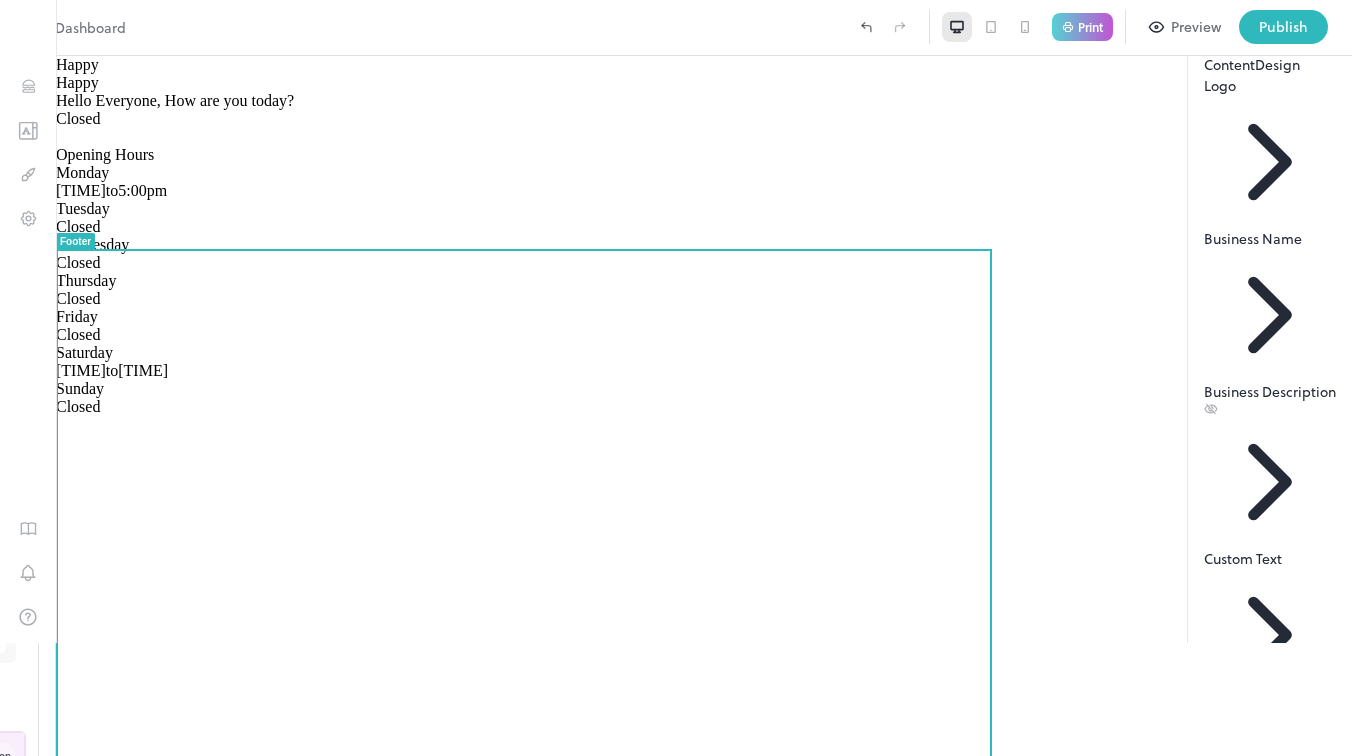 click 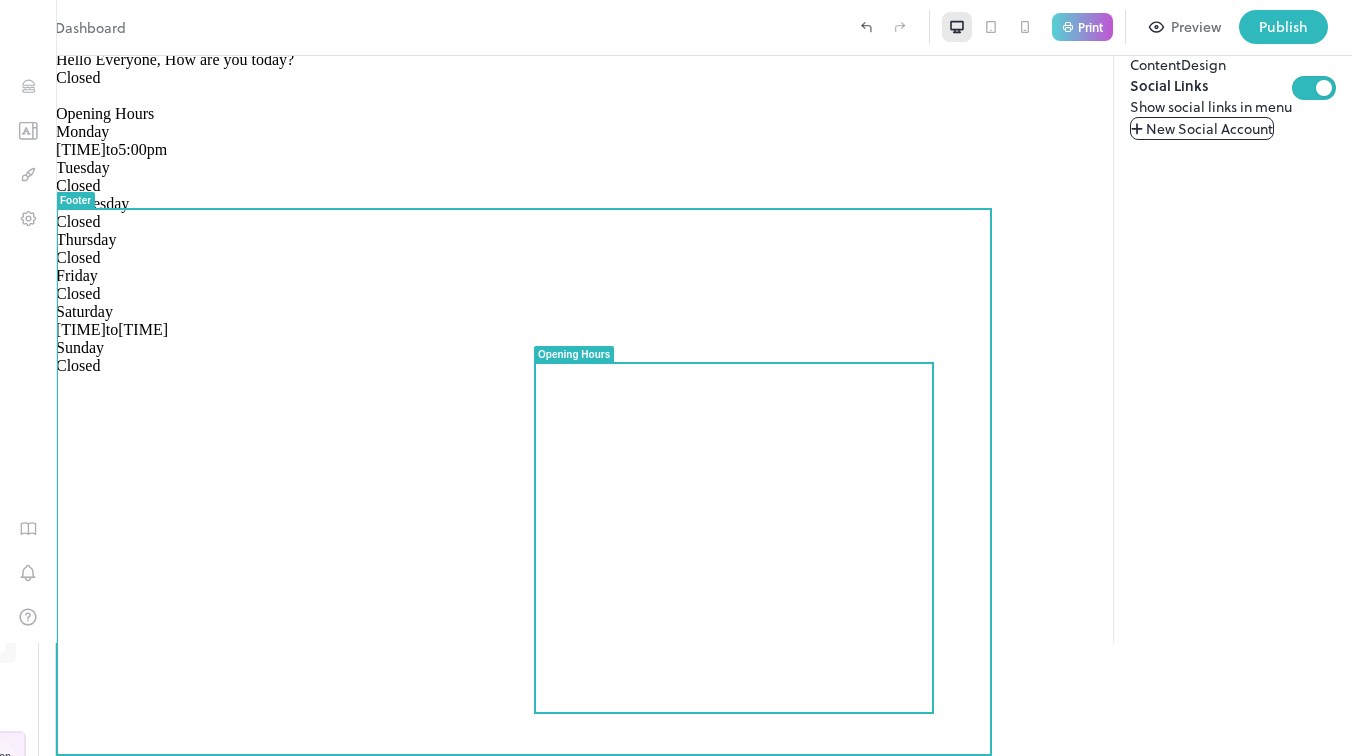 scroll, scrollTop: 0, scrollLeft: 0, axis: both 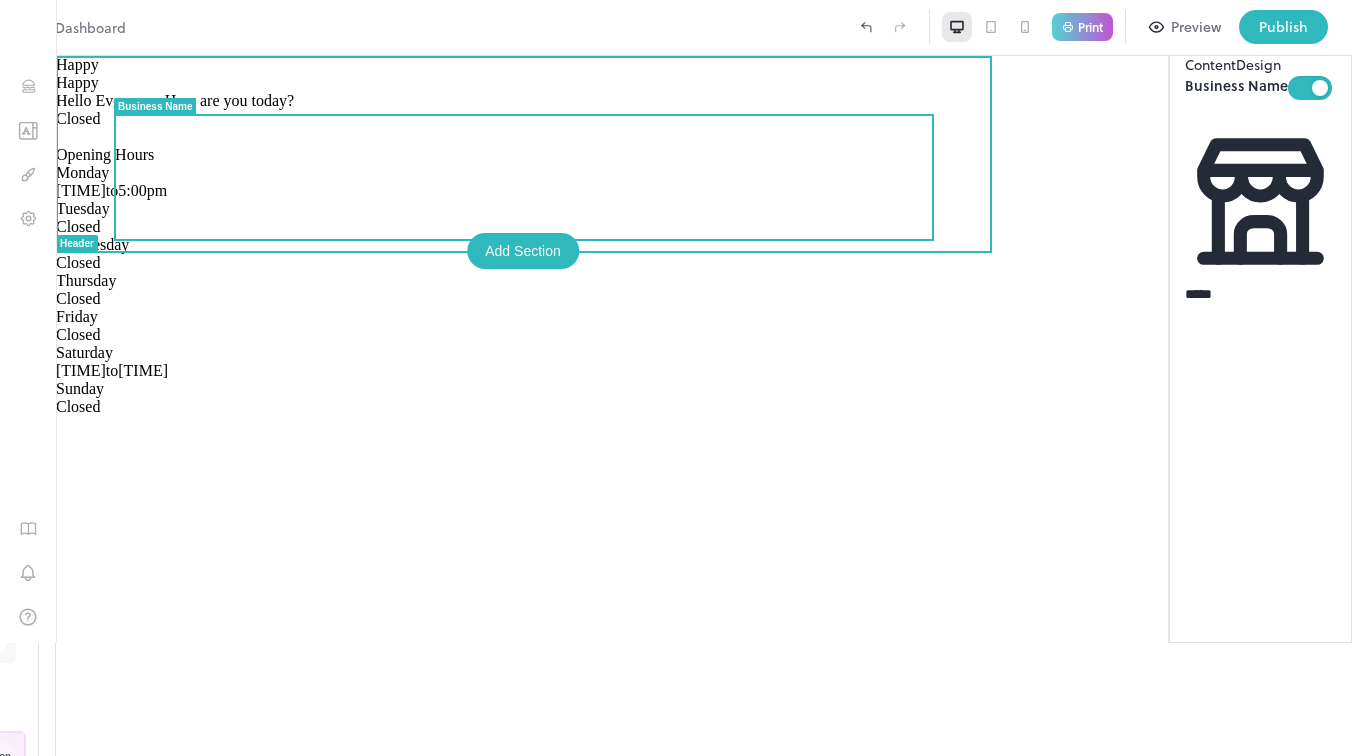 click on "Happy" at bounding box center [704, 65] 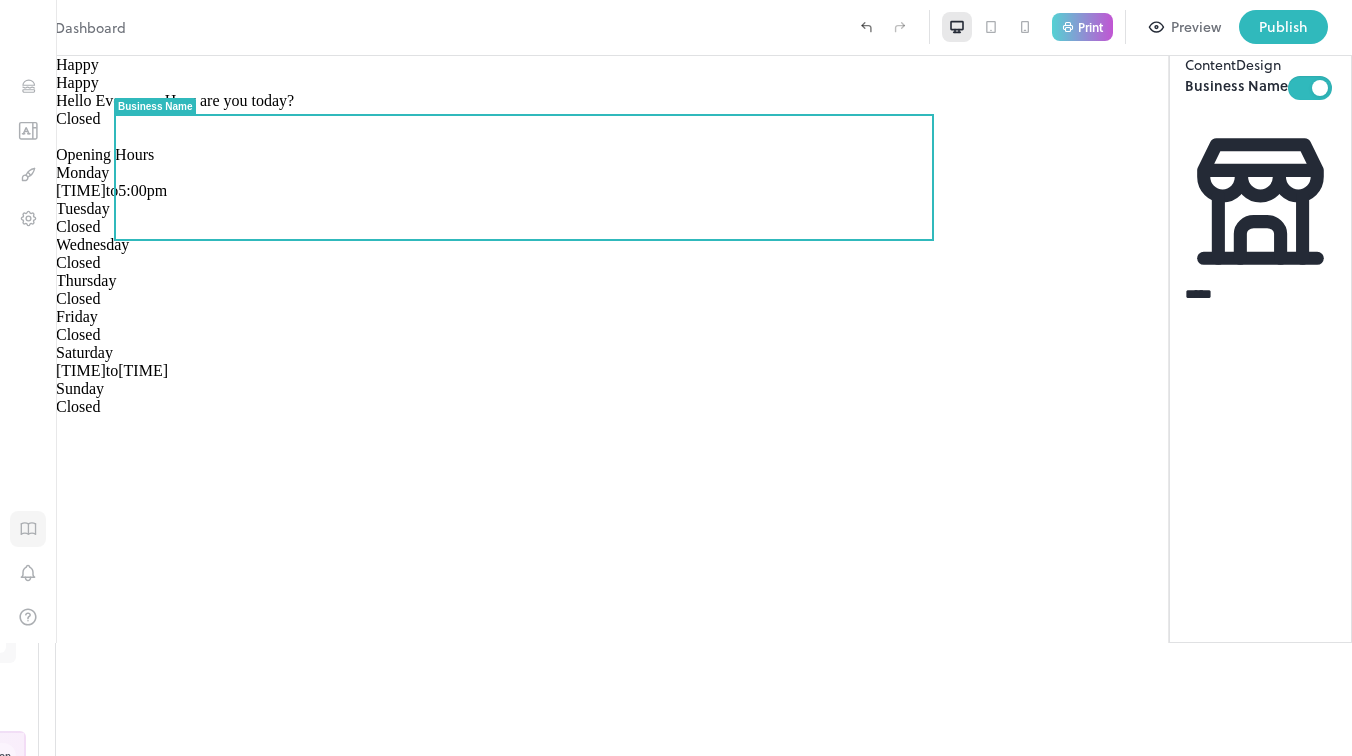 click 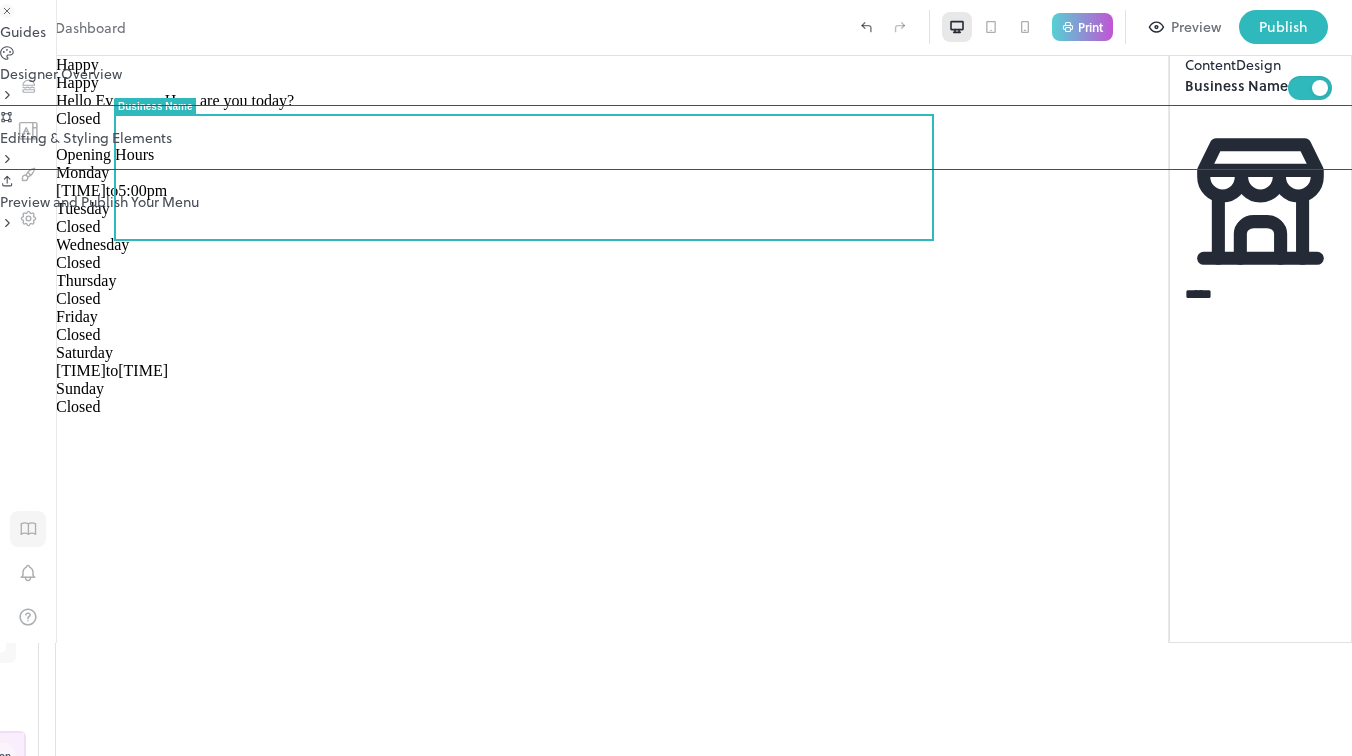 click at bounding box center (676, 378) 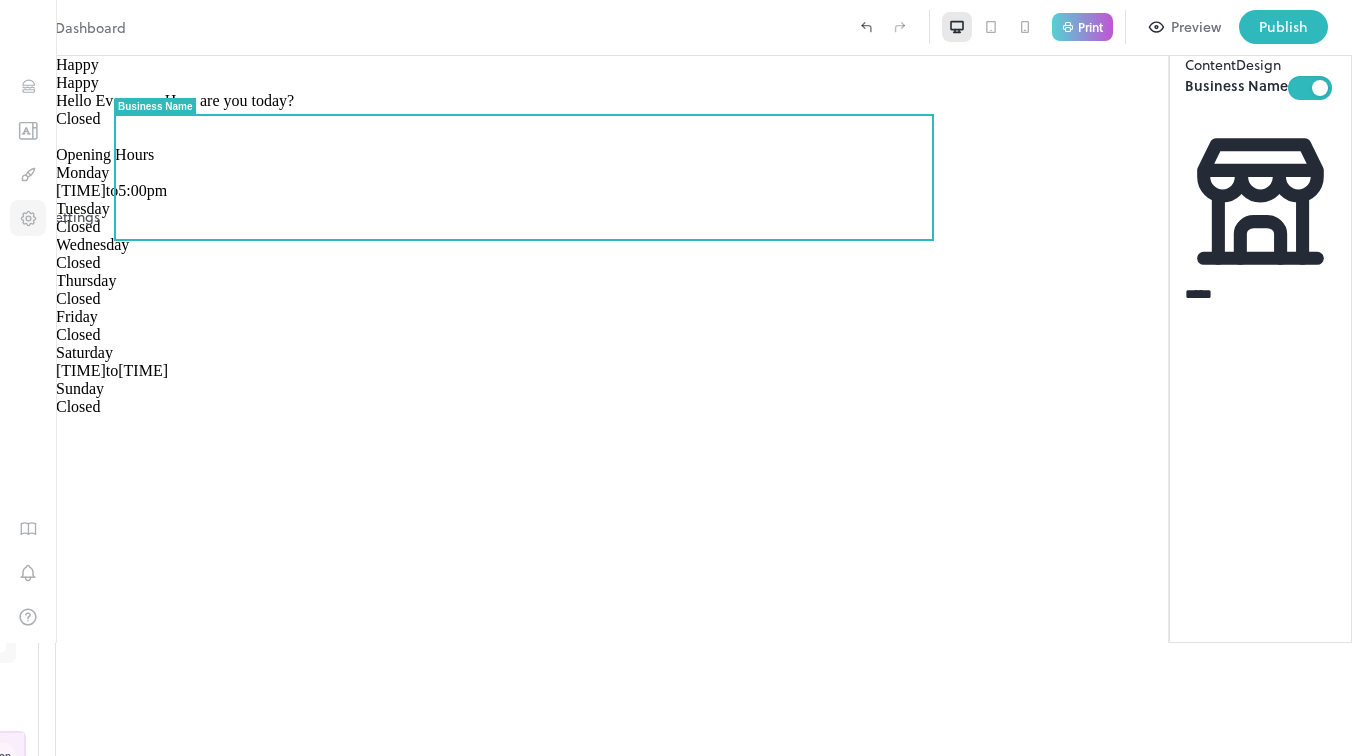 click 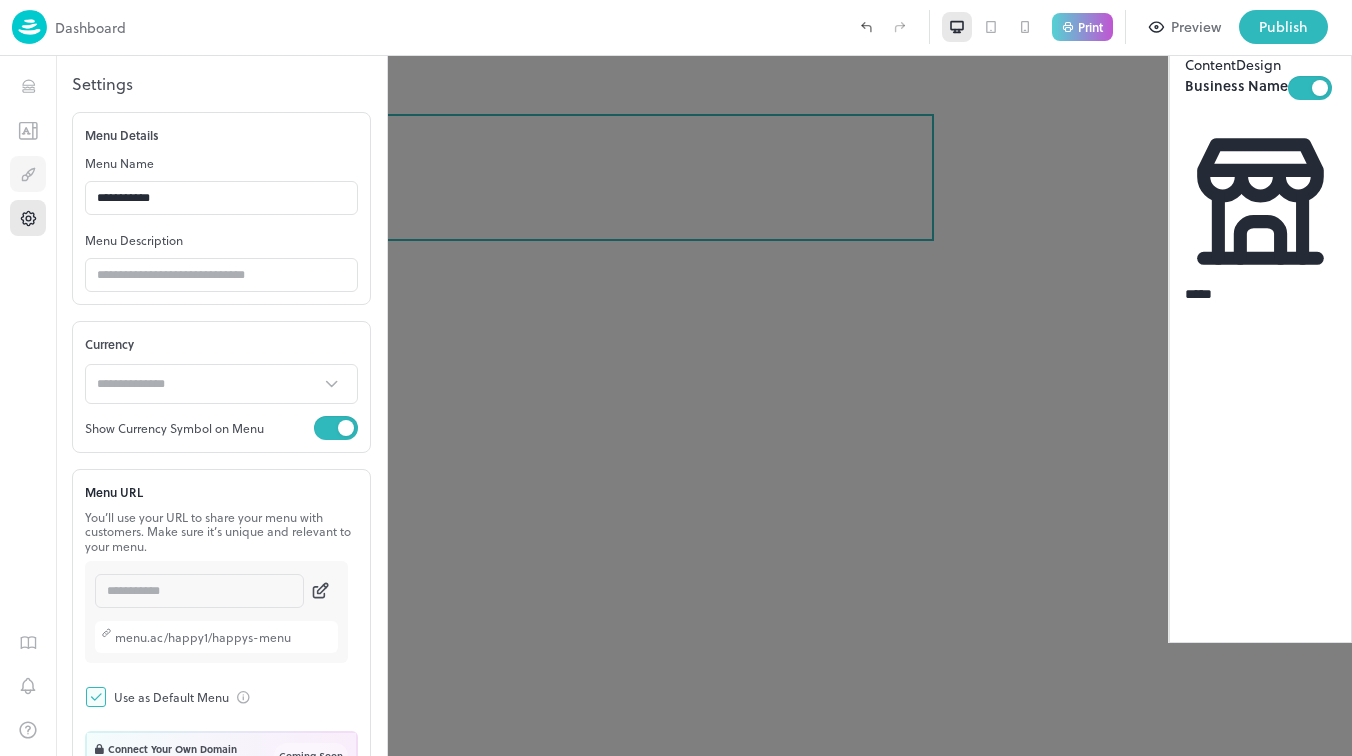 click 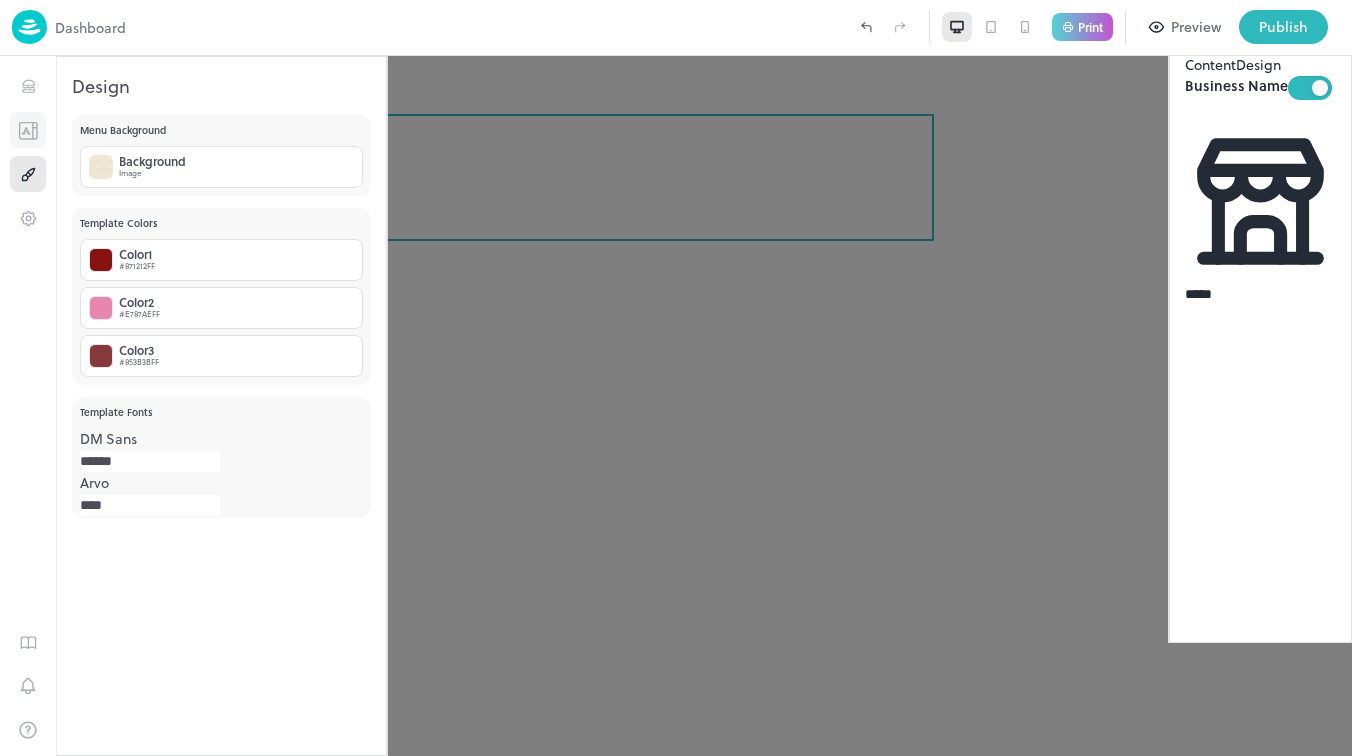 click at bounding box center (28, 130) 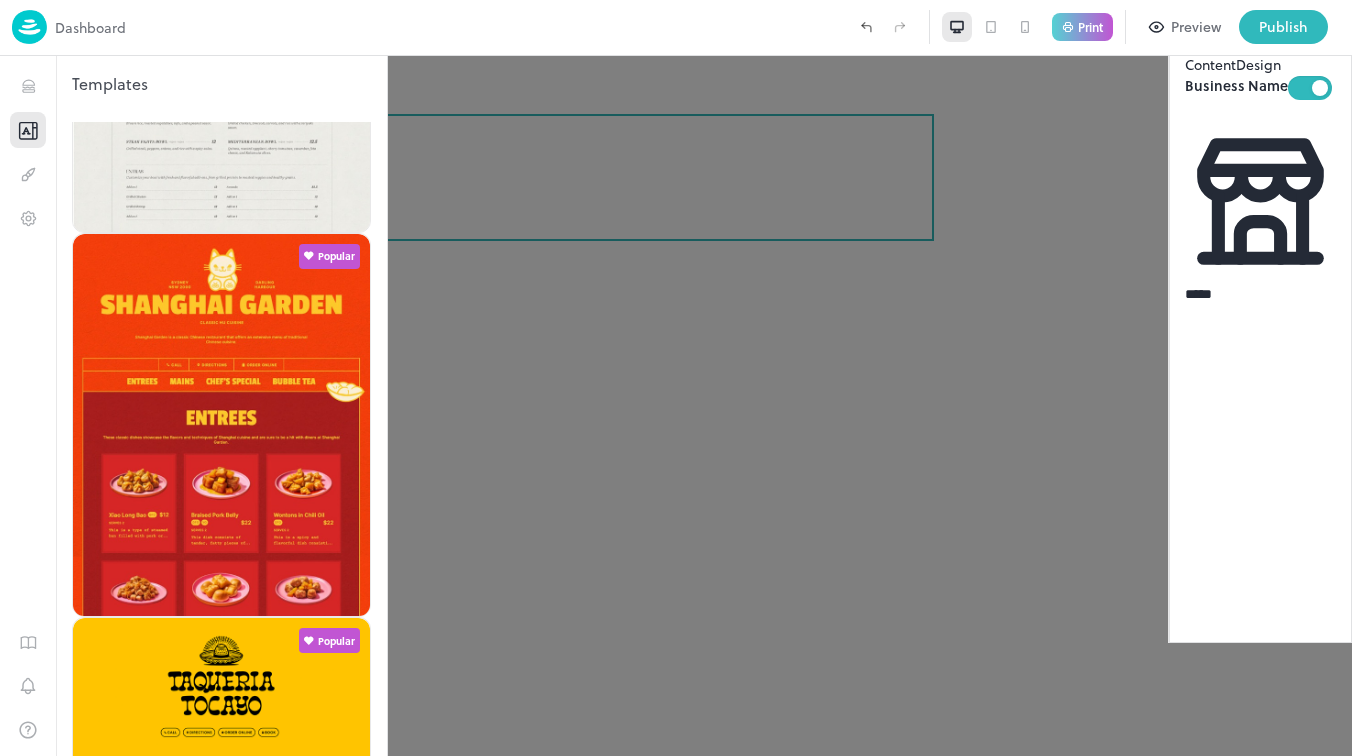 scroll, scrollTop: 0, scrollLeft: 0, axis: both 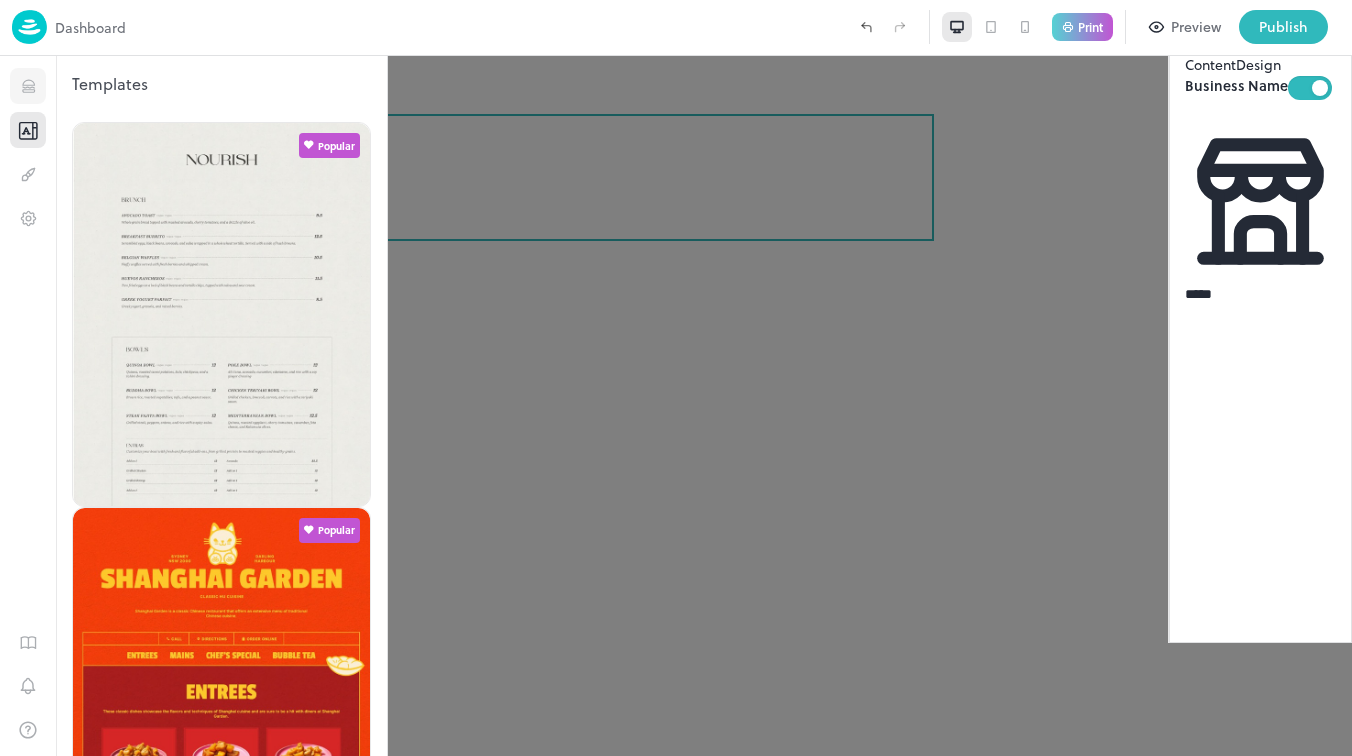click 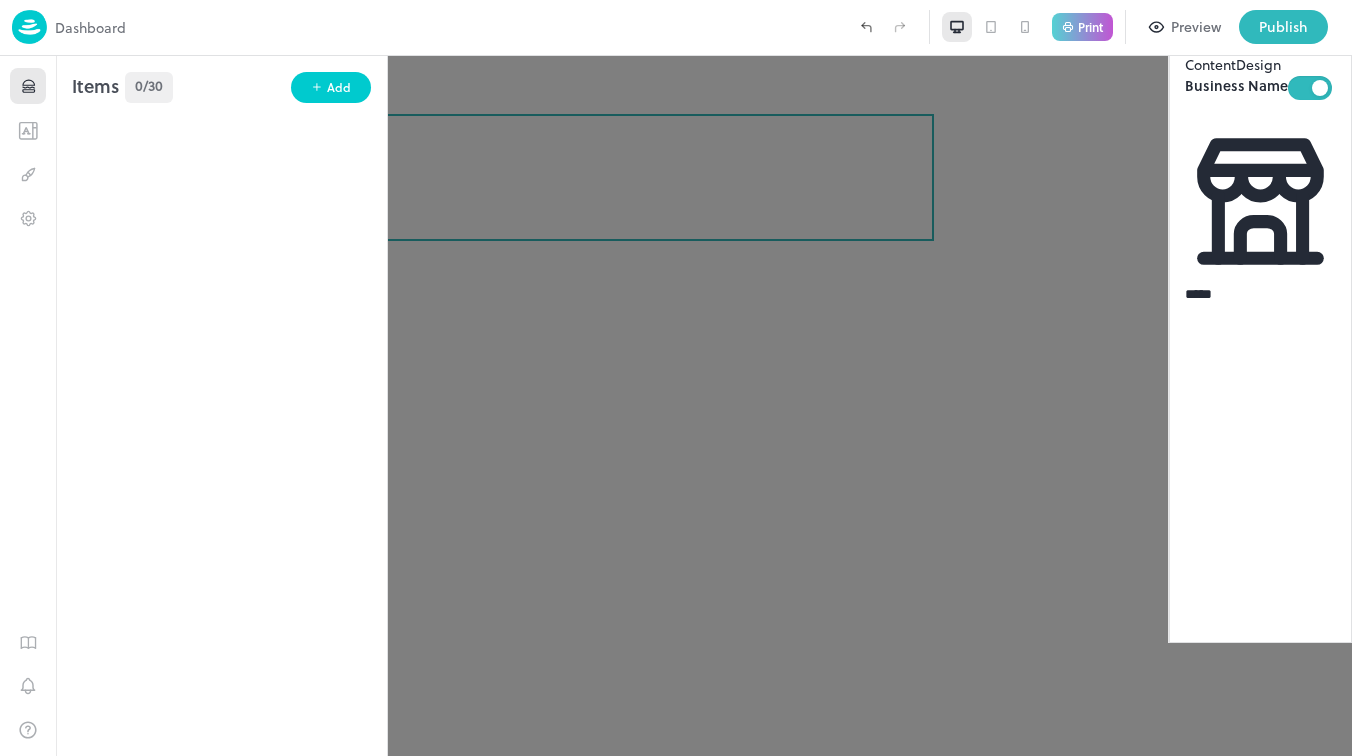 click on "Items 0/30 Add
To pick up a draggable item, press the space bar.
While dragging, use the arrow keys to move the item.
Press space again to drop the item in its new position, or press escape to cancel." at bounding box center (221, 406) 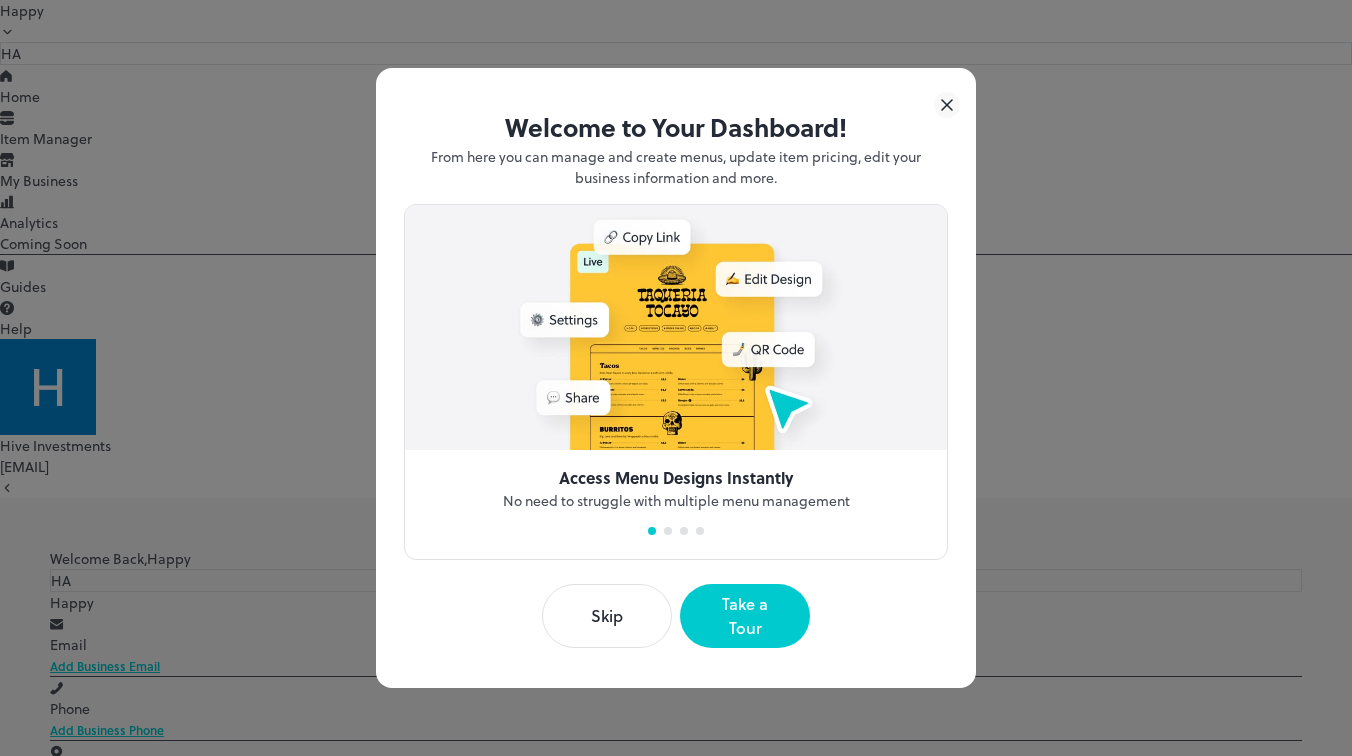 click 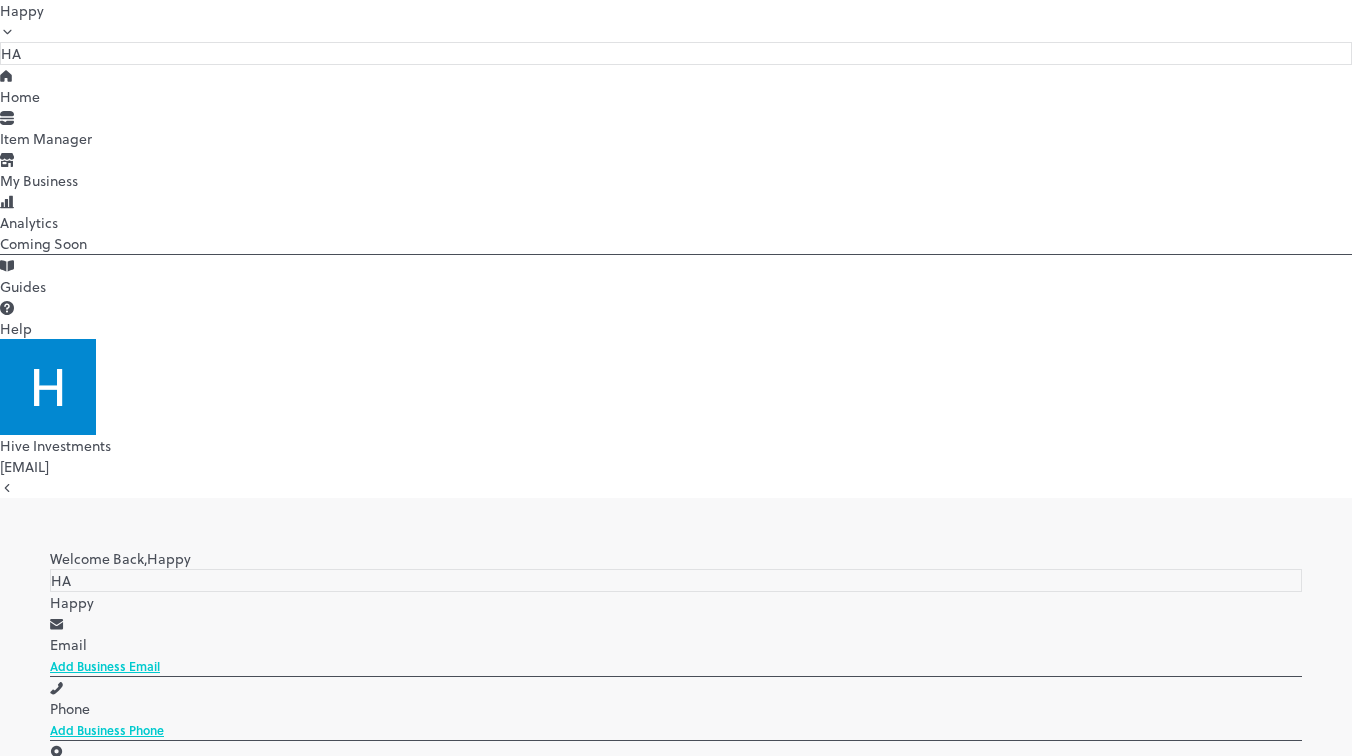 click on "Menus New Menu" at bounding box center (676, 963) 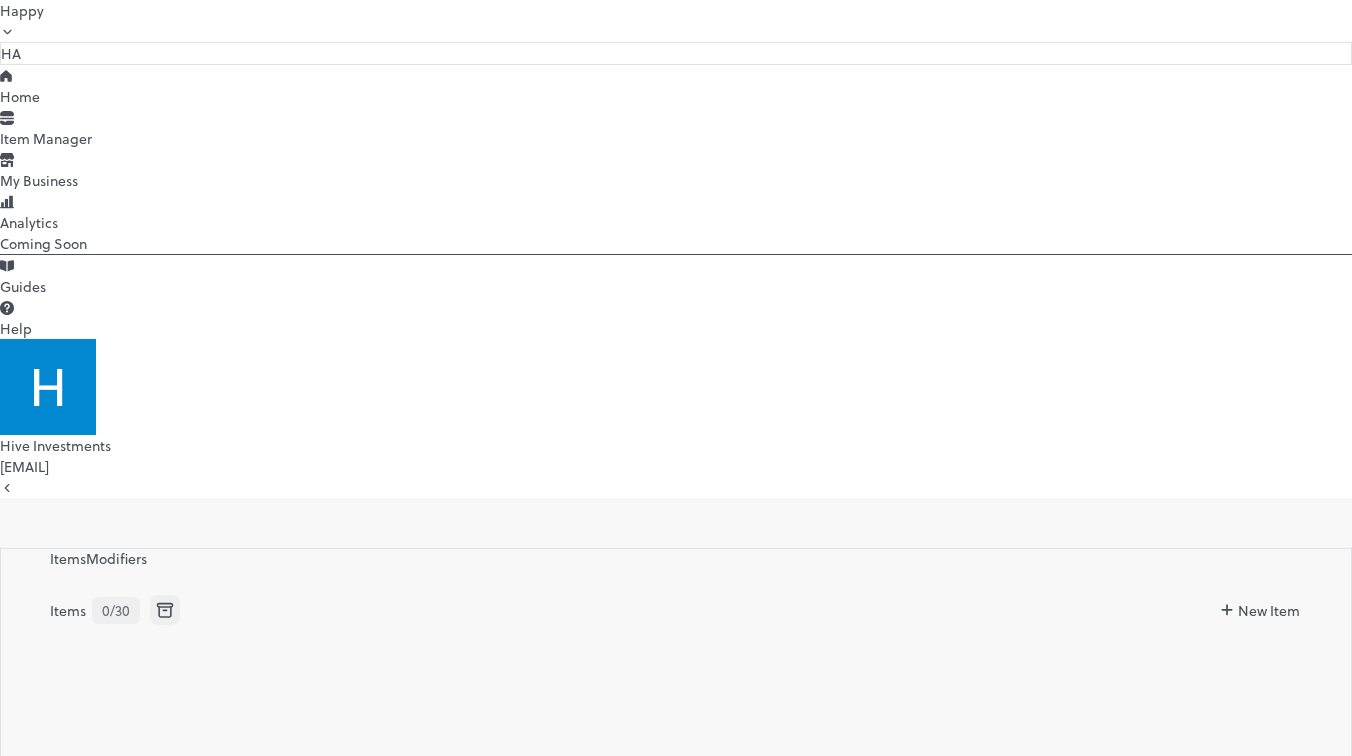 click on "My Business" at bounding box center [676, 180] 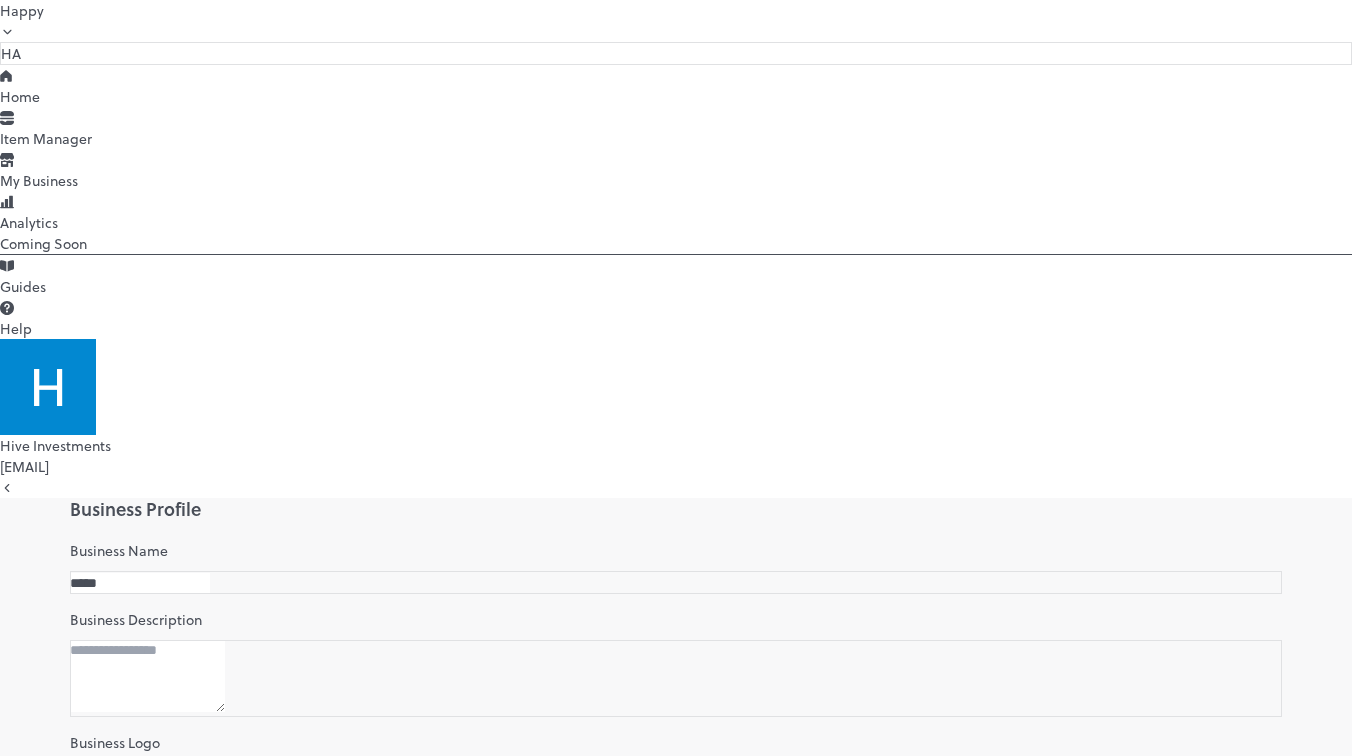 scroll, scrollTop: 0, scrollLeft: 0, axis: both 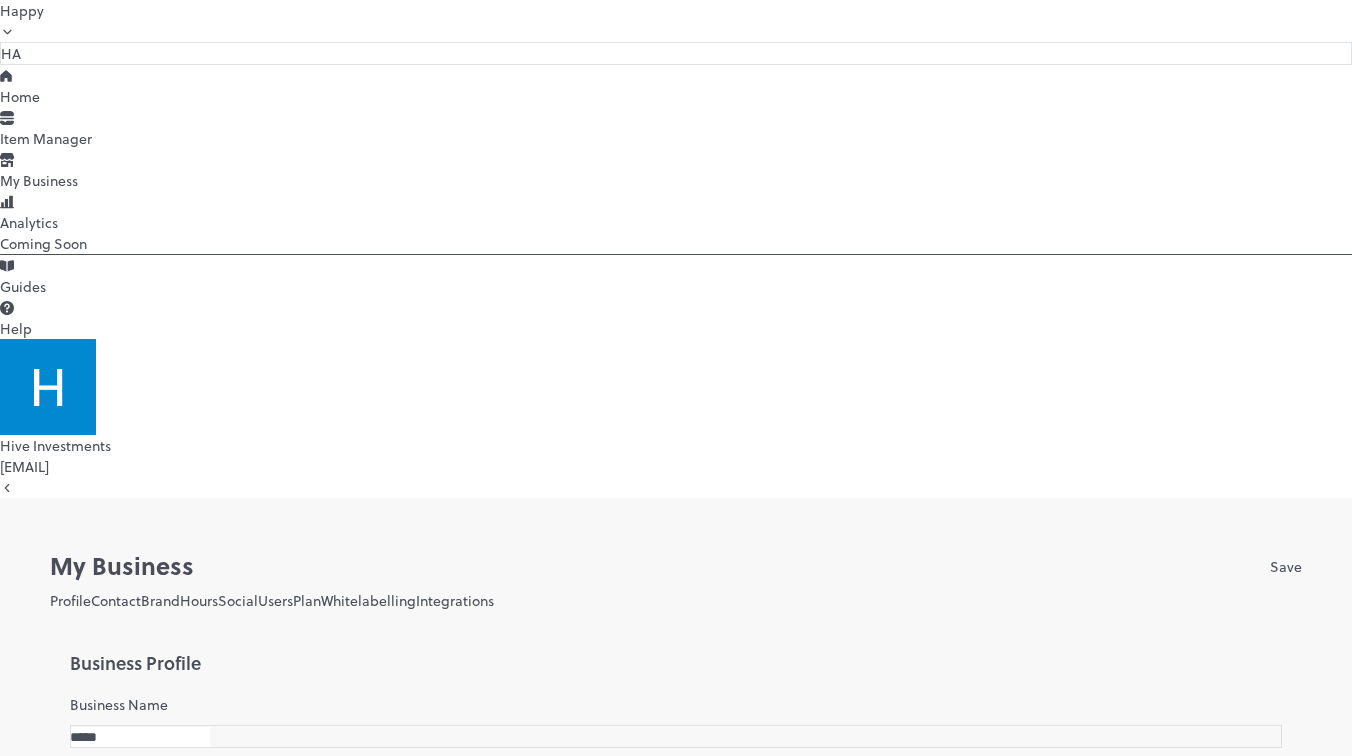 click on "Integrations" at bounding box center [455, 600] 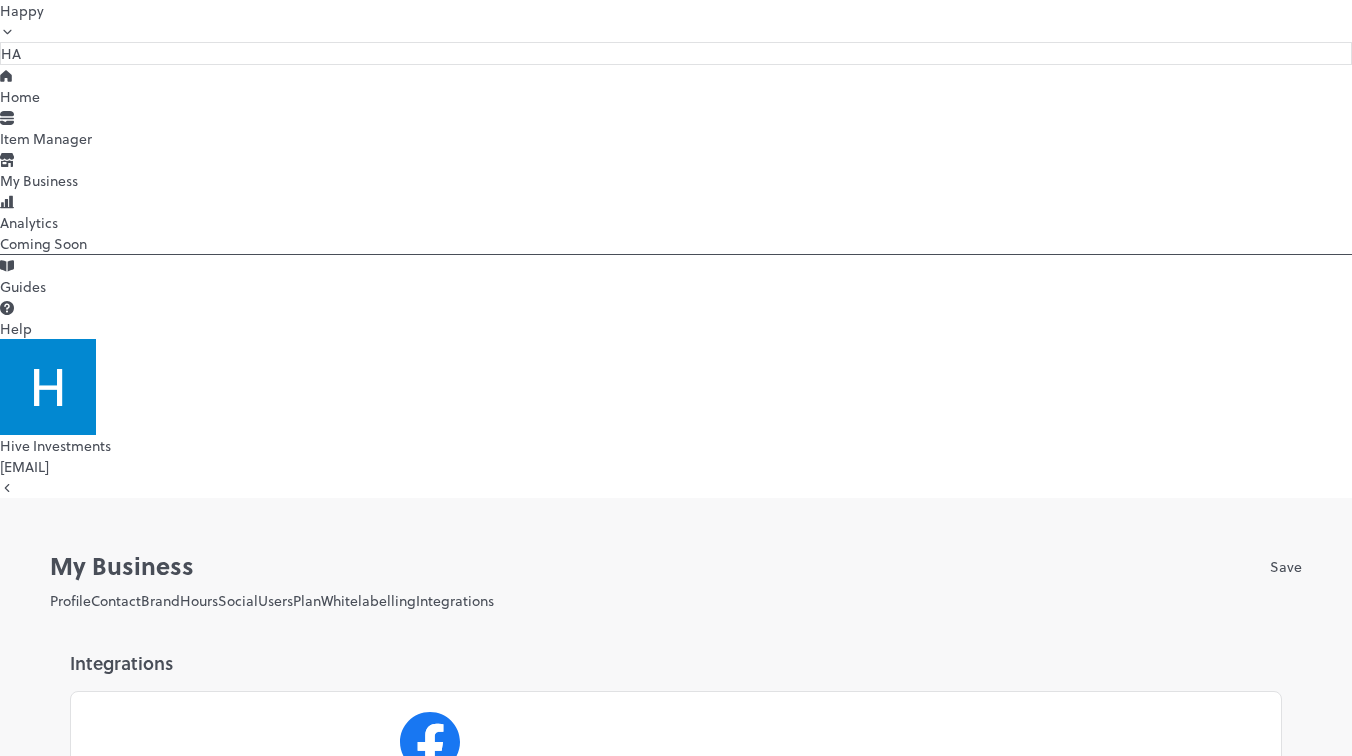 click on "Whitelabelling" at bounding box center (368, 600) 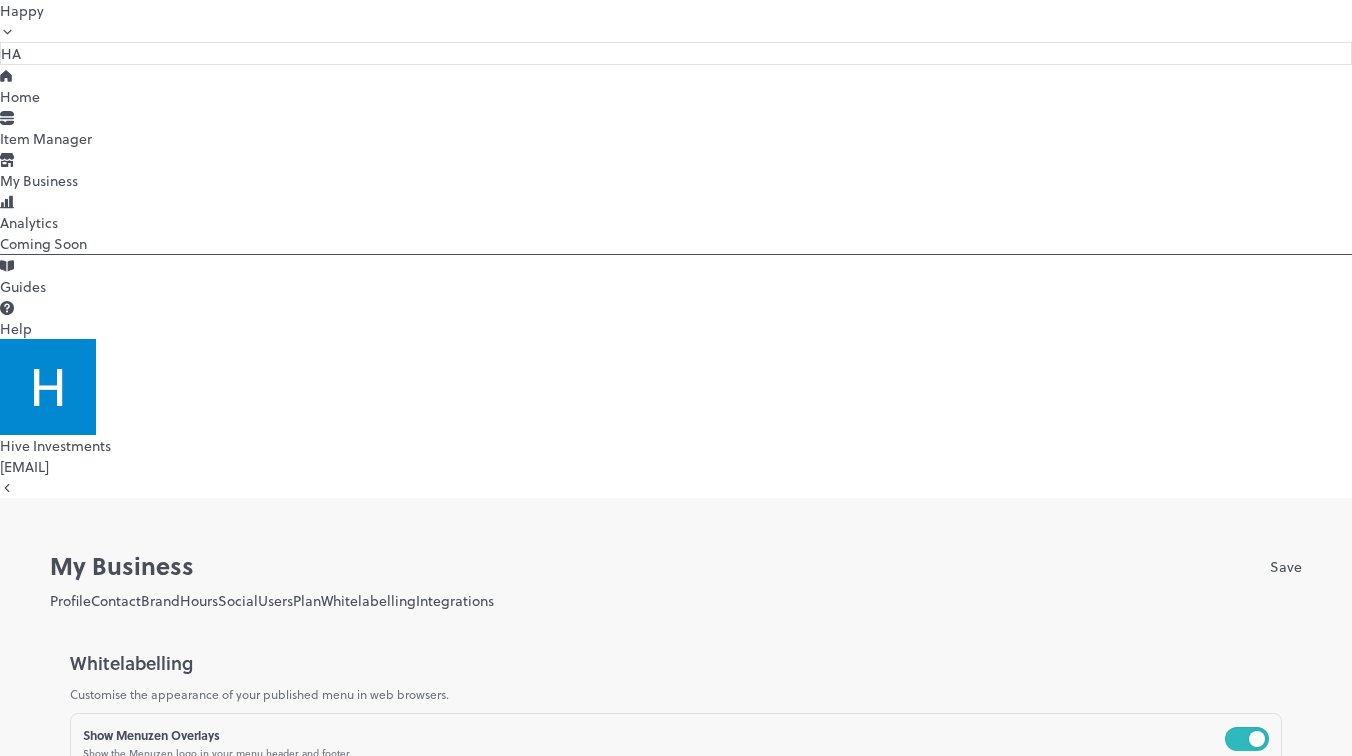 click on "Users" at bounding box center [275, 600] 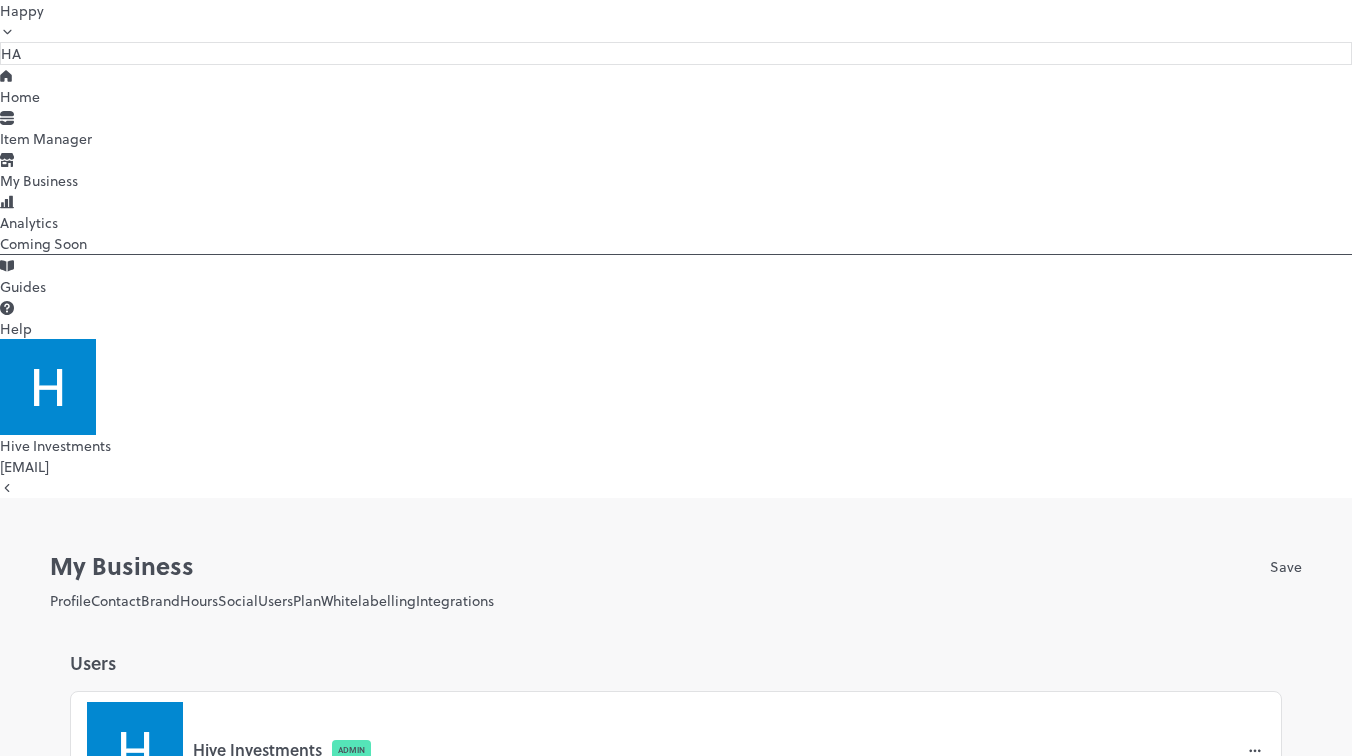 click on "Plan" at bounding box center [307, 600] 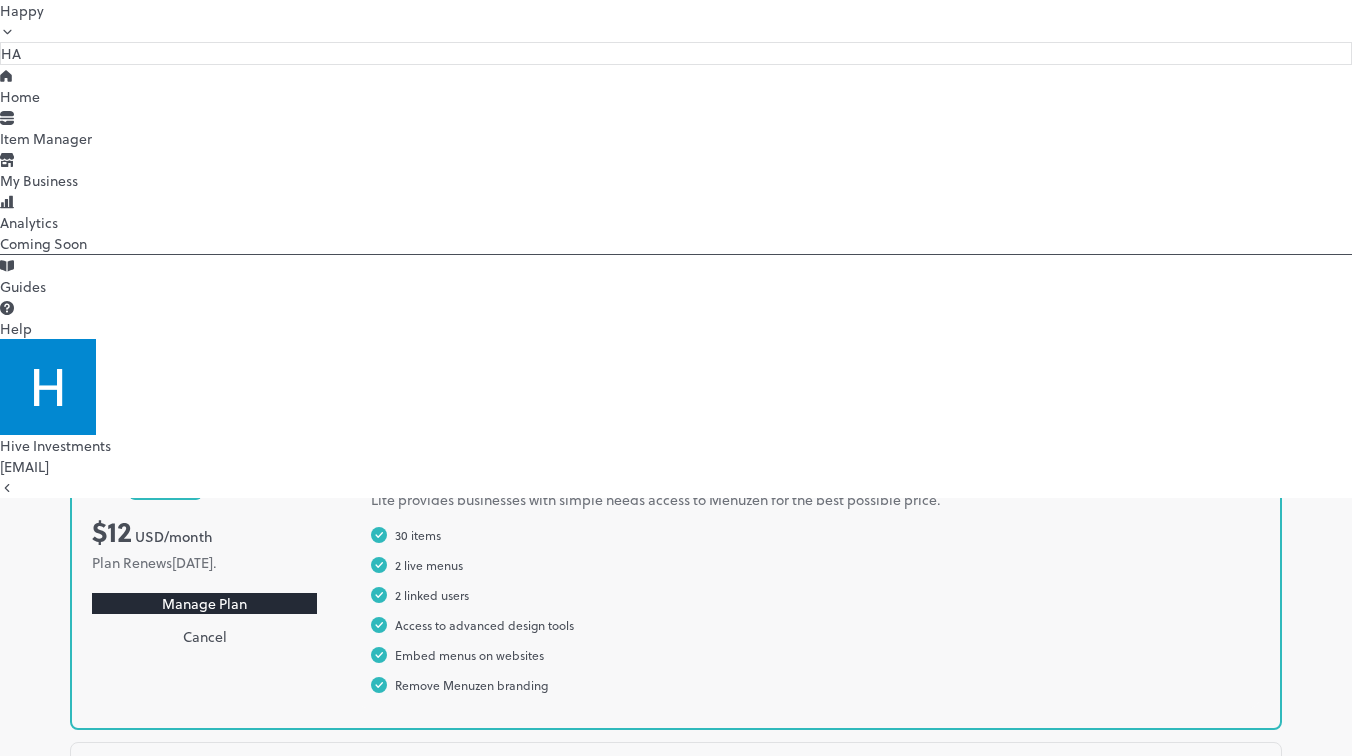 scroll, scrollTop: 0, scrollLeft: 0, axis: both 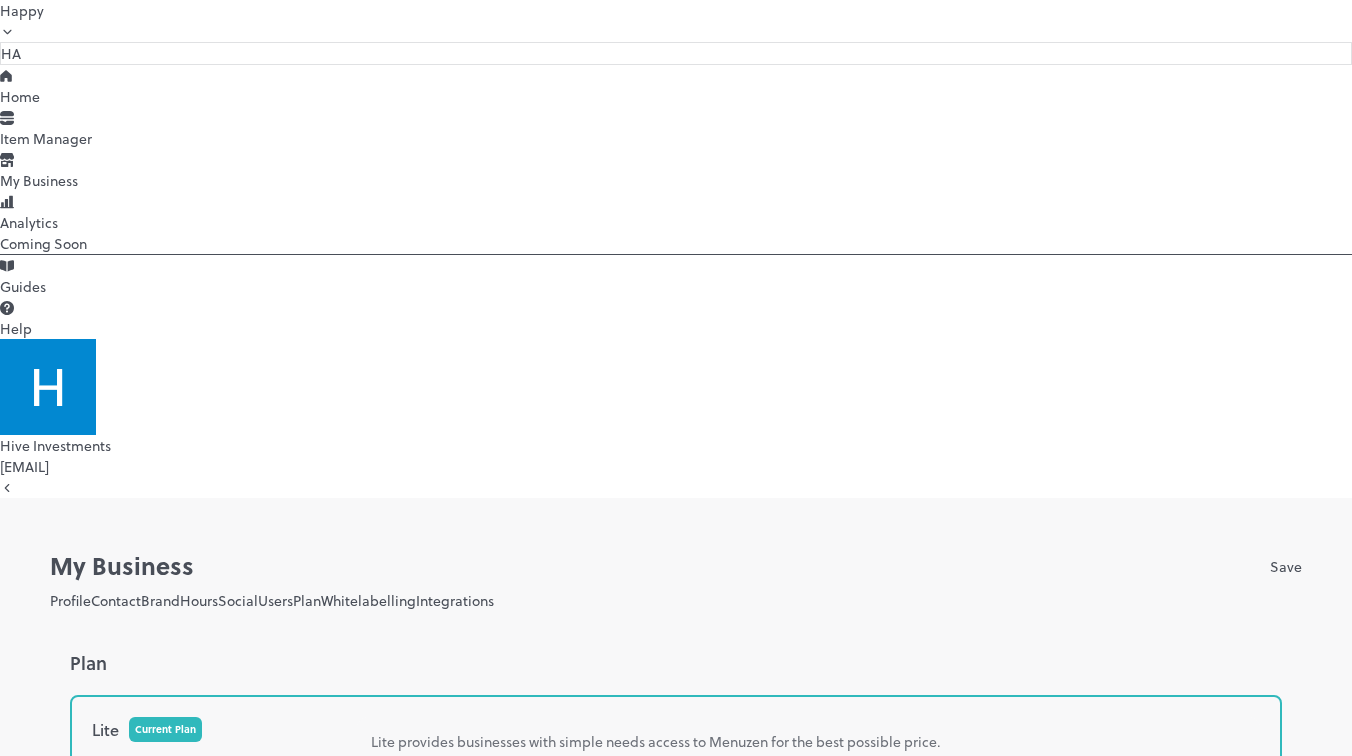 click on "Profile" at bounding box center [70, 600] 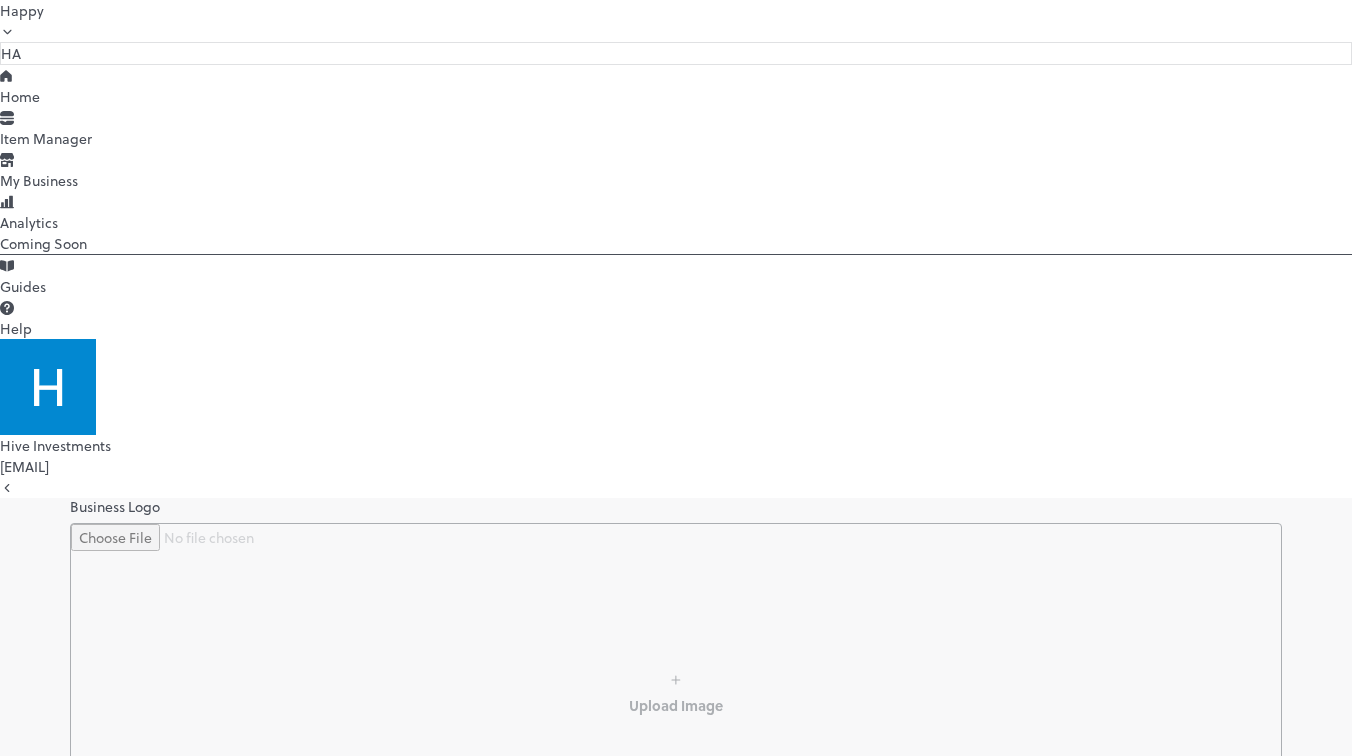 scroll, scrollTop: 0, scrollLeft: 0, axis: both 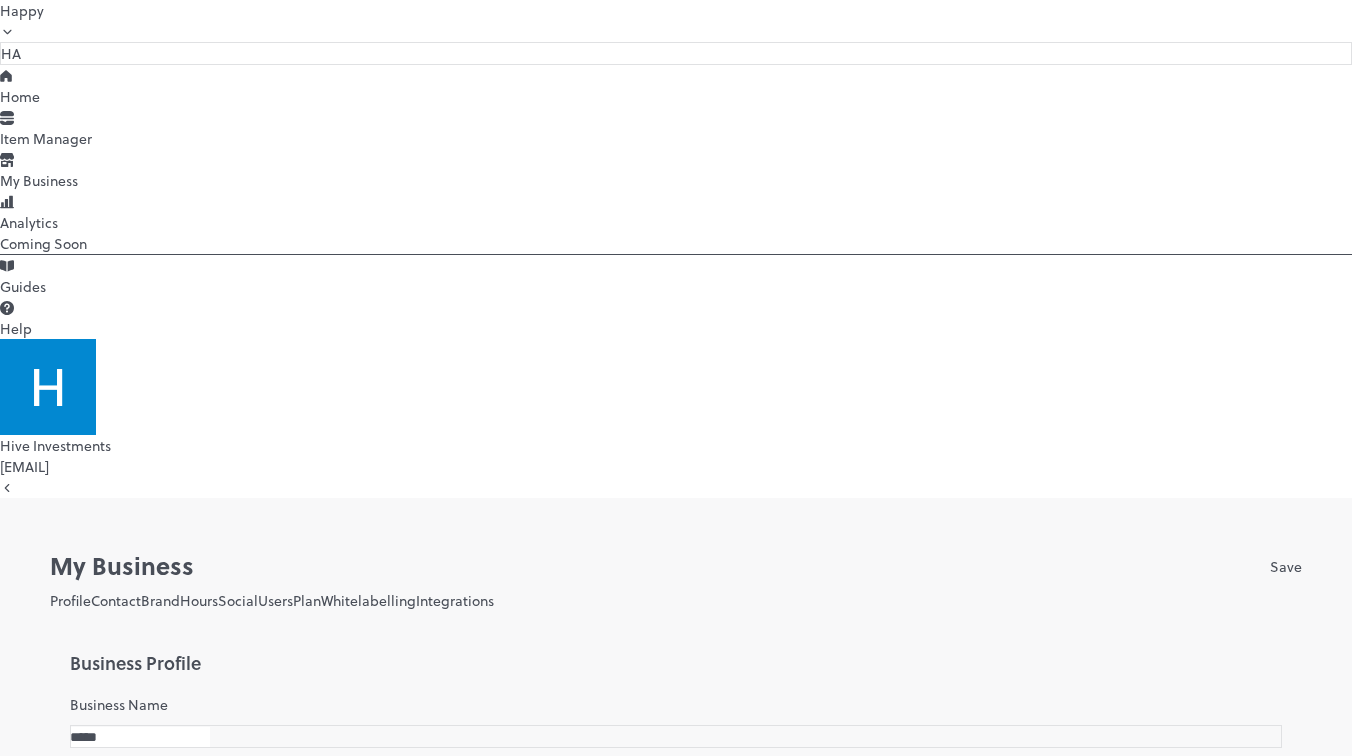 click on "Analytics Coming Soon" at bounding box center (676, 233) 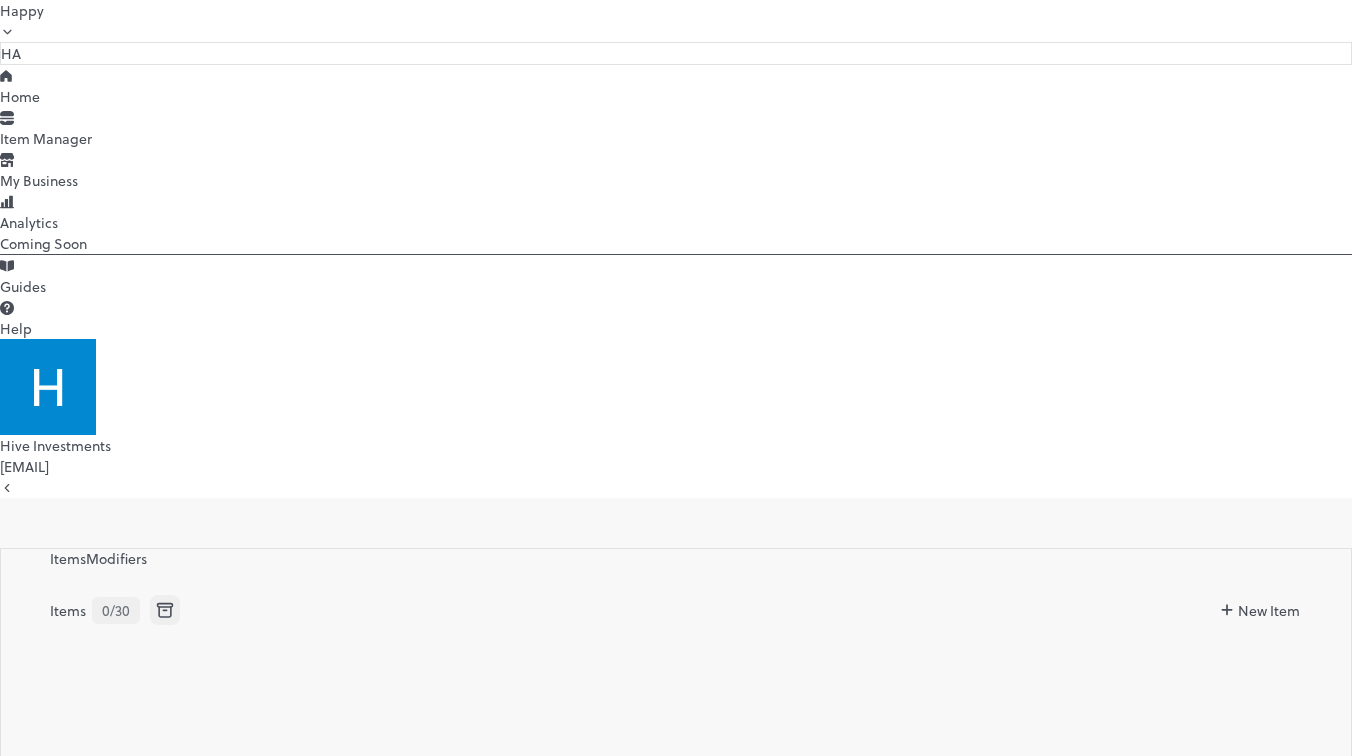 click on "Home" at bounding box center (676, 86) 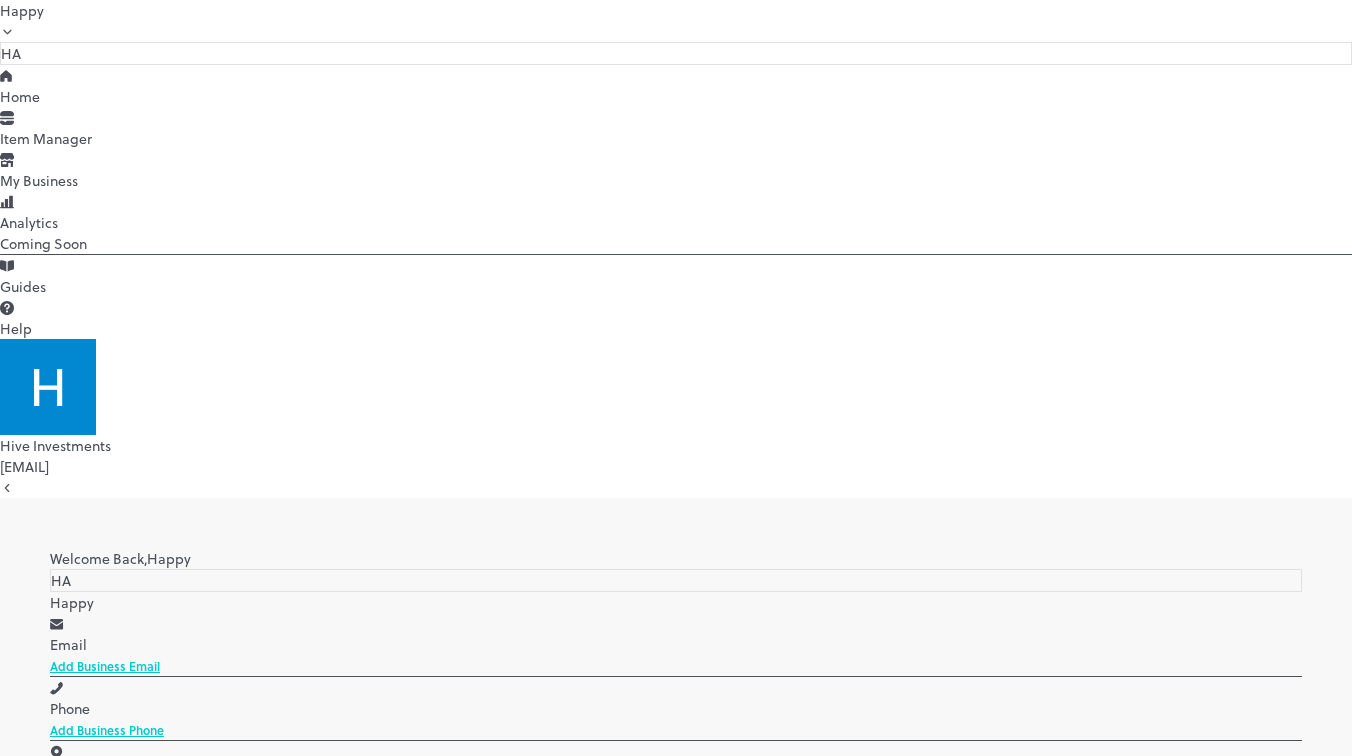 click on "New Menu" at bounding box center [88, 984] 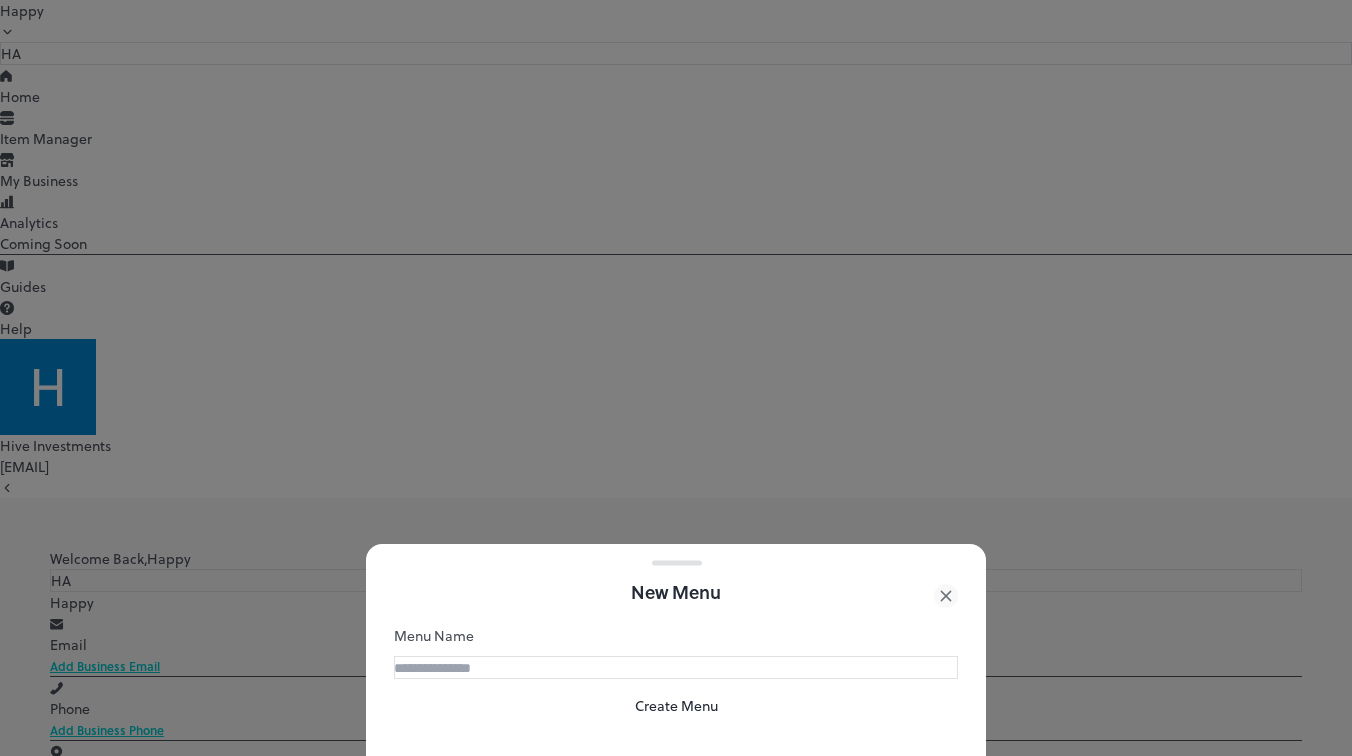 click at bounding box center [464, 668] 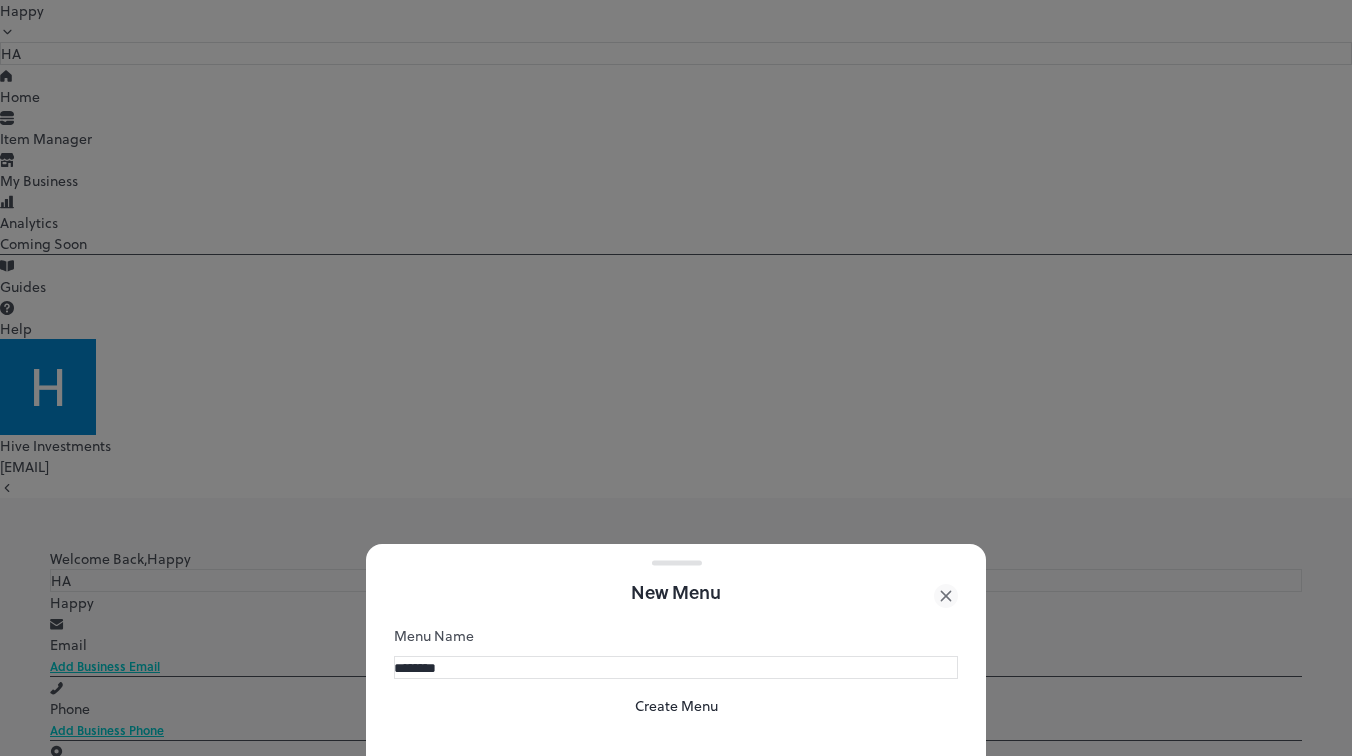 type on "*********" 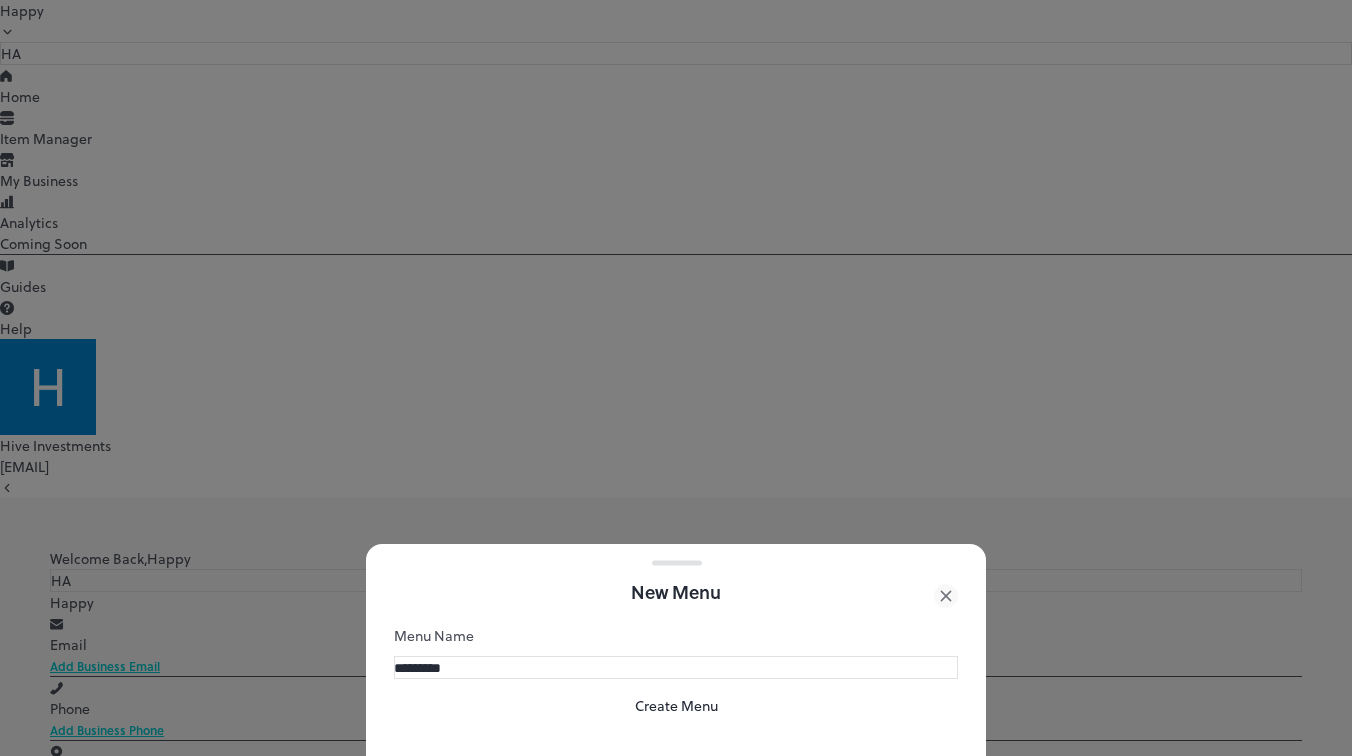 click on "Create Menu" at bounding box center (676, 705) 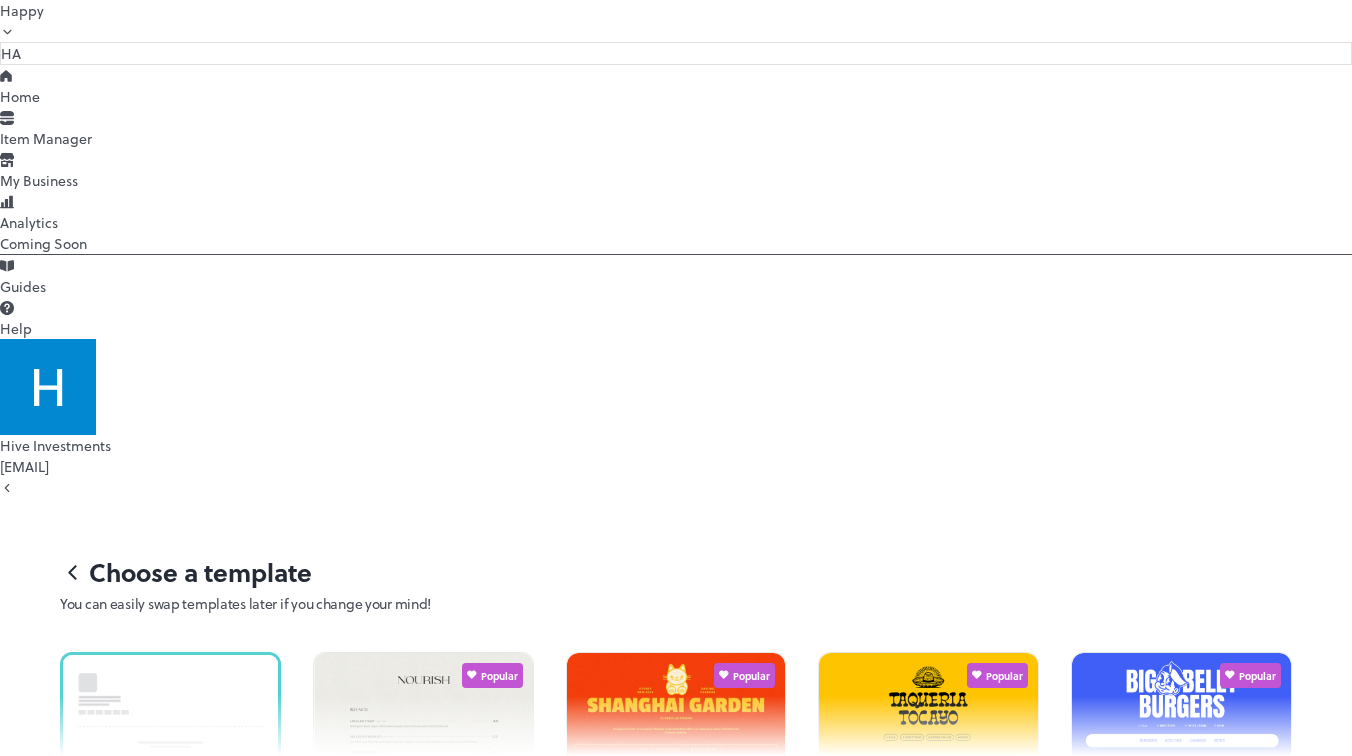 scroll, scrollTop: 756, scrollLeft: 0, axis: vertical 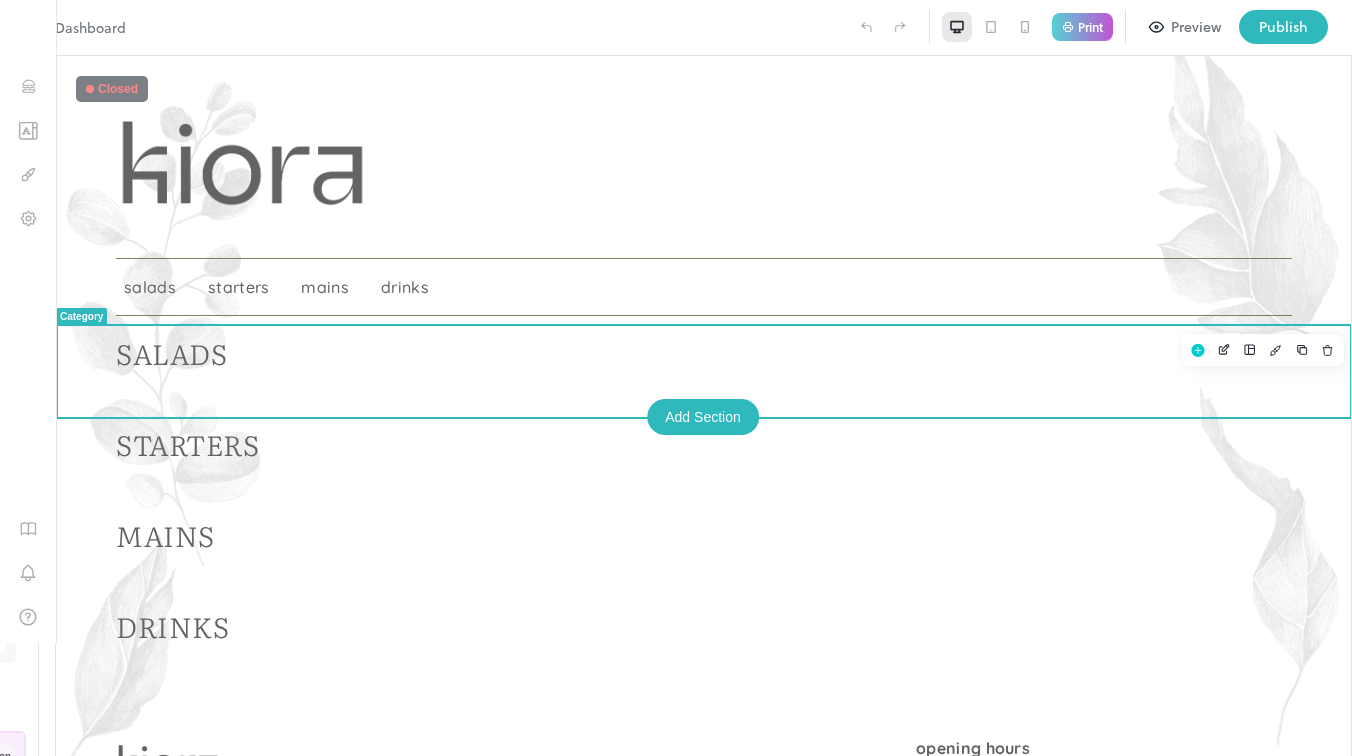 click on "SALADS" at bounding box center [704, 371] 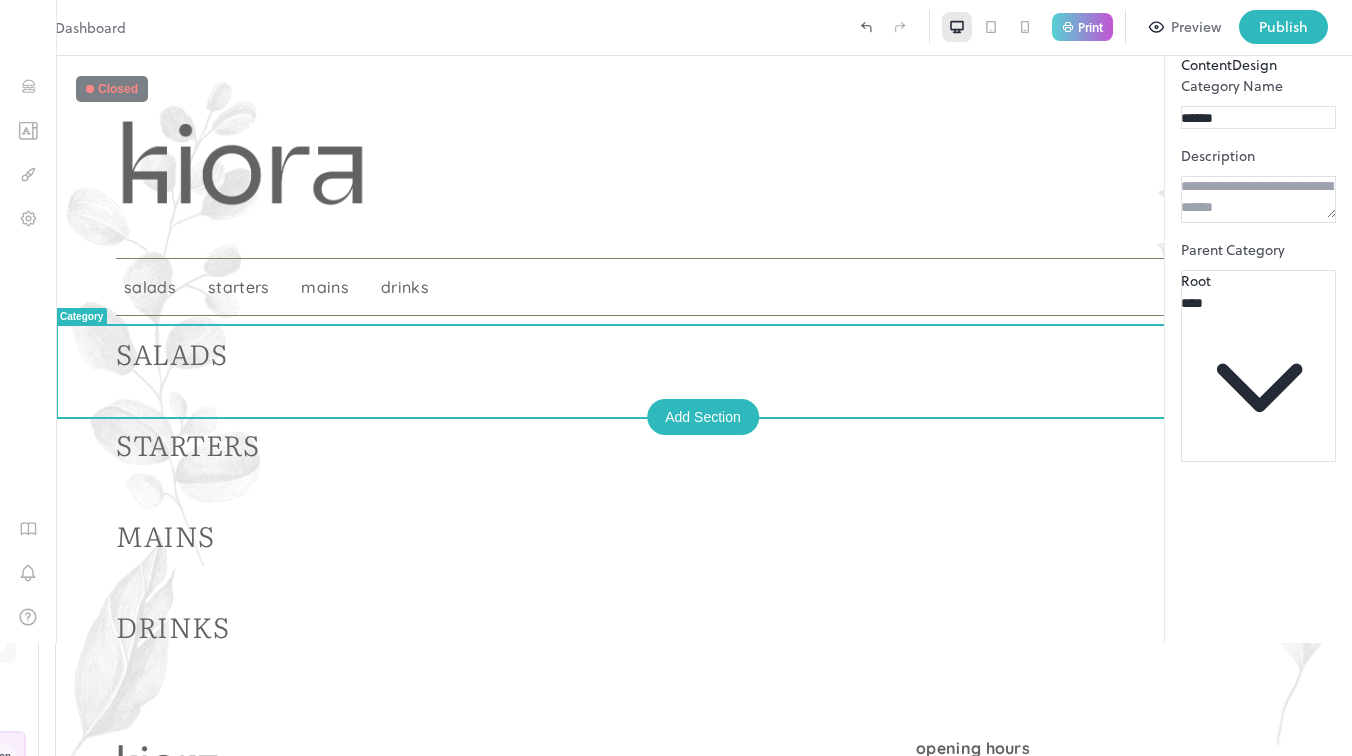 scroll, scrollTop: 0, scrollLeft: 0, axis: both 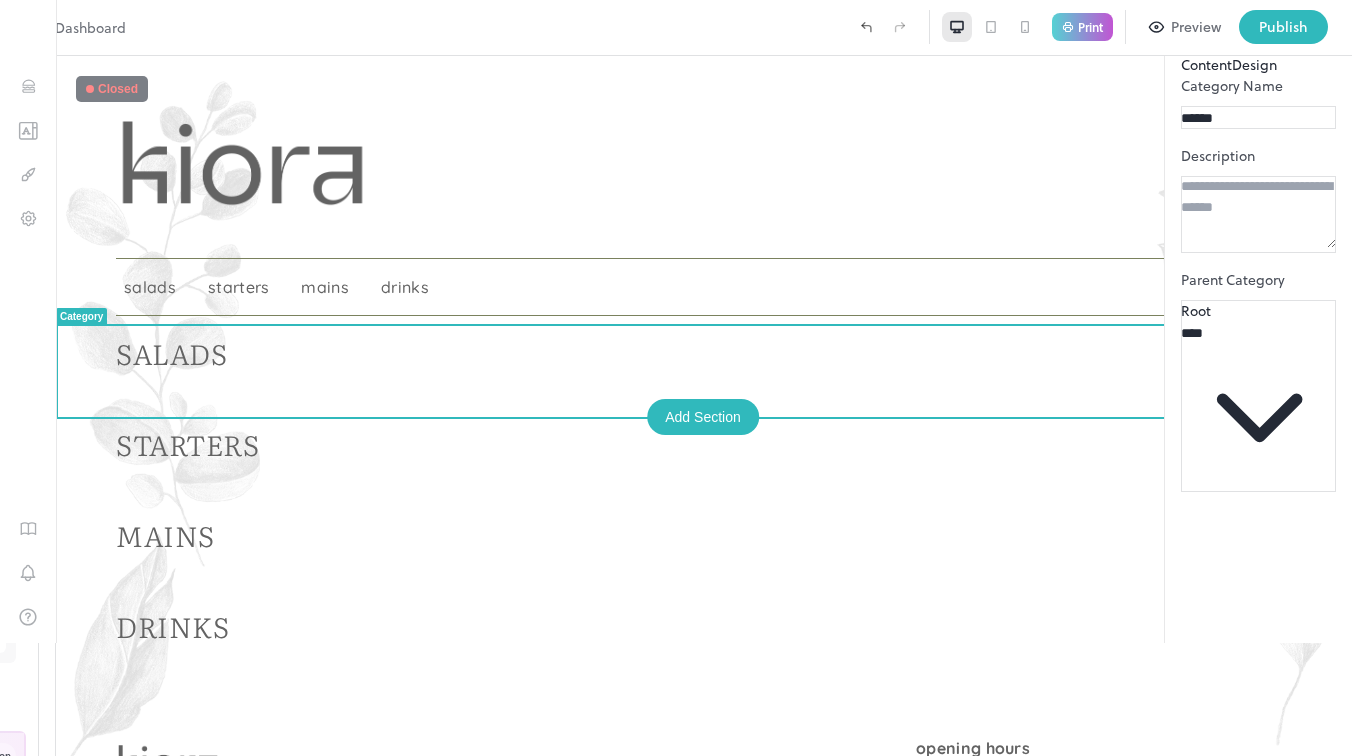click on "Add Section" at bounding box center (703, 417) 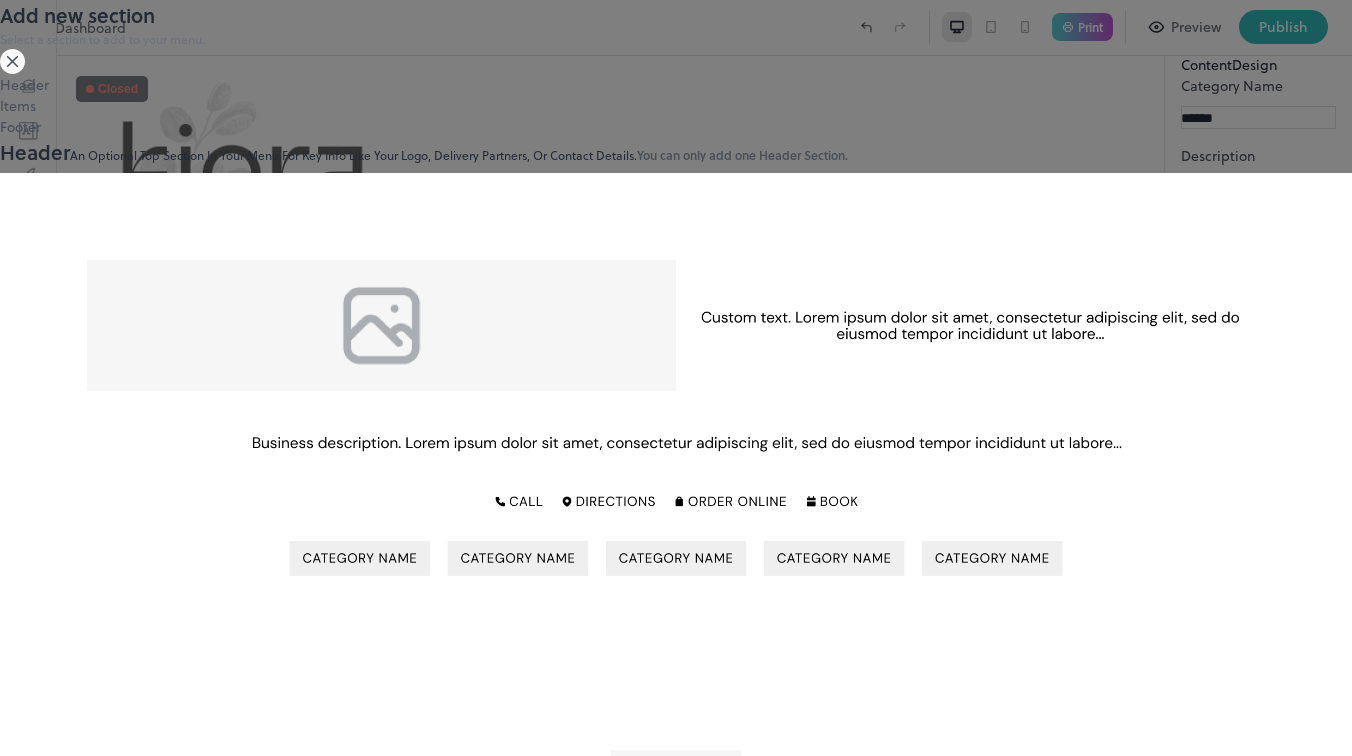 click on "Header" at bounding box center [35, 152] 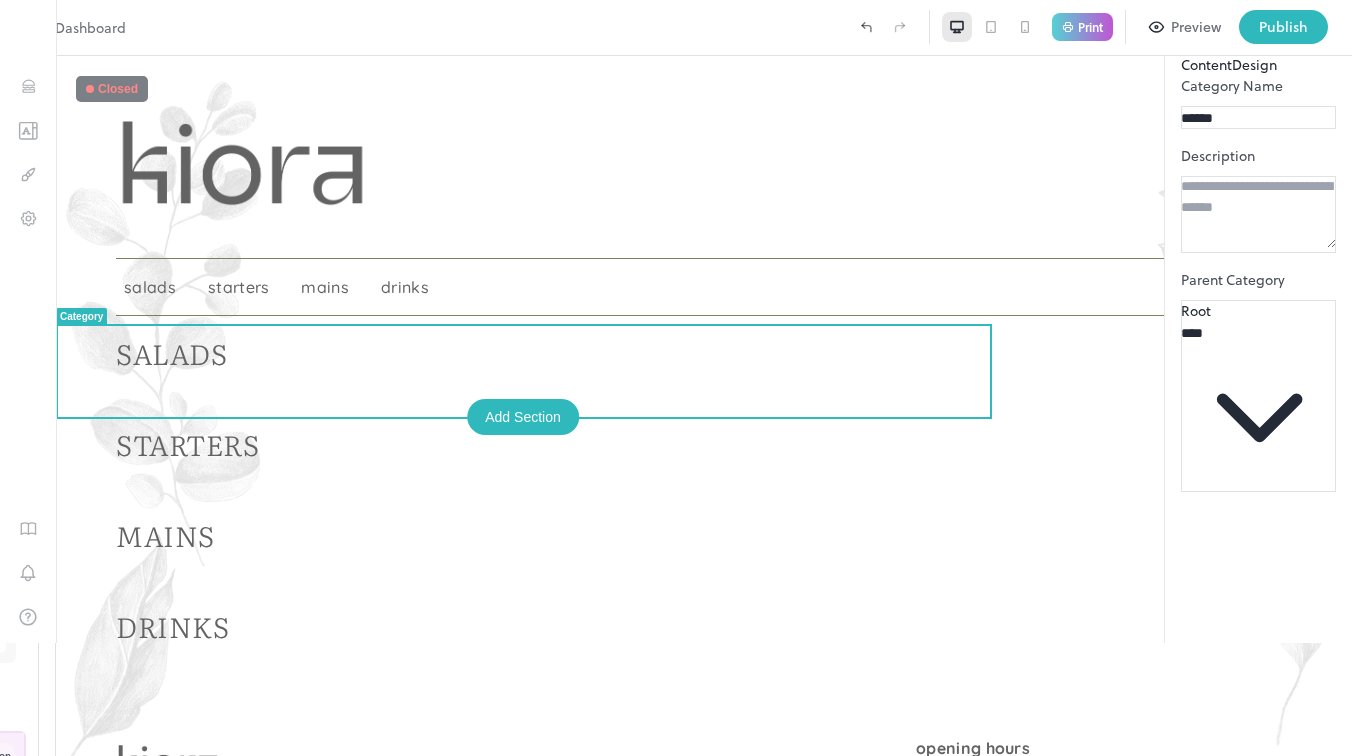 click at bounding box center (1258, 212) 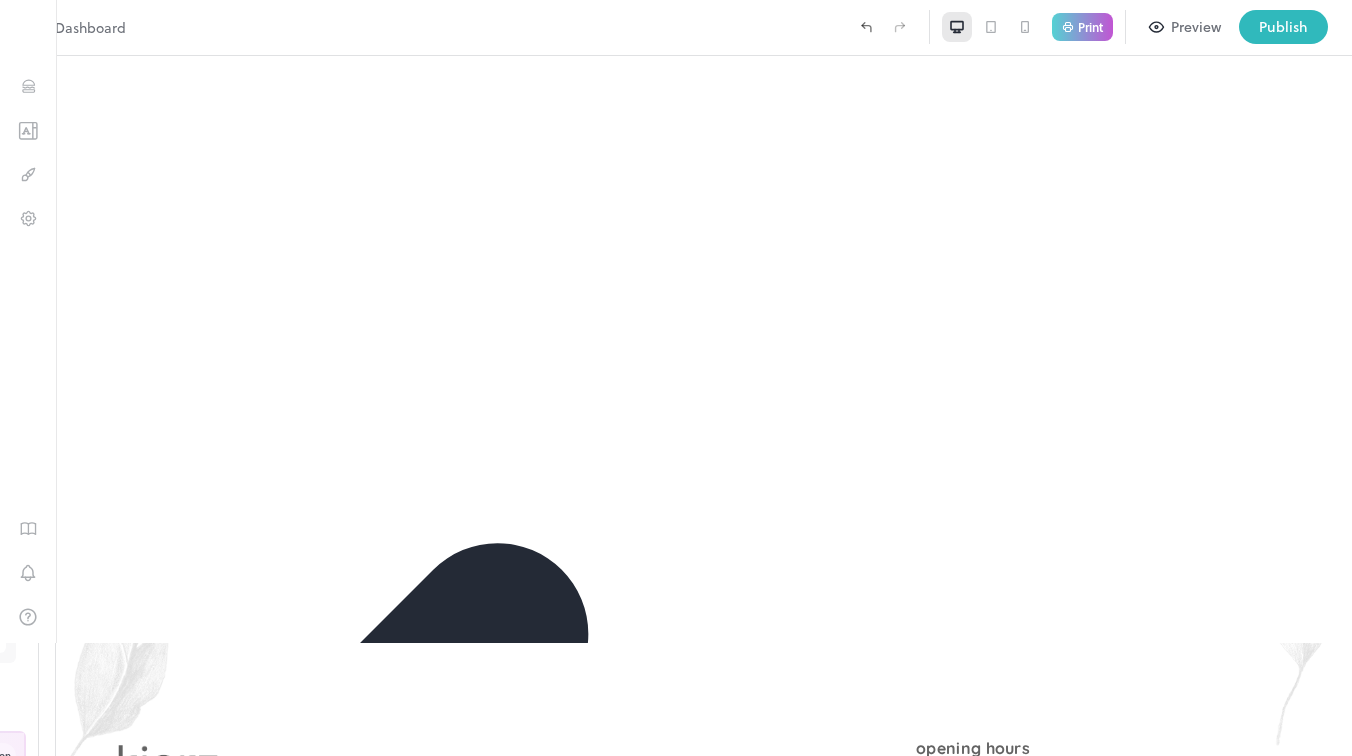 scroll, scrollTop: 0, scrollLeft: 0, axis: both 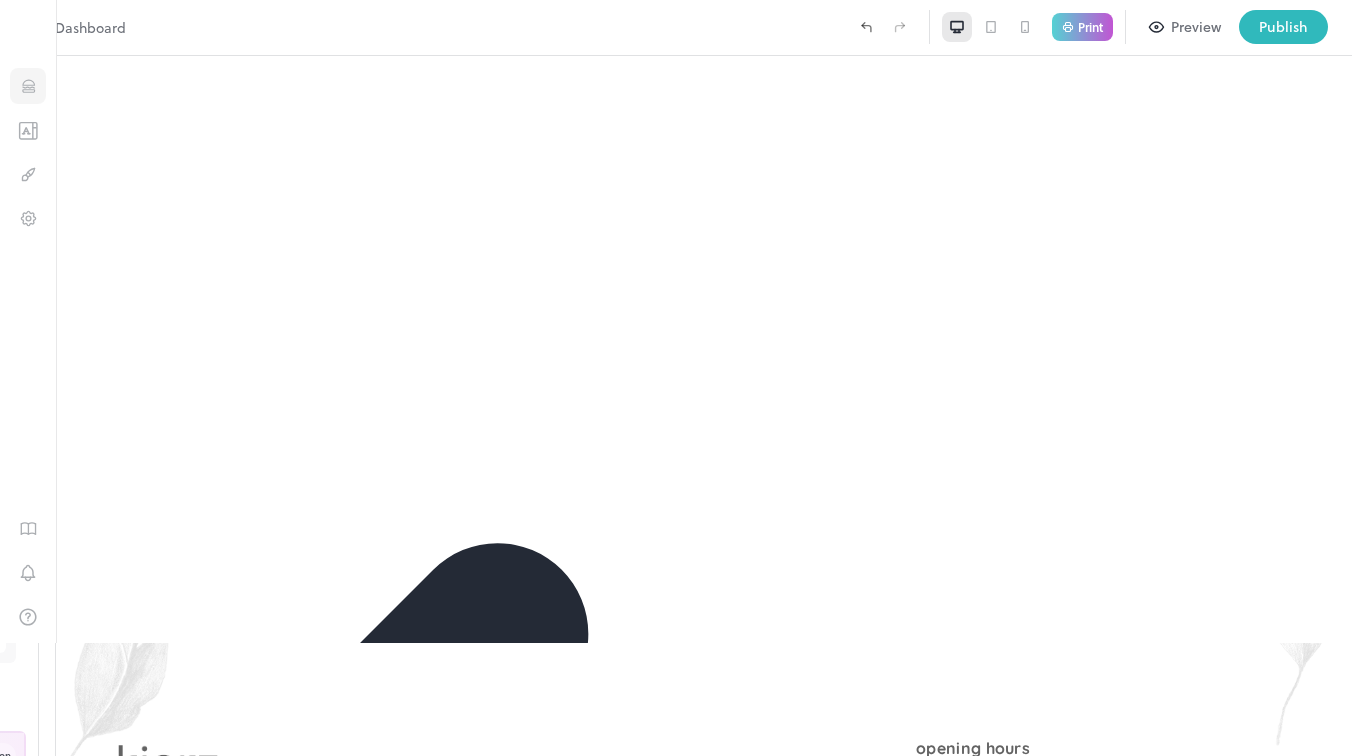 click 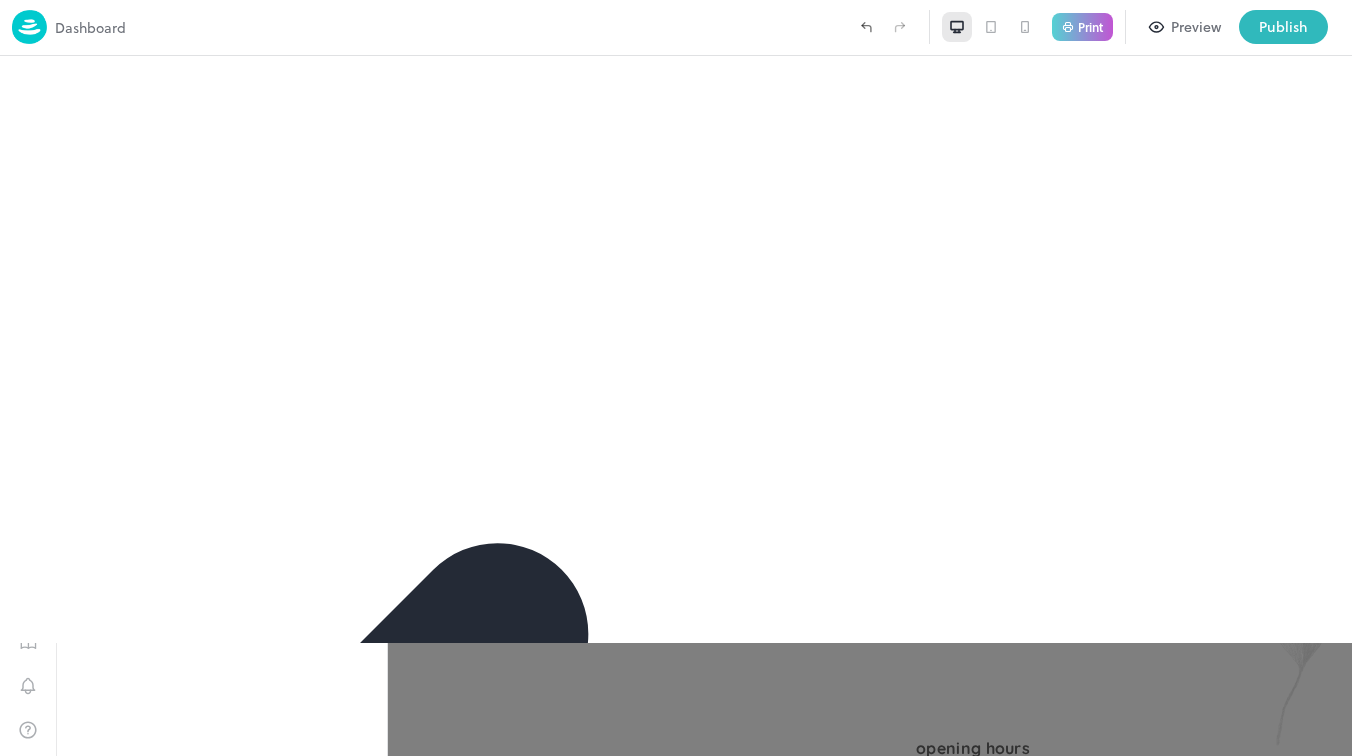 click 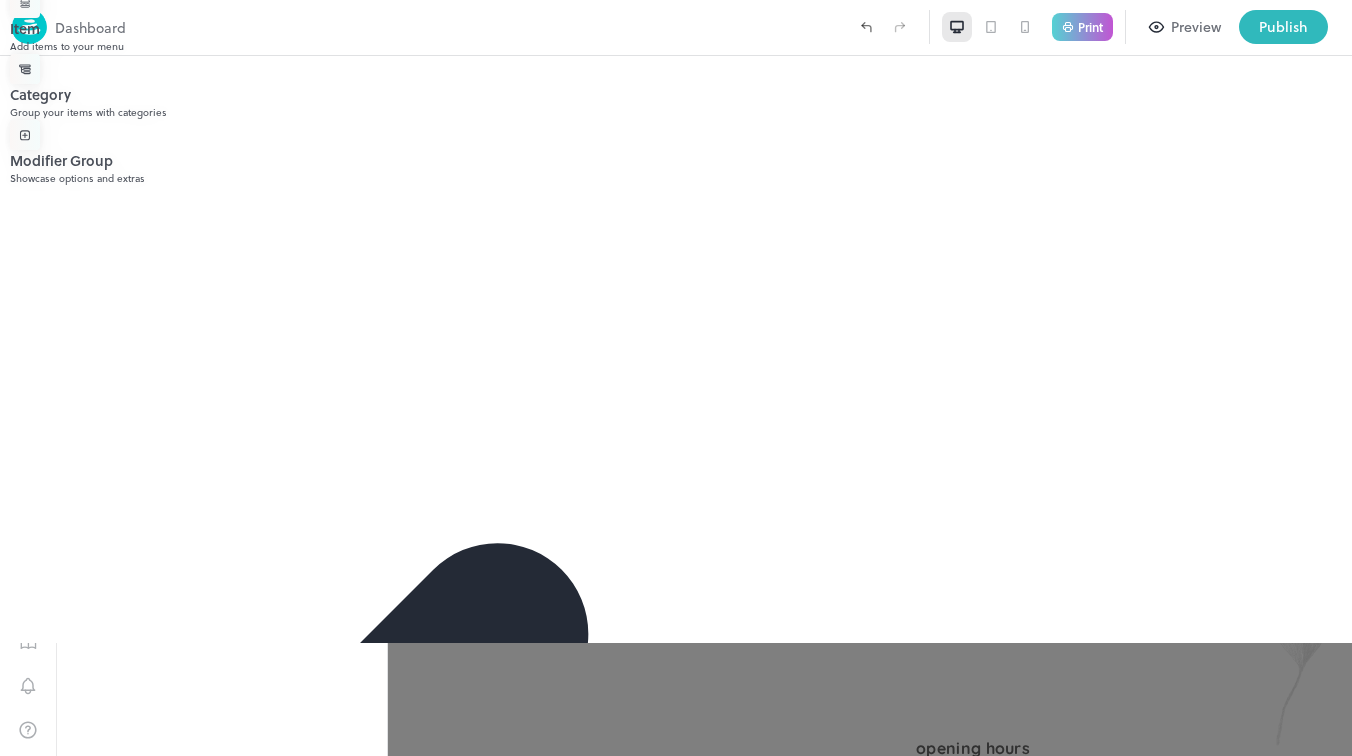 click on "Add items to your menu" at bounding box center (681, 46) 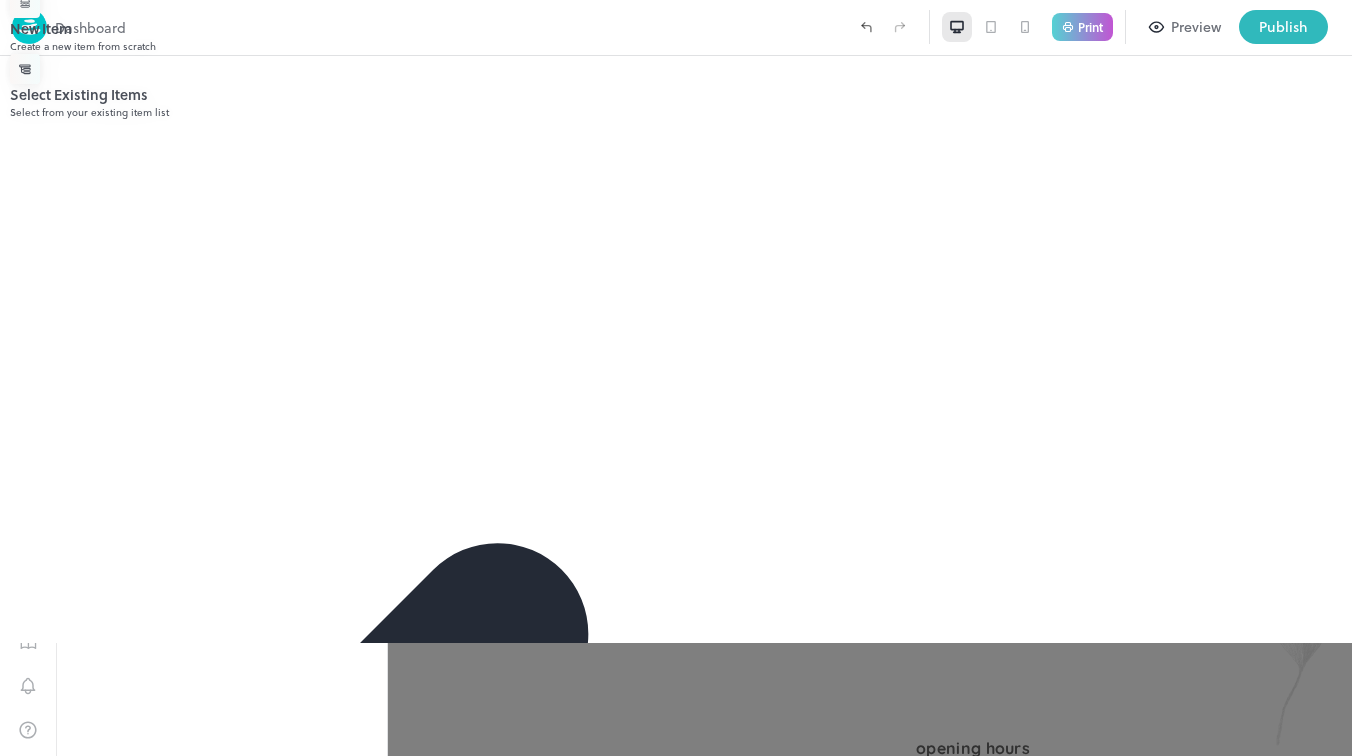 click on "New Item" at bounding box center [681, 28] 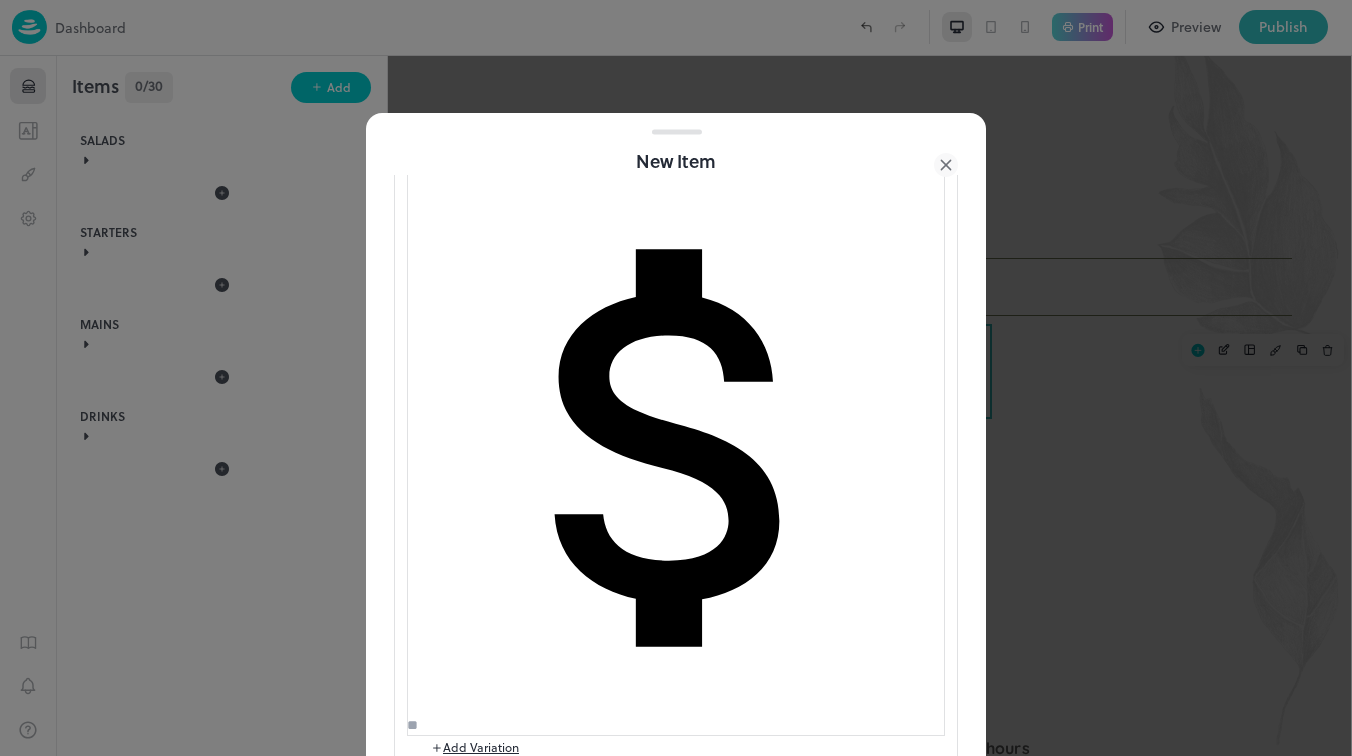 scroll, scrollTop: 424, scrollLeft: 0, axis: vertical 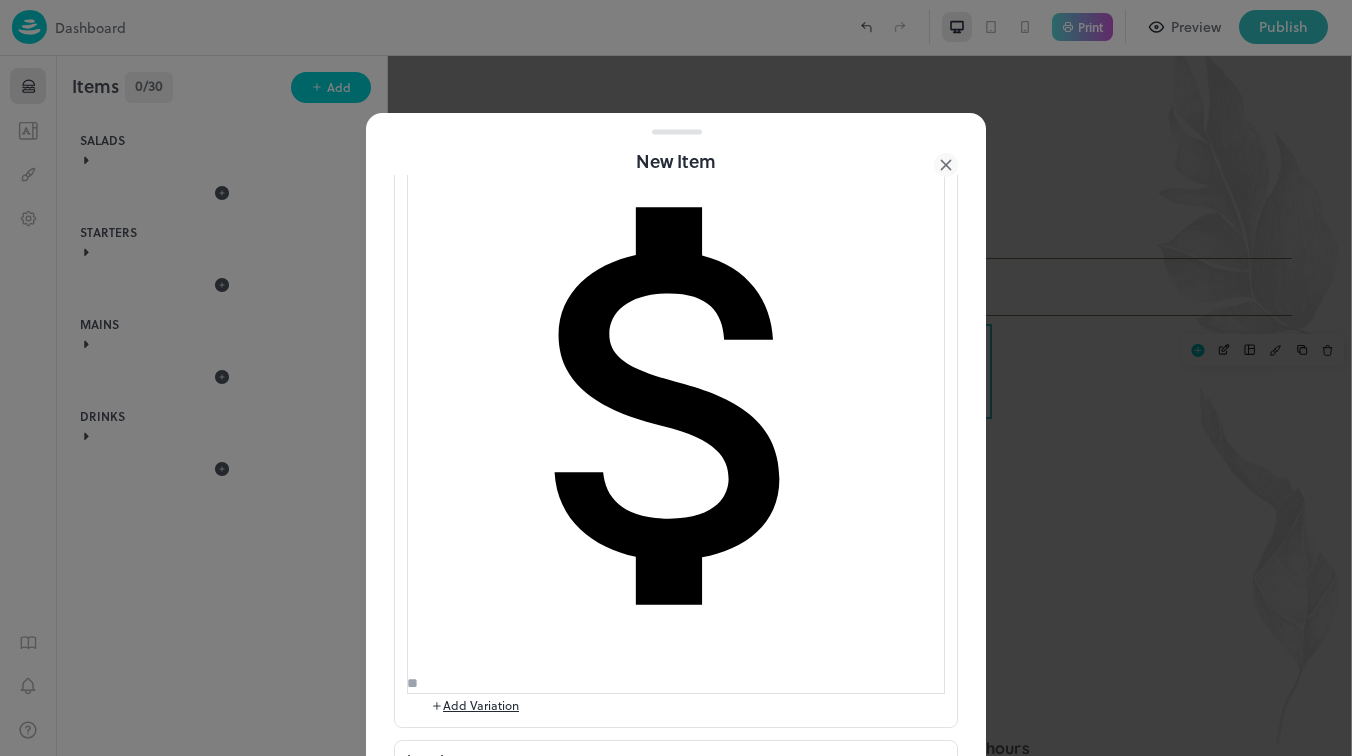 click on "******" at bounding box center [434, 959] 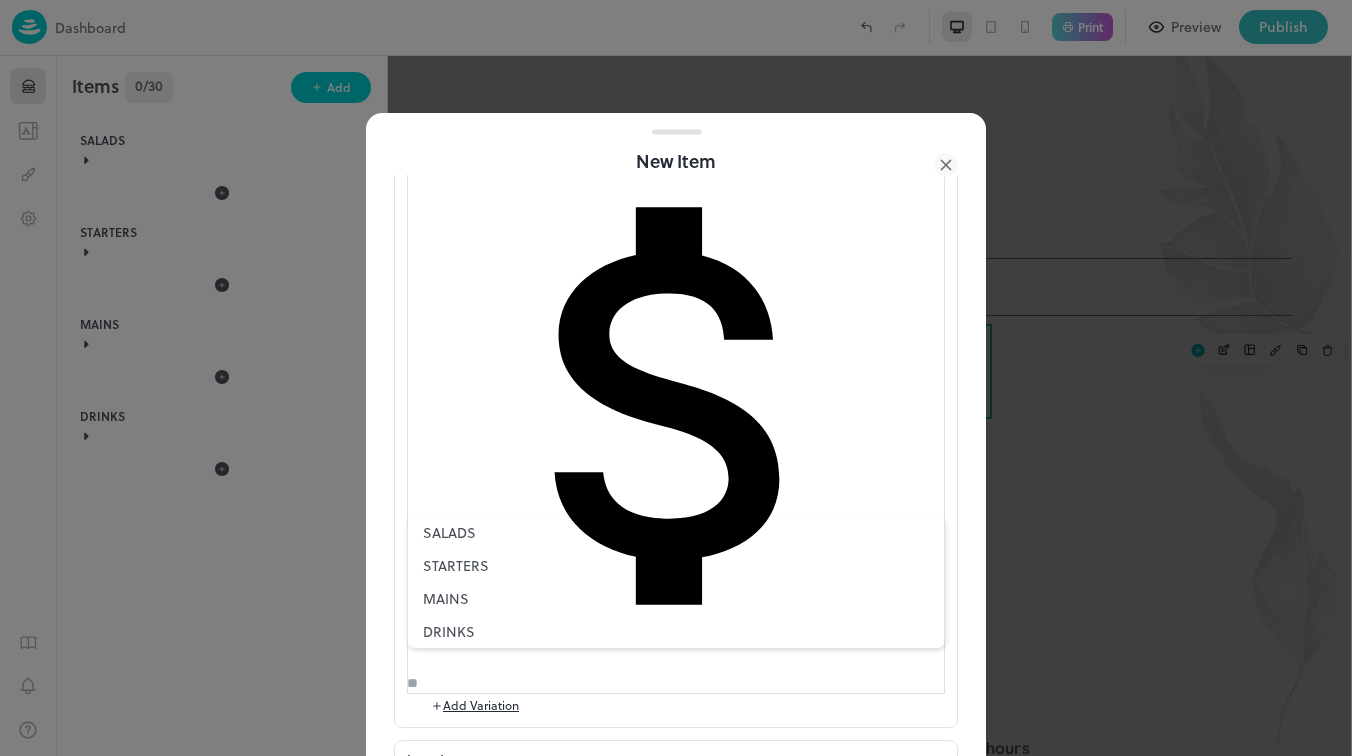 click on "******" at bounding box center [434, 959] 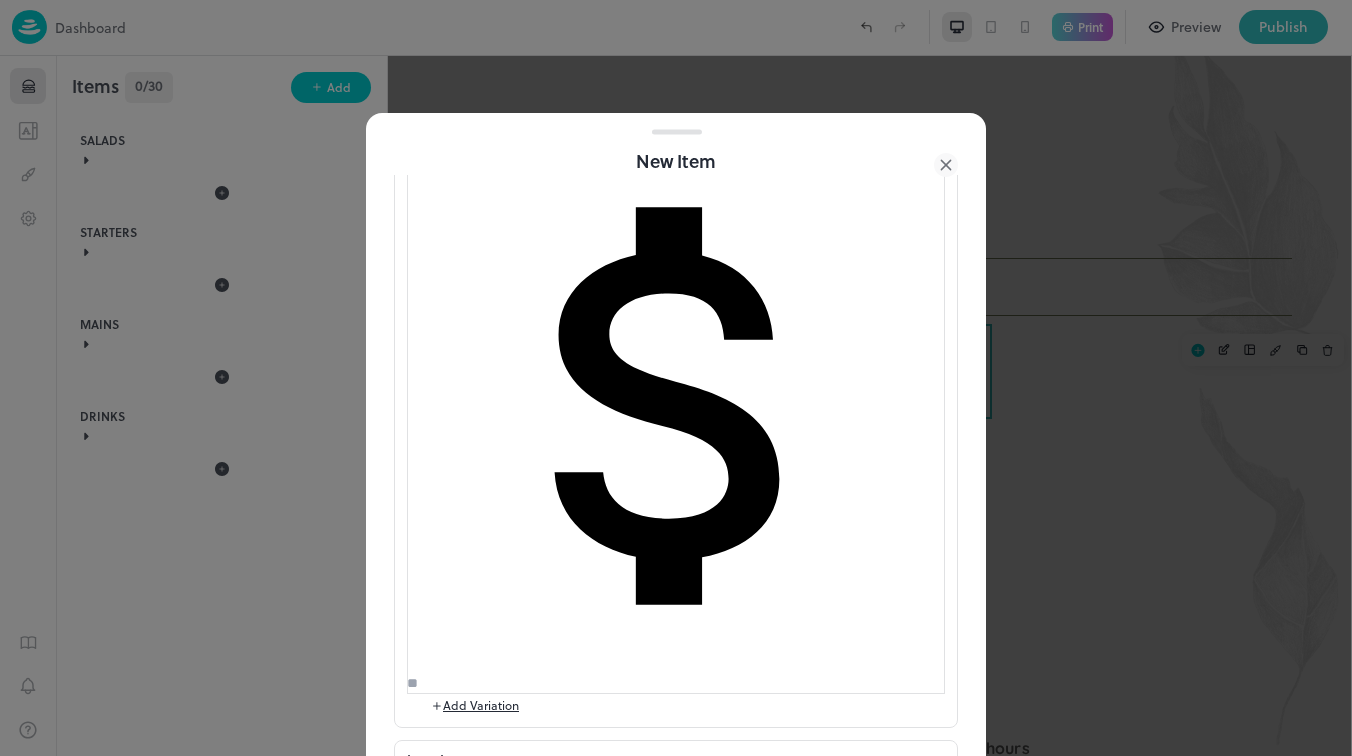 click on "Category" at bounding box center (676, 920) 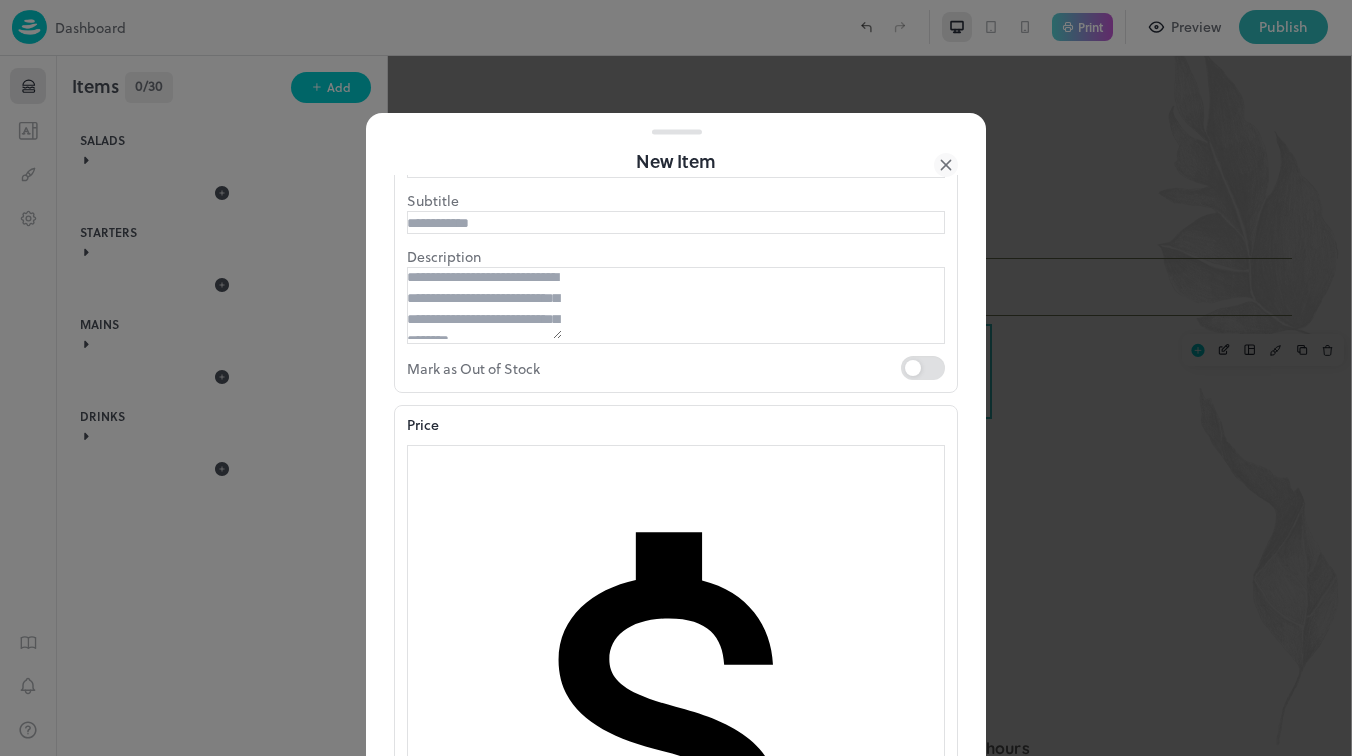 scroll, scrollTop: 0, scrollLeft: 0, axis: both 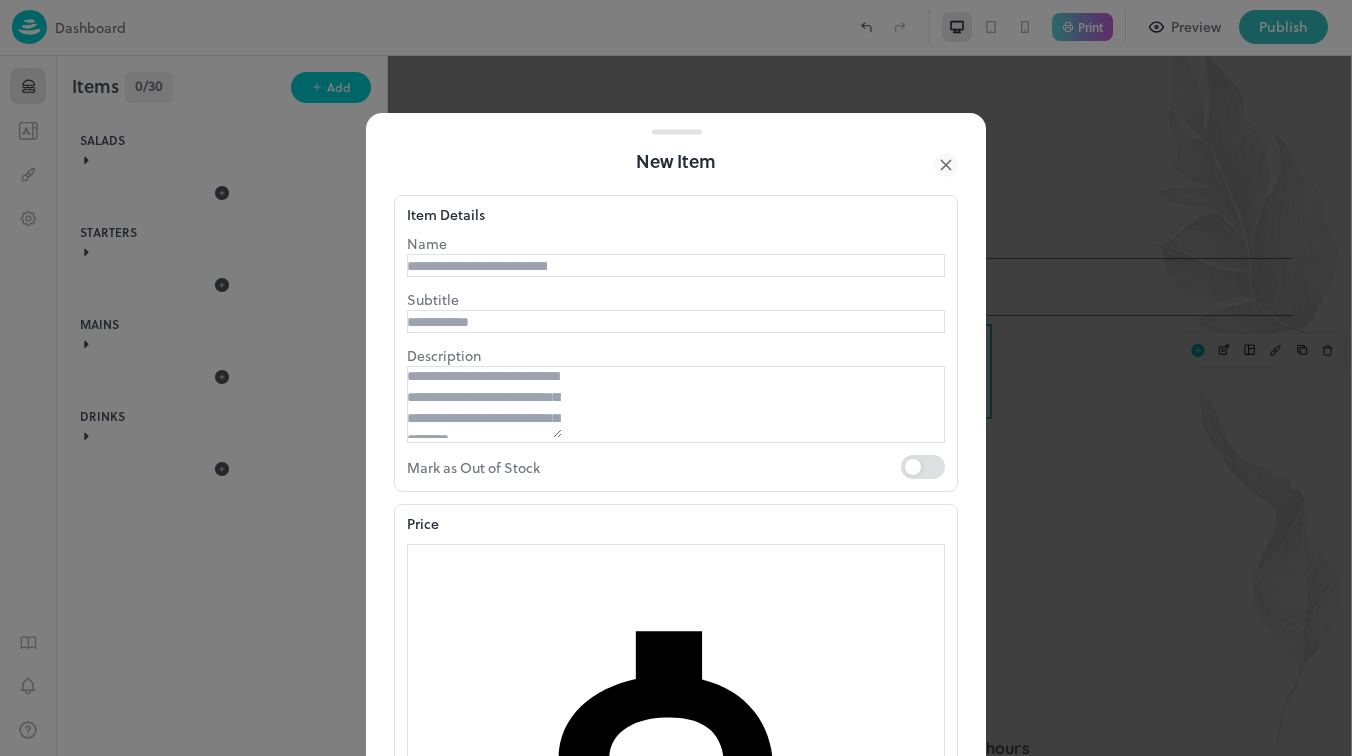 click at bounding box center (477, 266) 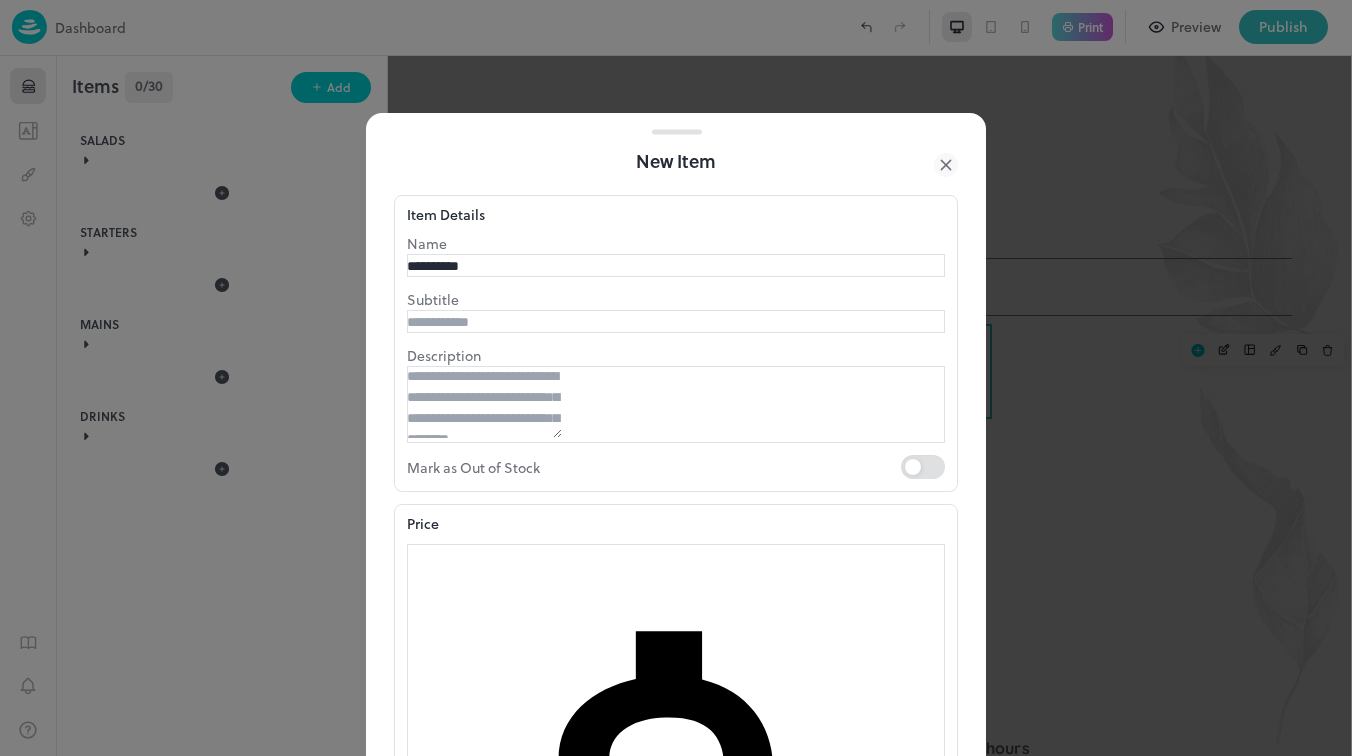 type on "**********" 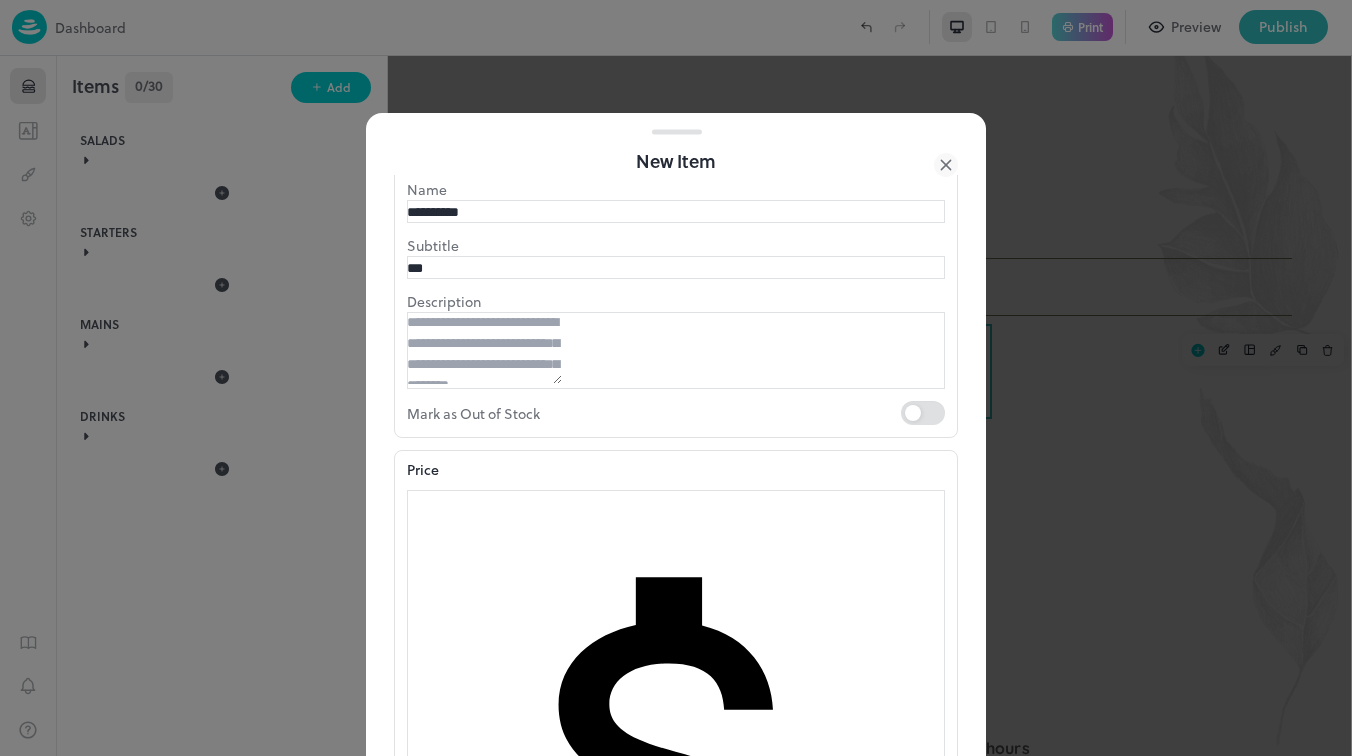 type on "***" 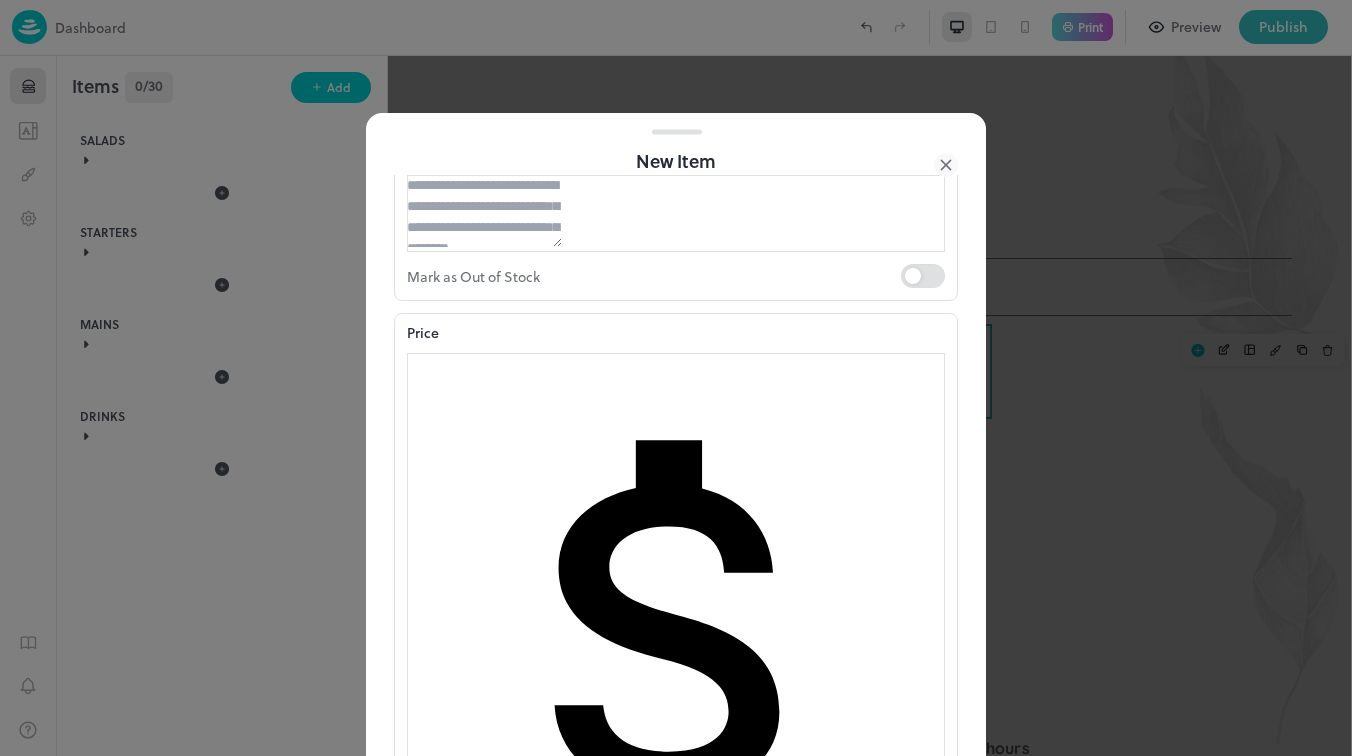 scroll, scrollTop: 191, scrollLeft: 0, axis: vertical 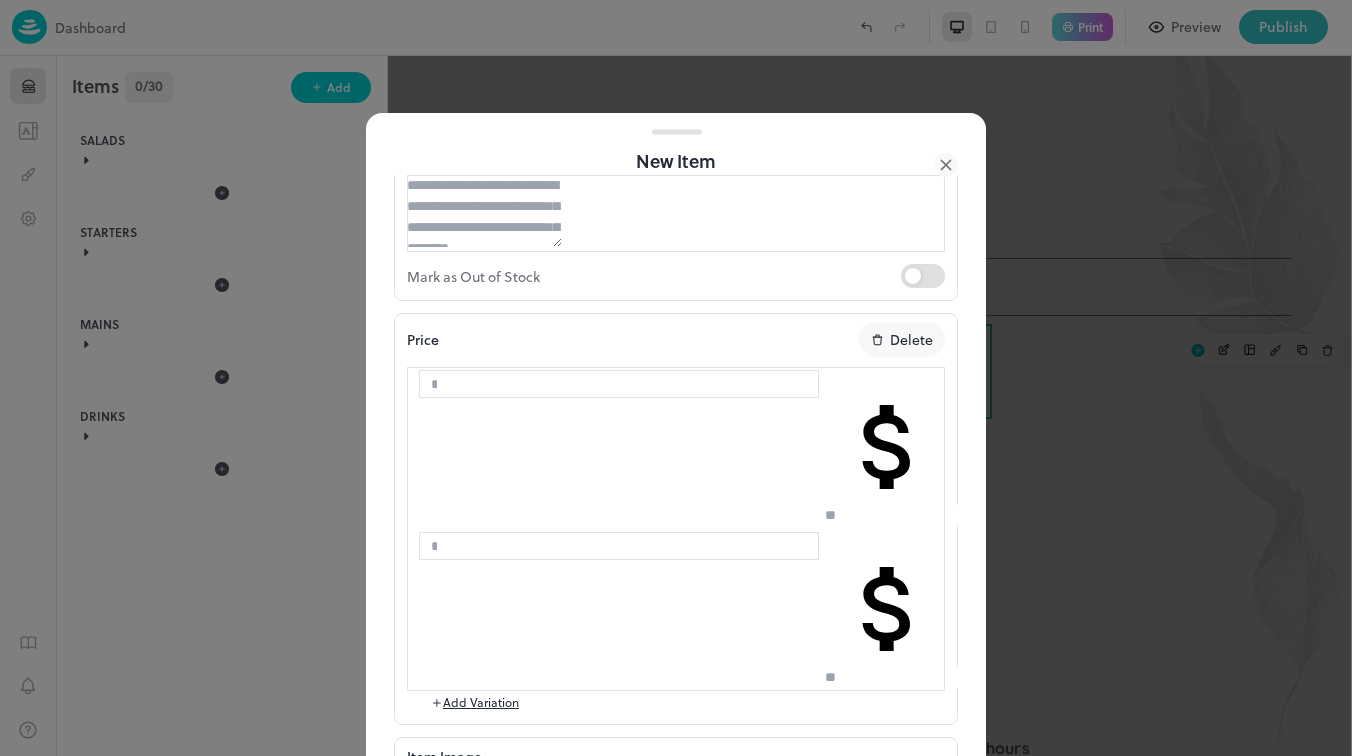click at bounding box center [434, 384] 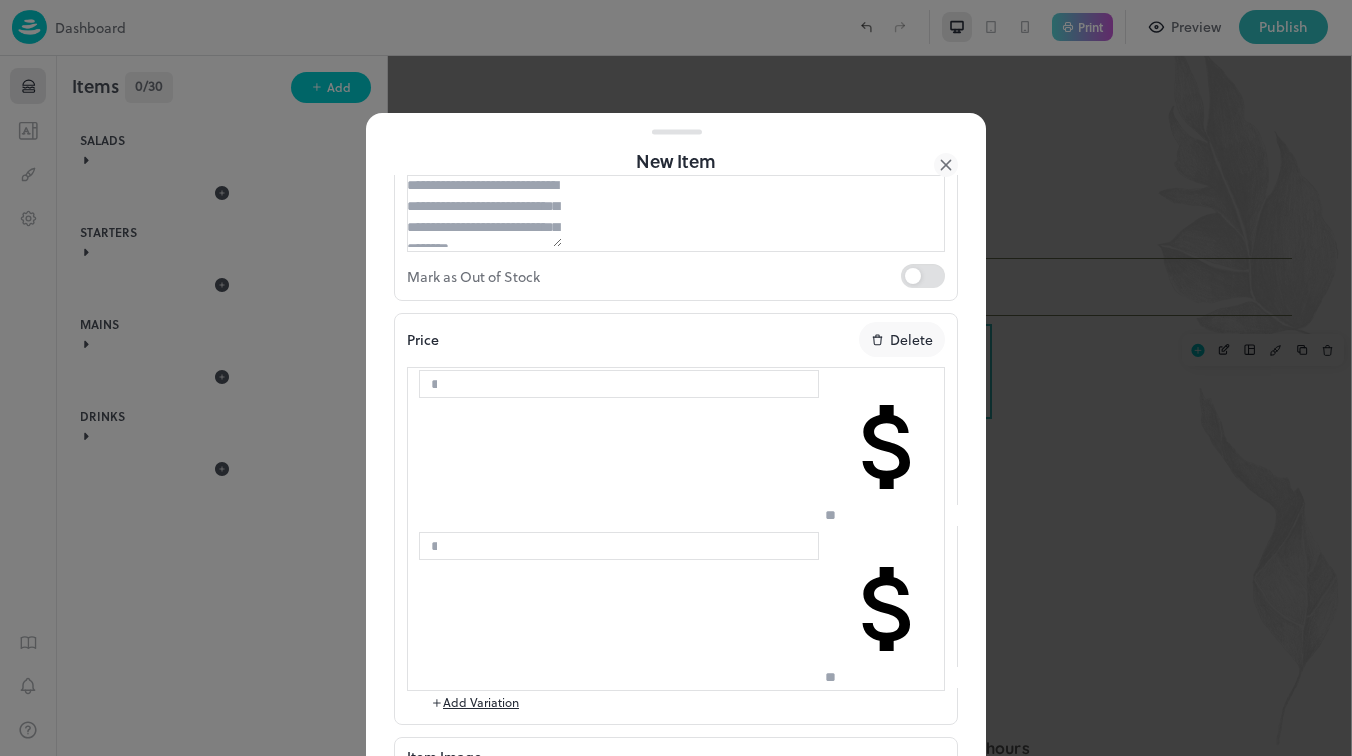 type on "*" 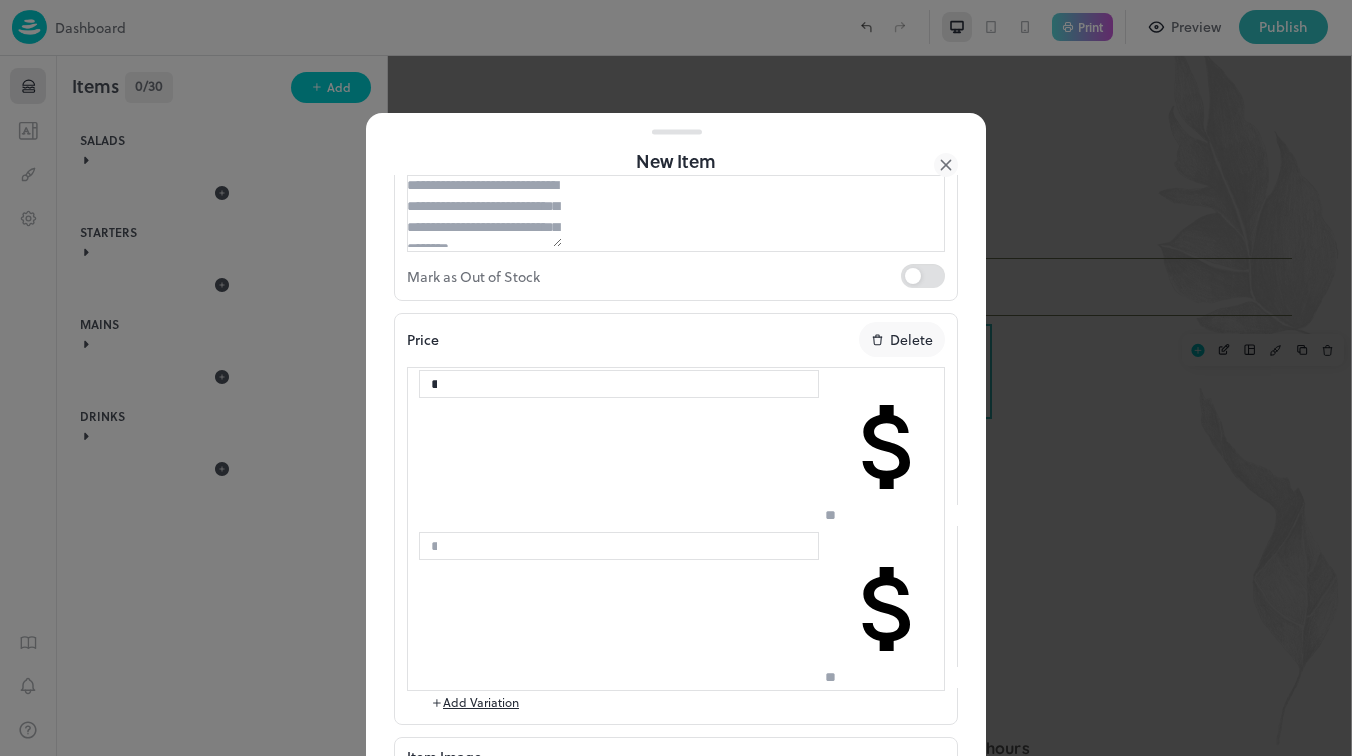 type on "*****" 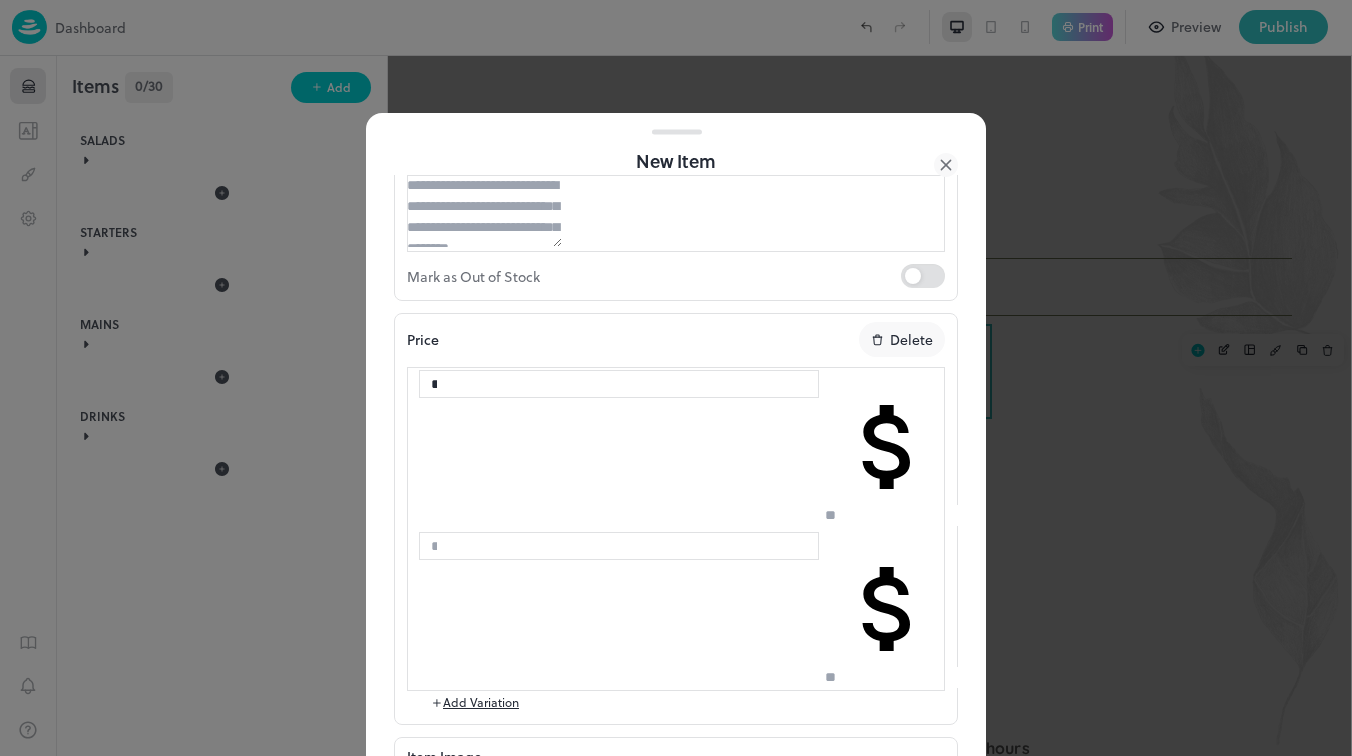 type on "***" 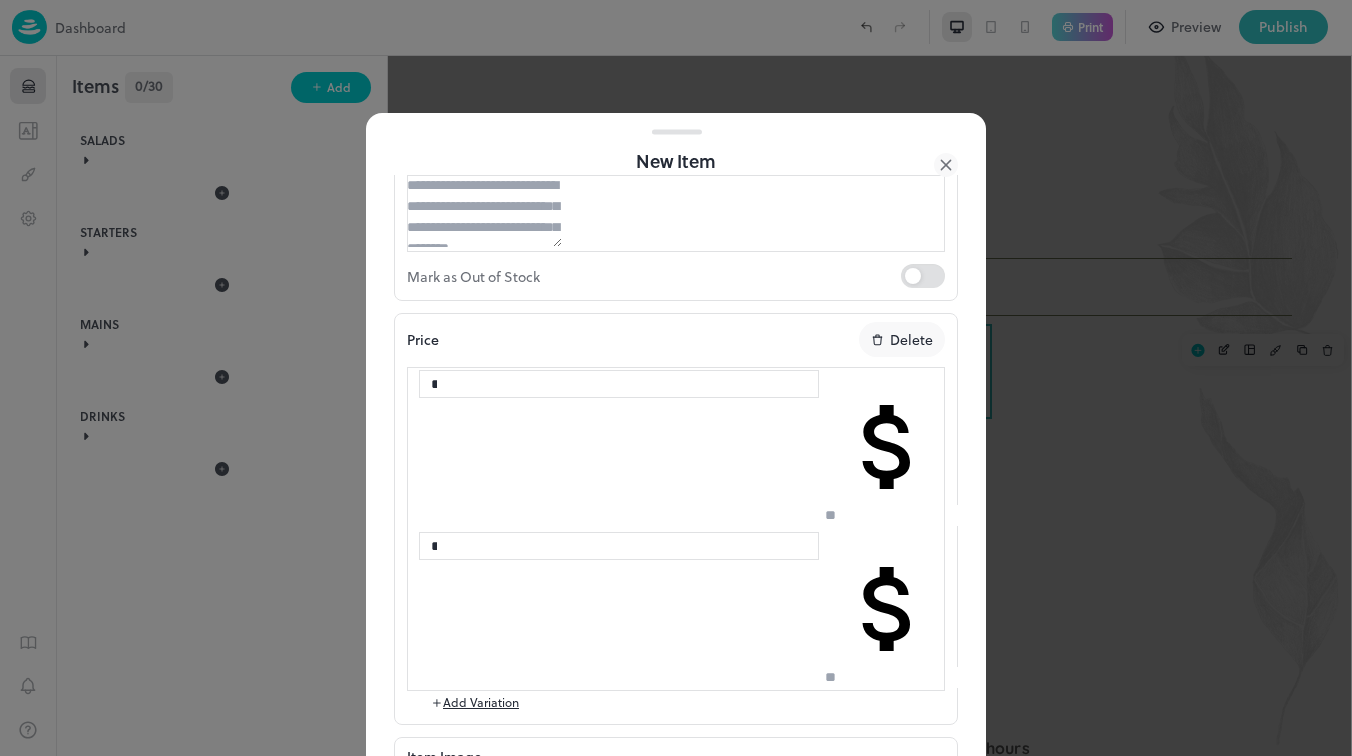 type on "*****" 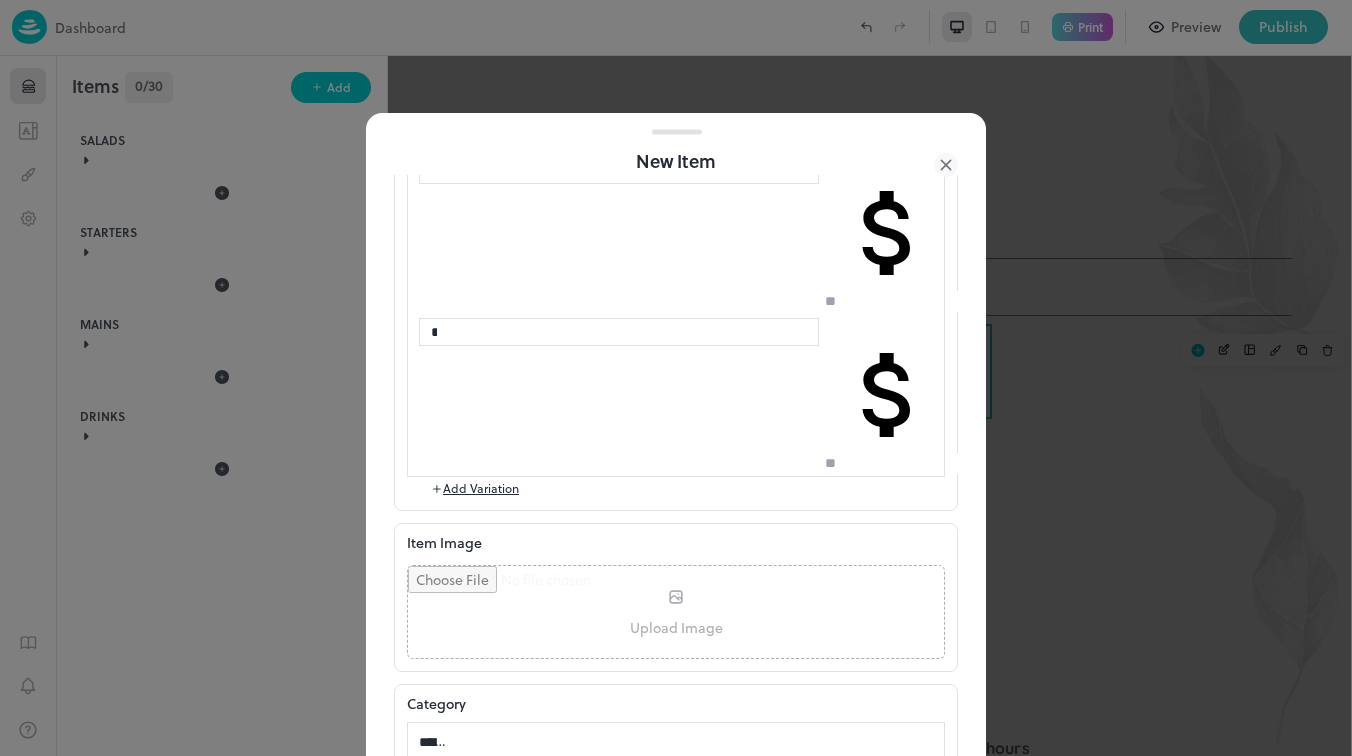 scroll, scrollTop: 404, scrollLeft: 0, axis: vertical 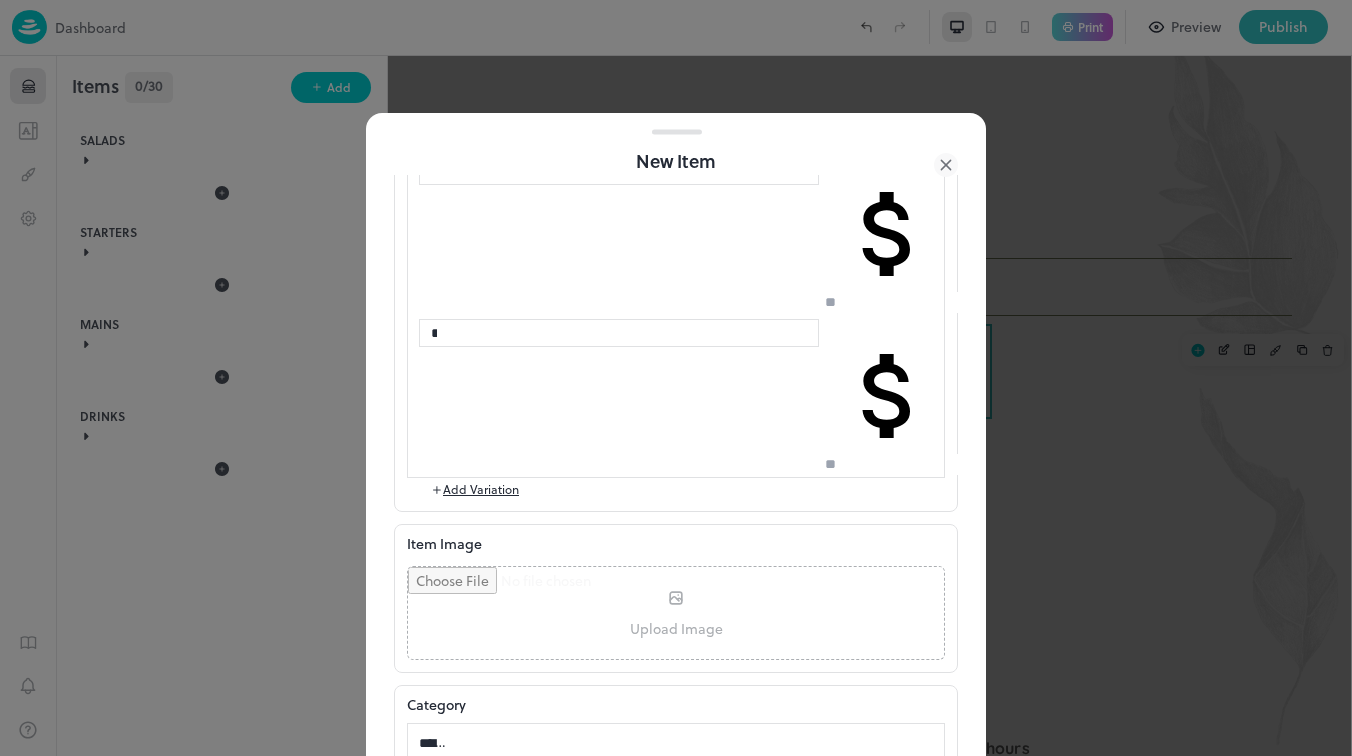 type on "***" 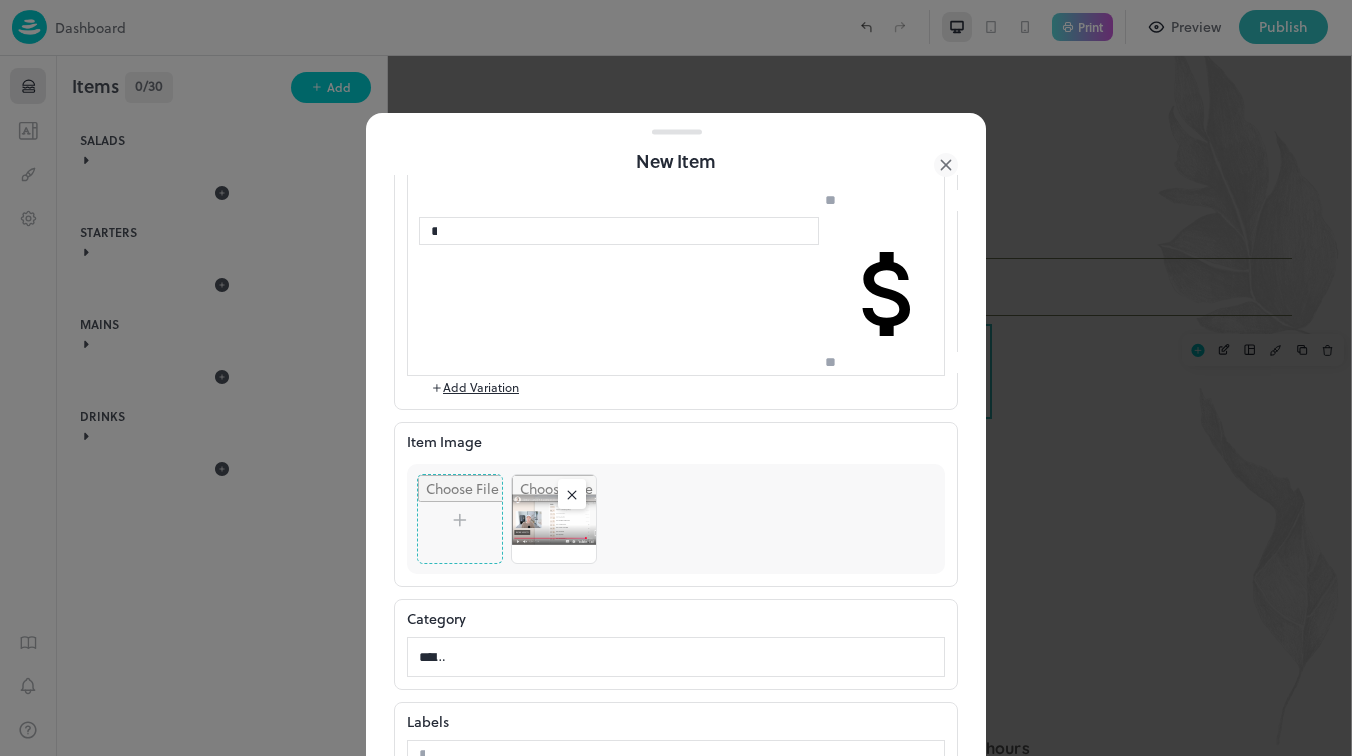 click on "Create Item" at bounding box center (438, 837) 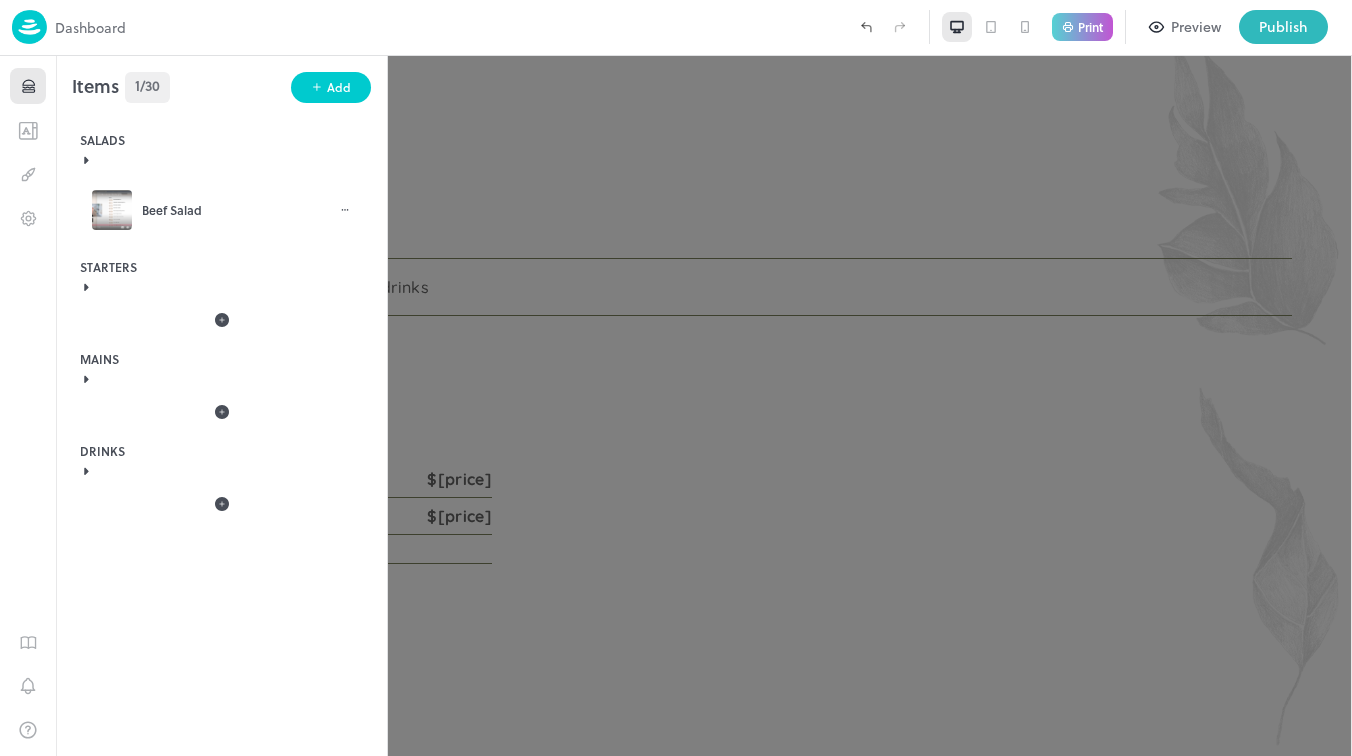 click at bounding box center [676, 378] 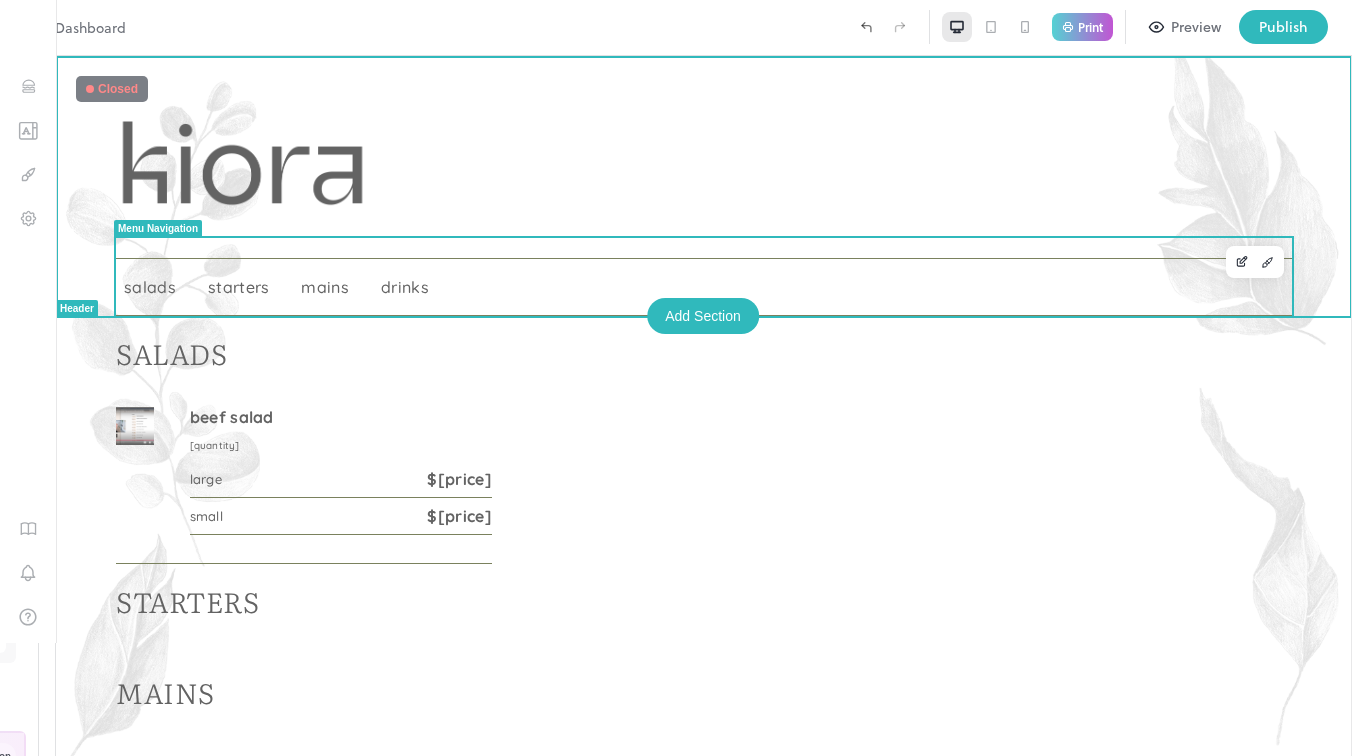 scroll, scrollTop: 5, scrollLeft: 0, axis: vertical 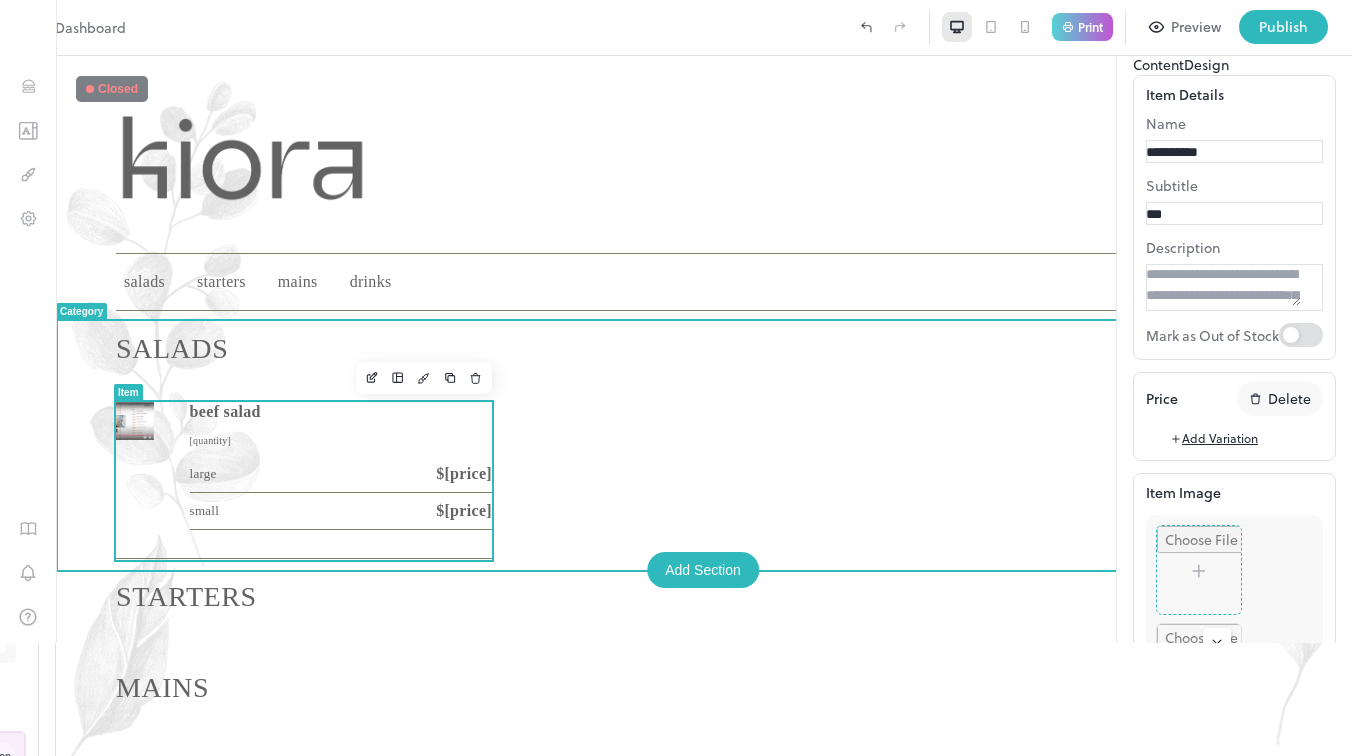 type on "*****" 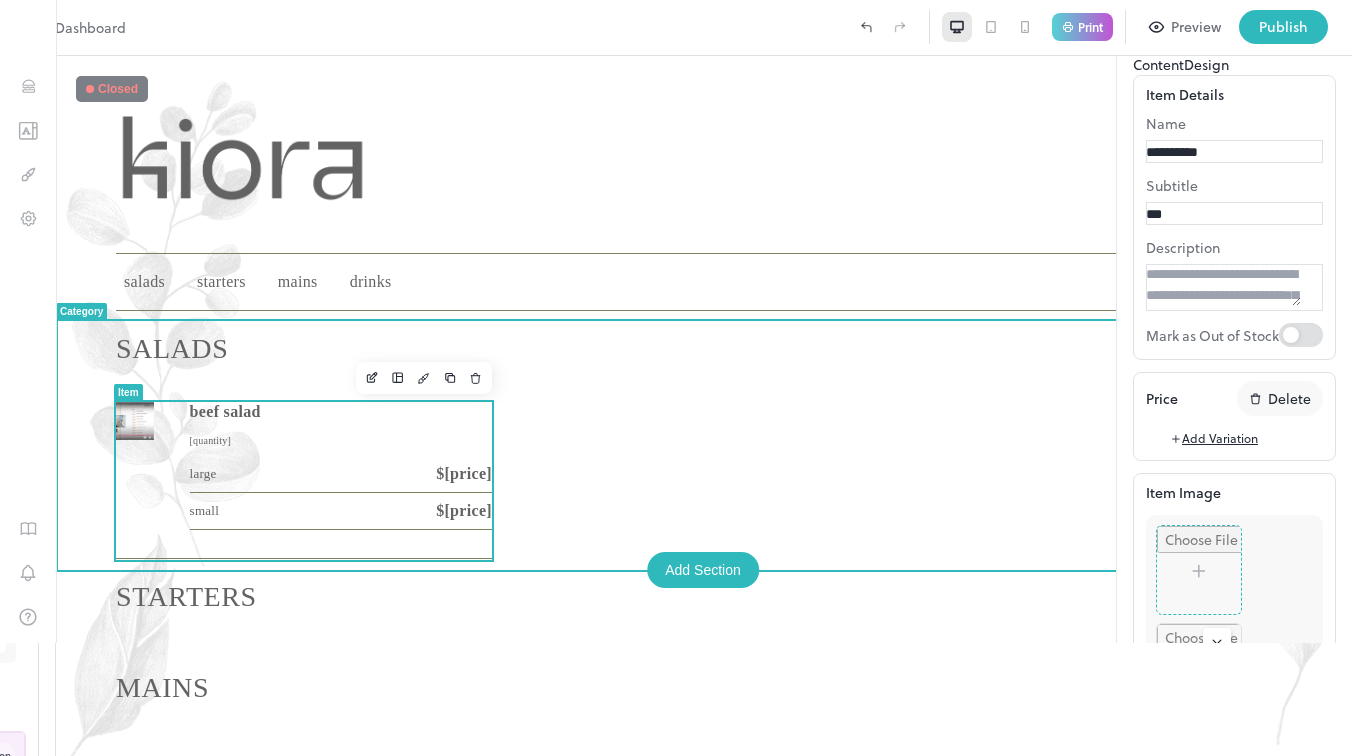 type on "*****" 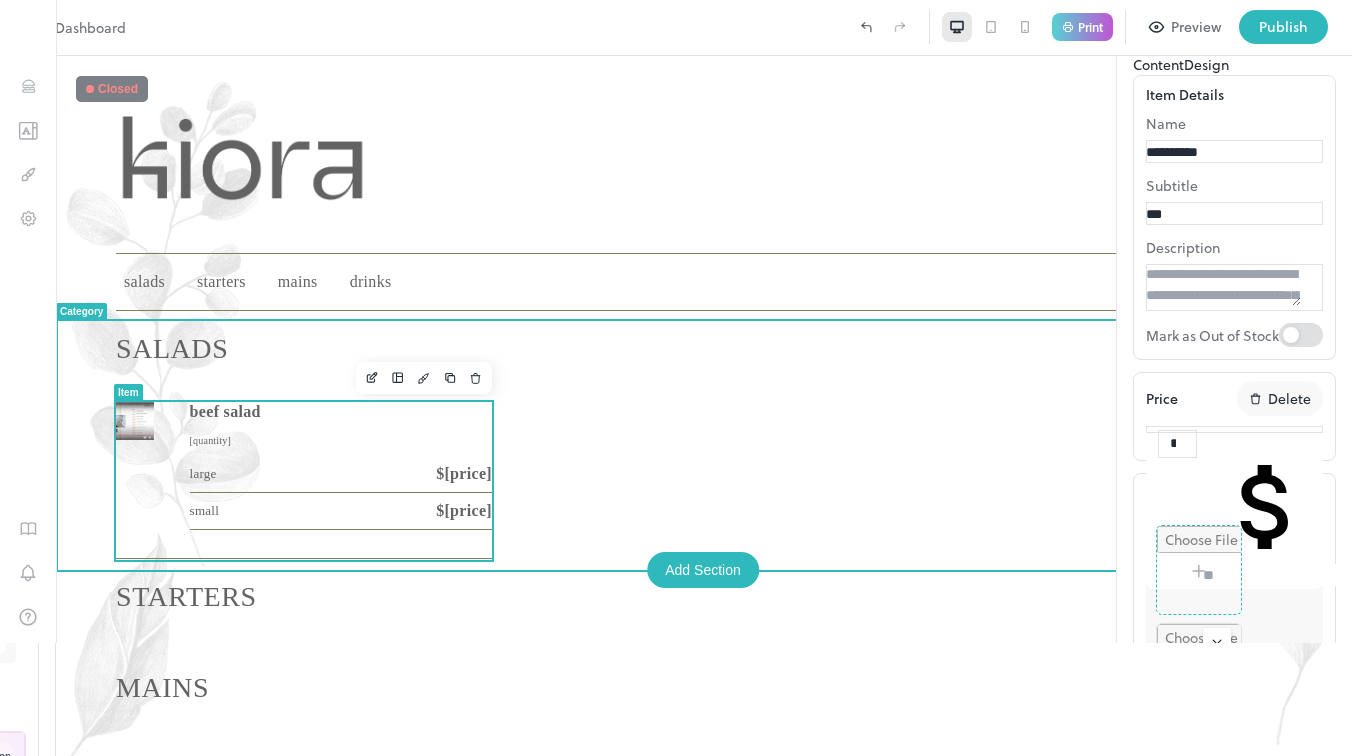 scroll, scrollTop: 0, scrollLeft: 0, axis: both 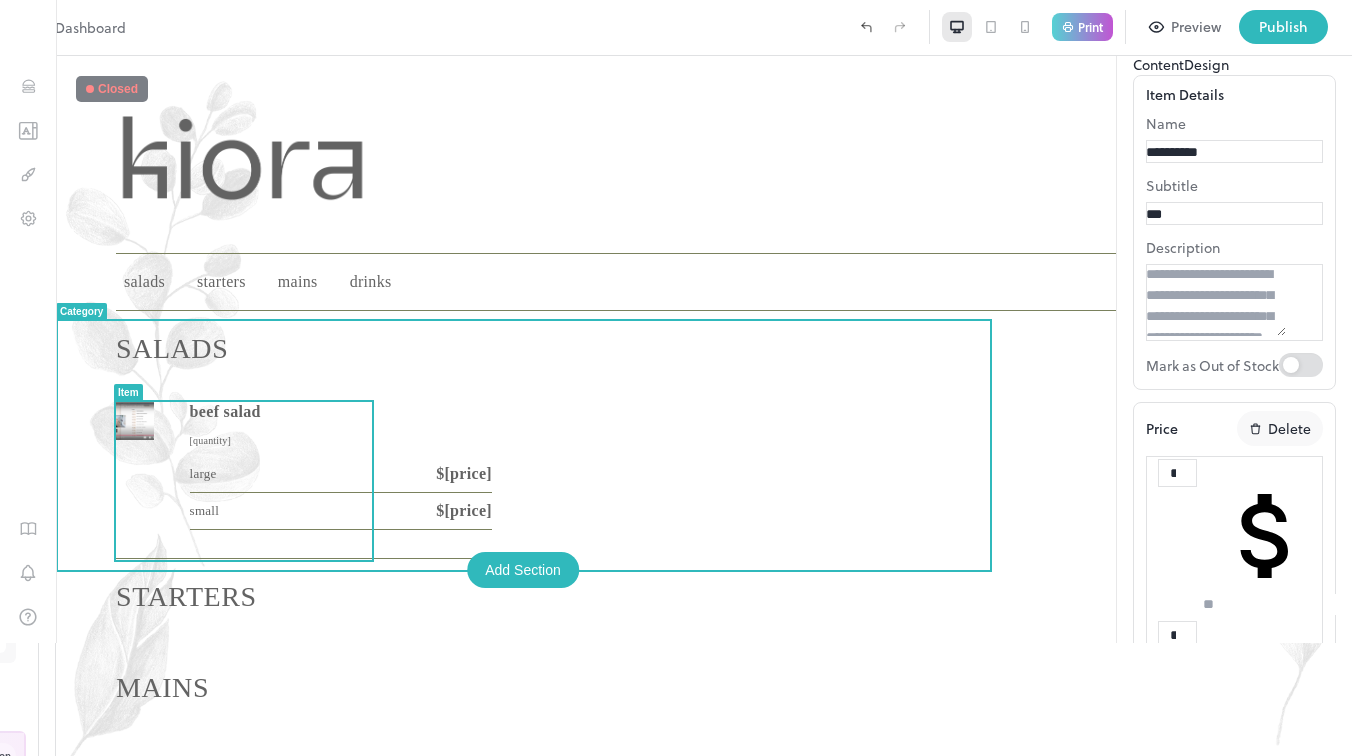 click on "Beef Salad [QUANTITY] [SIZE] $[PRICE] [SIZE] $[PRICE]" at bounding box center (704, 480) 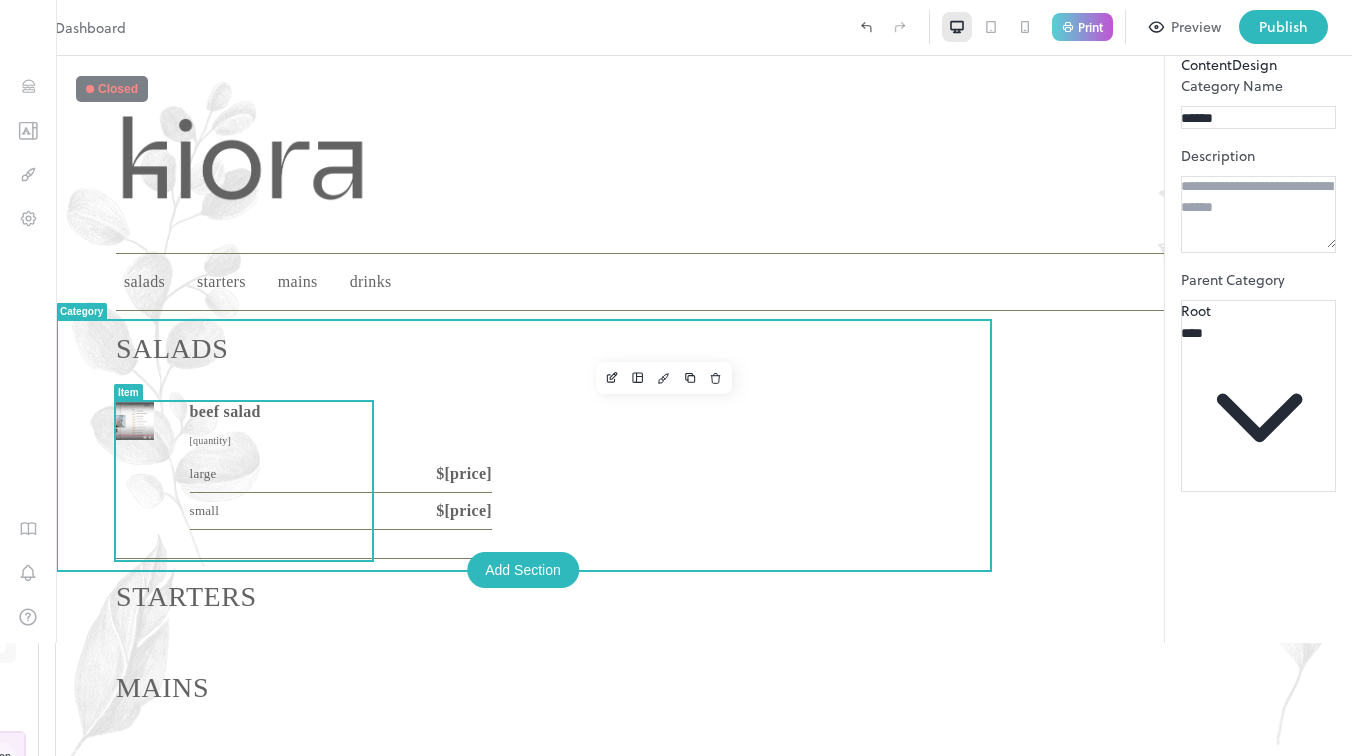 click on "Beef Salad [QUANTITY] [SIZE] $[PRICE] [SIZE] $[PRICE]" at bounding box center (341, 470) 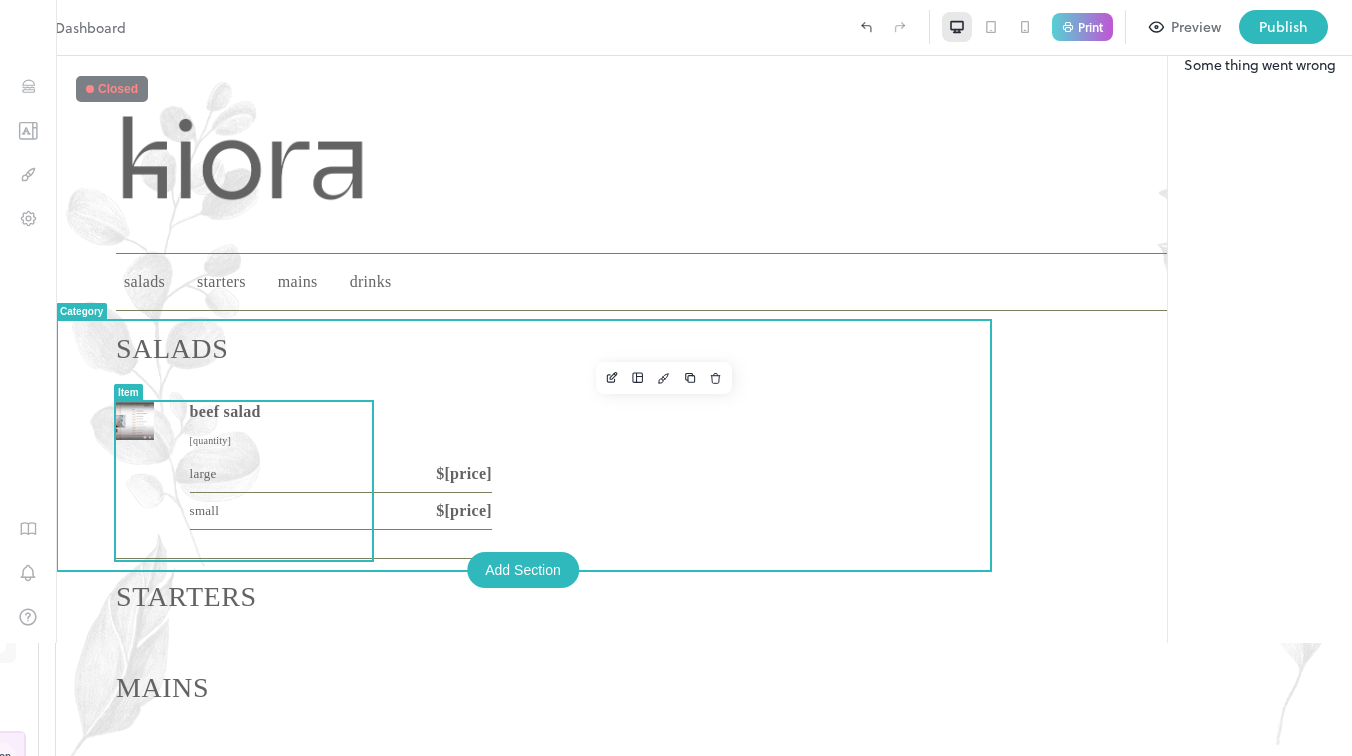 click at bounding box center (135, 421) 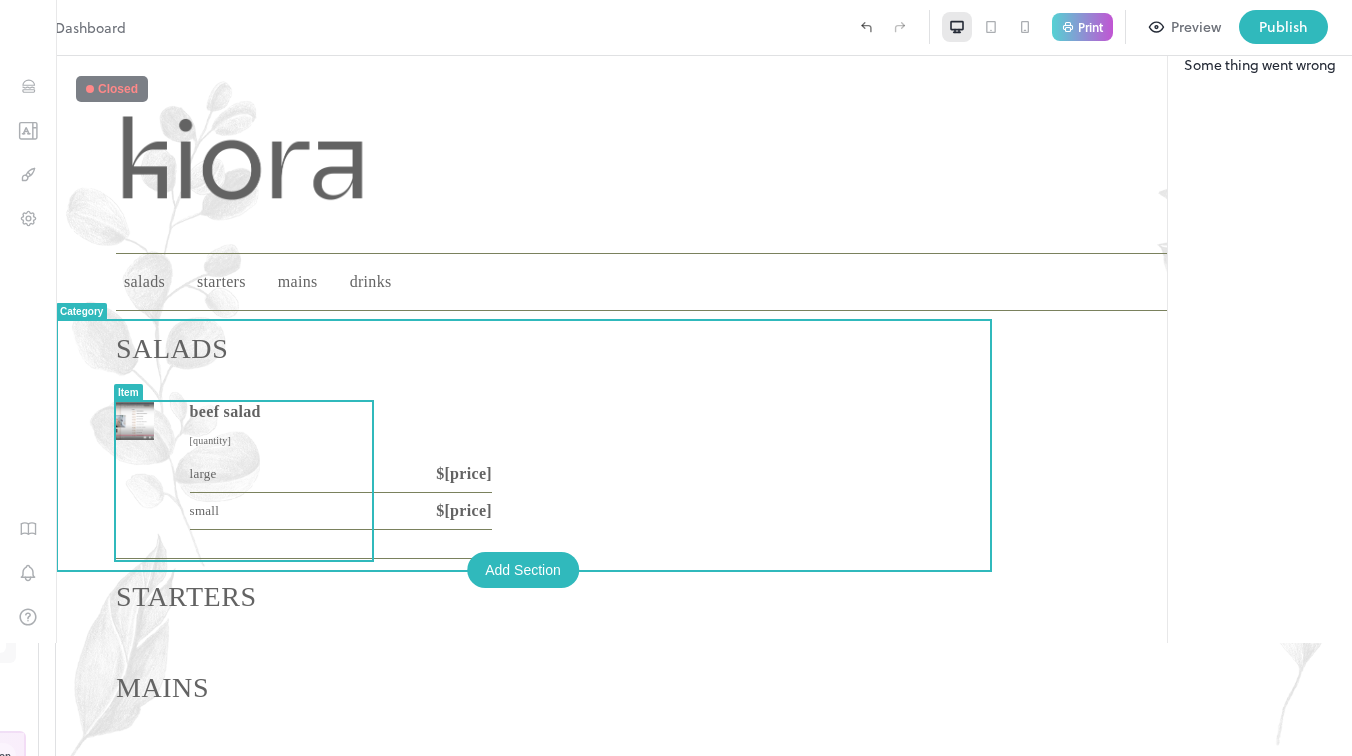 click on "Beef Salad [QUANTITY] [SIZE] $[PRICE] [SIZE] $[PRICE]" at bounding box center [704, 480] 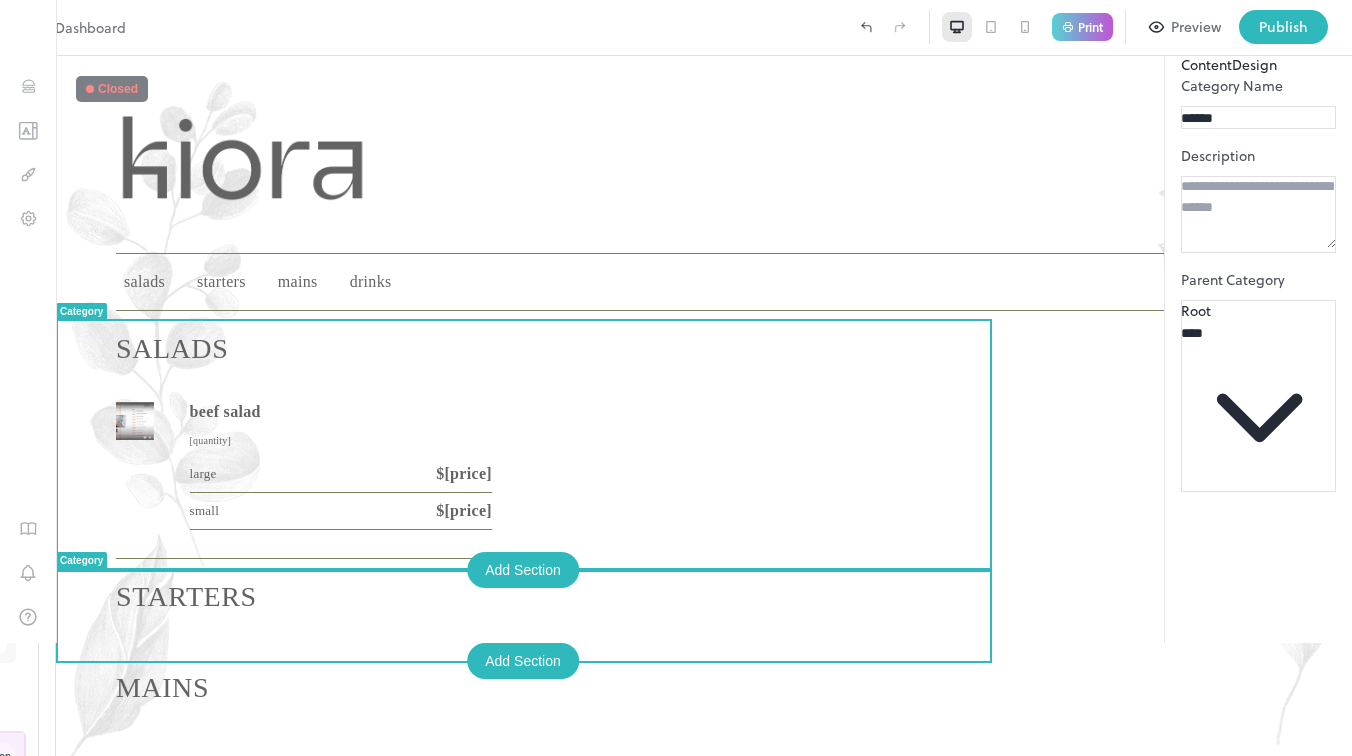 click on "STARTERS" at bounding box center [704, 614] 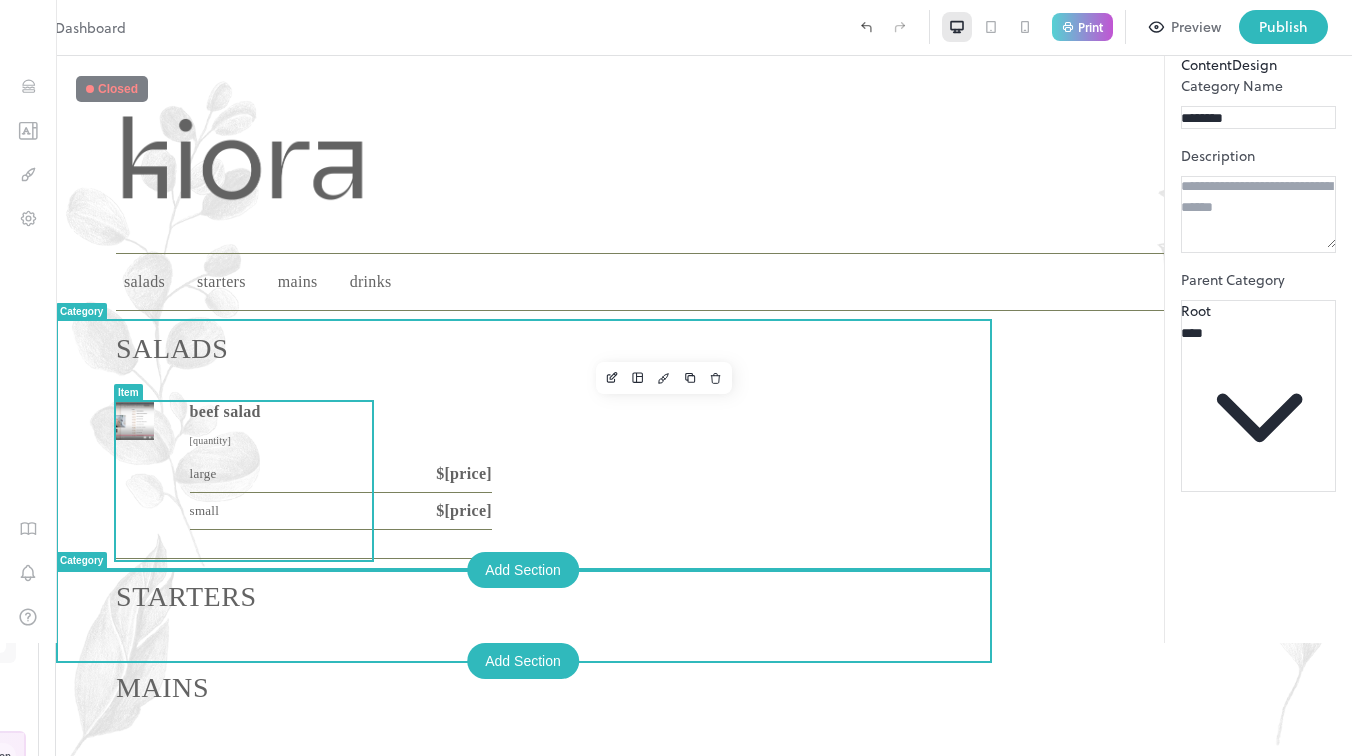 click on "Large $100" at bounding box center [341, 474] 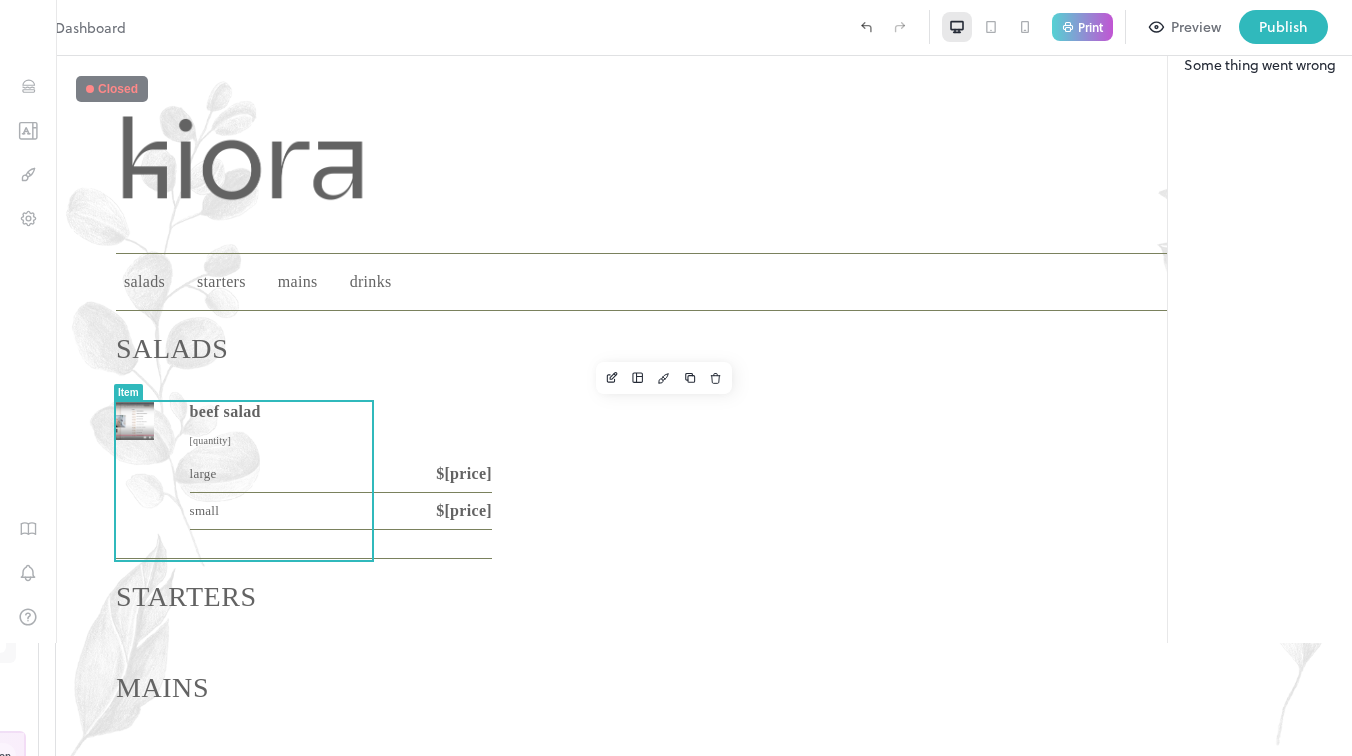 click 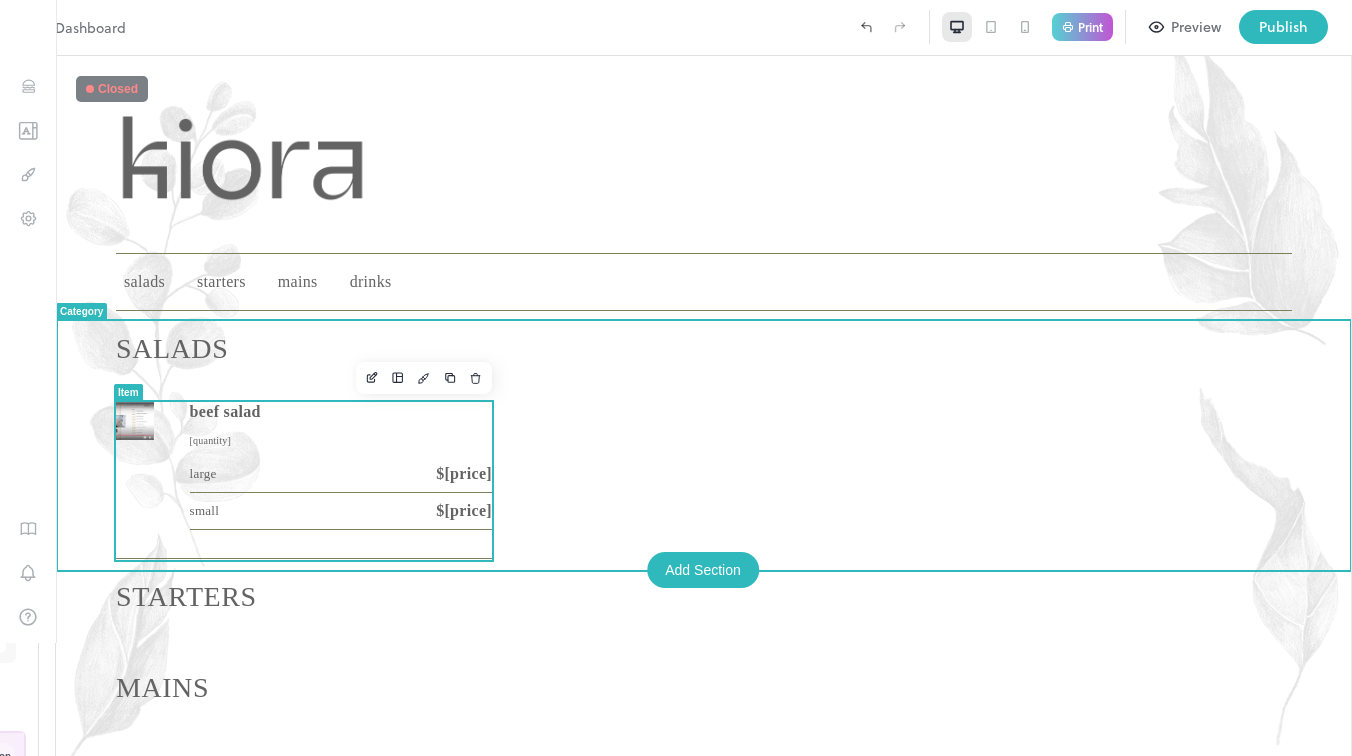 click on "Beef Salad [QUANTITY] [SIZE] $[PRICE] [SIZE] $[PRICE]" at bounding box center [341, 470] 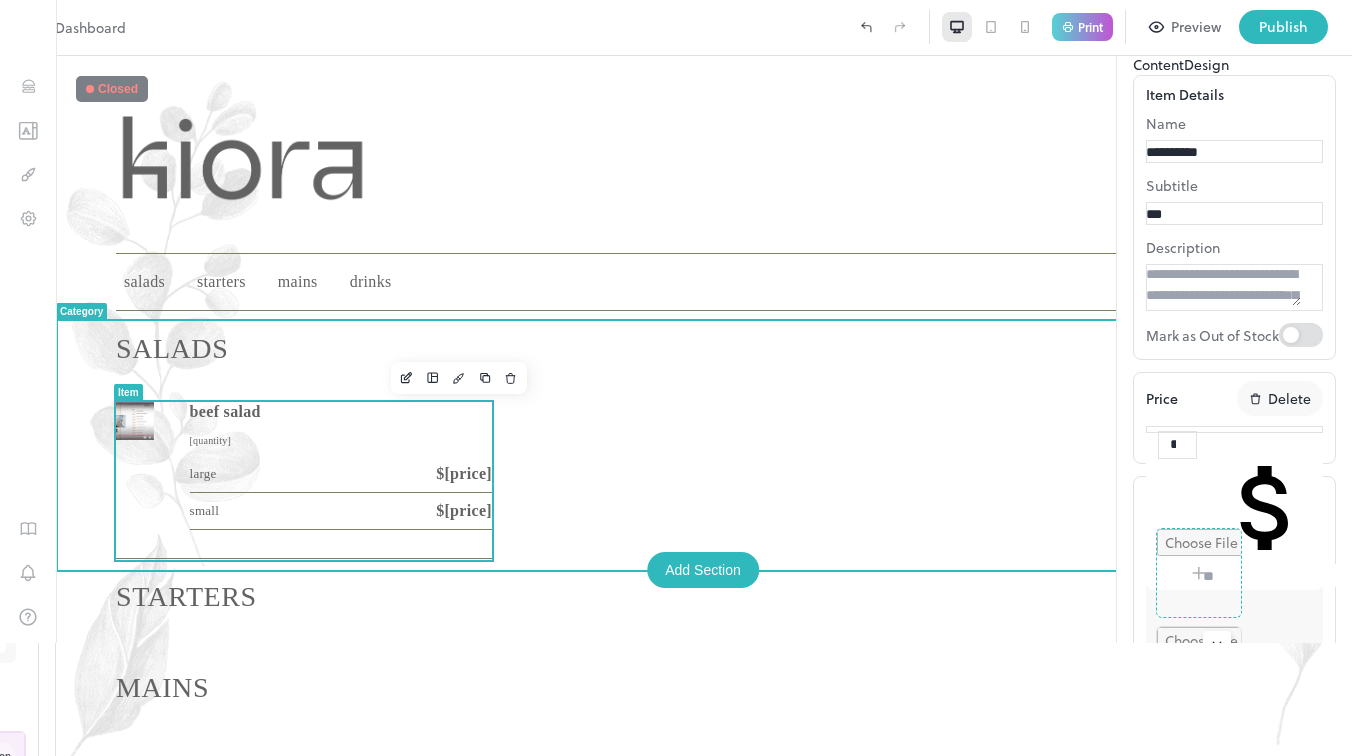 scroll, scrollTop: 0, scrollLeft: 0, axis: both 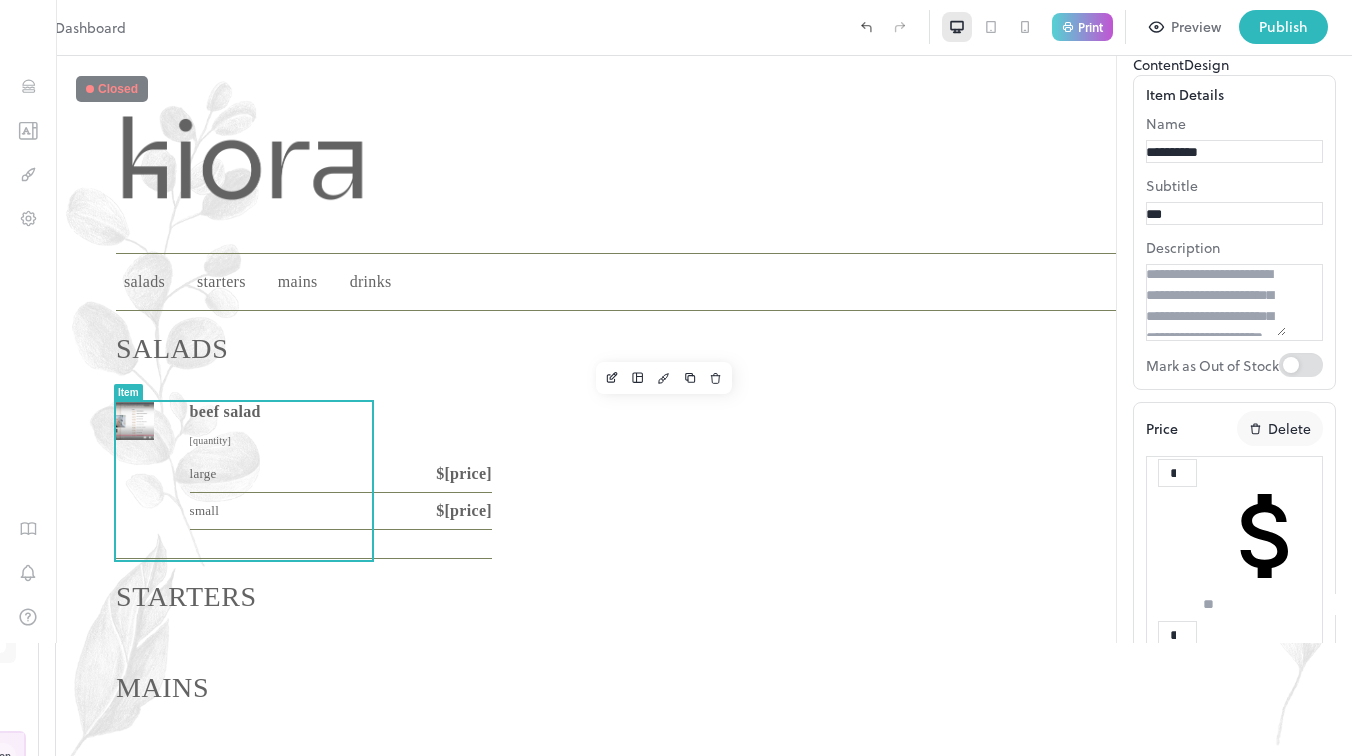 click on "Design" at bounding box center [1206, 64] 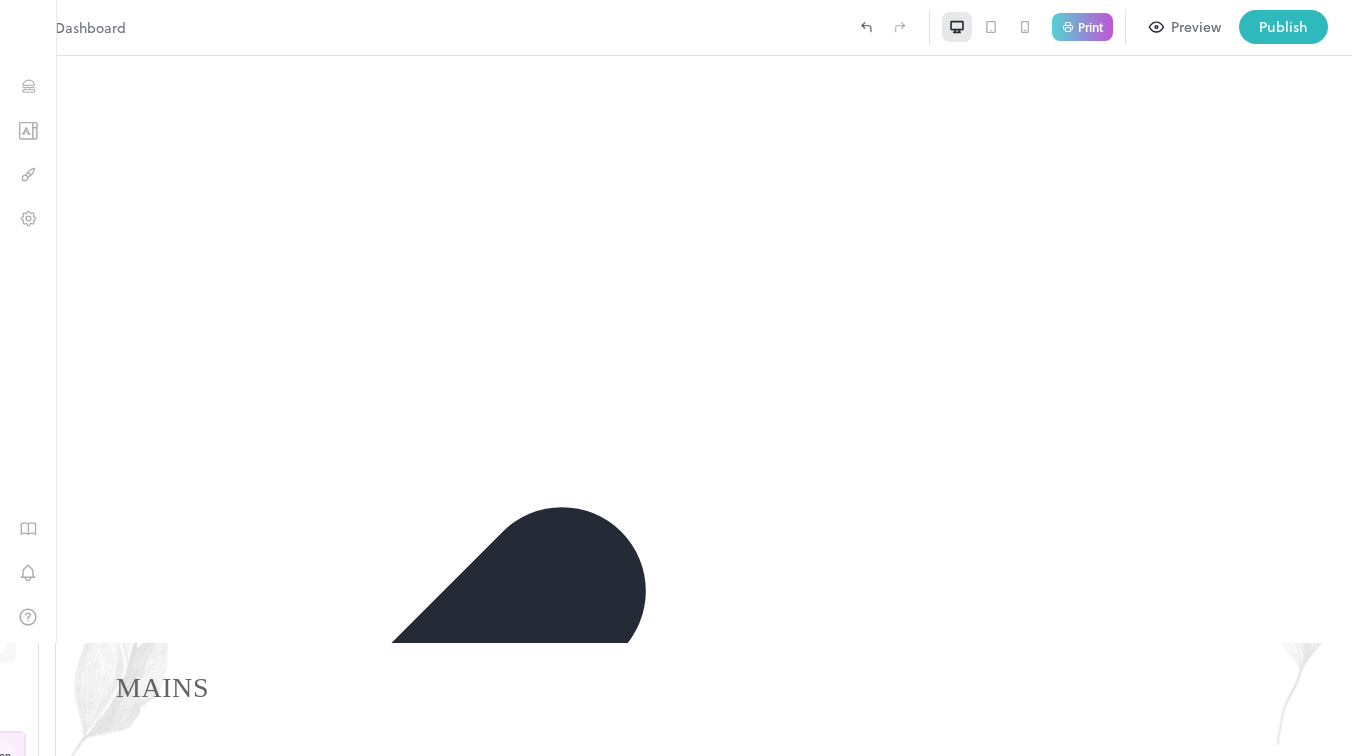 click at bounding box center [-656, 4238] 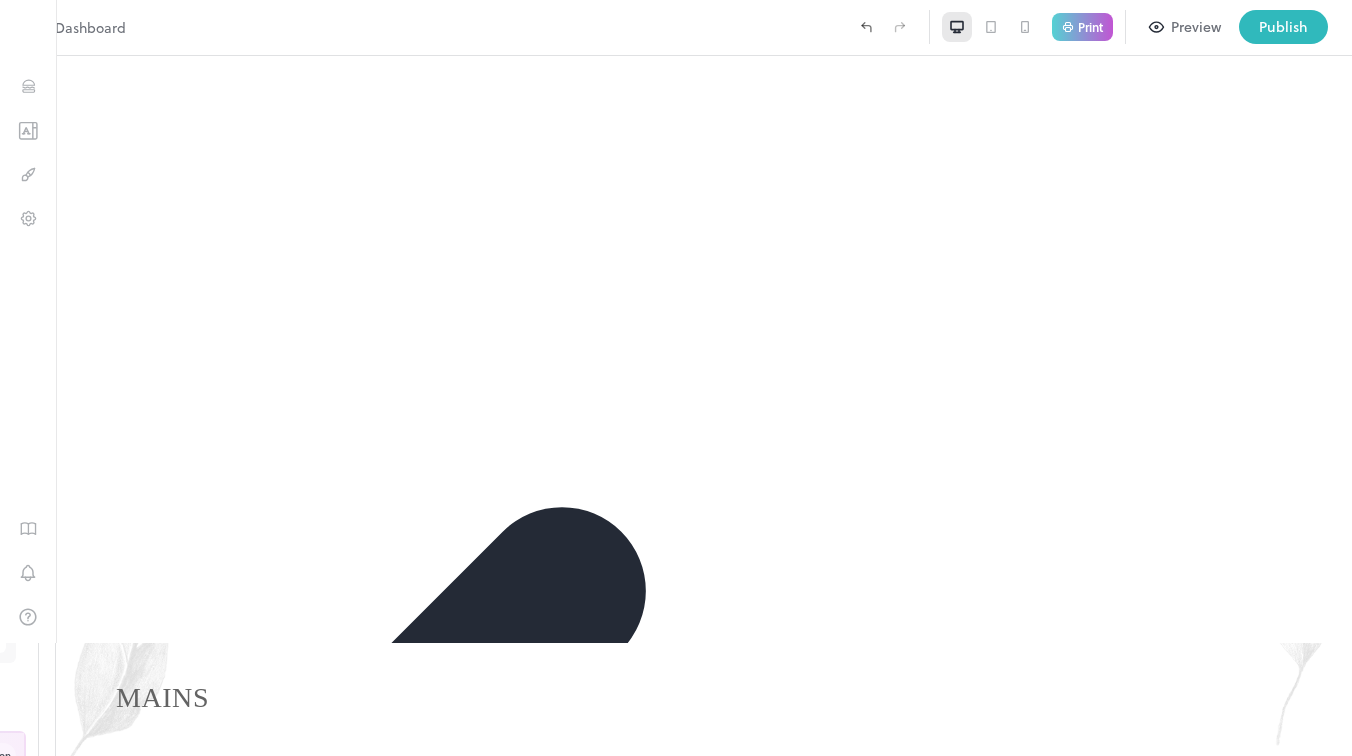 click at bounding box center [-490, 4230] 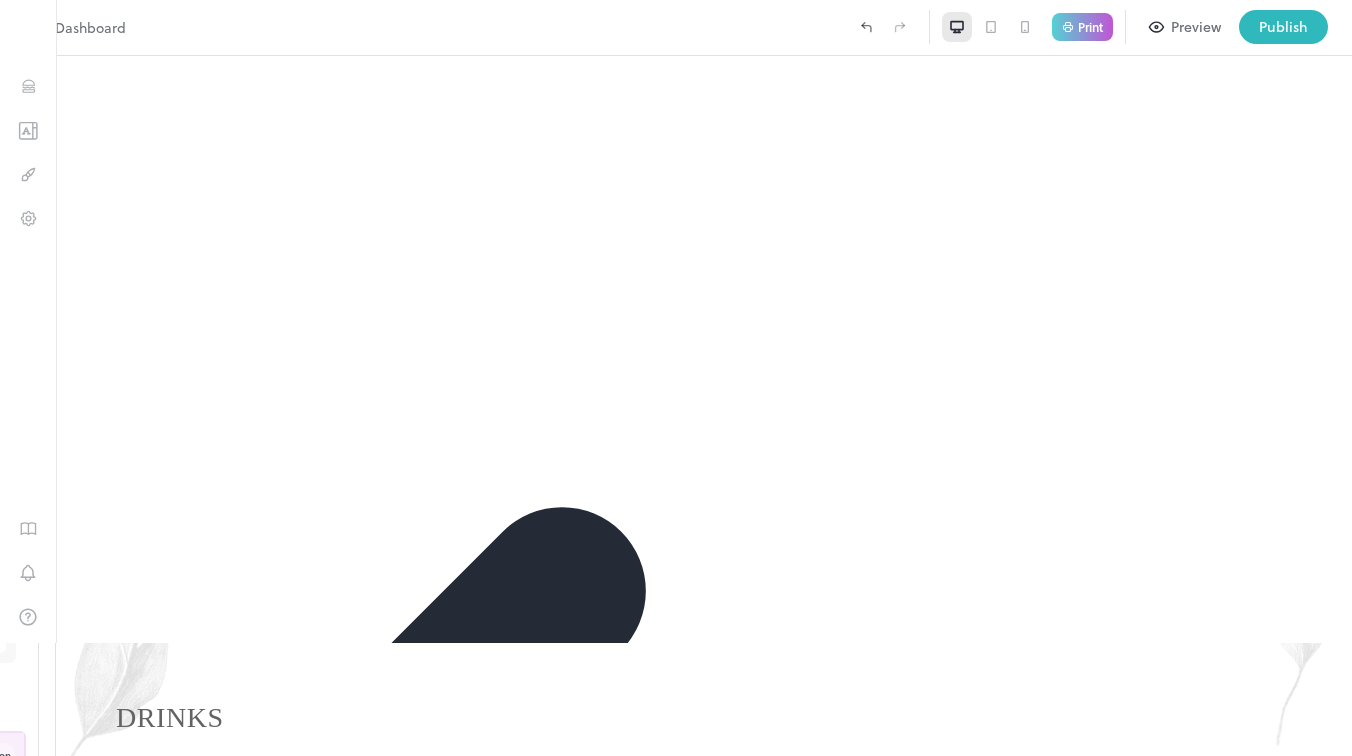 click at bounding box center (-512, 4262) 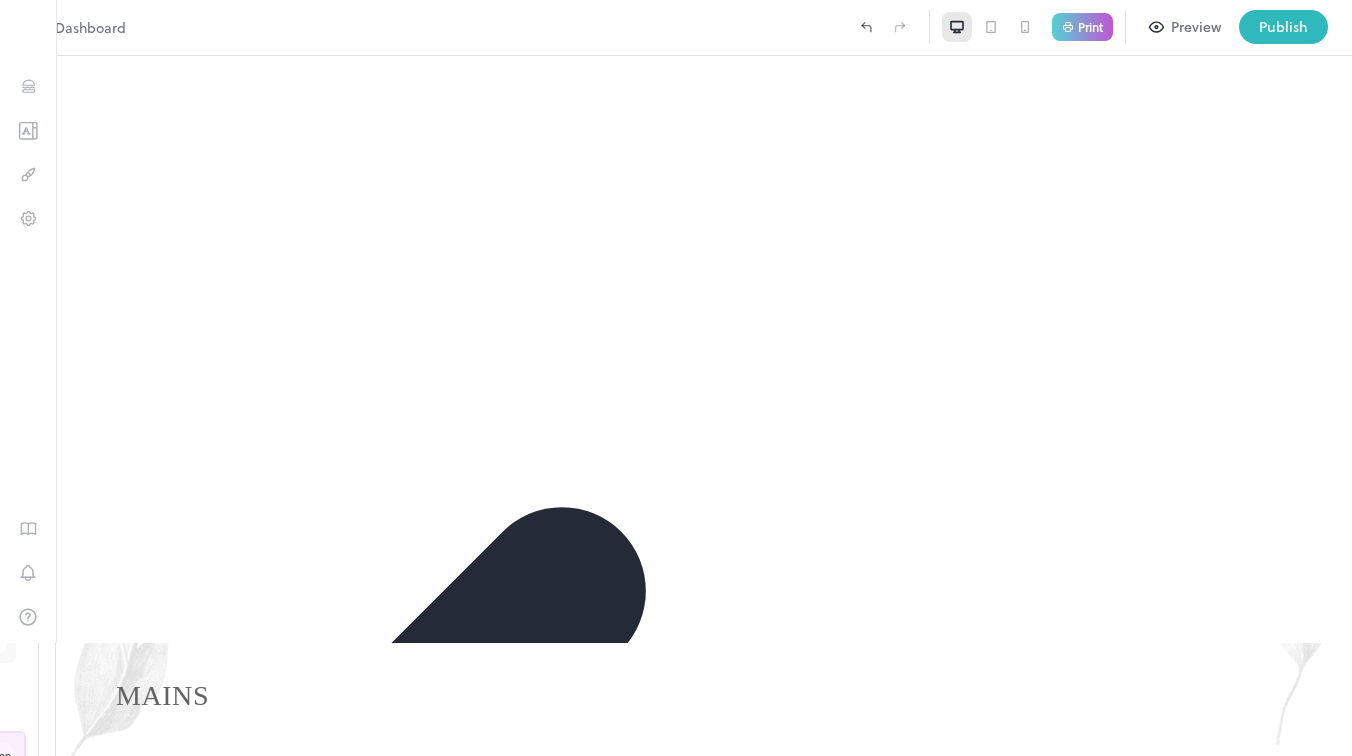 click at bounding box center (-684, 4262) 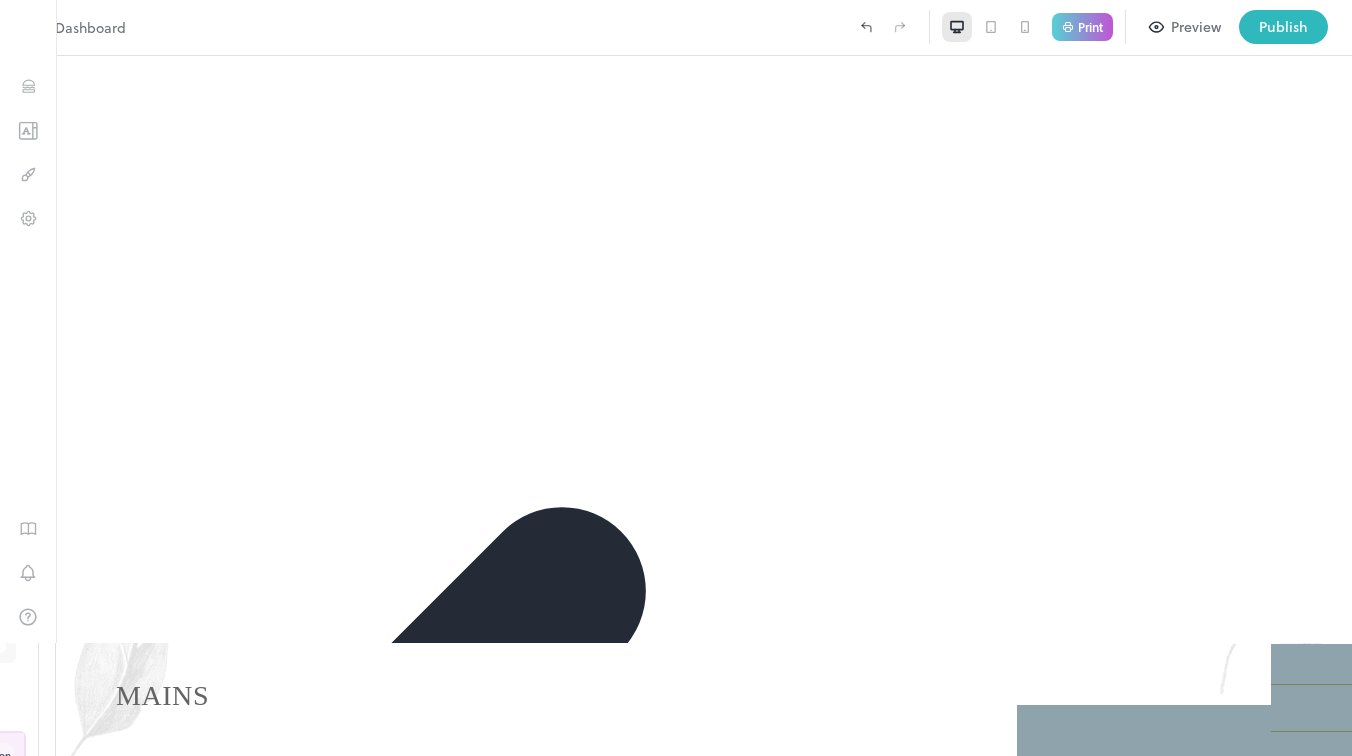 click at bounding box center (-662, 4253) 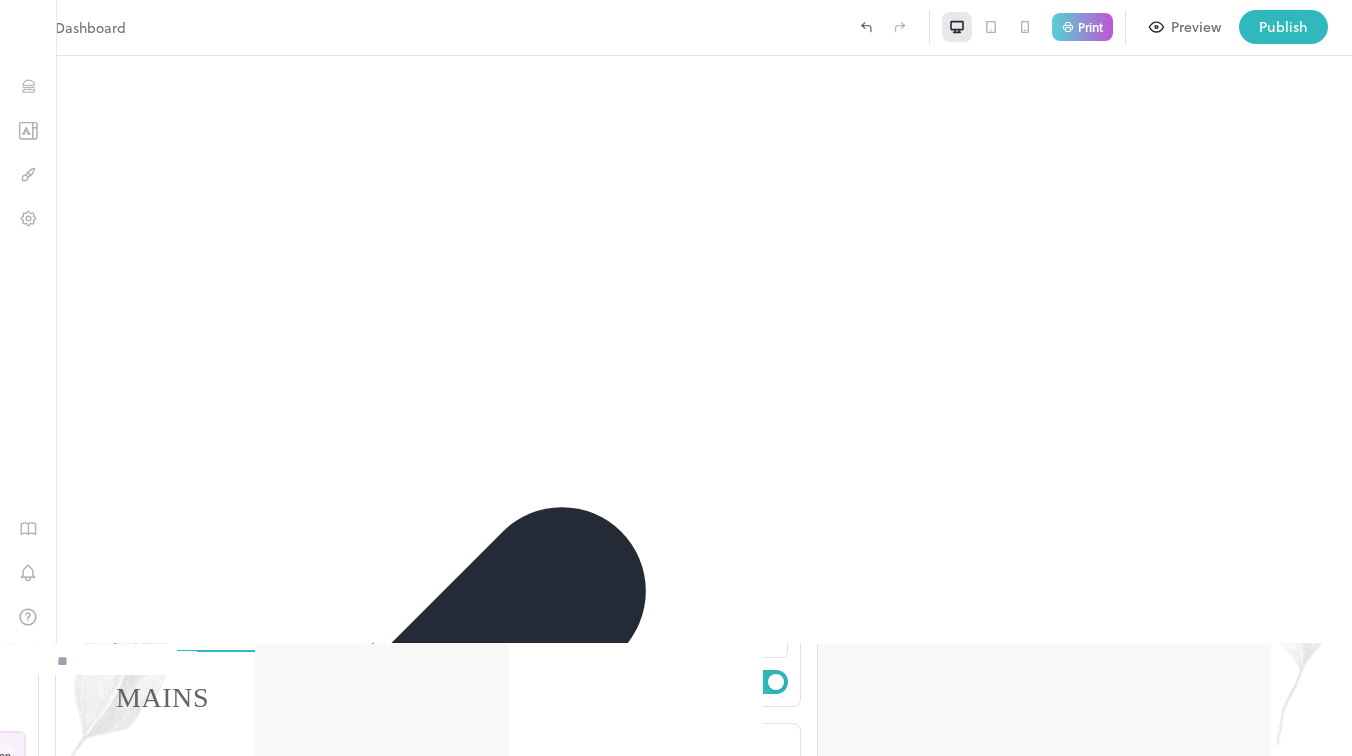 click at bounding box center [-527, 4237] 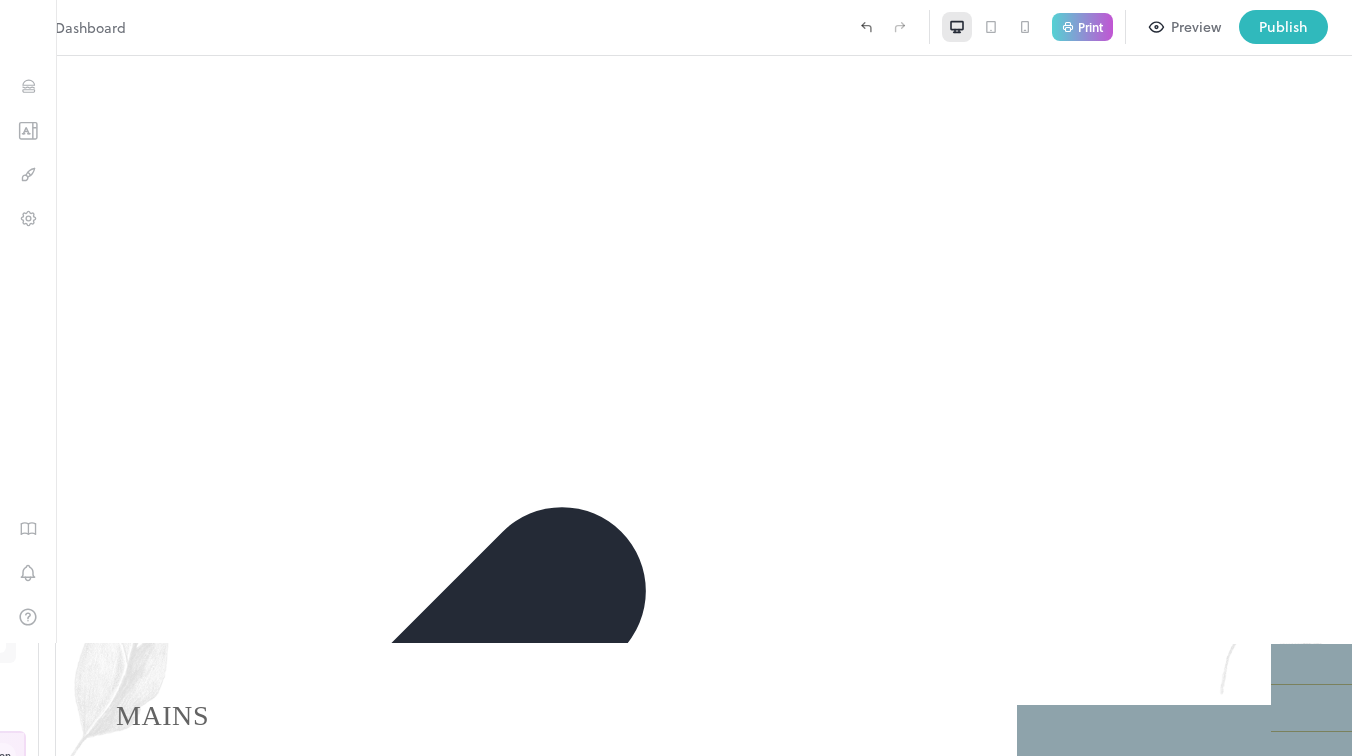 click 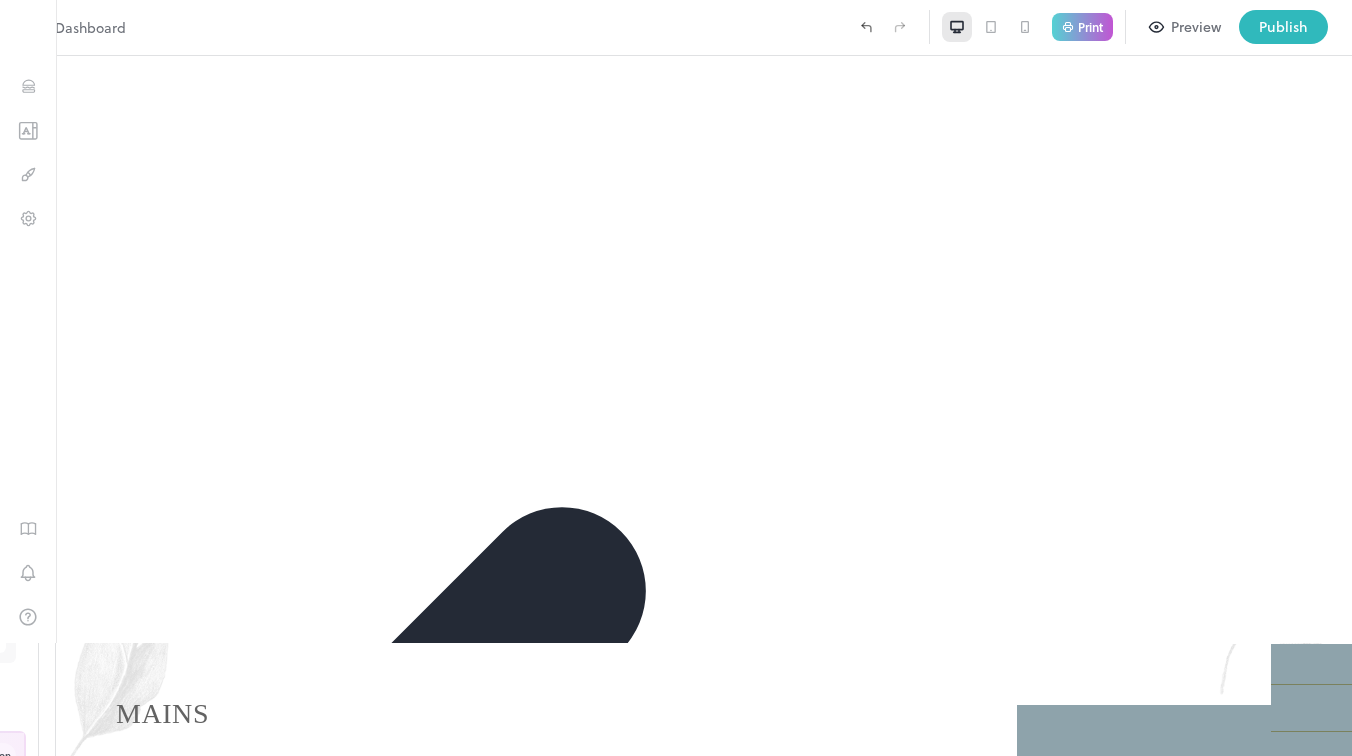 click on "Left" at bounding box center (304, 4433) 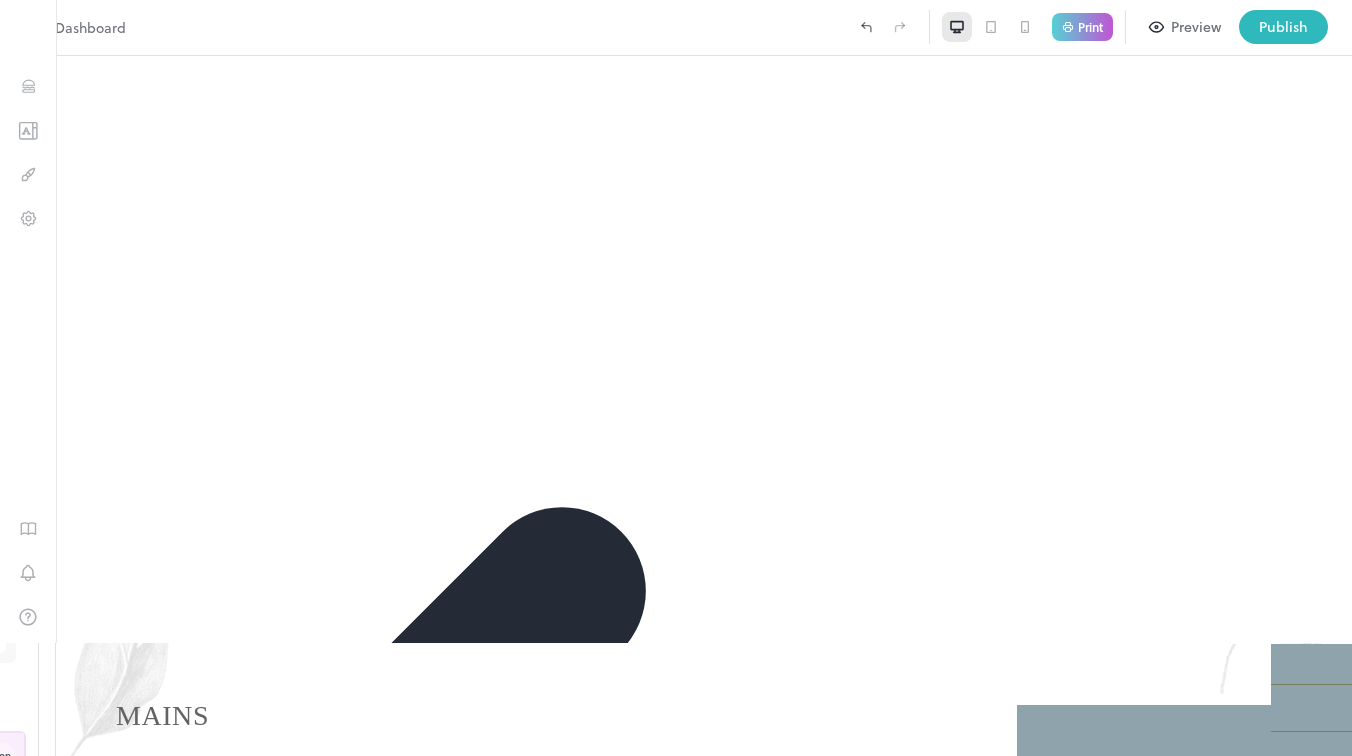click 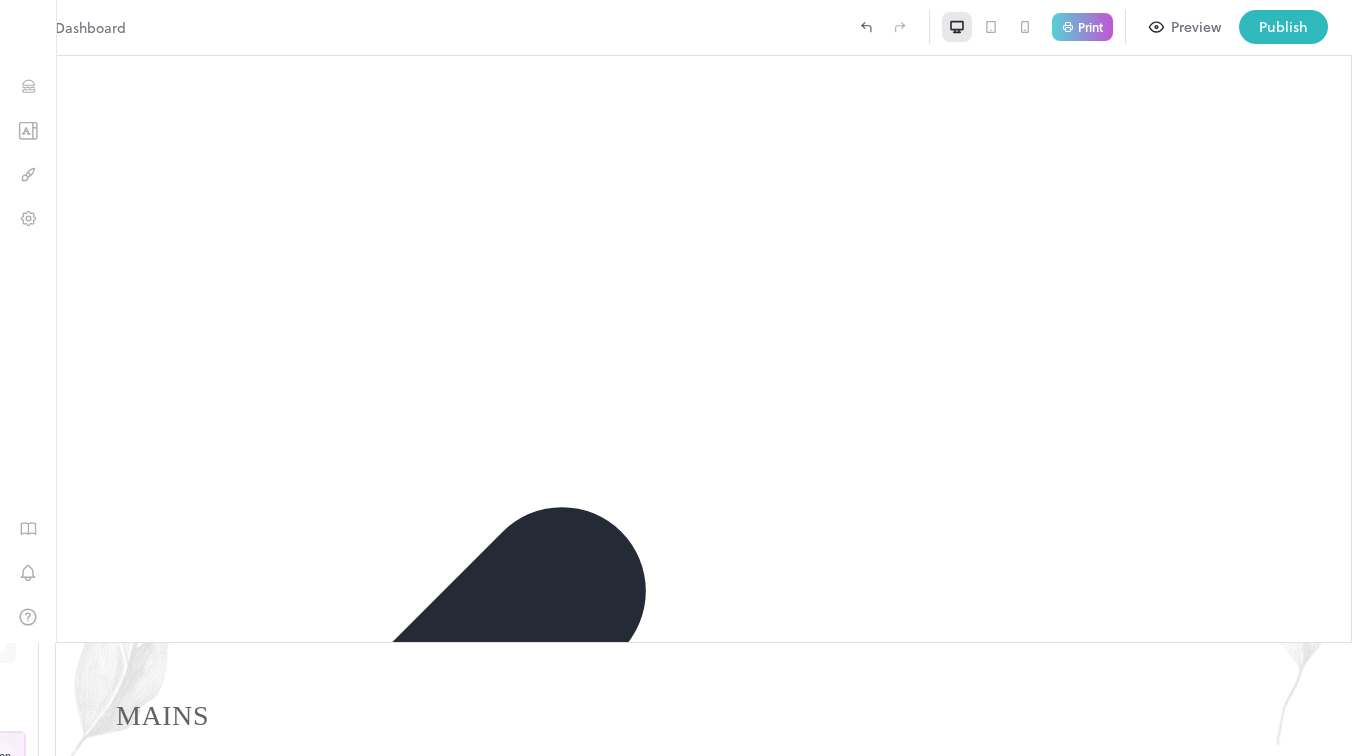 scroll, scrollTop: 0, scrollLeft: 0, axis: both 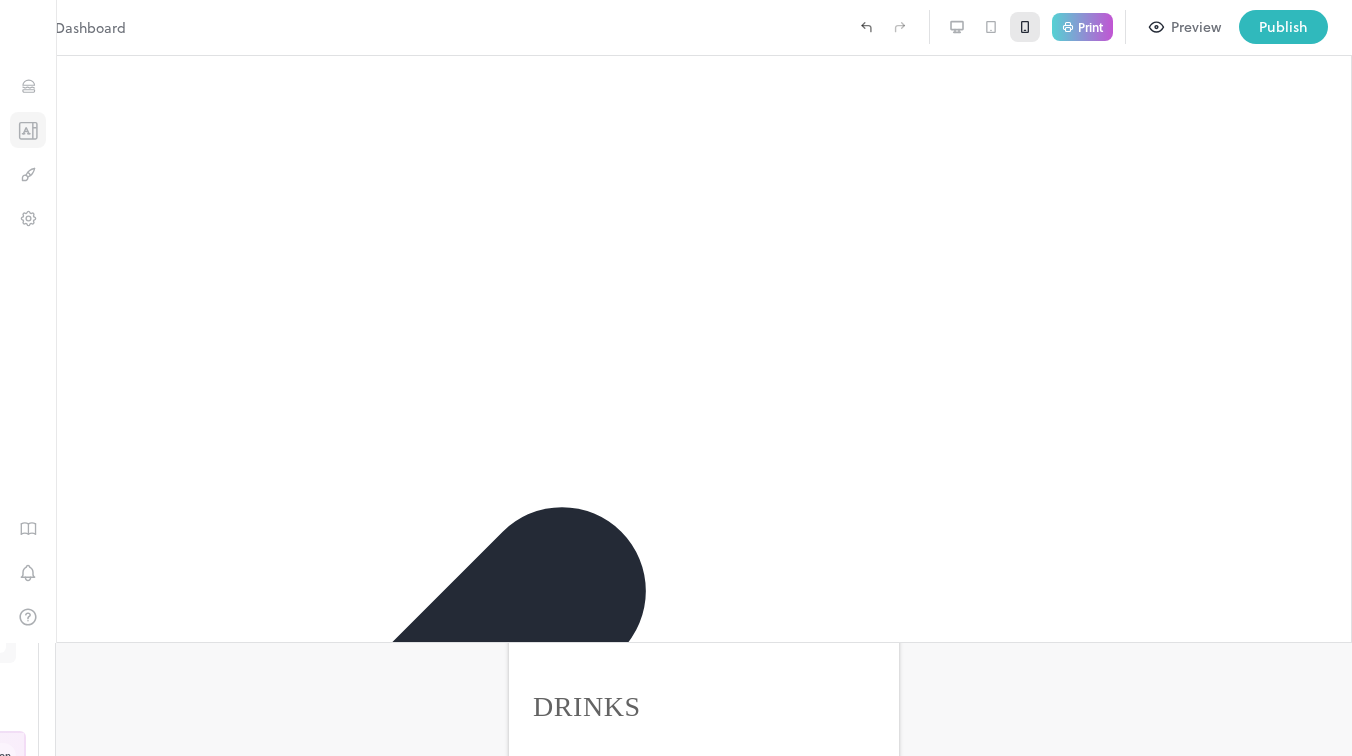 click at bounding box center (28, 130) 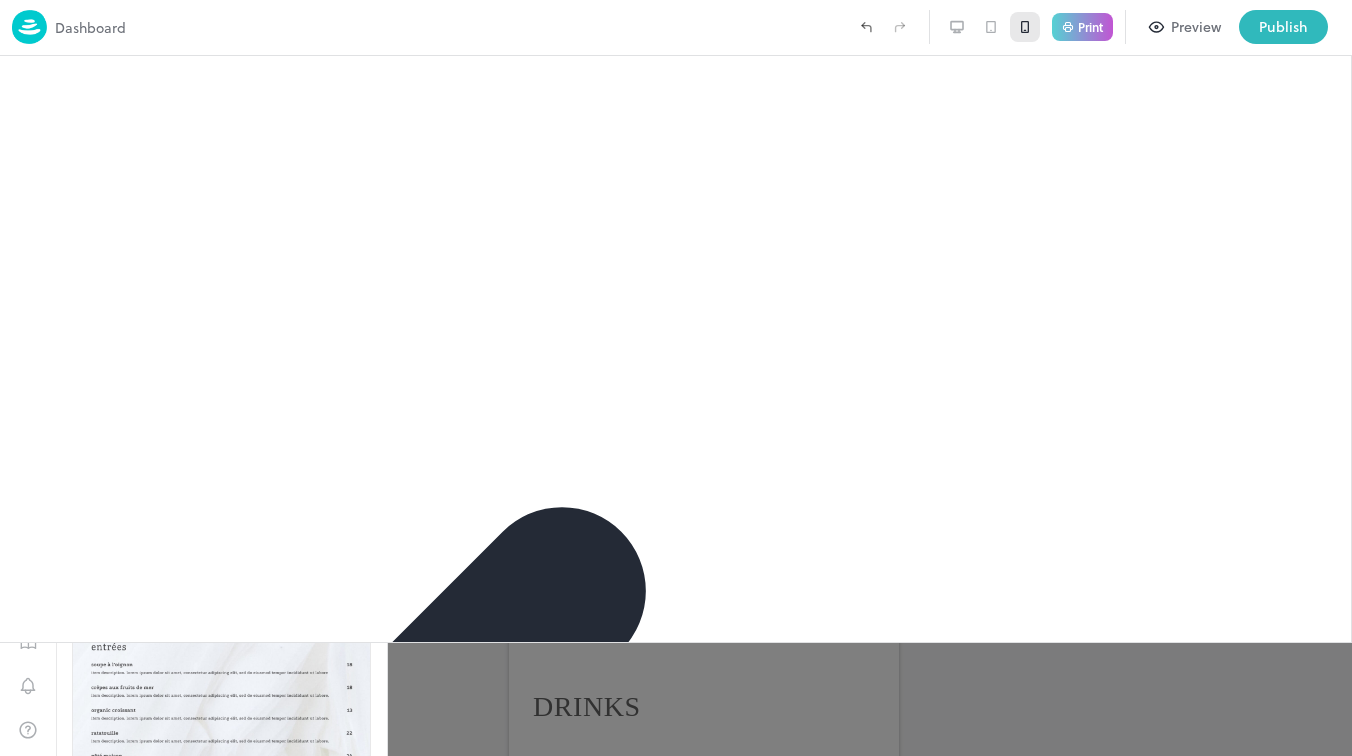 scroll, scrollTop: 3019, scrollLeft: 0, axis: vertical 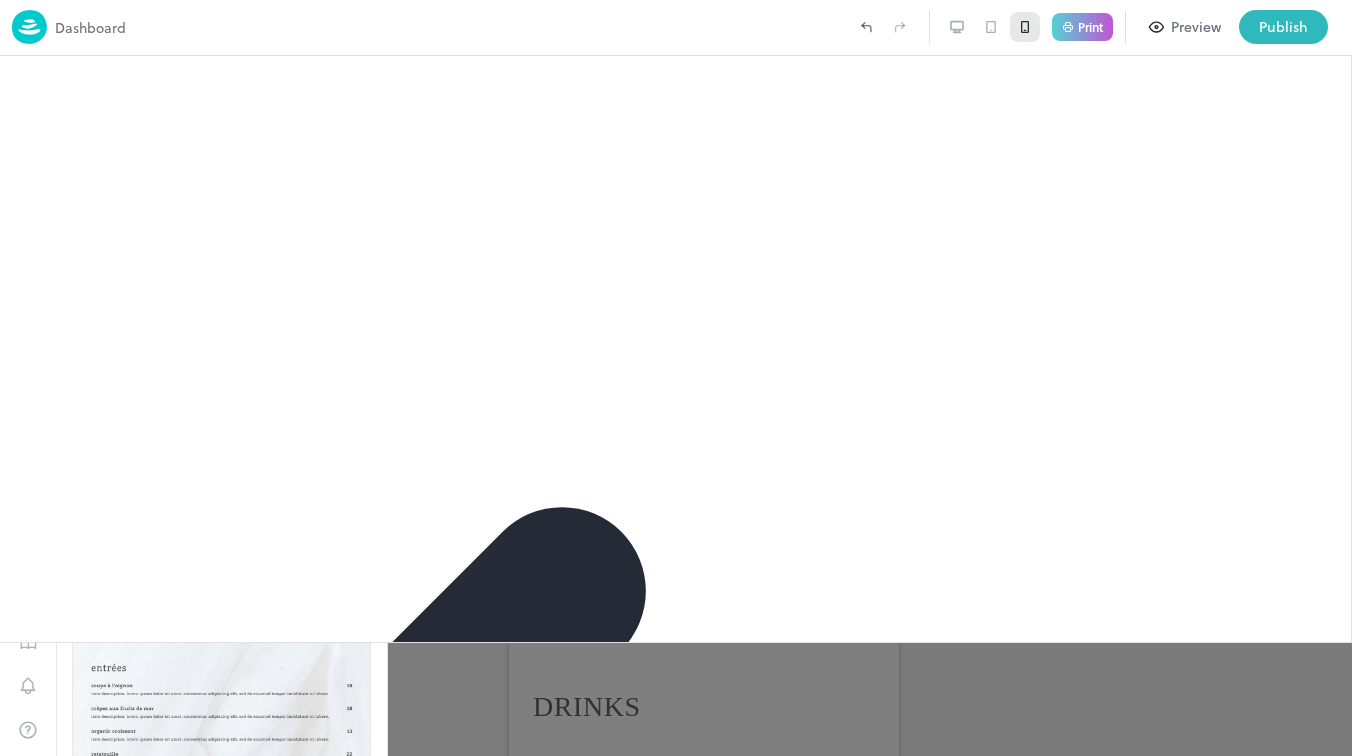 click on "Preview" at bounding box center [221, 10780] 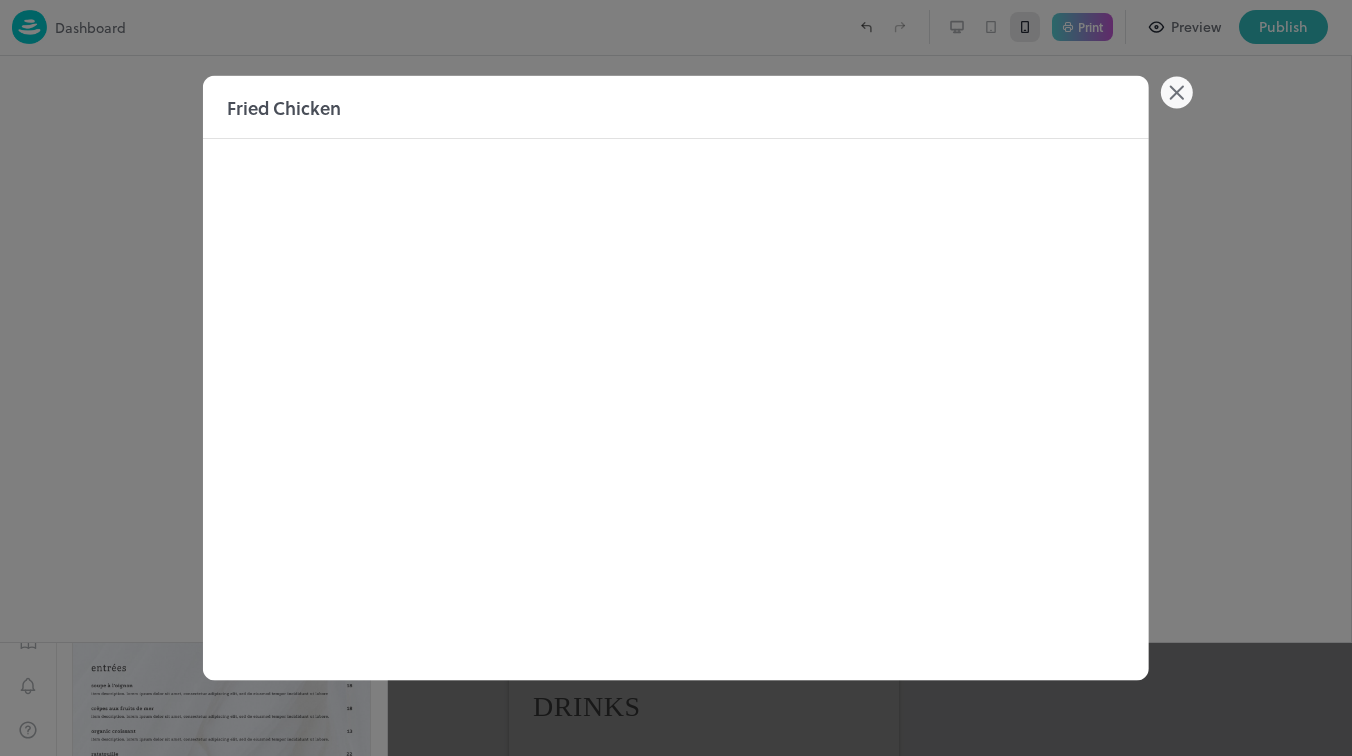 click at bounding box center [676, 378] 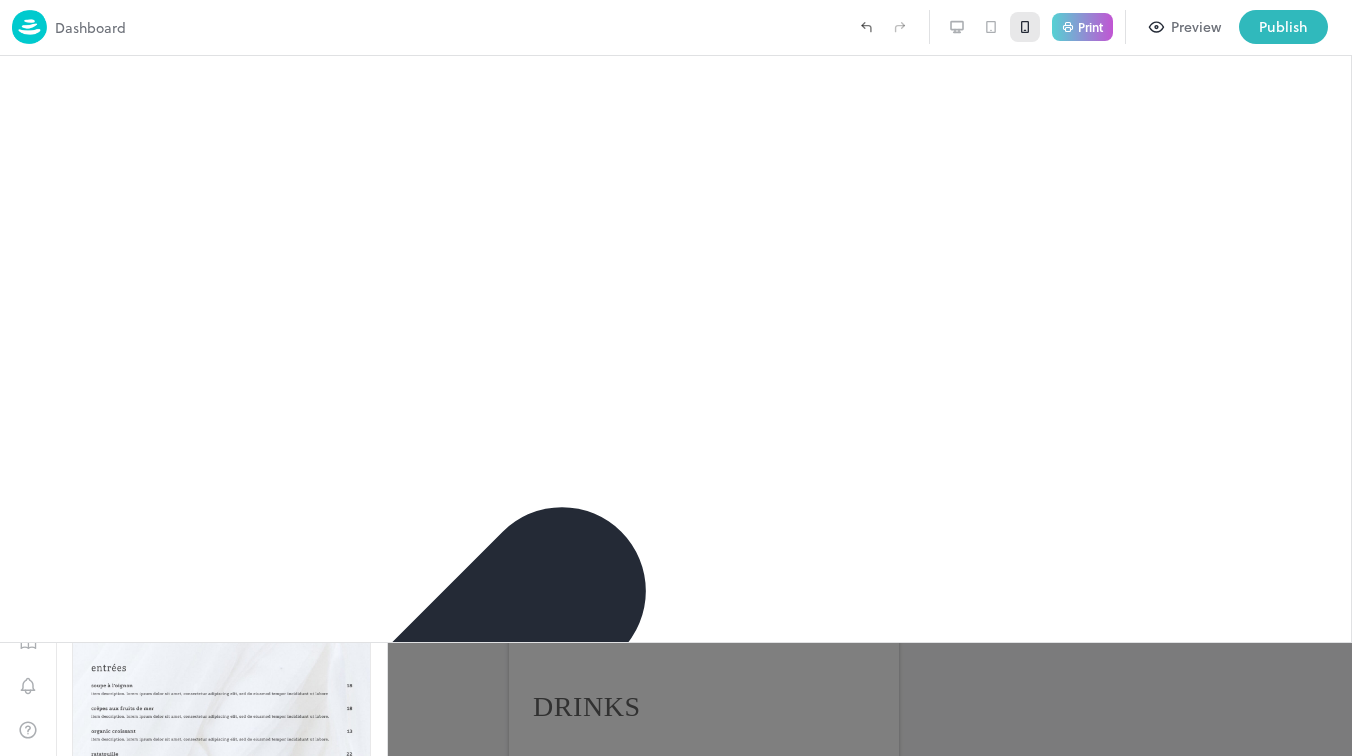 click on "Use Template" at bounding box center (221, 10742) 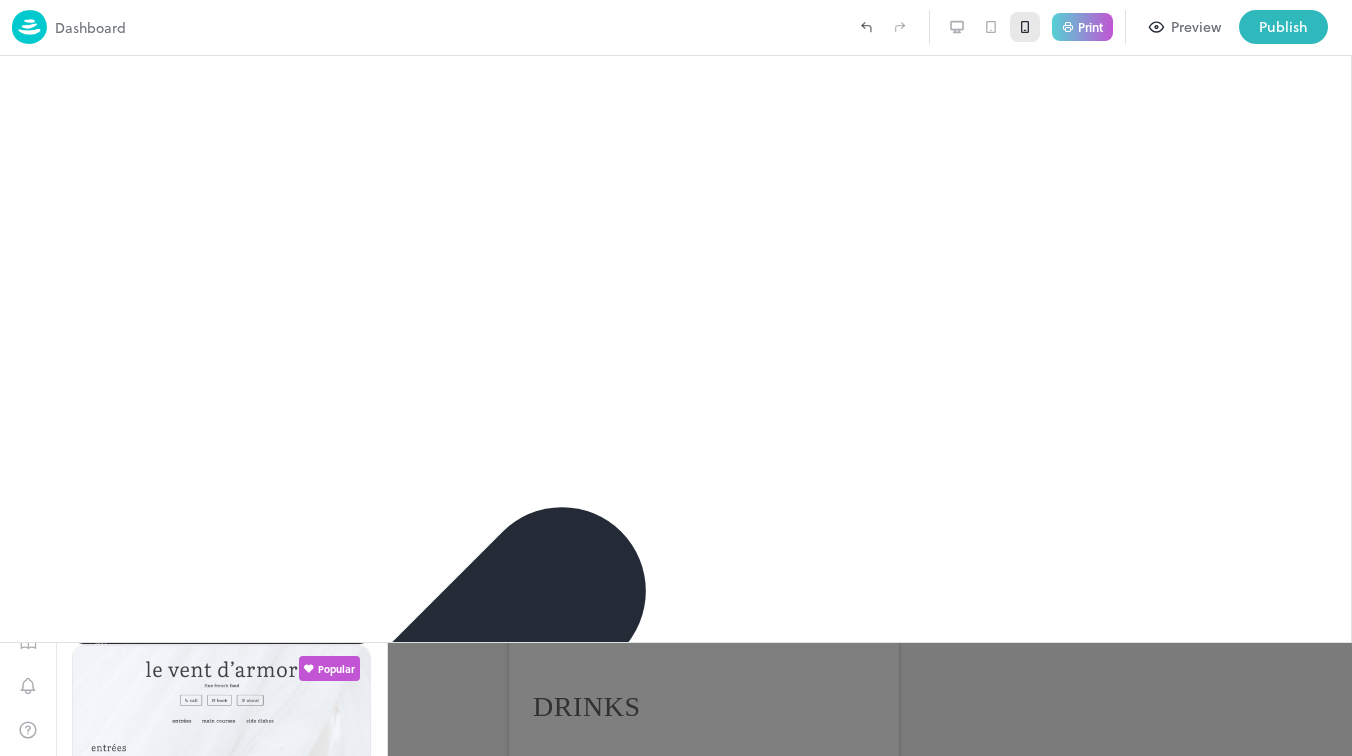 type on "*****" 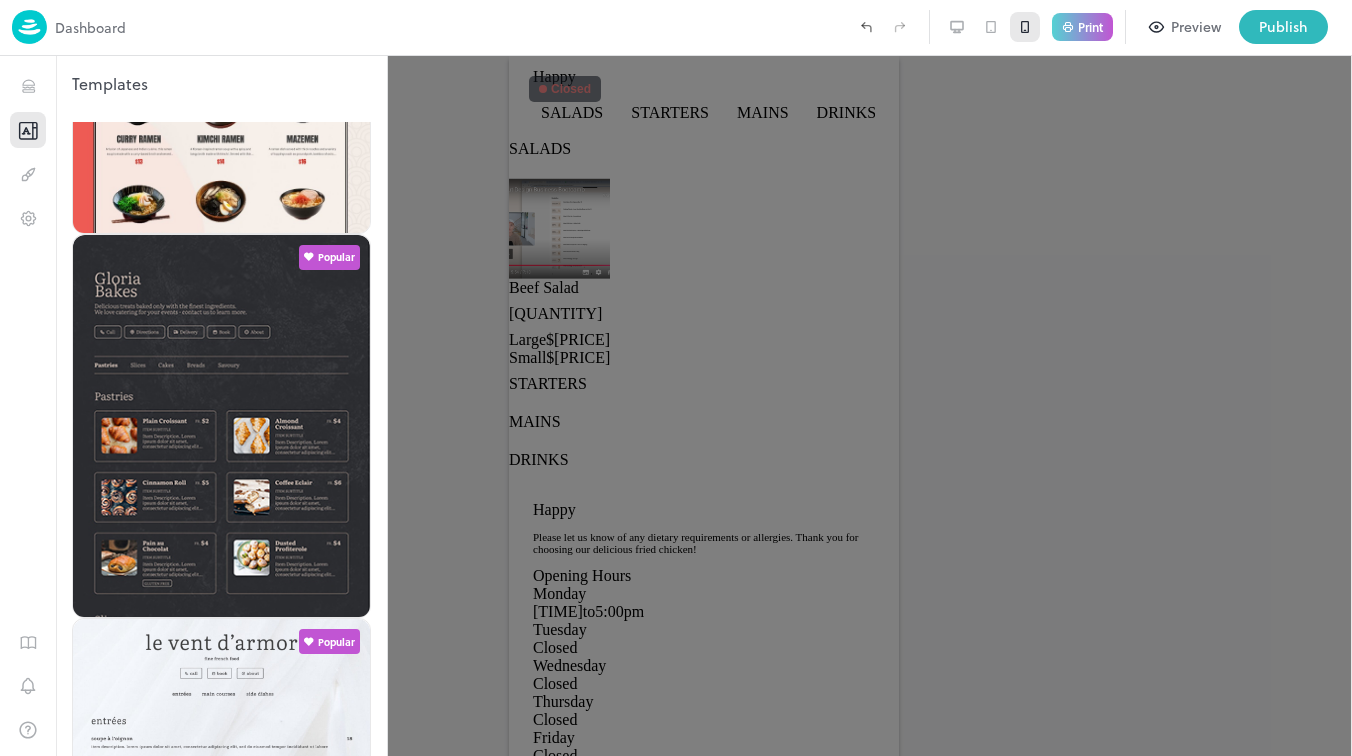 scroll, scrollTop: 2963, scrollLeft: 0, axis: vertical 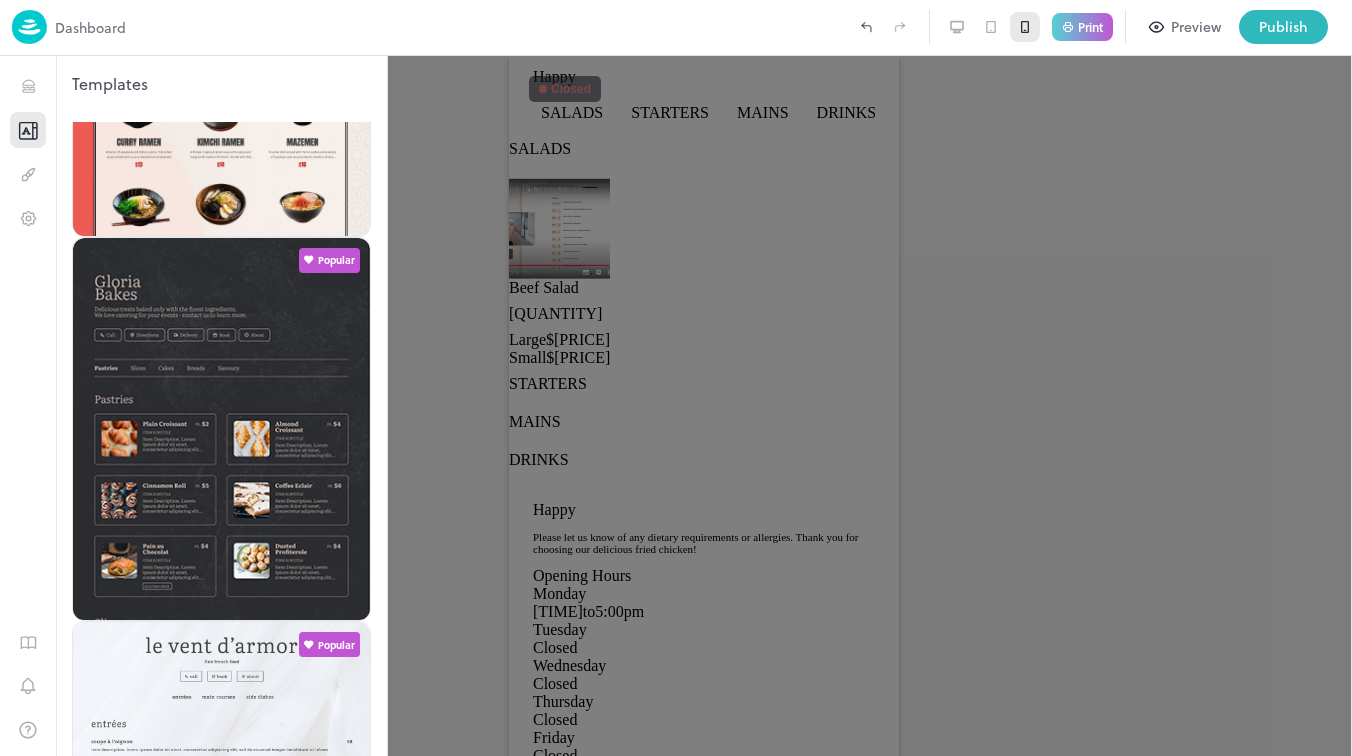 click on "Use Template" at bounding box center (221, 10413) 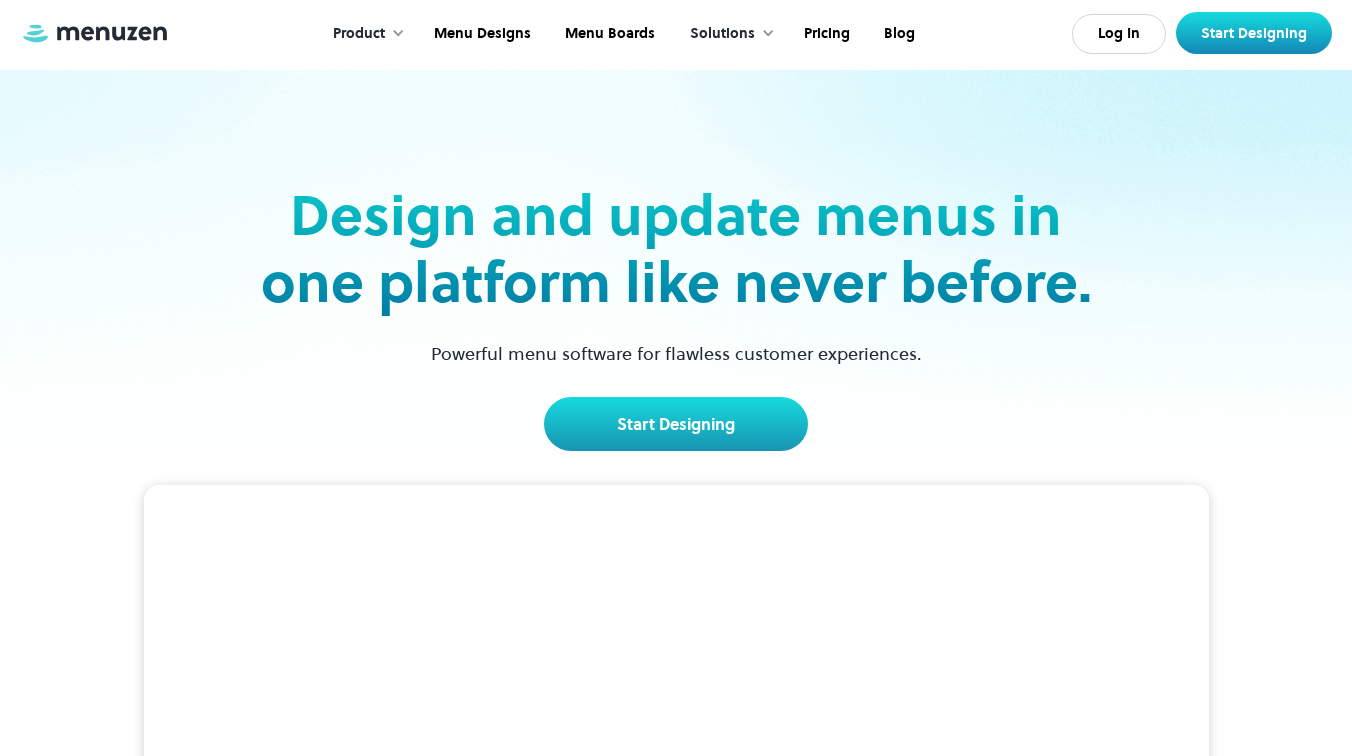 scroll, scrollTop: 0, scrollLeft: 0, axis: both 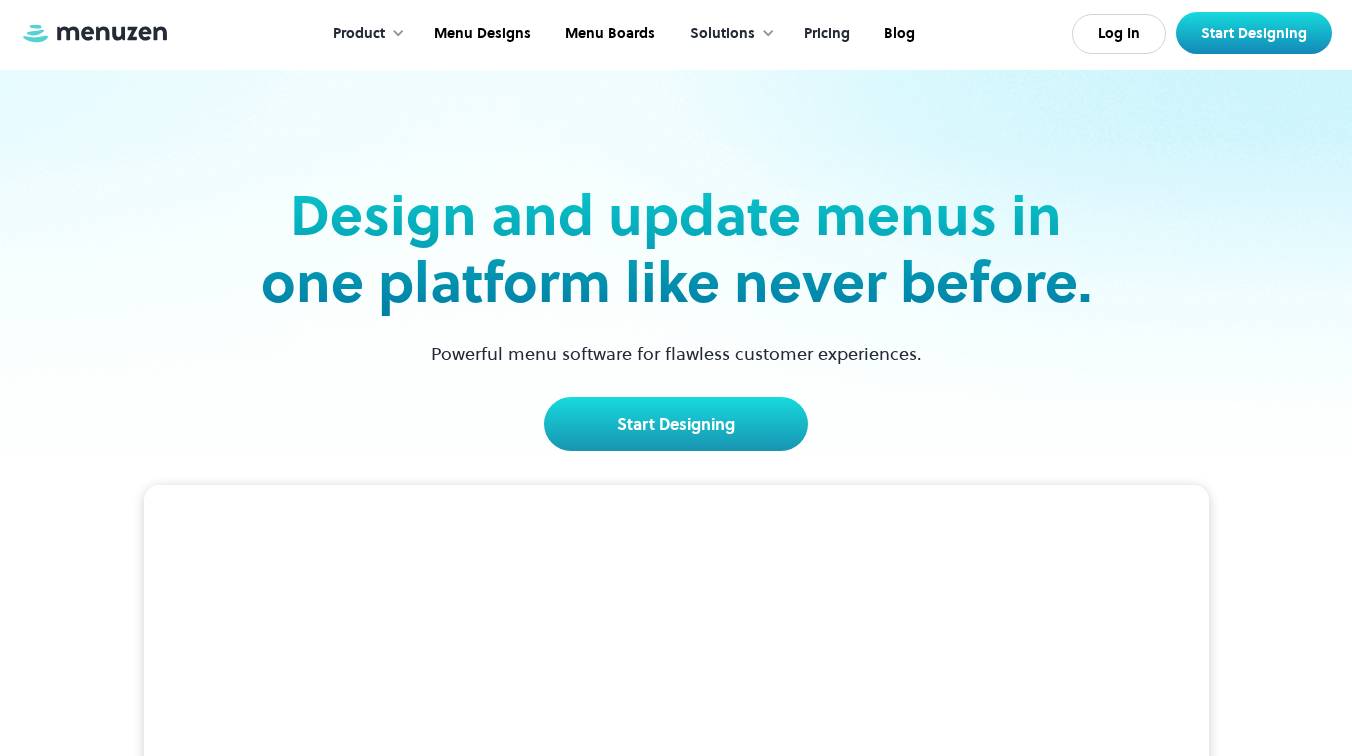 click on "Pricing" at bounding box center (825, 34) 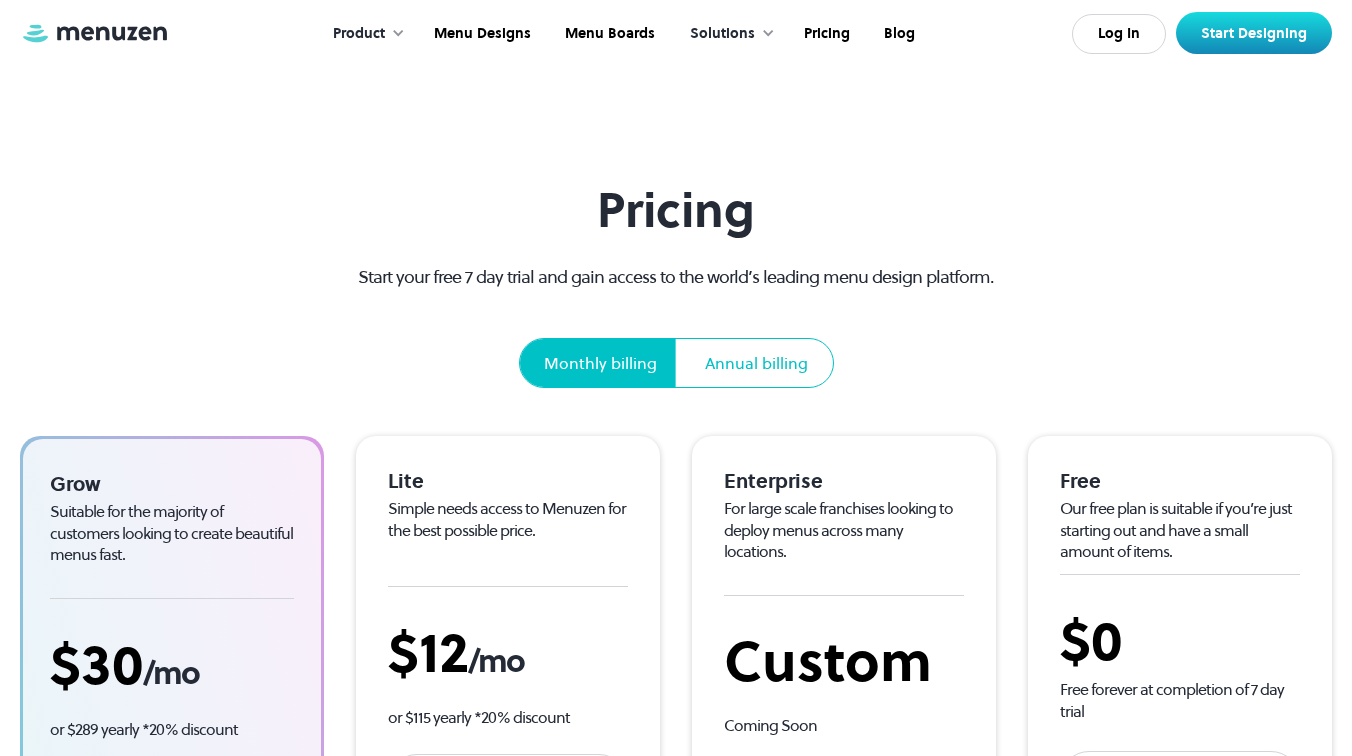 scroll, scrollTop: 1, scrollLeft: 0, axis: vertical 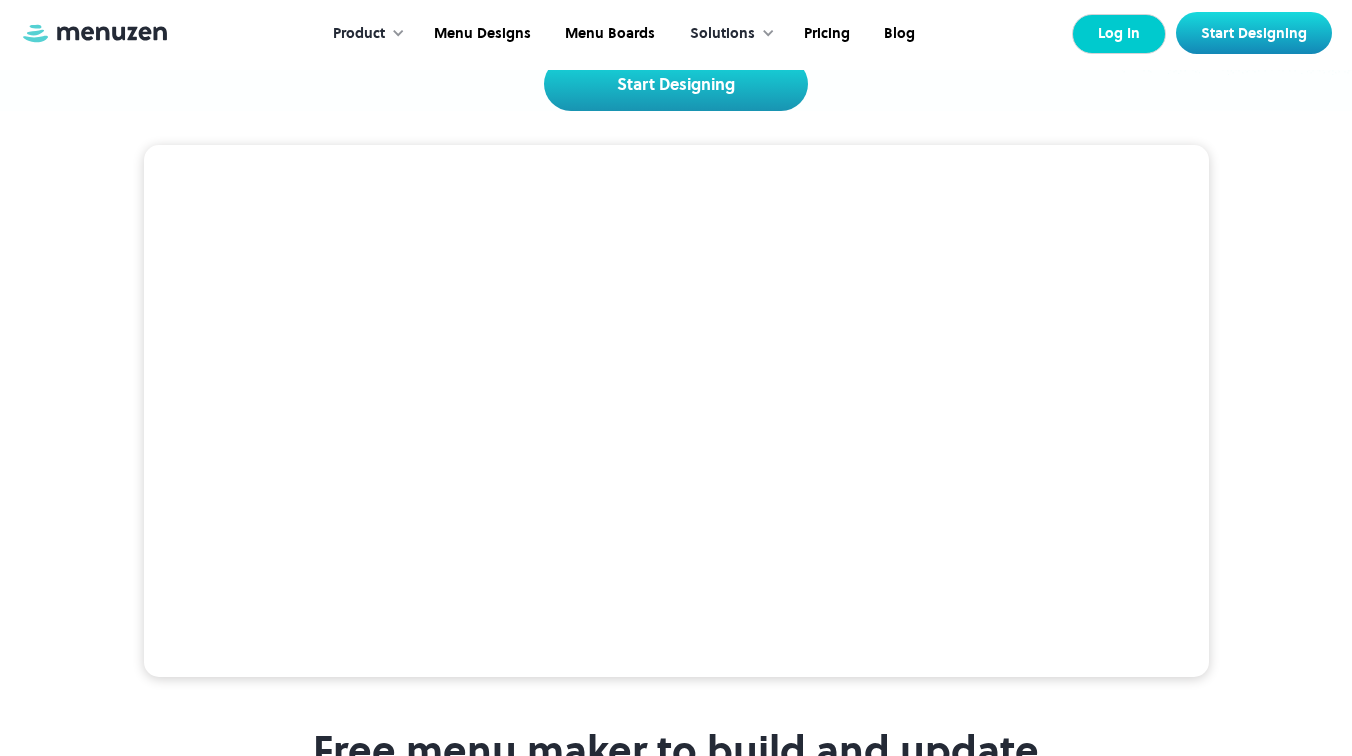 click on "Log In" at bounding box center (1119, 34) 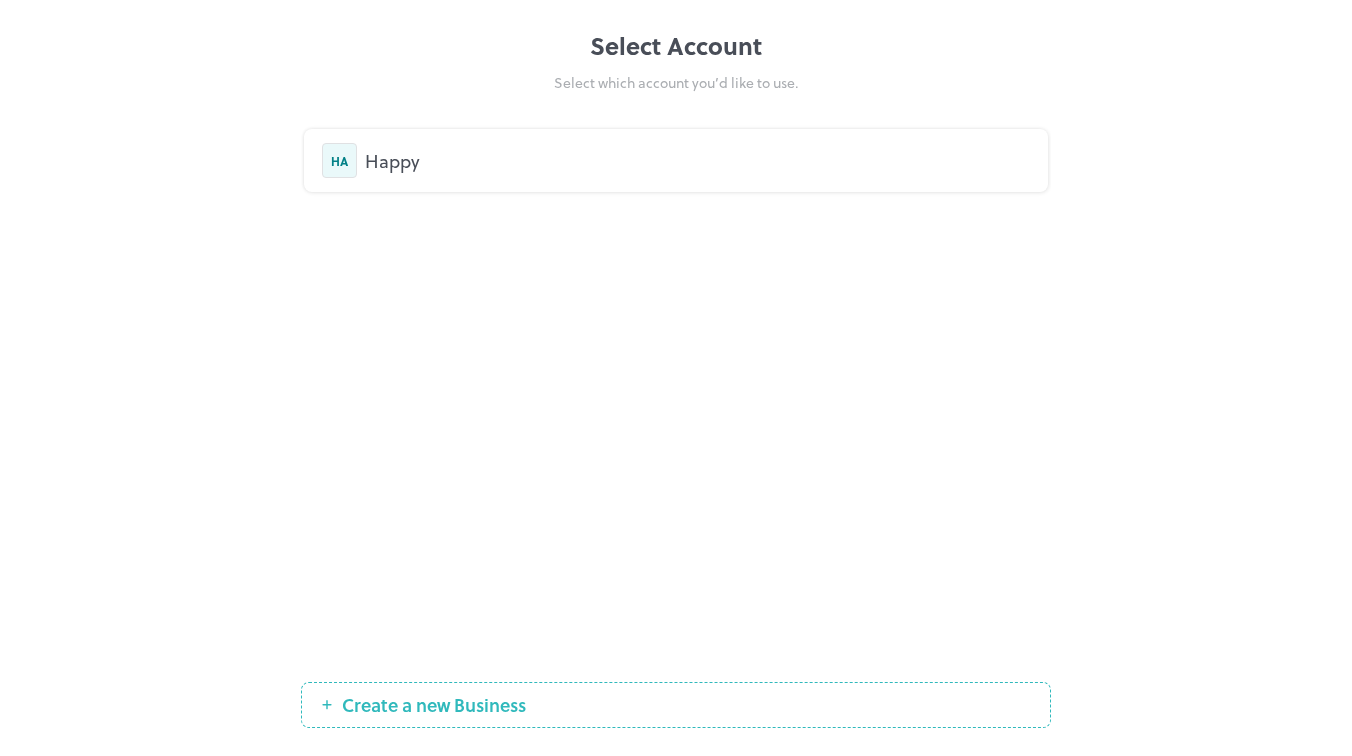 scroll, scrollTop: 0, scrollLeft: 0, axis: both 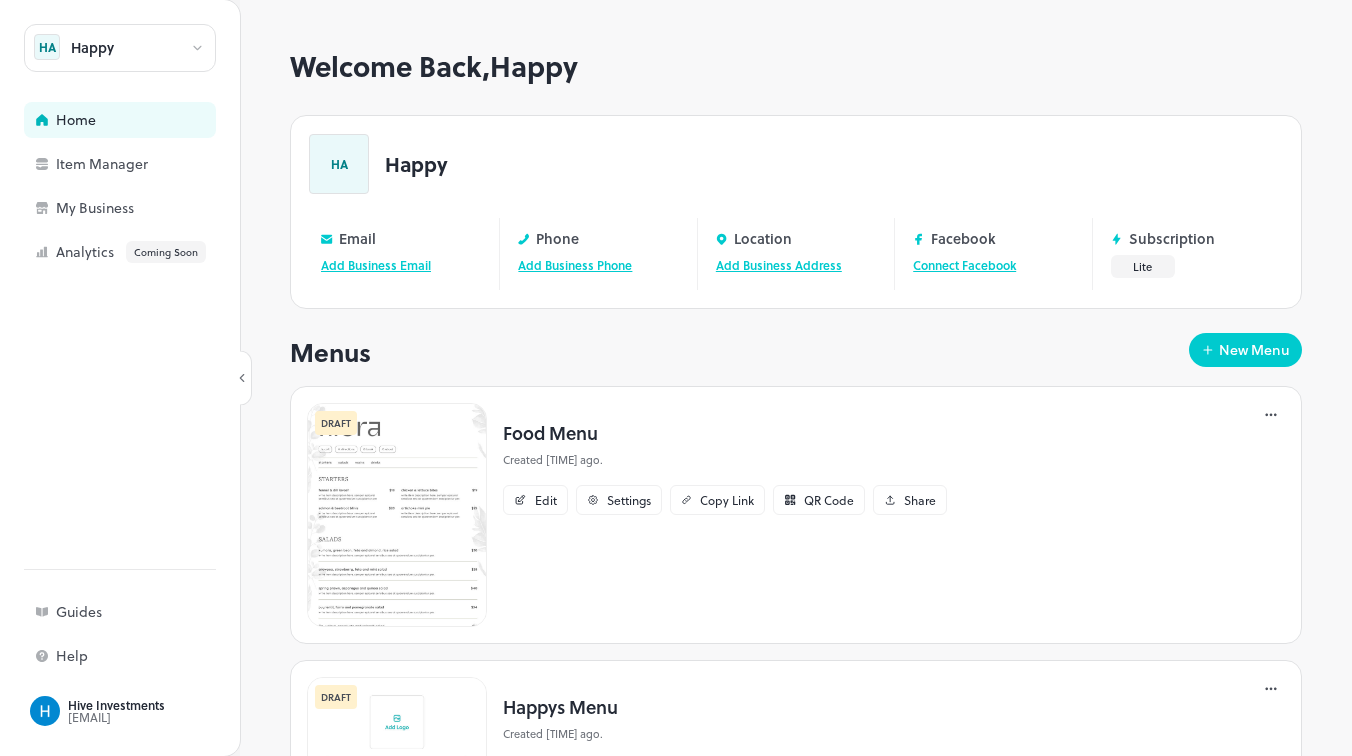 click at bounding box center [397, 515] 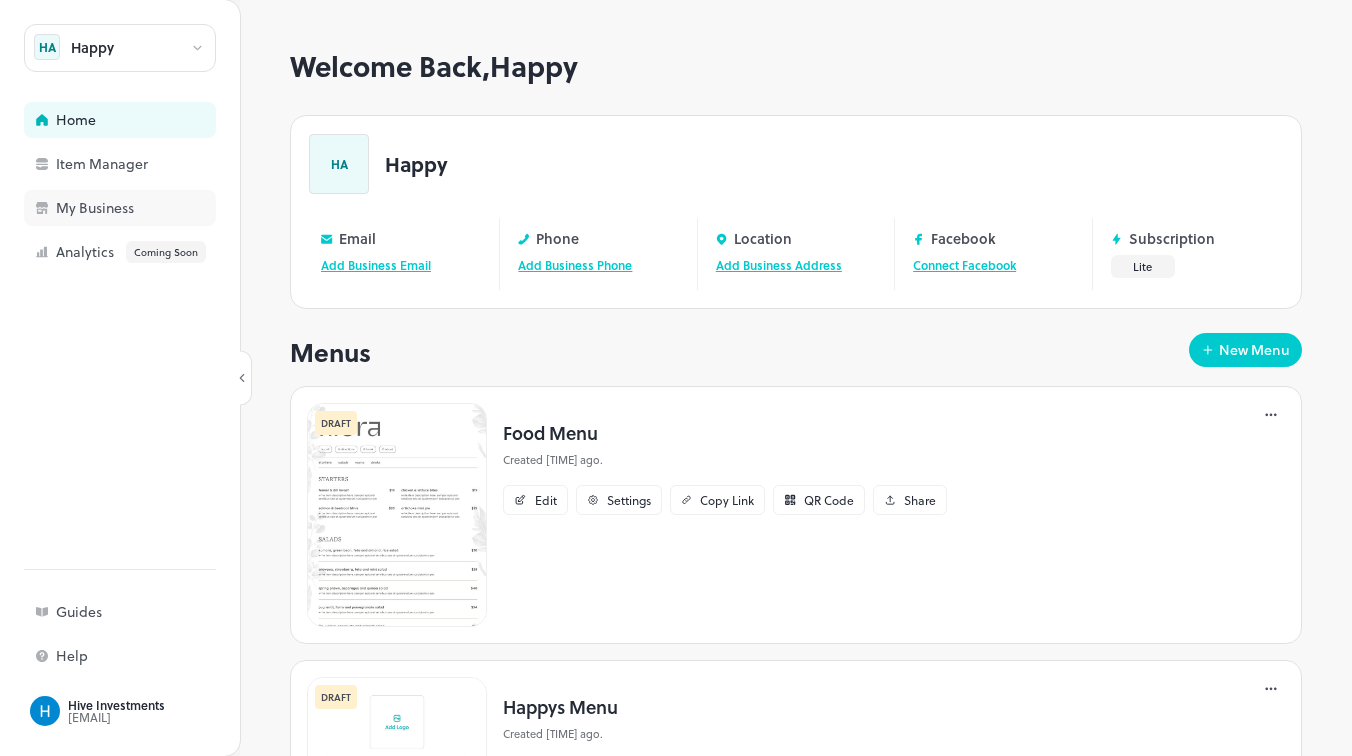click on "My Business" at bounding box center (156, 208) 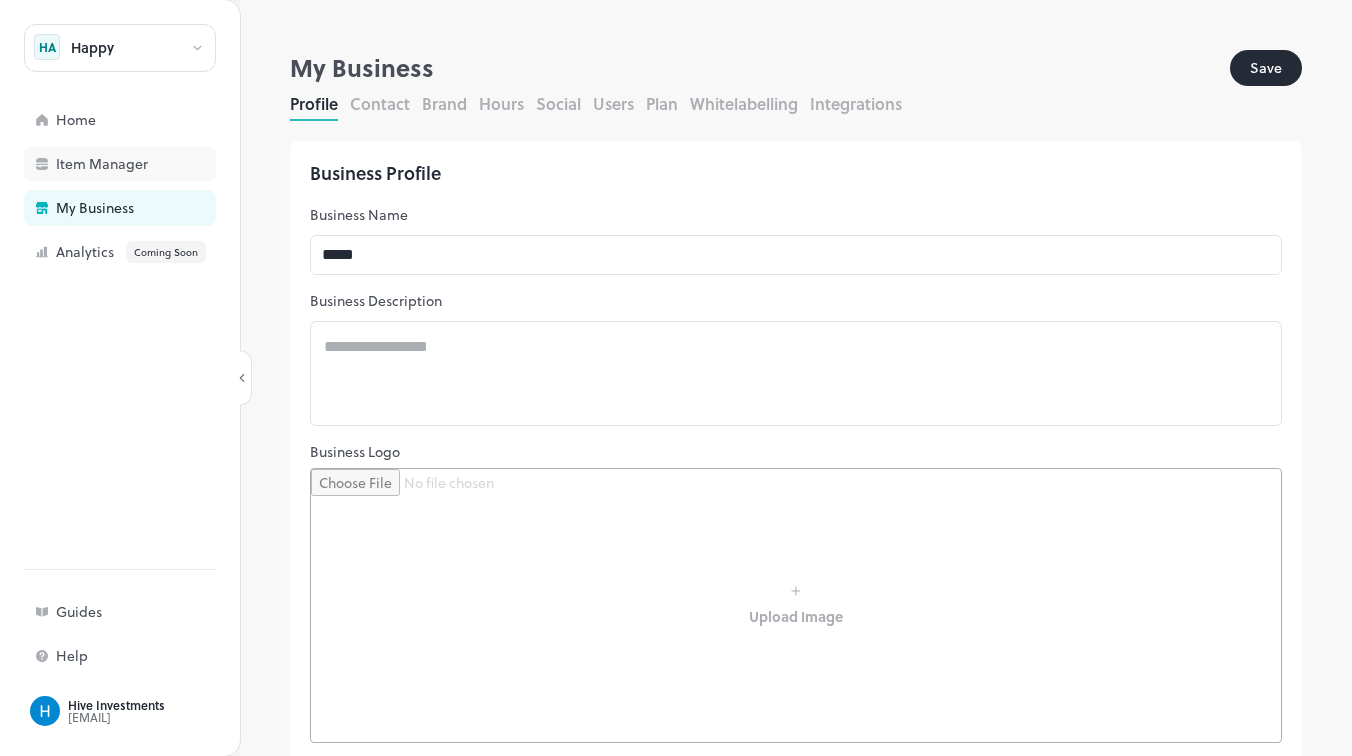 click on "Item Manager" at bounding box center (156, 164) 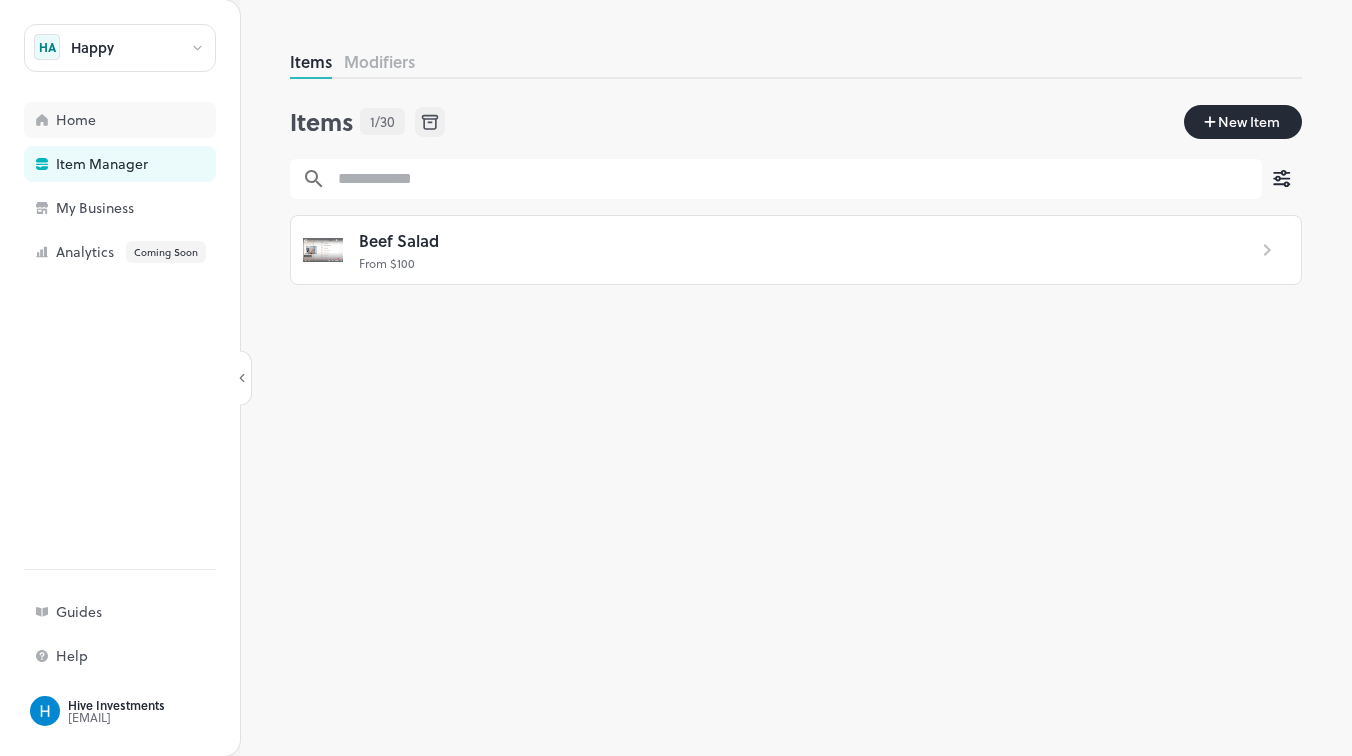 click on "Home" at bounding box center [156, 120] 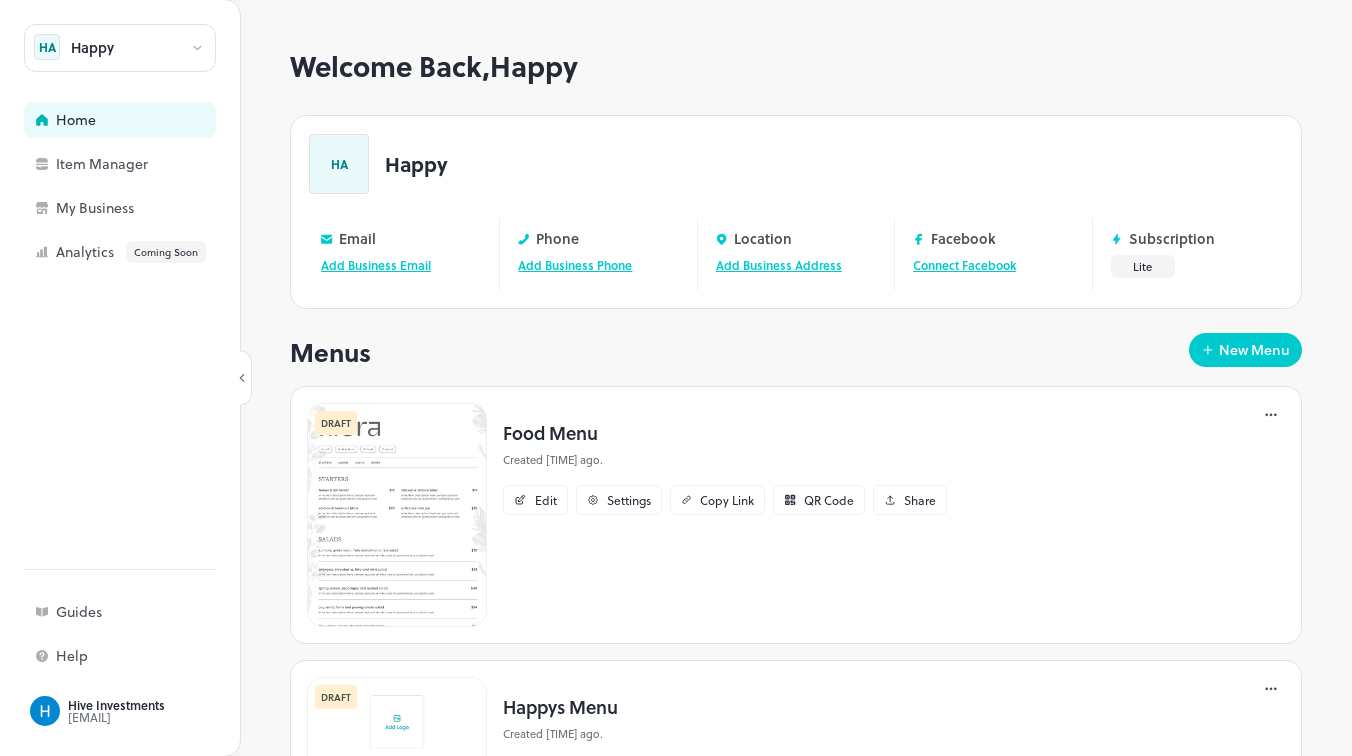 click at bounding box center (397, 515) 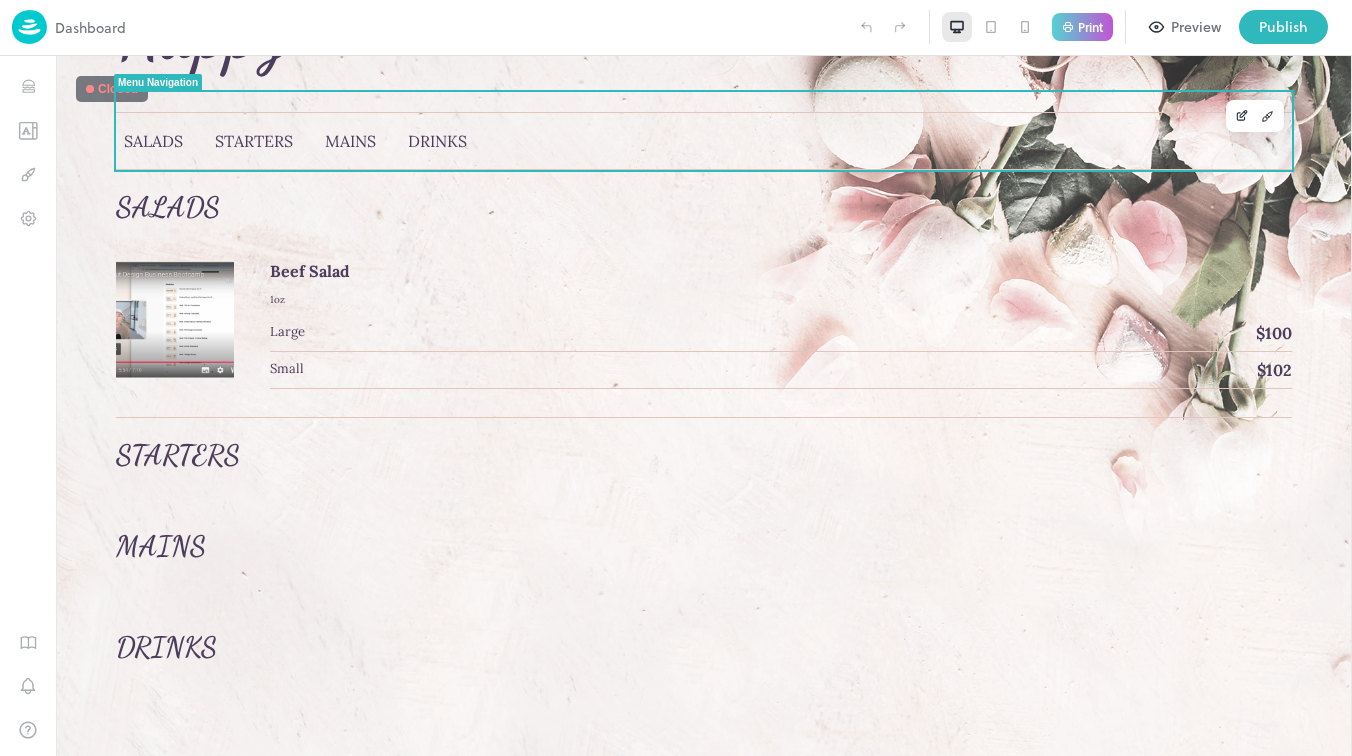 scroll, scrollTop: 137, scrollLeft: 0, axis: vertical 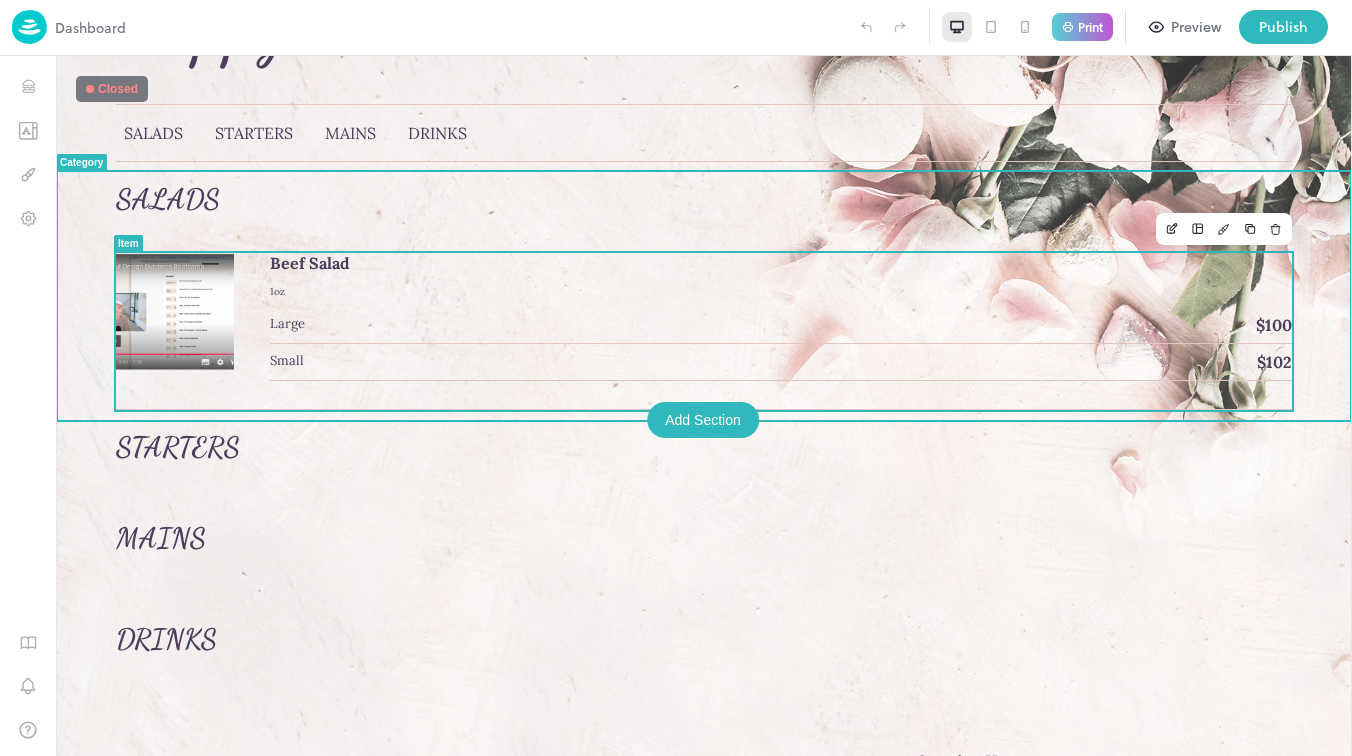 click on "Beef Salad [QUANTITY] [SIZE] $[PRICE] [SIZE] $[PRICE]" at bounding box center [781, 321] 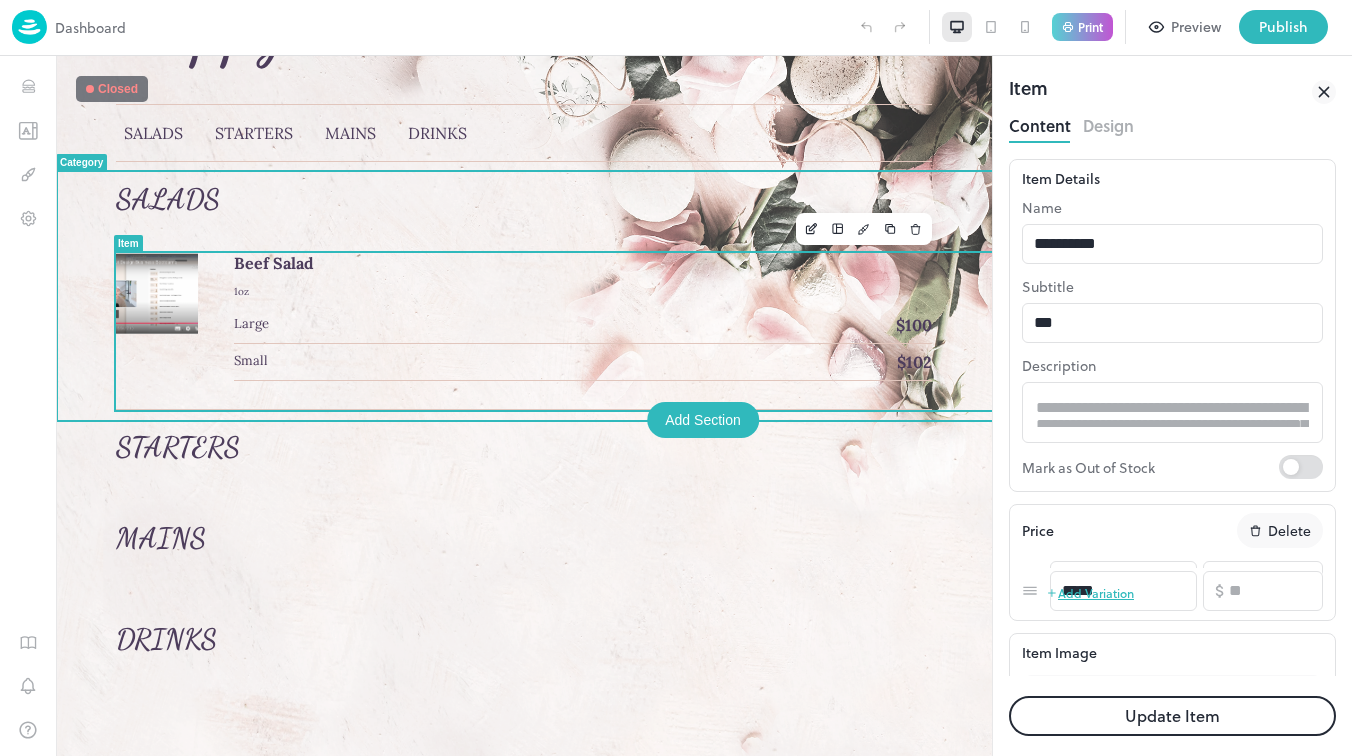 scroll, scrollTop: 0, scrollLeft: 0, axis: both 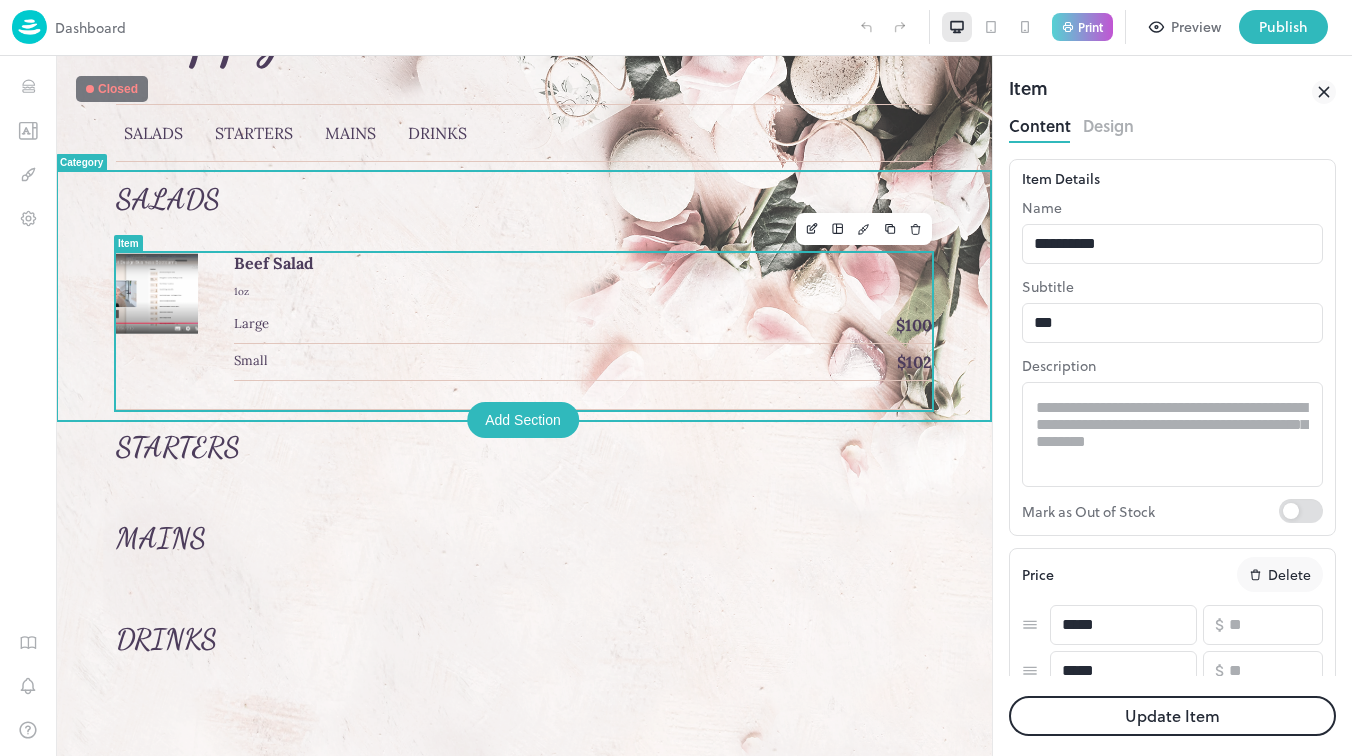 click on "Small $102" at bounding box center (583, 362) 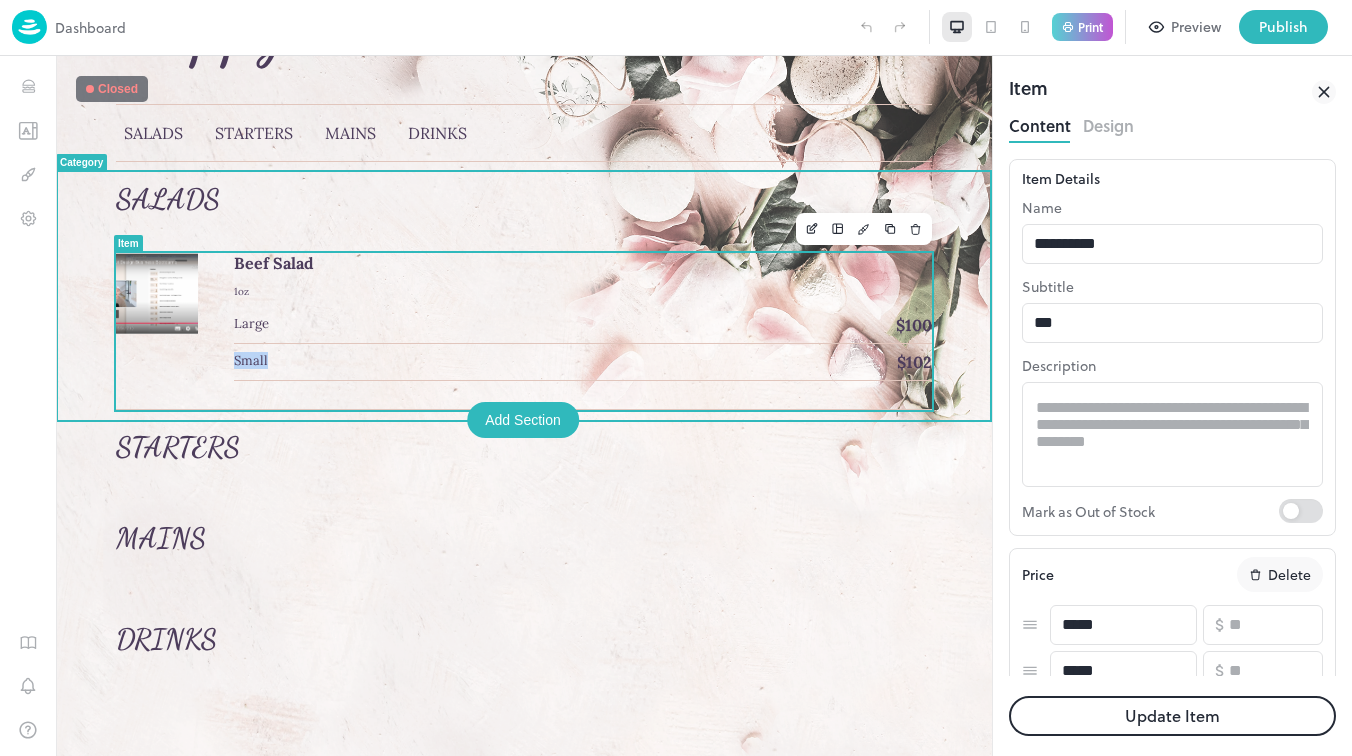 click on "Small $102" at bounding box center (583, 362) 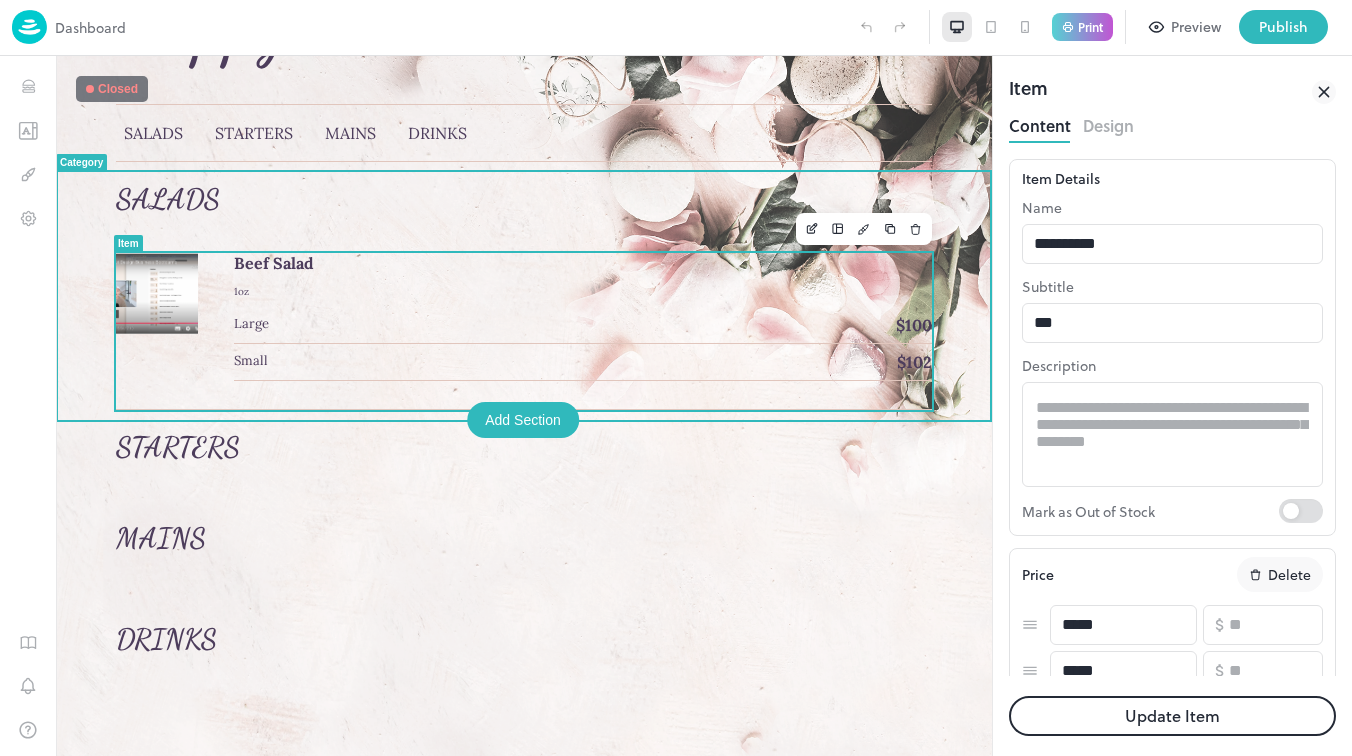 click on "Beef Salad [QUANTITY] [SIZE] $[PRICE] [SIZE] $[PRICE]" at bounding box center (524, 331) 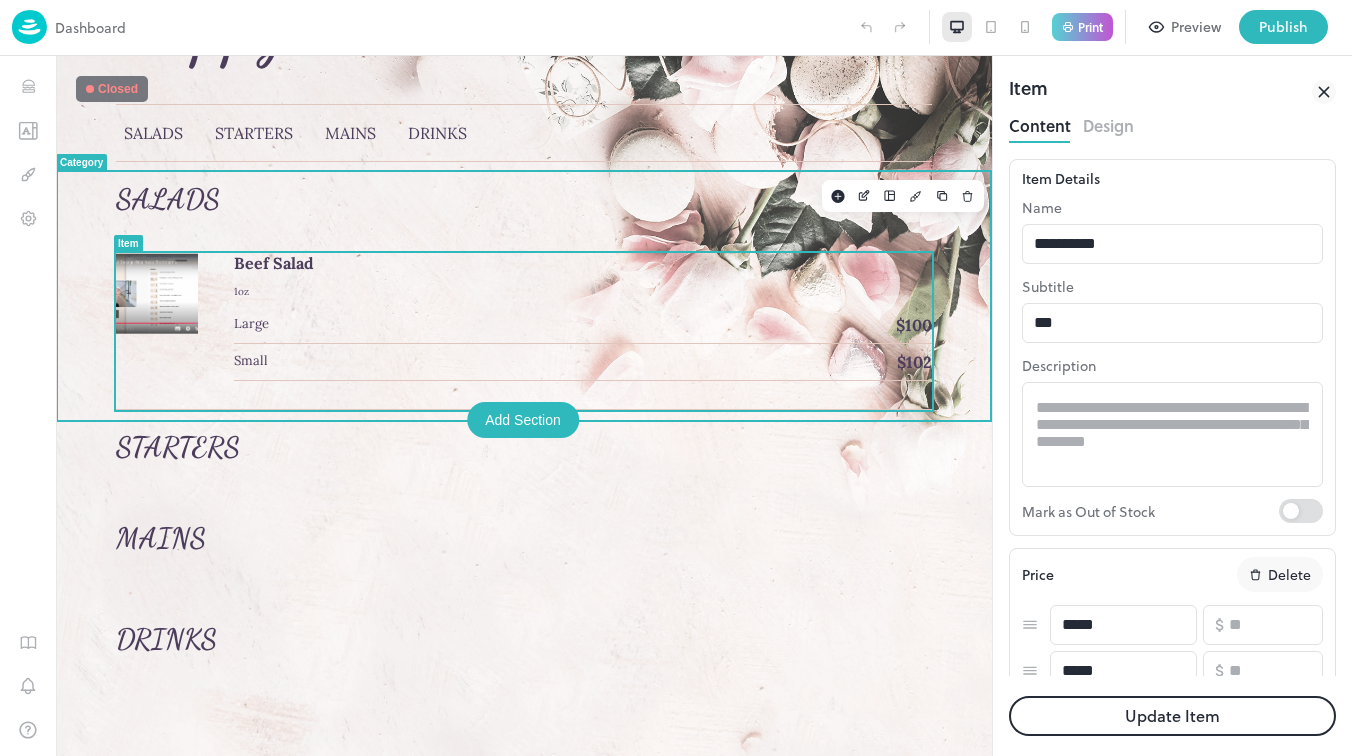 scroll, scrollTop: 0, scrollLeft: 0, axis: both 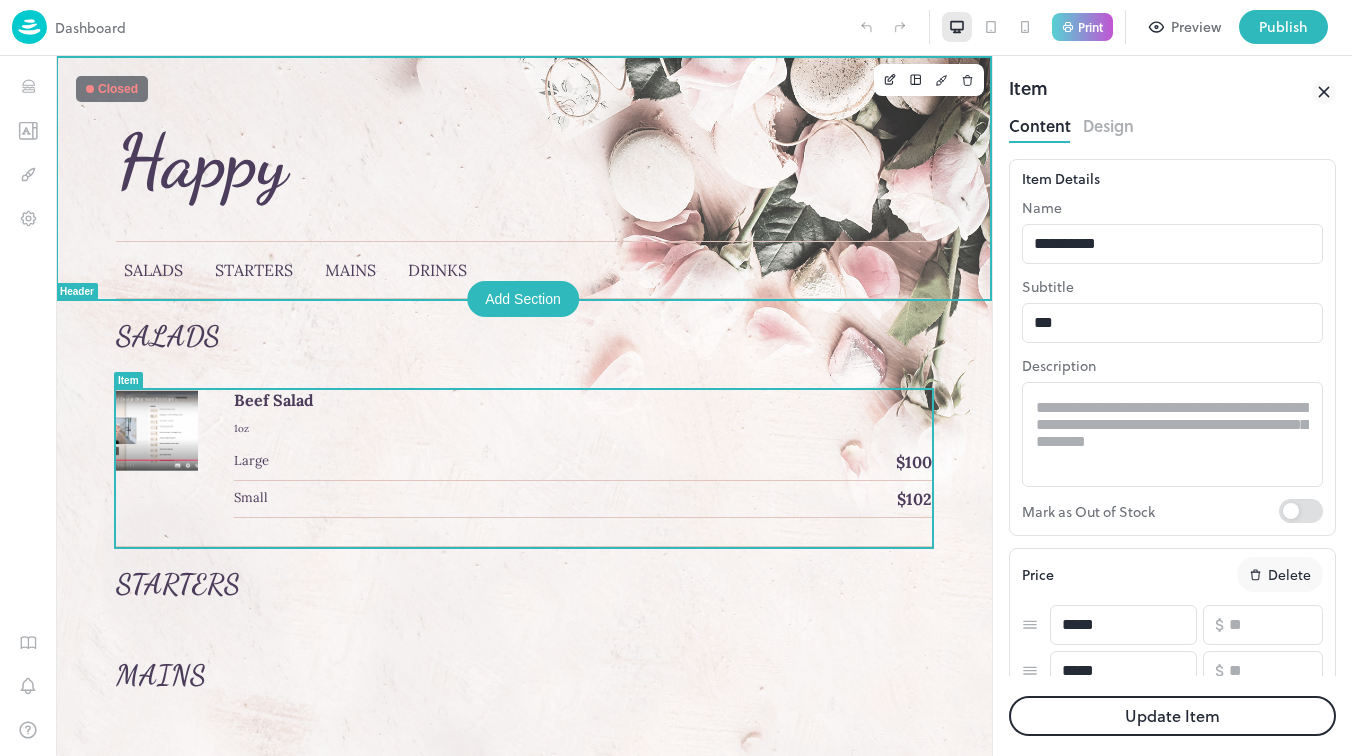 click on "Happy" at bounding box center [202, 162] 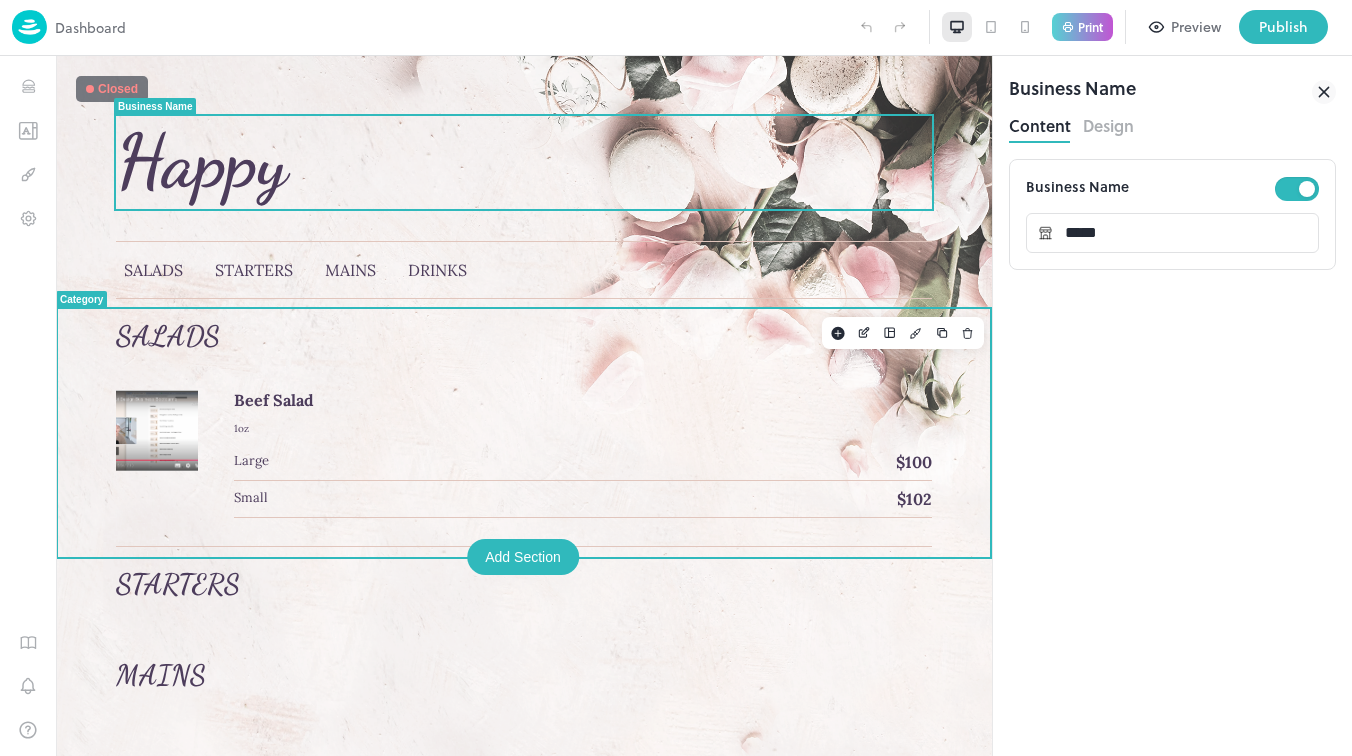 scroll, scrollTop: 598, scrollLeft: 0, axis: vertical 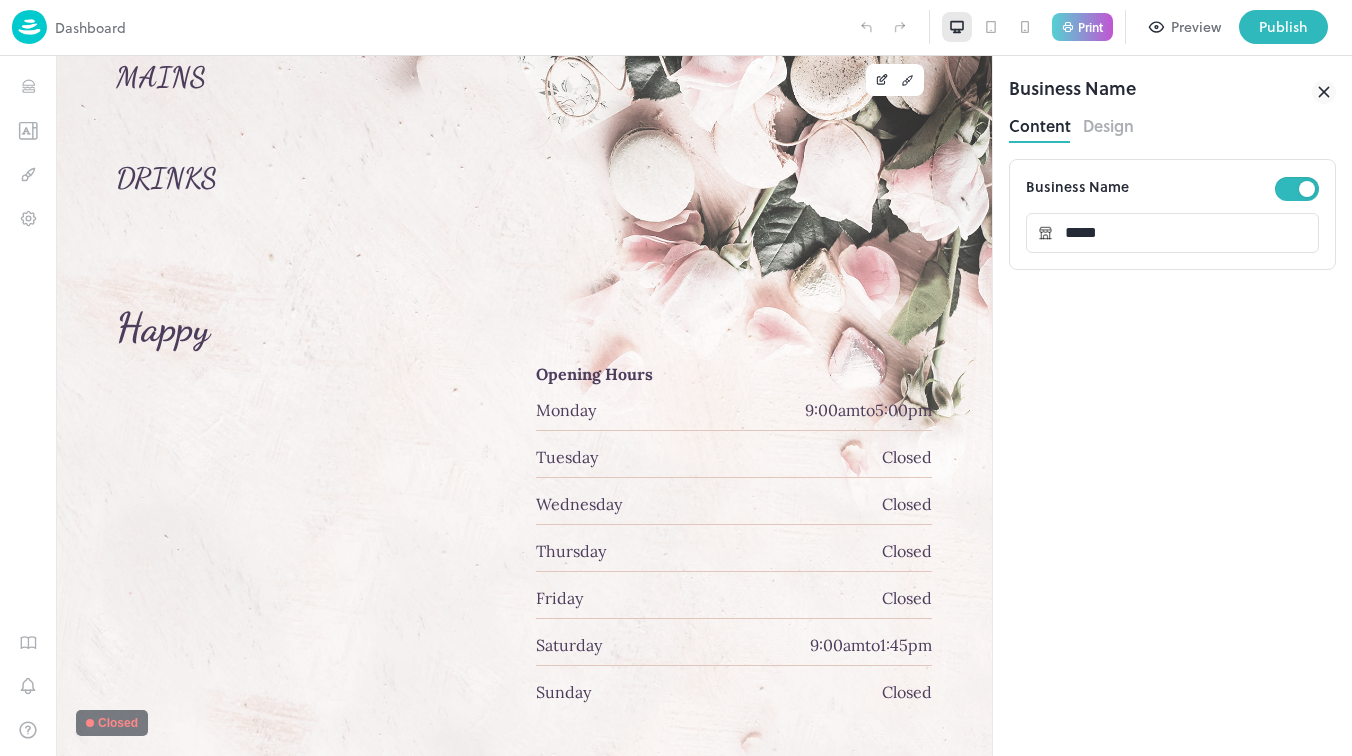 click on "Preview" at bounding box center (1185, 27) 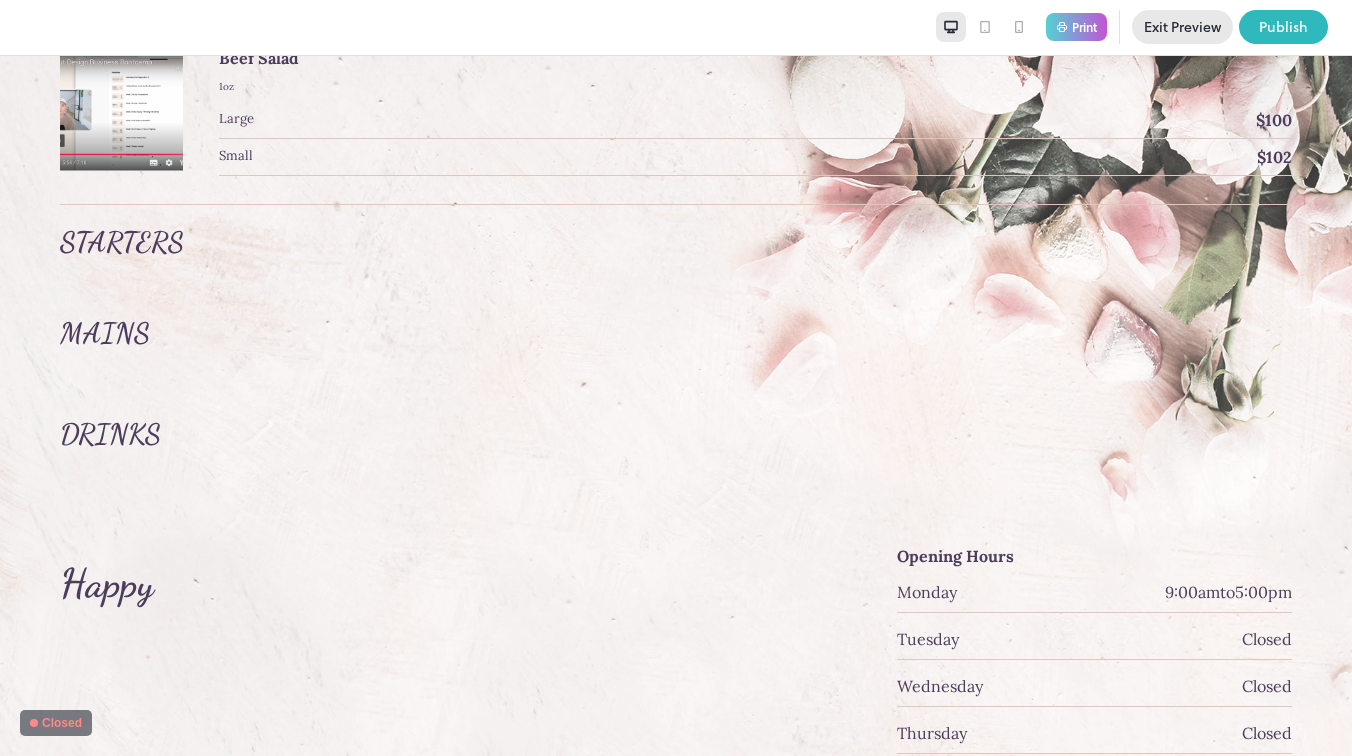 scroll, scrollTop: 524, scrollLeft: 0, axis: vertical 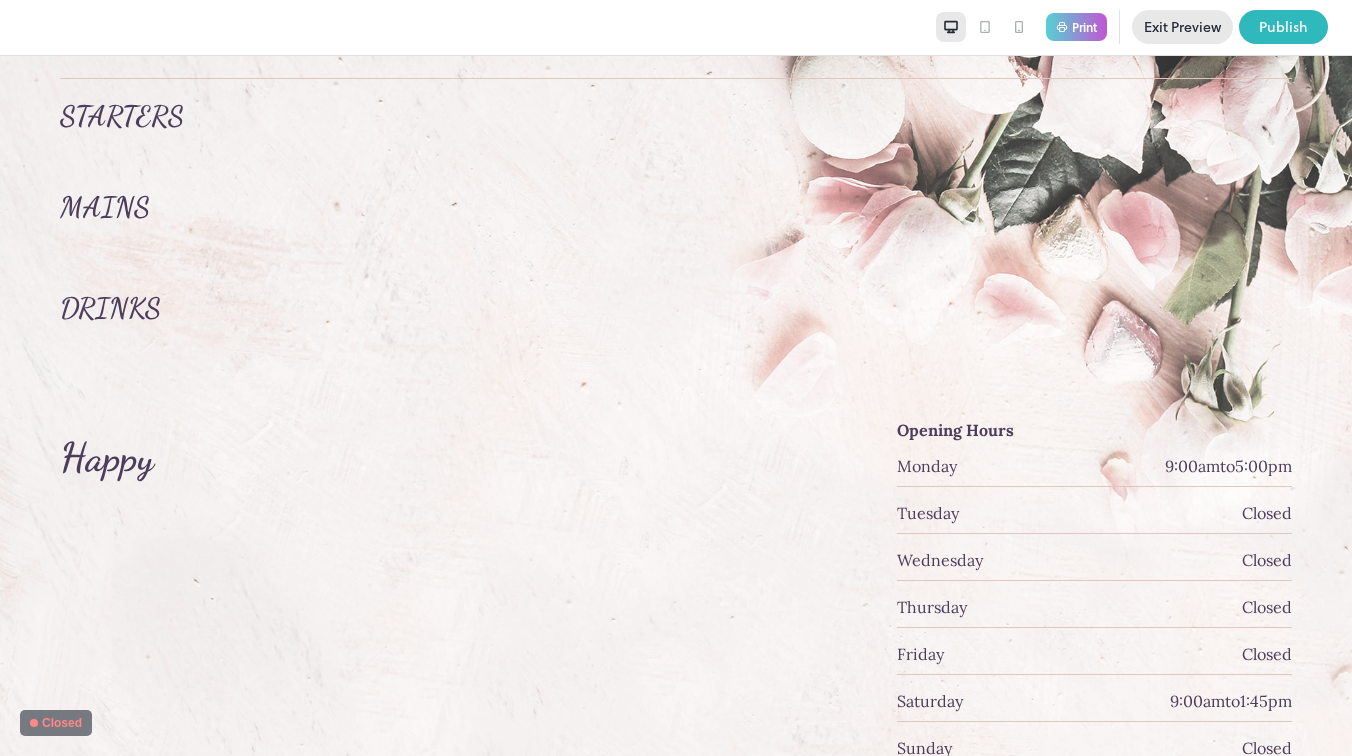 click on "Happy" at bounding box center (107, 457) 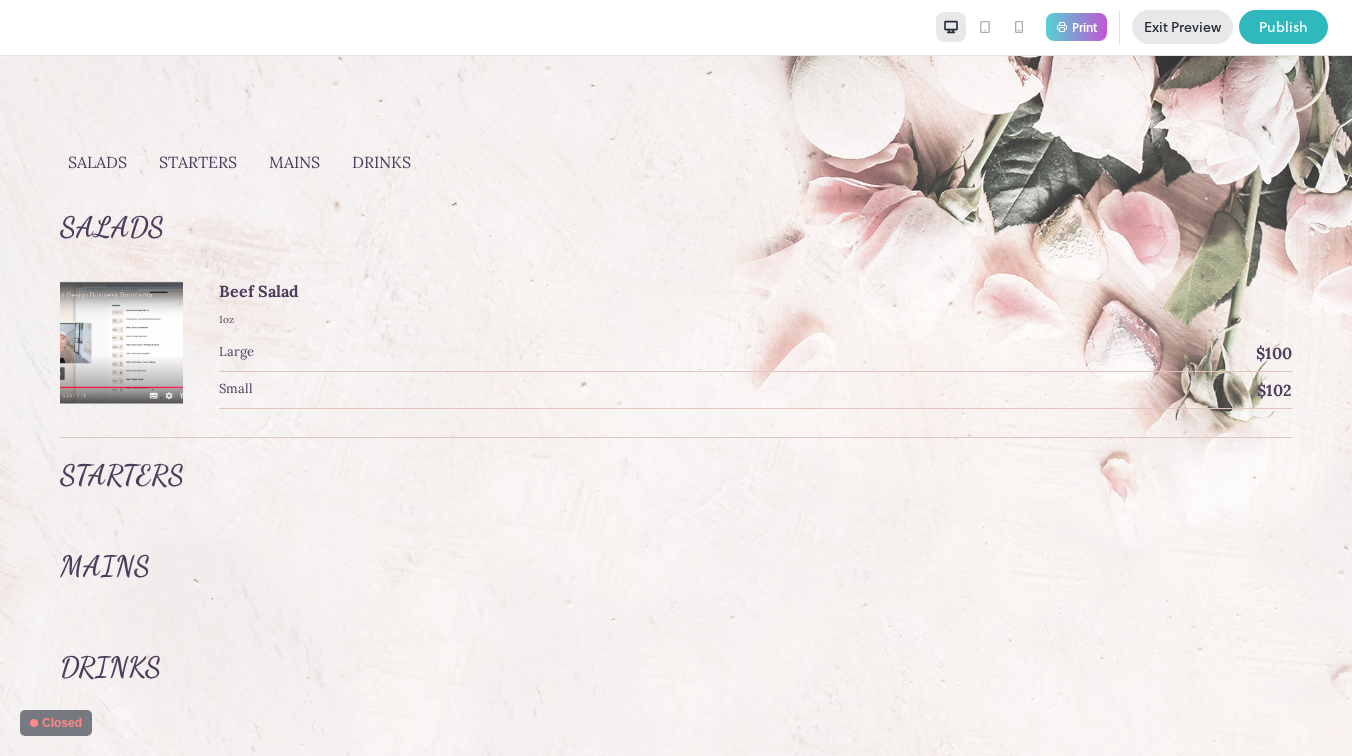 scroll, scrollTop: 0, scrollLeft: 0, axis: both 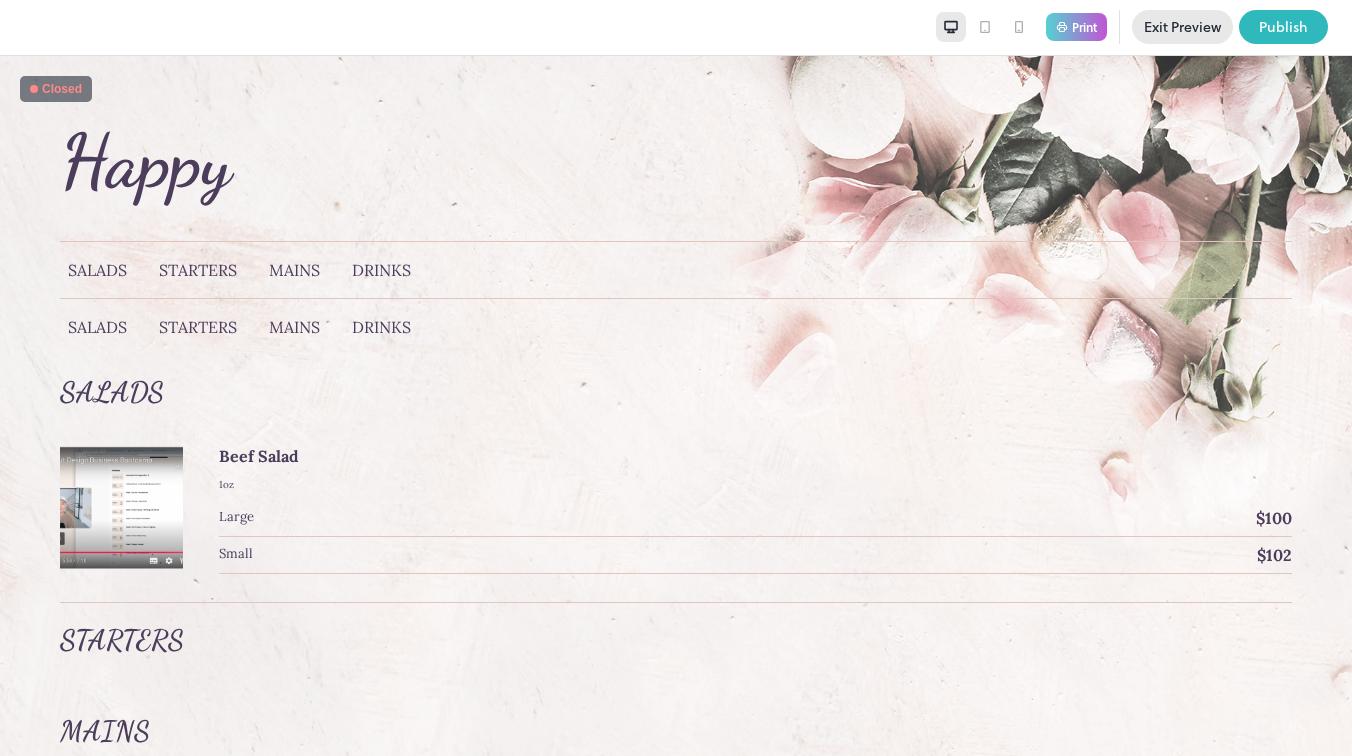 click on "Print" at bounding box center [1084, 27] 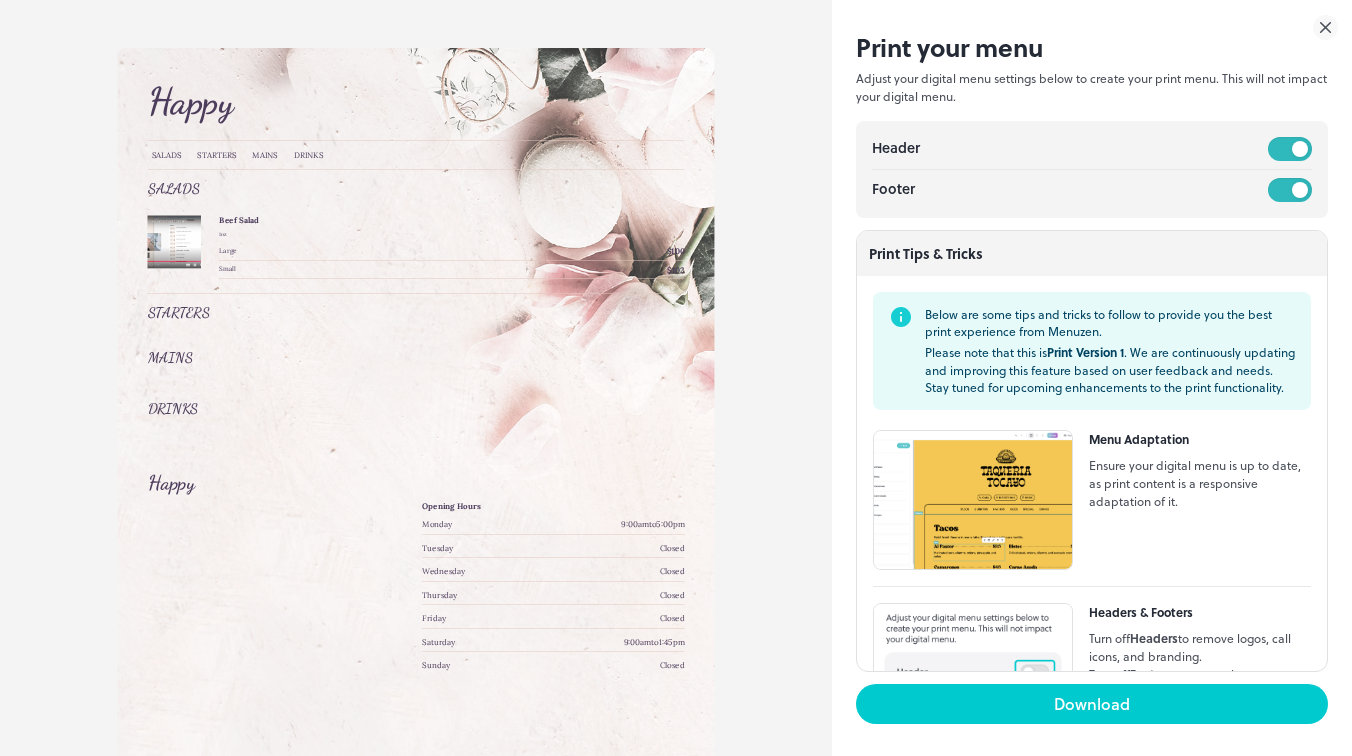 scroll, scrollTop: 0, scrollLeft: 0, axis: both 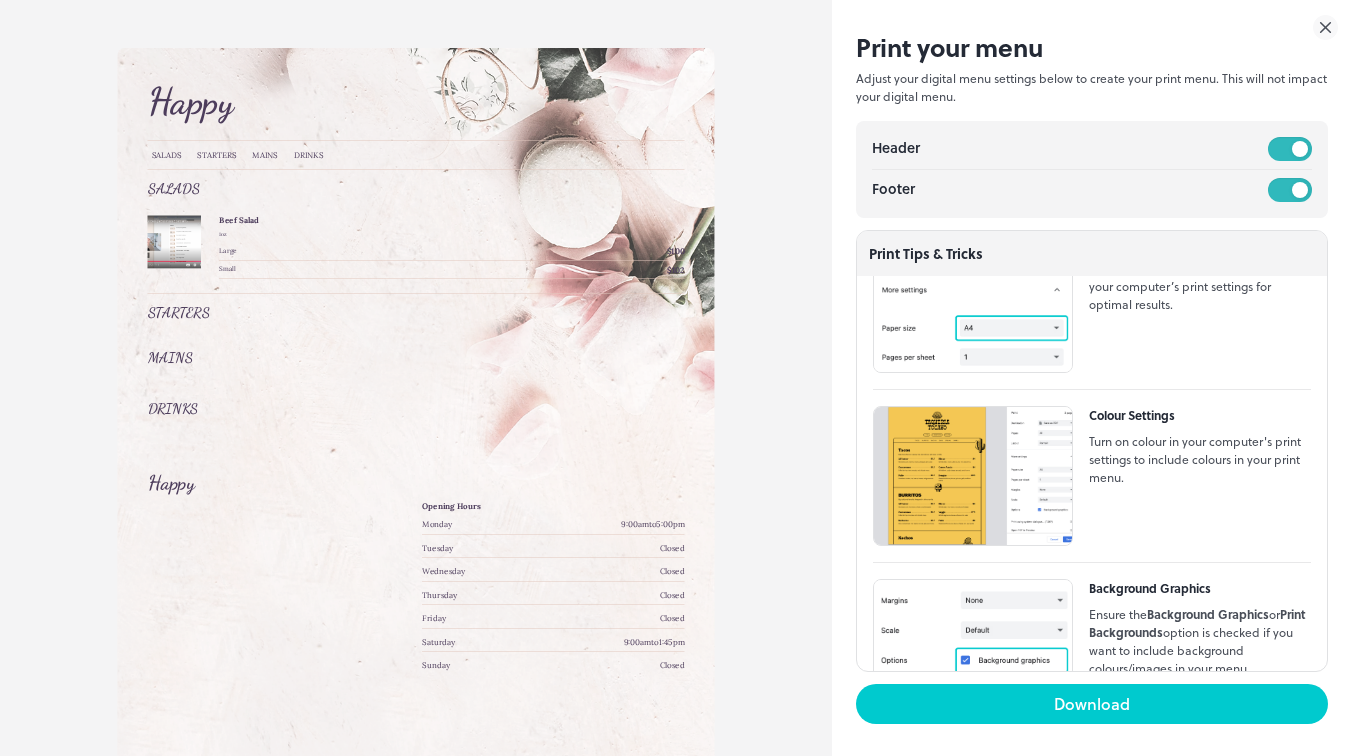 click at bounding box center (973, 303) 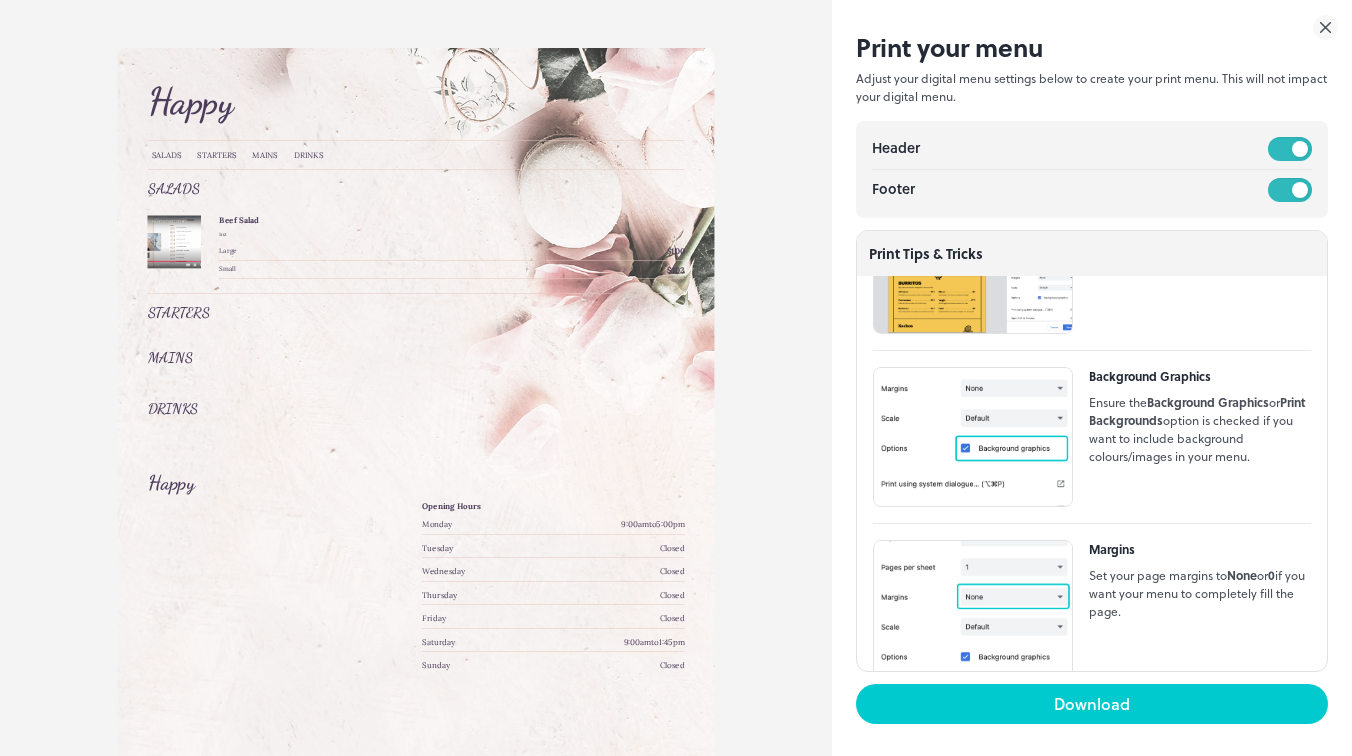 scroll, scrollTop: 970, scrollLeft: 0, axis: vertical 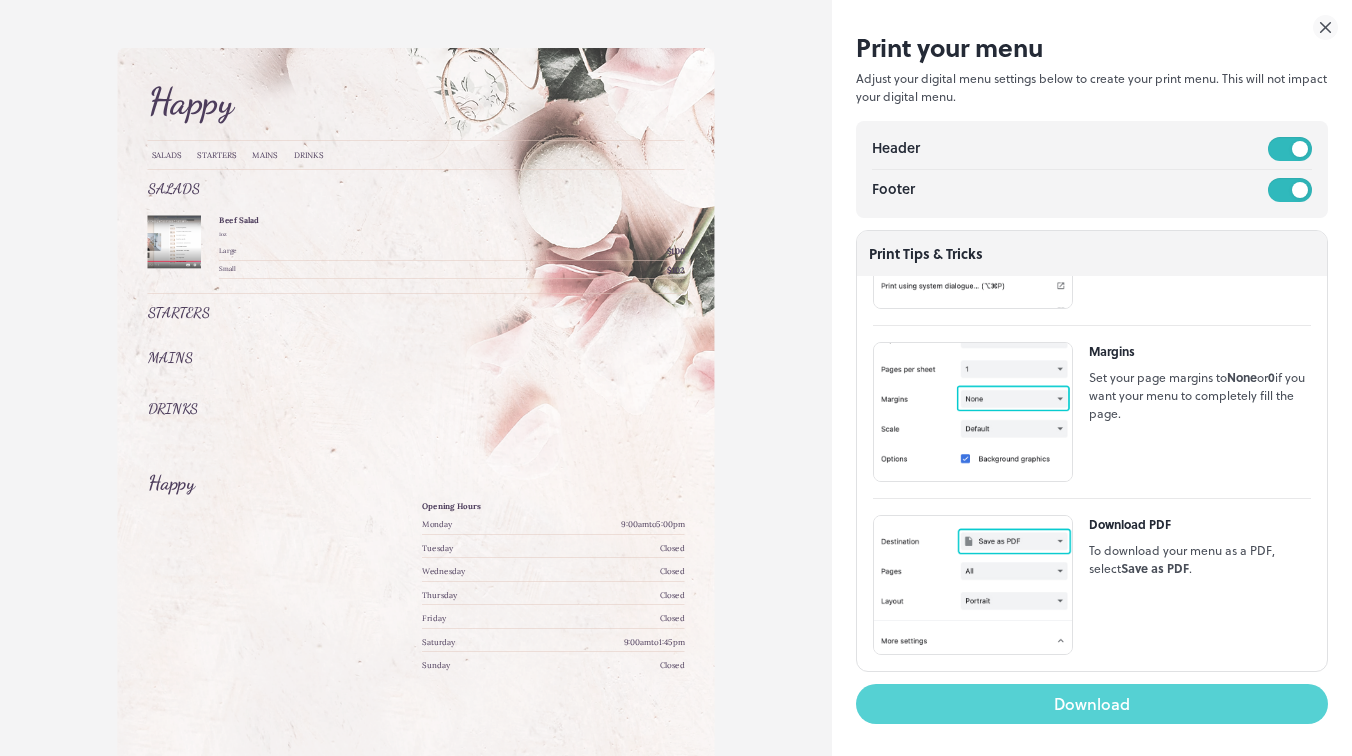 click on "Download" at bounding box center [1092, 704] 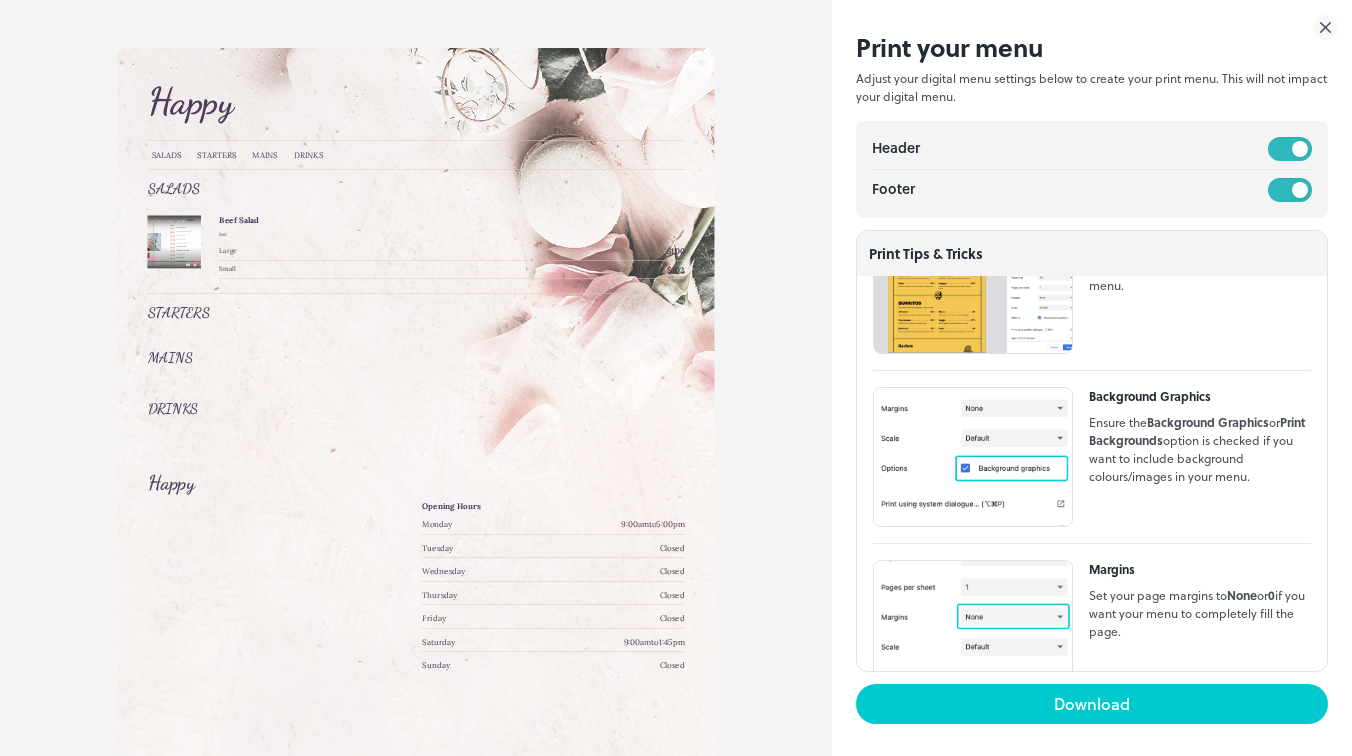 scroll, scrollTop: 722, scrollLeft: 0, axis: vertical 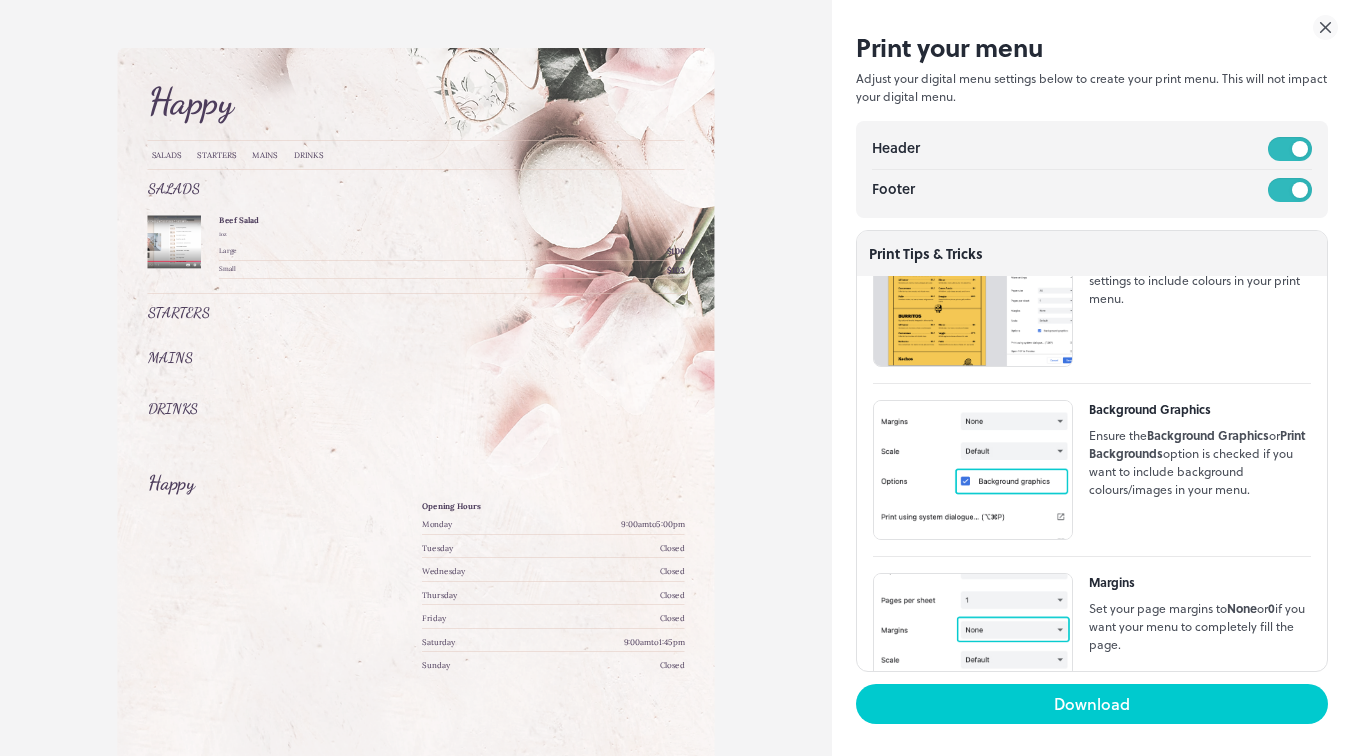 click 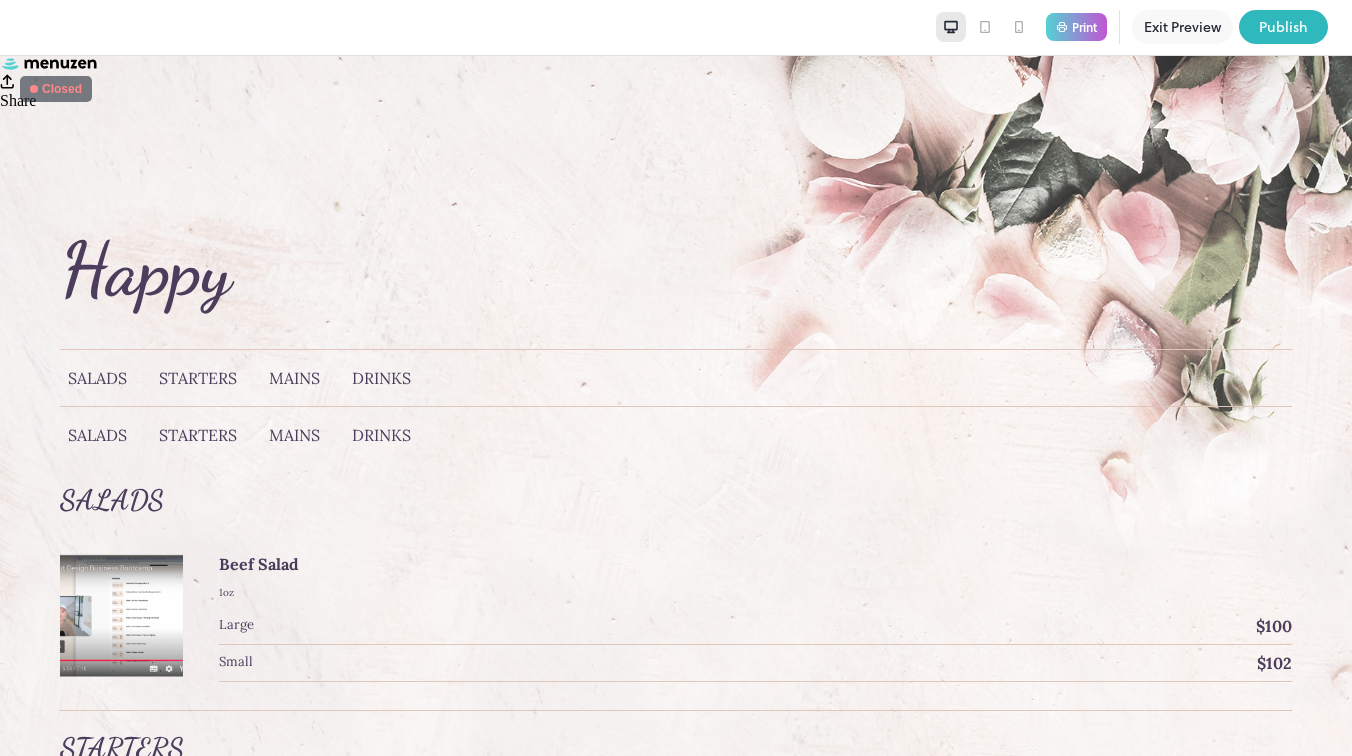 click on "Exit Preview" at bounding box center [1182, 27] 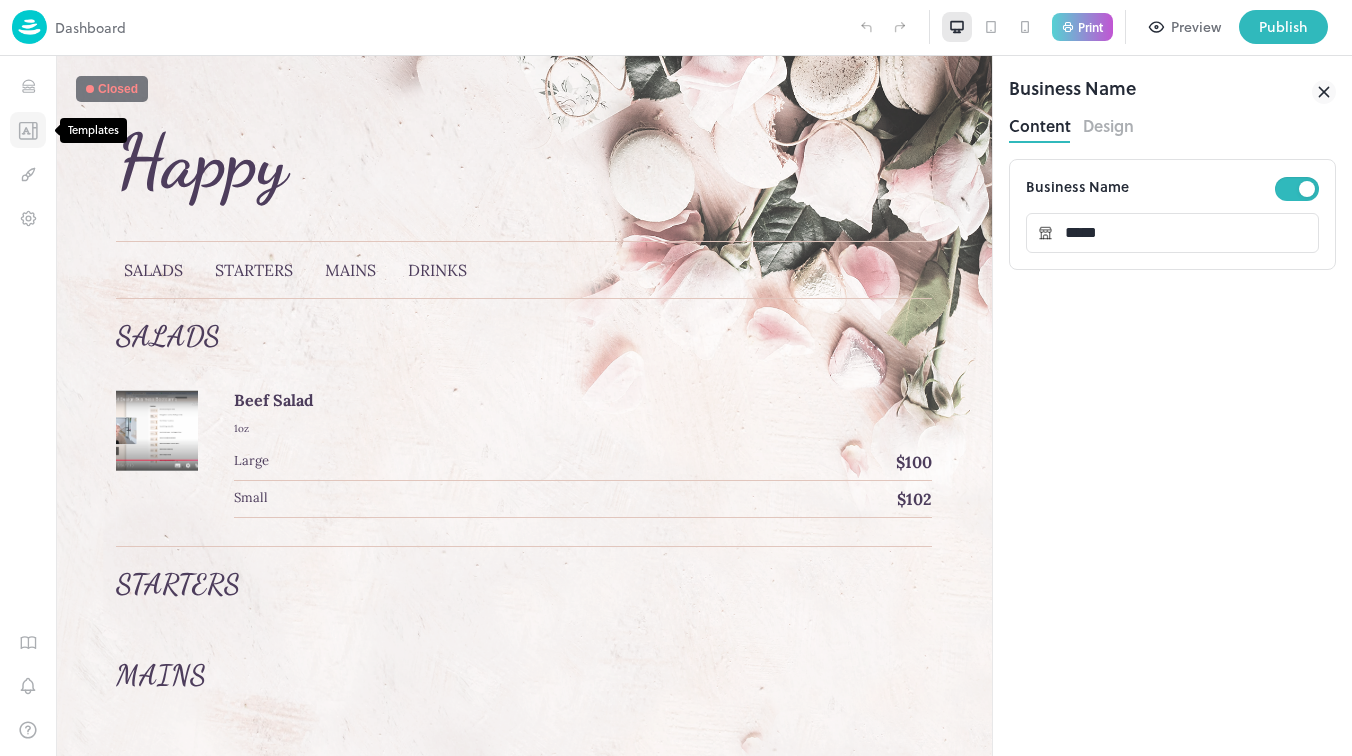 click 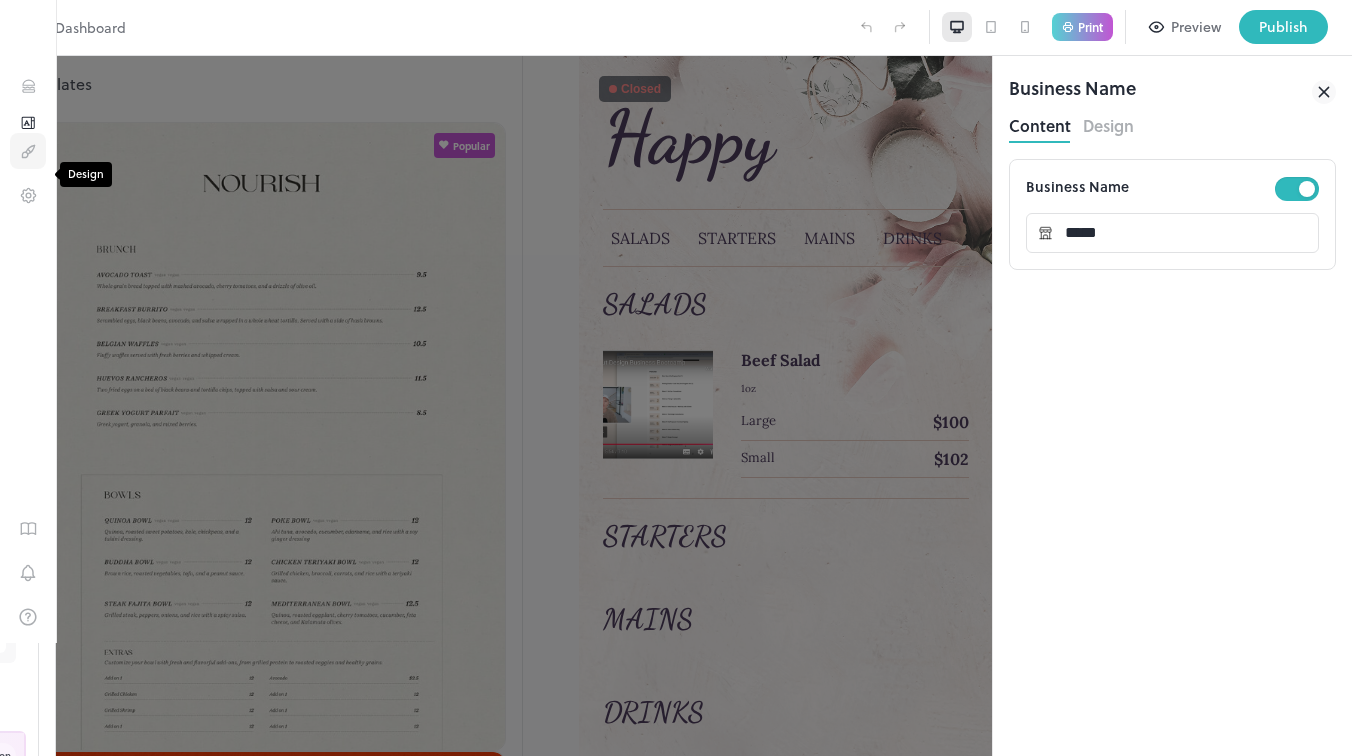 click 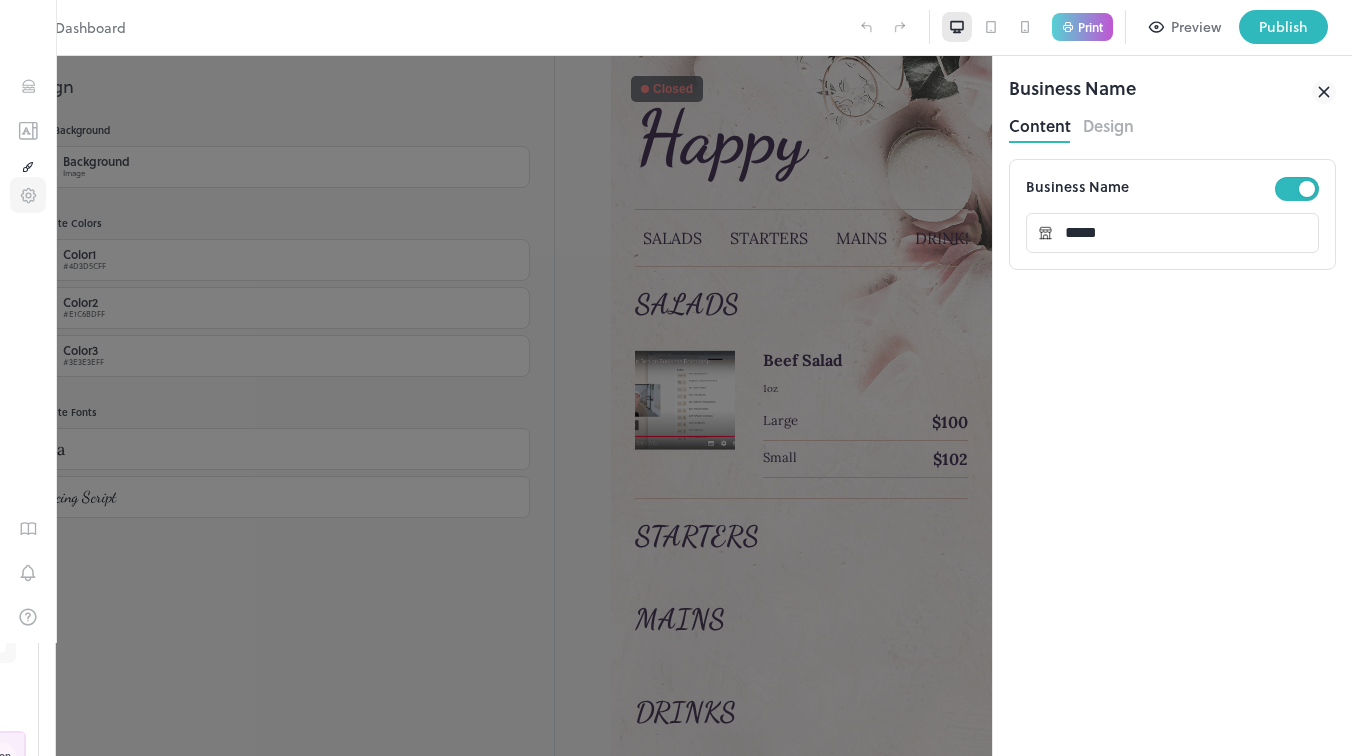 click 